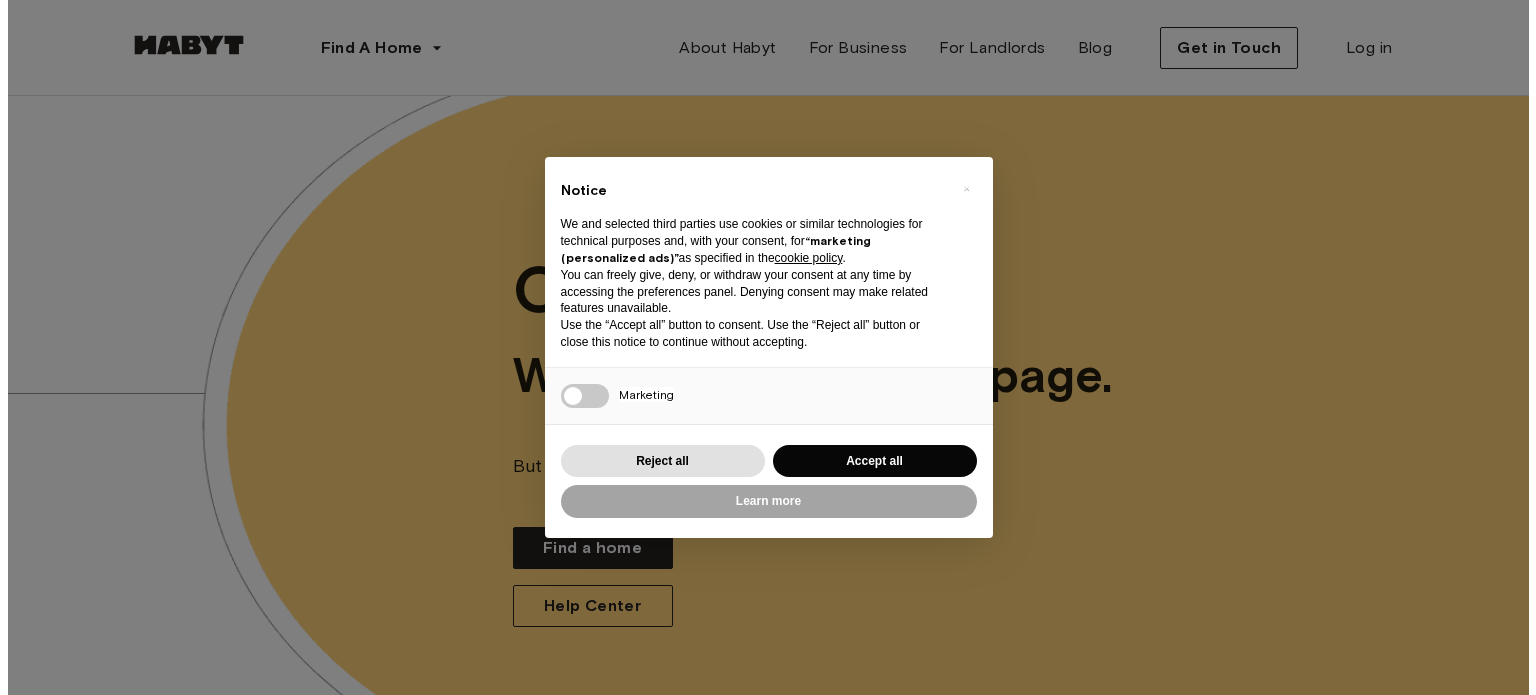 scroll, scrollTop: 0, scrollLeft: 0, axis: both 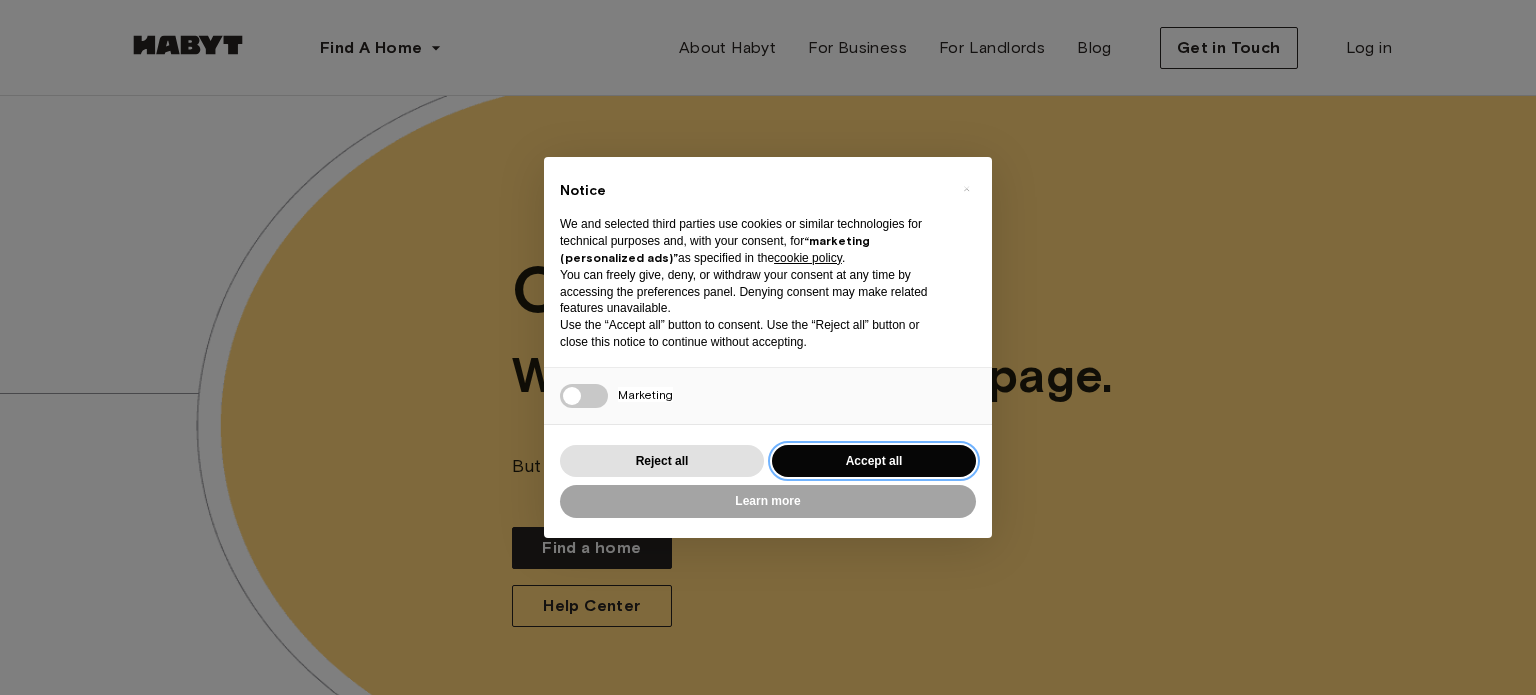 click on "Accept all" at bounding box center (874, 461) 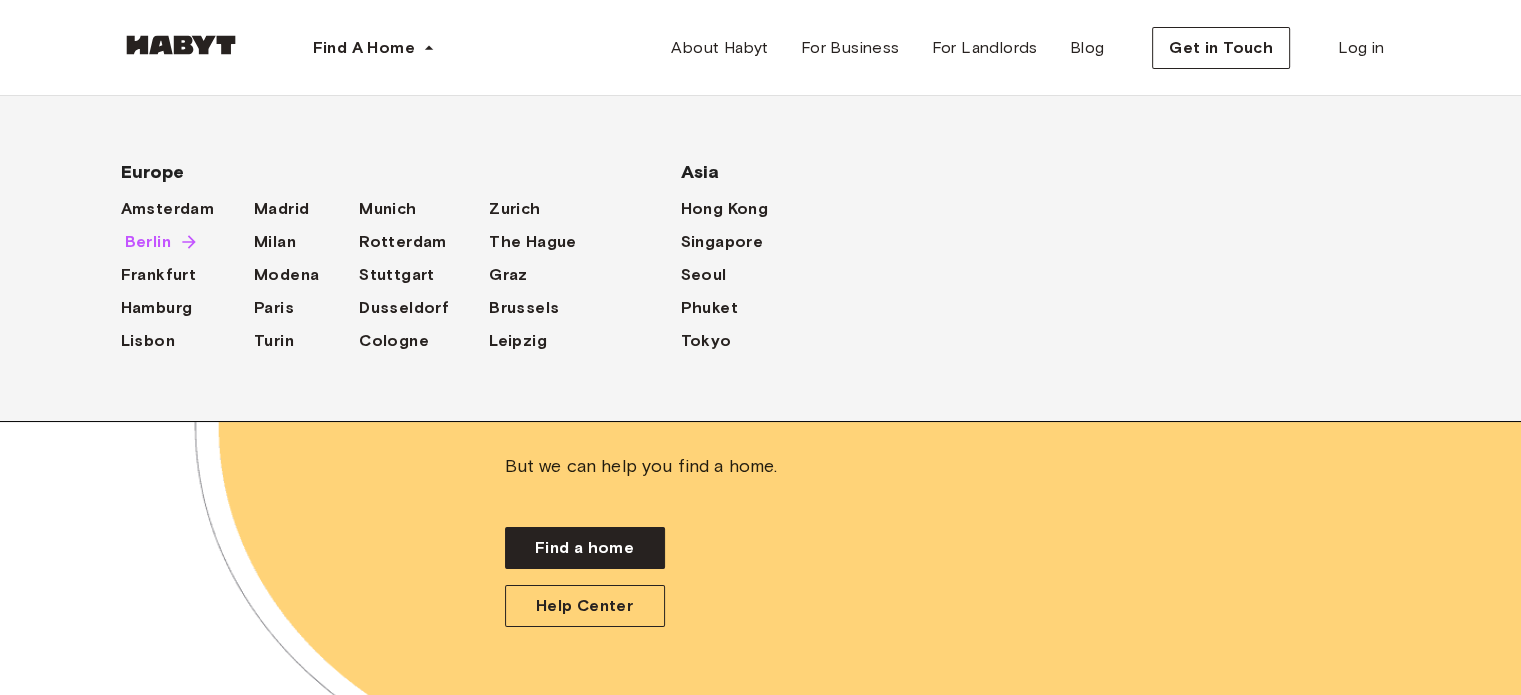 click on "Berlin" at bounding box center [148, 242] 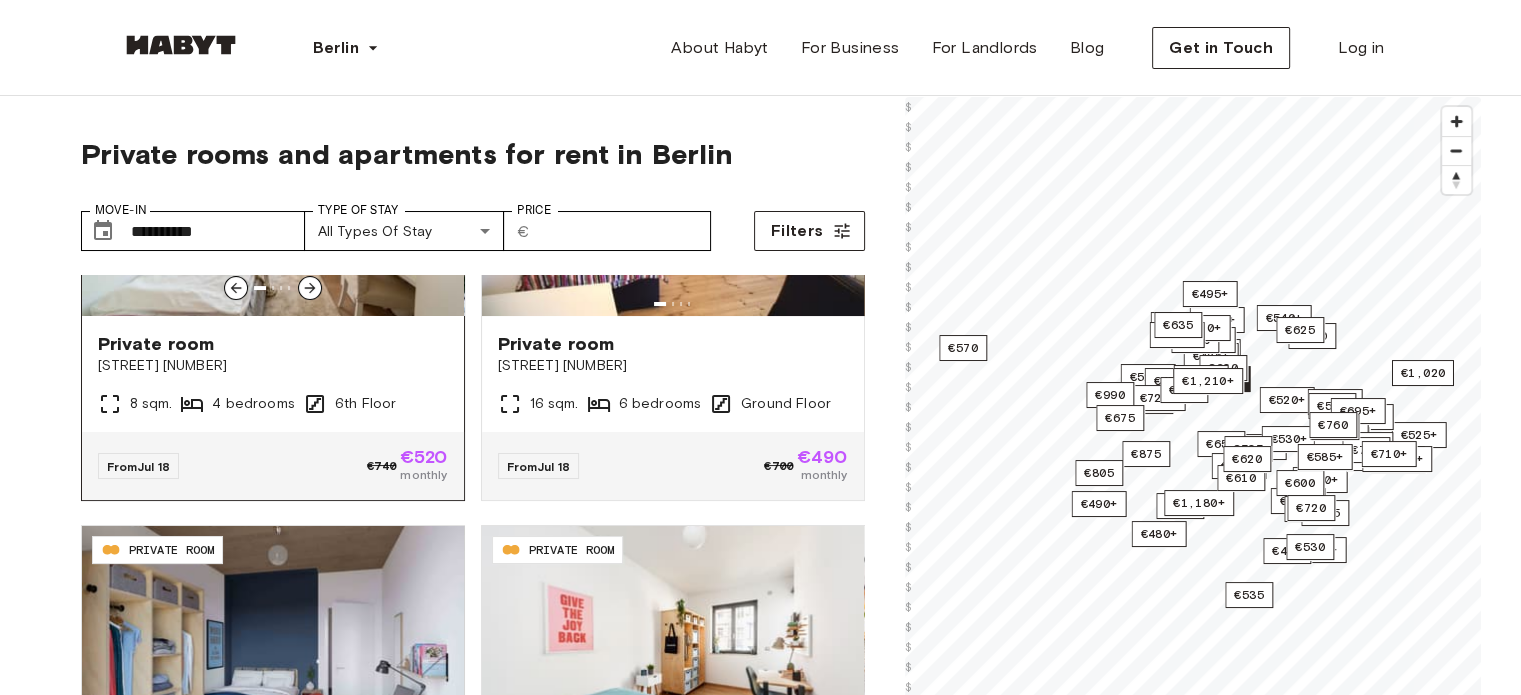 scroll, scrollTop: 100, scrollLeft: 0, axis: vertical 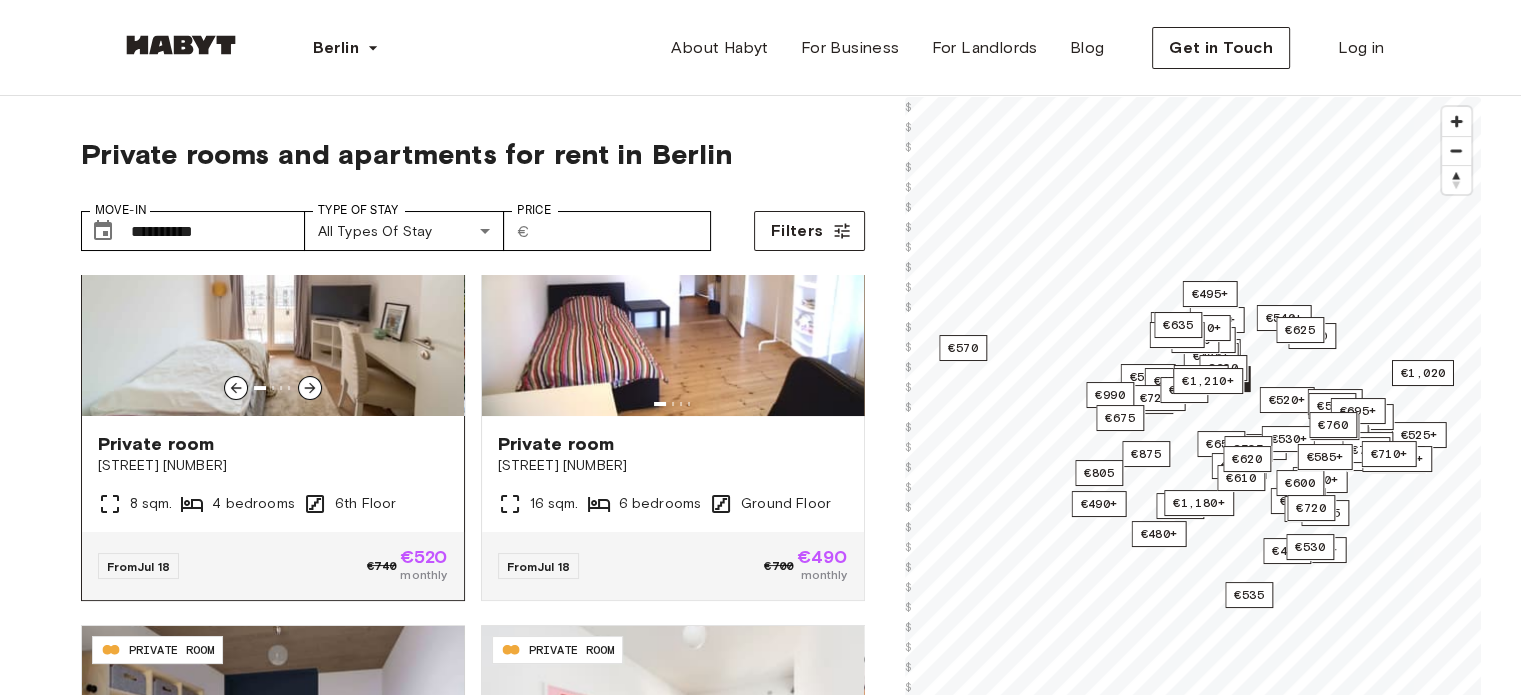 click at bounding box center [273, 296] 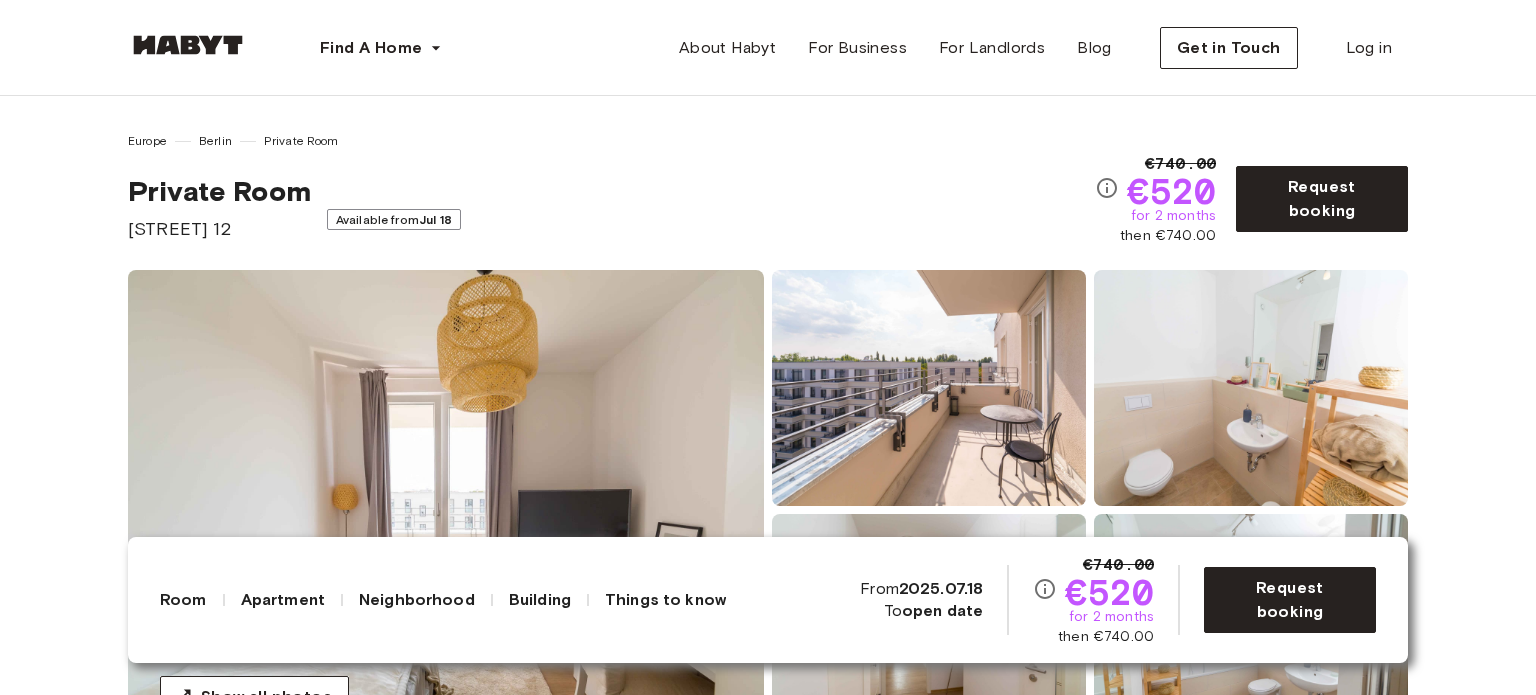 scroll, scrollTop: 0, scrollLeft: 0, axis: both 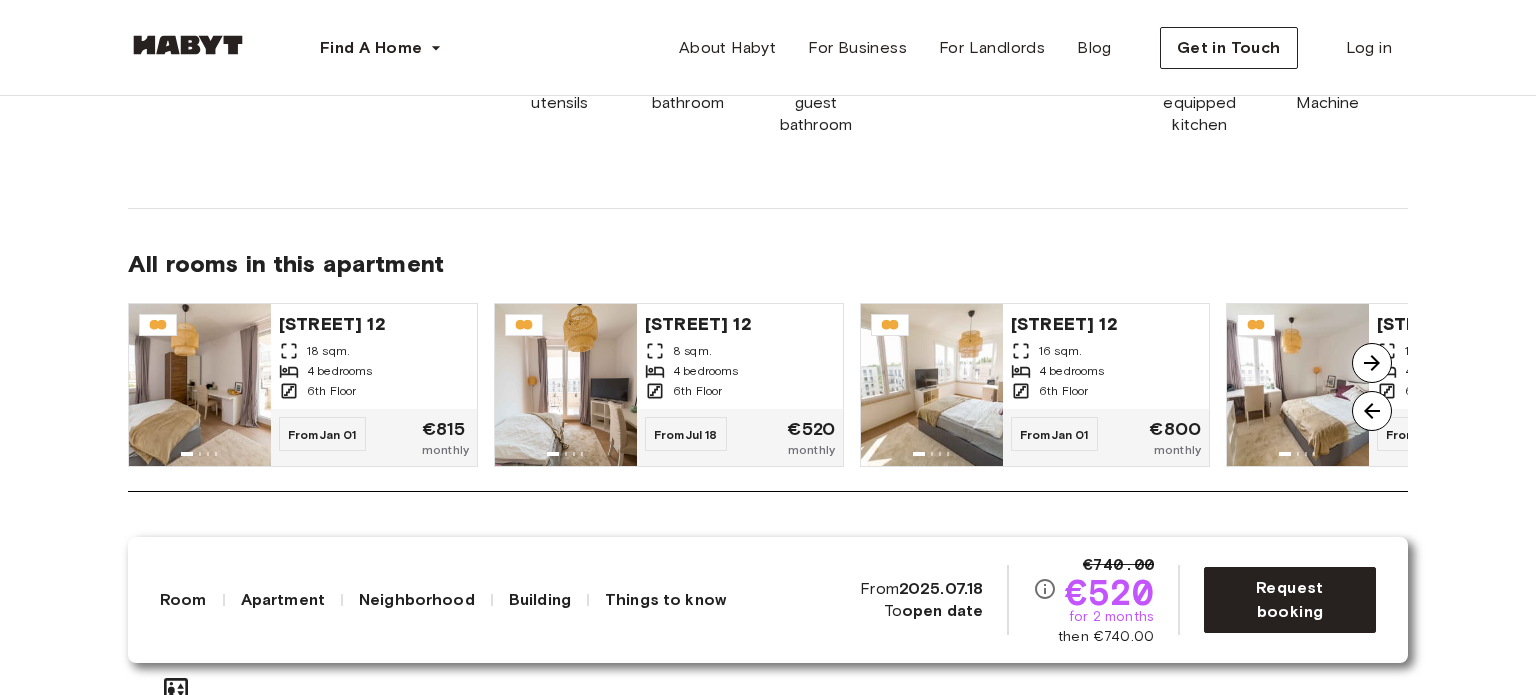 click at bounding box center (1372, 363) 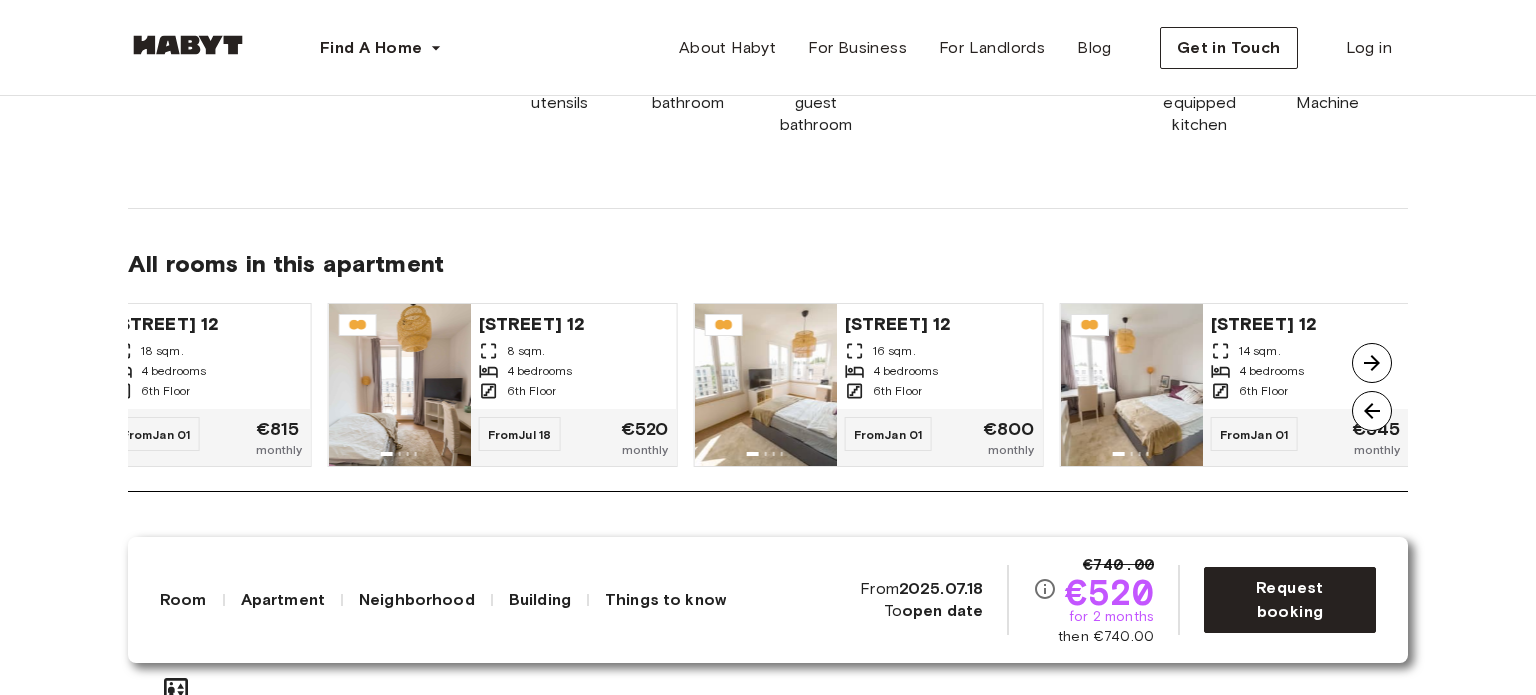 click at bounding box center [1372, 363] 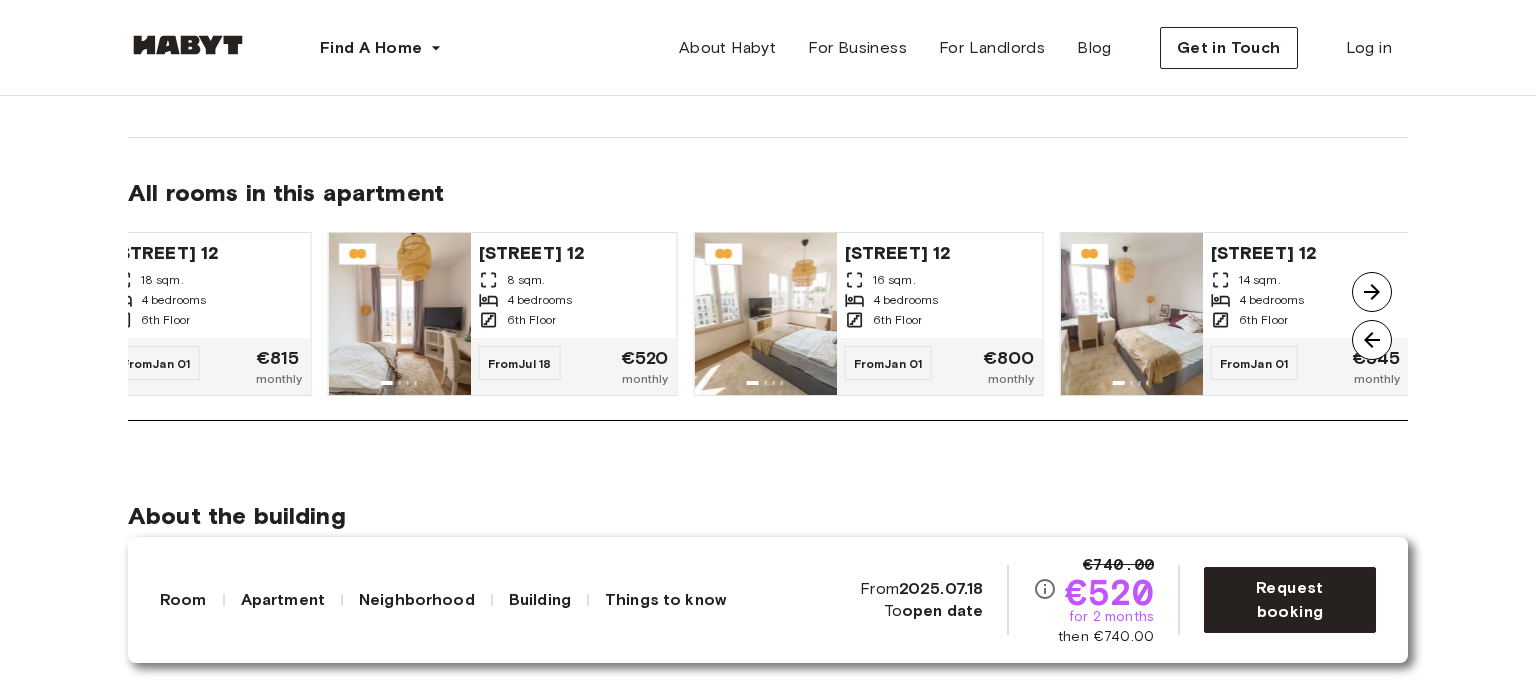 scroll, scrollTop: 1300, scrollLeft: 0, axis: vertical 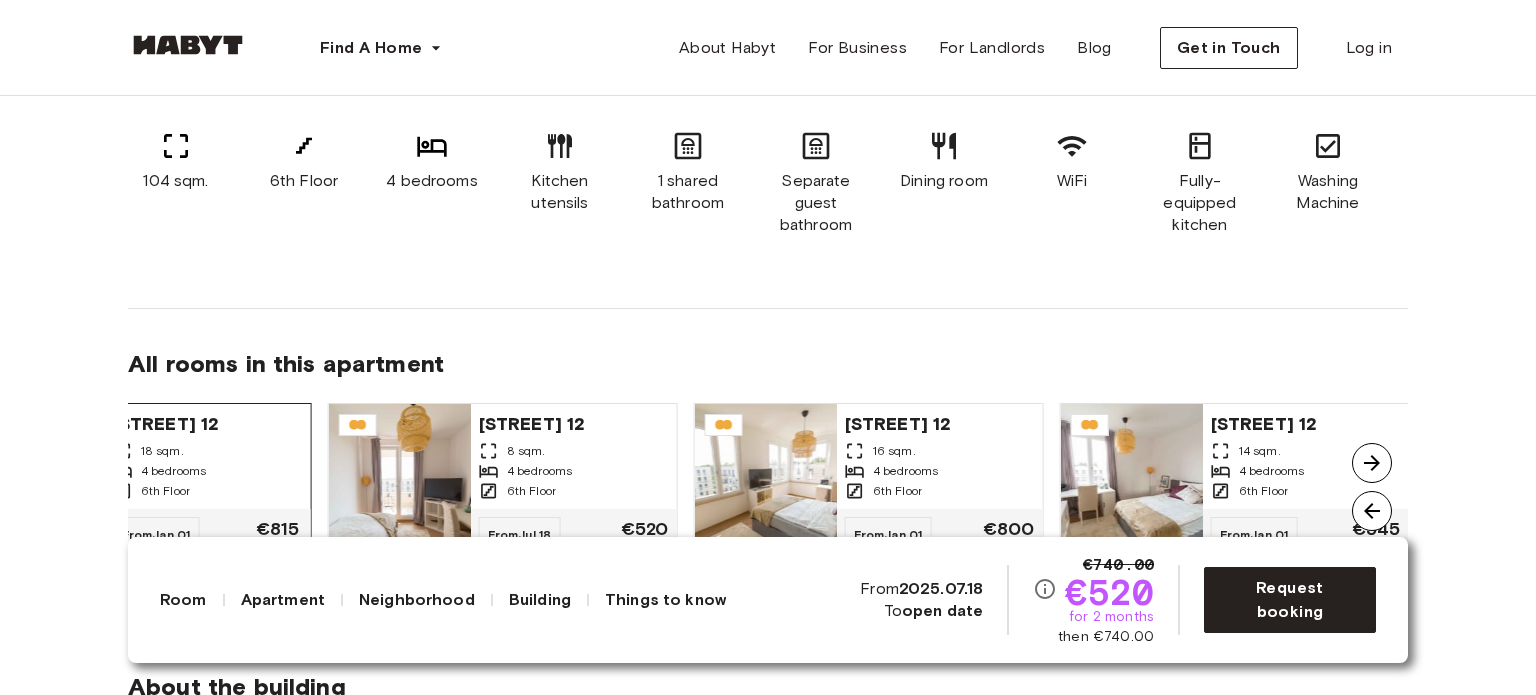 click on "4 bedrooms" at bounding box center [174, 471] 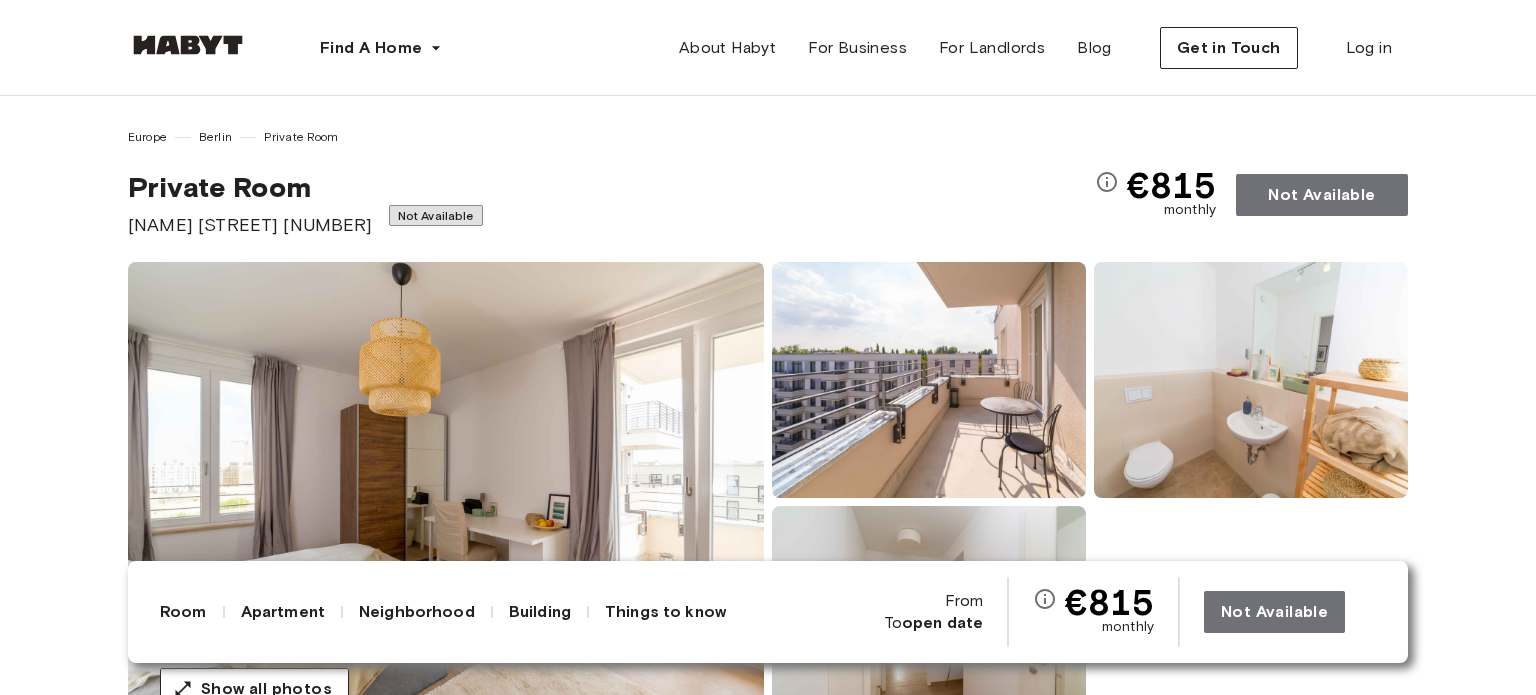scroll, scrollTop: 0, scrollLeft: 0, axis: both 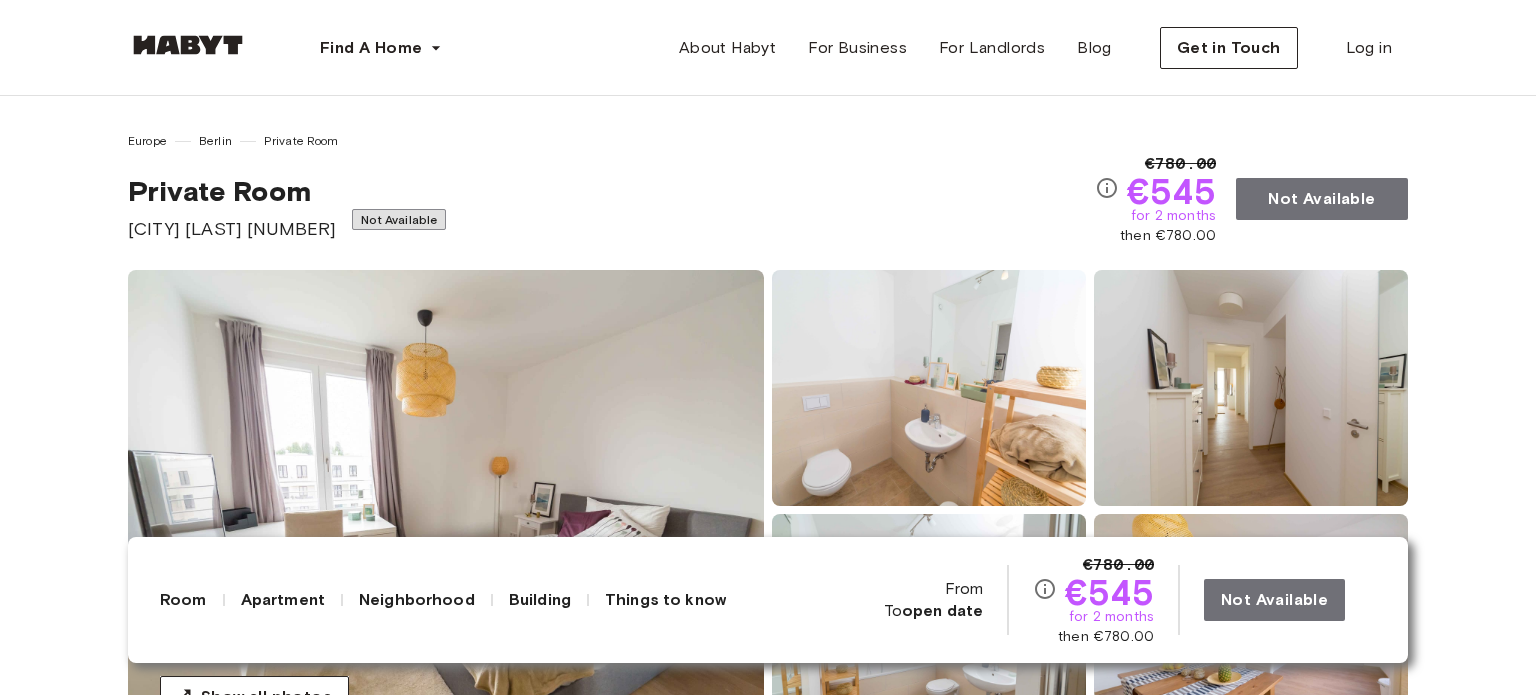 click on "Europe Berlin Private Room Private Room Klara Franke Straße 12 Not Available €780.00 €545 for 2 months then €780.00 Not Available Show all photos" at bounding box center (768, 423) 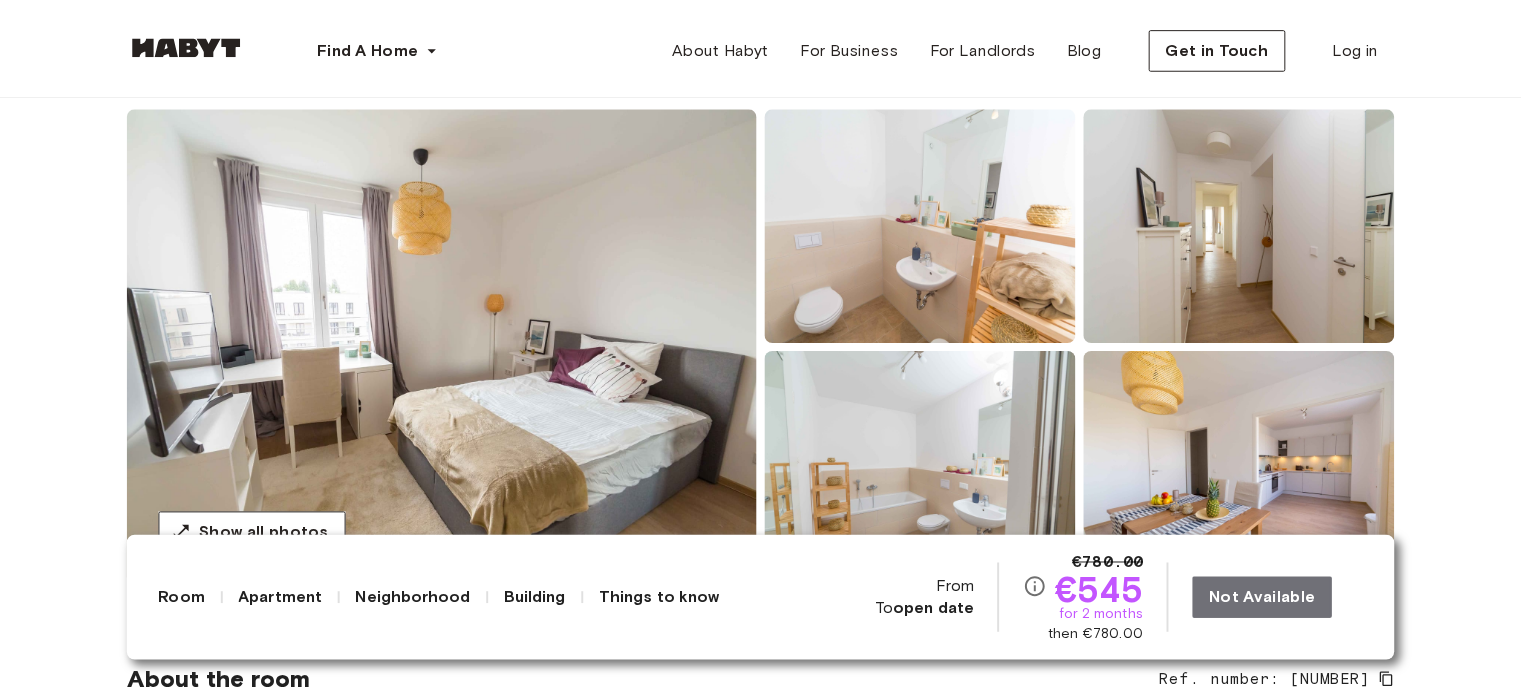 scroll, scrollTop: 0, scrollLeft: 0, axis: both 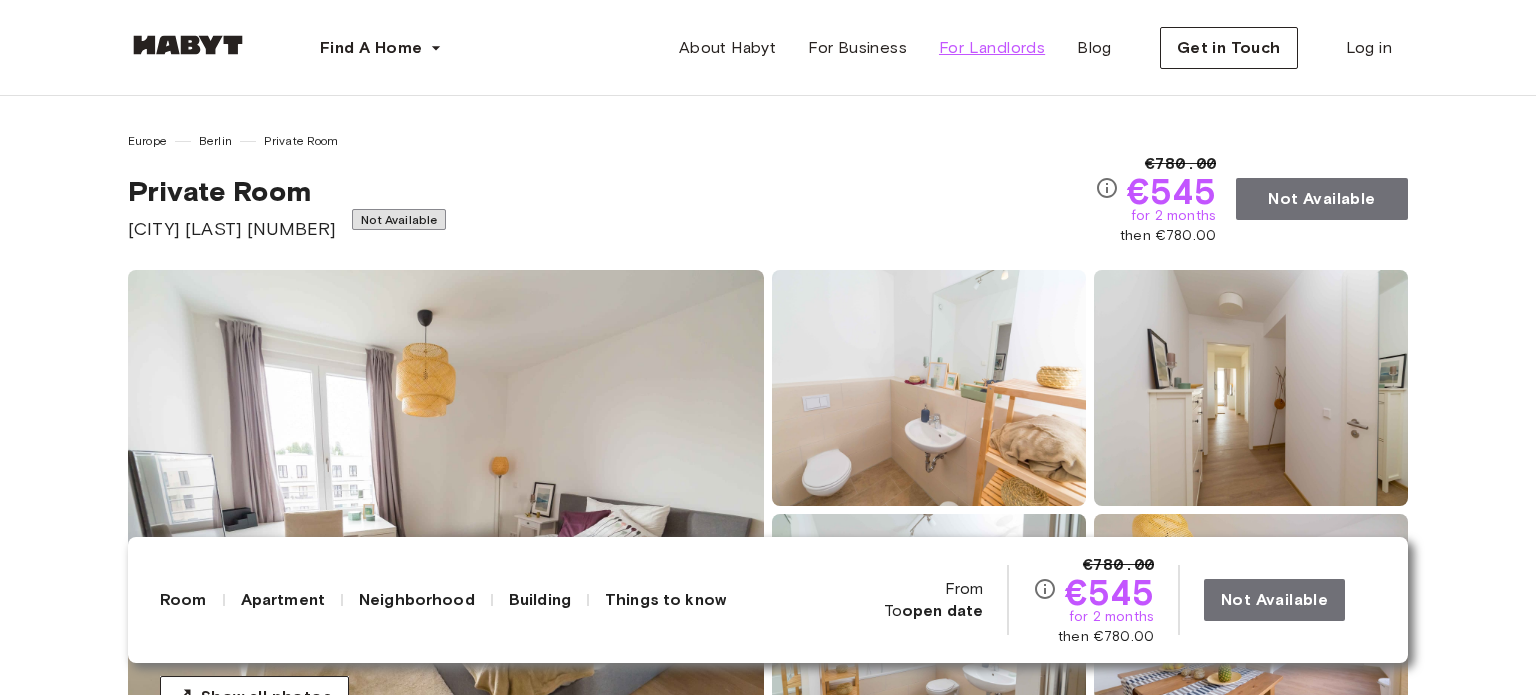click on "For Landlords" at bounding box center [992, 48] 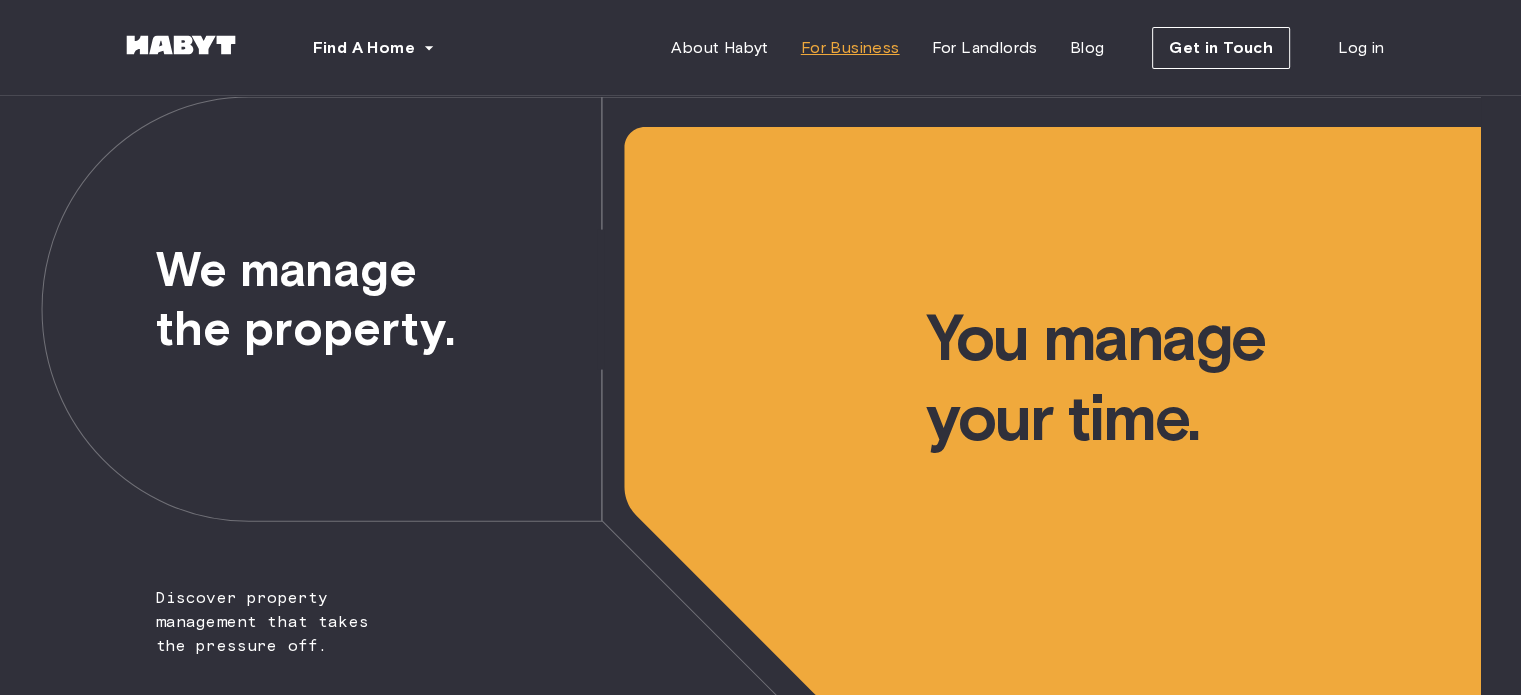 click on "For Business" at bounding box center (850, 48) 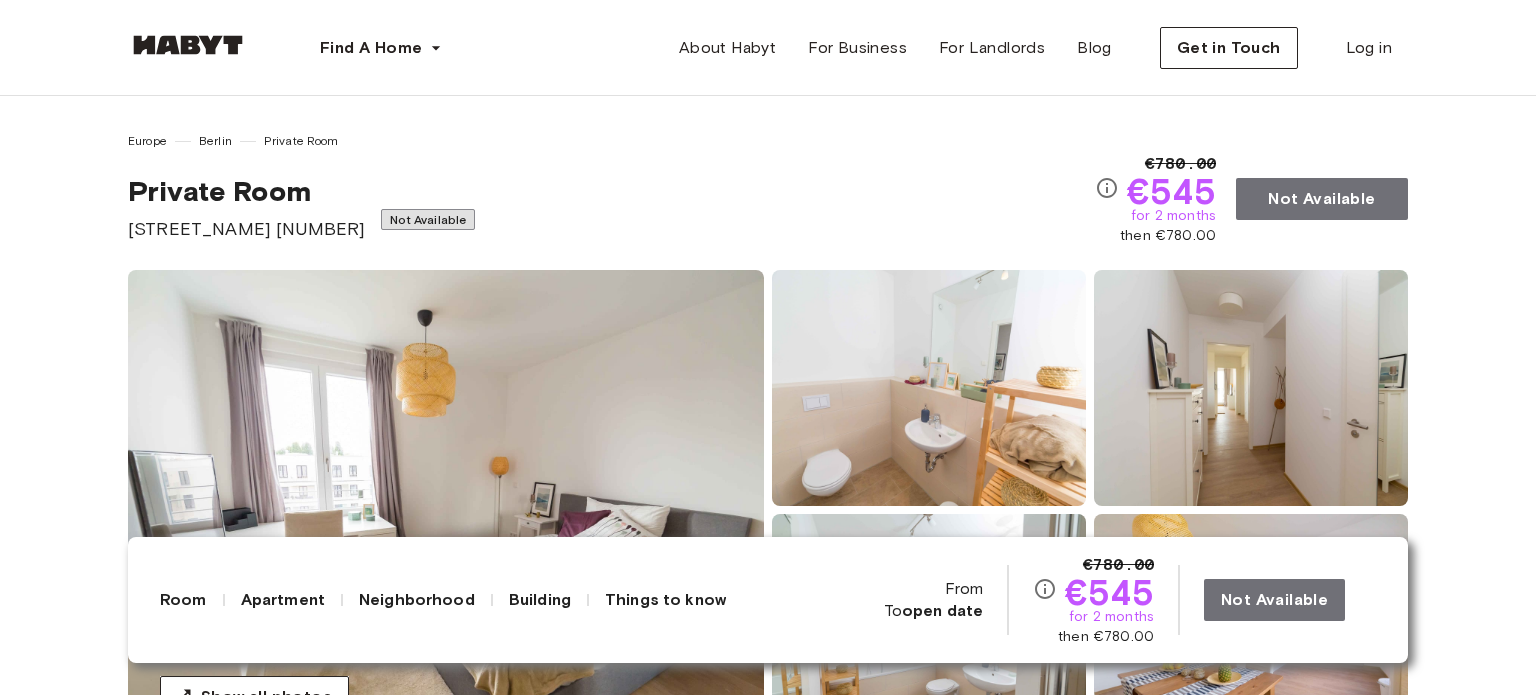 scroll, scrollTop: 0, scrollLeft: 0, axis: both 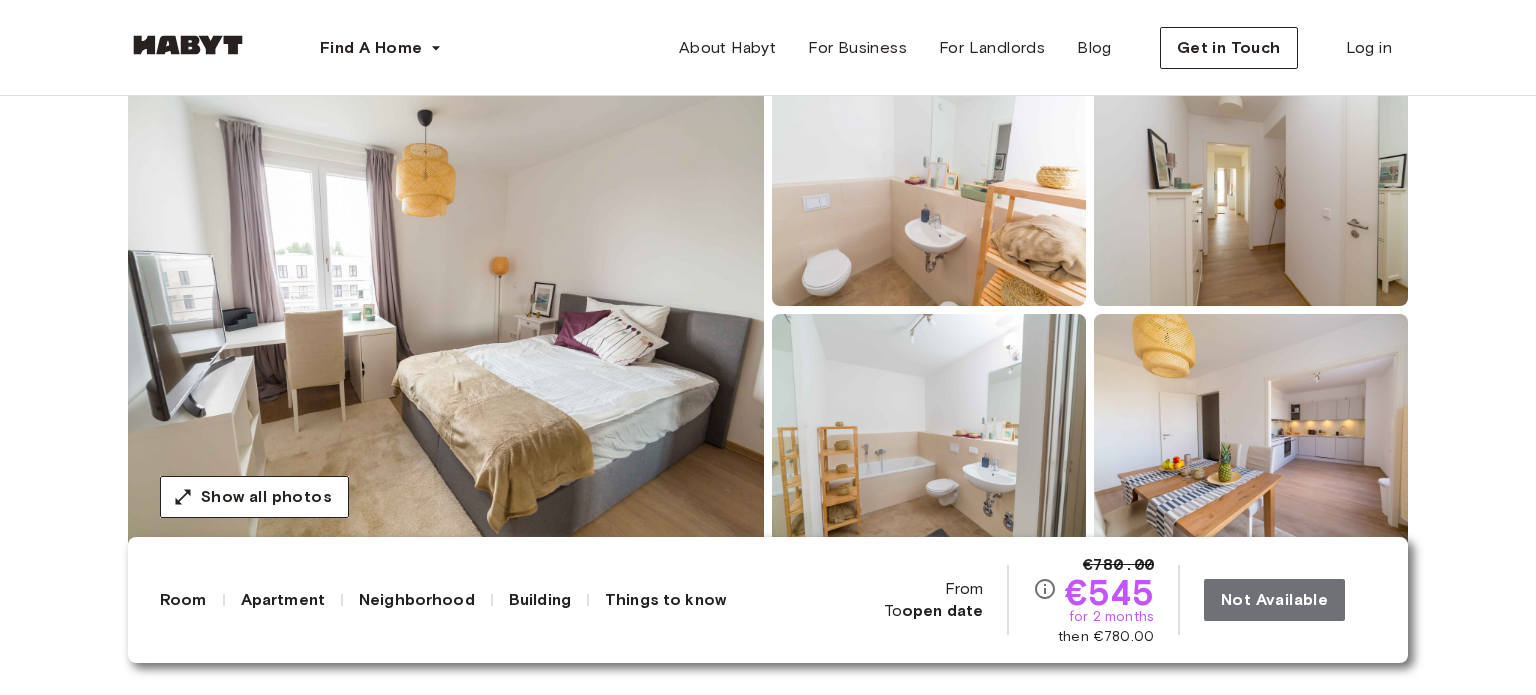 click on "Not Available" at bounding box center (1290, 600) 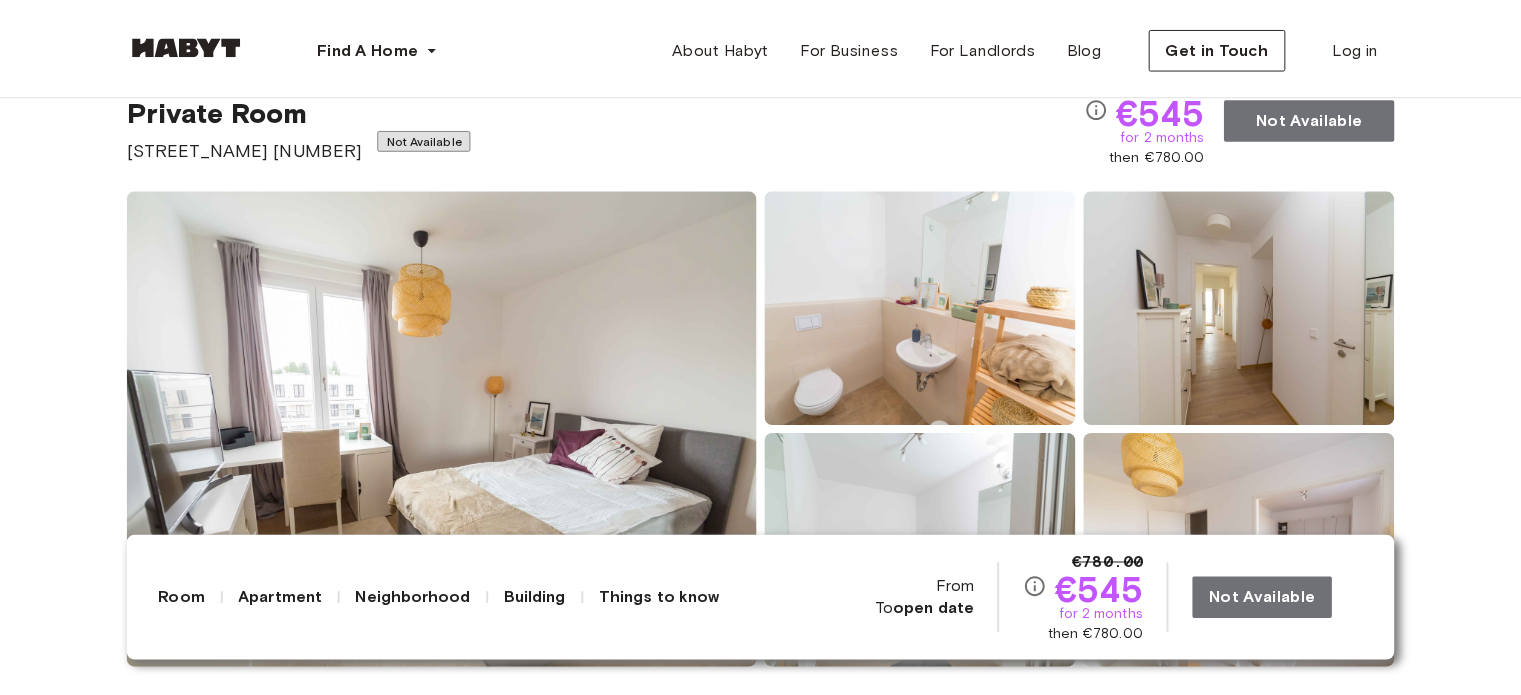 scroll, scrollTop: 0, scrollLeft: 0, axis: both 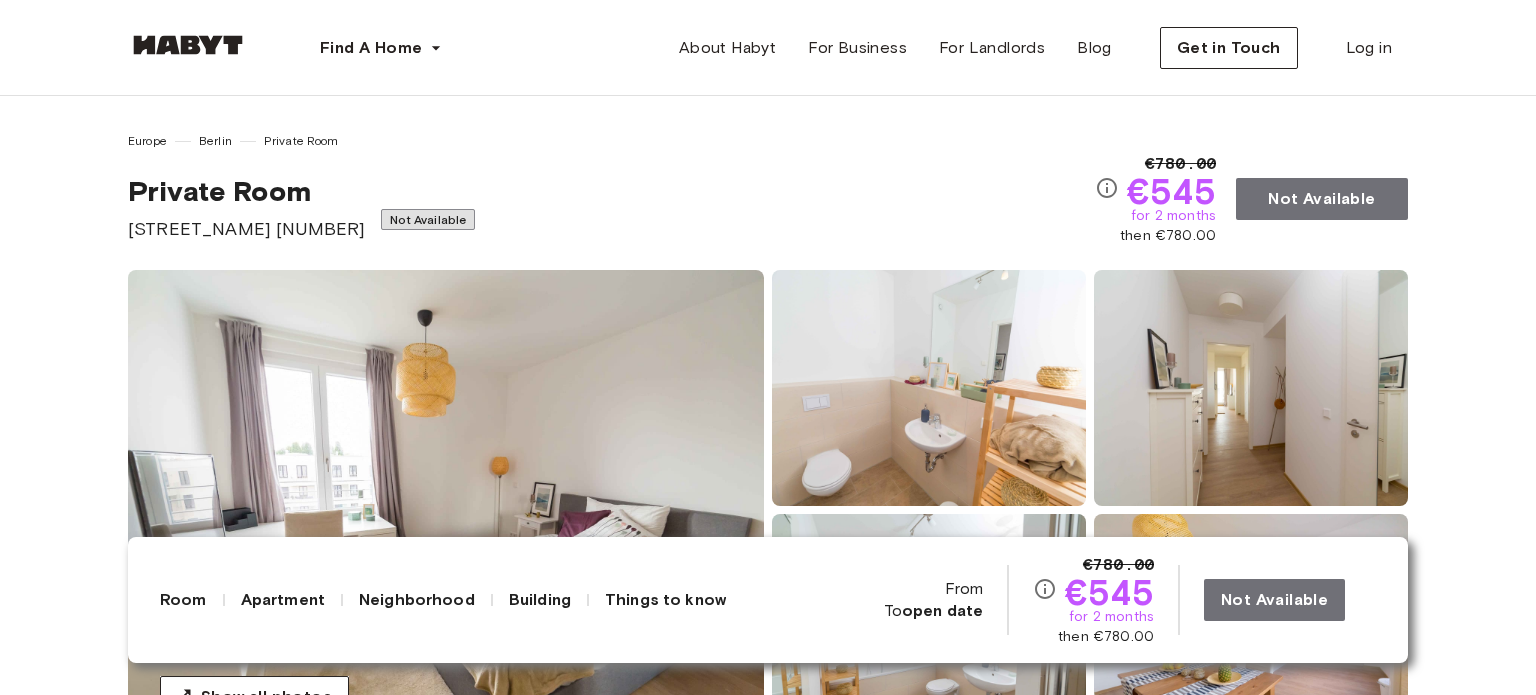 click on "€545" at bounding box center [1171, 191] 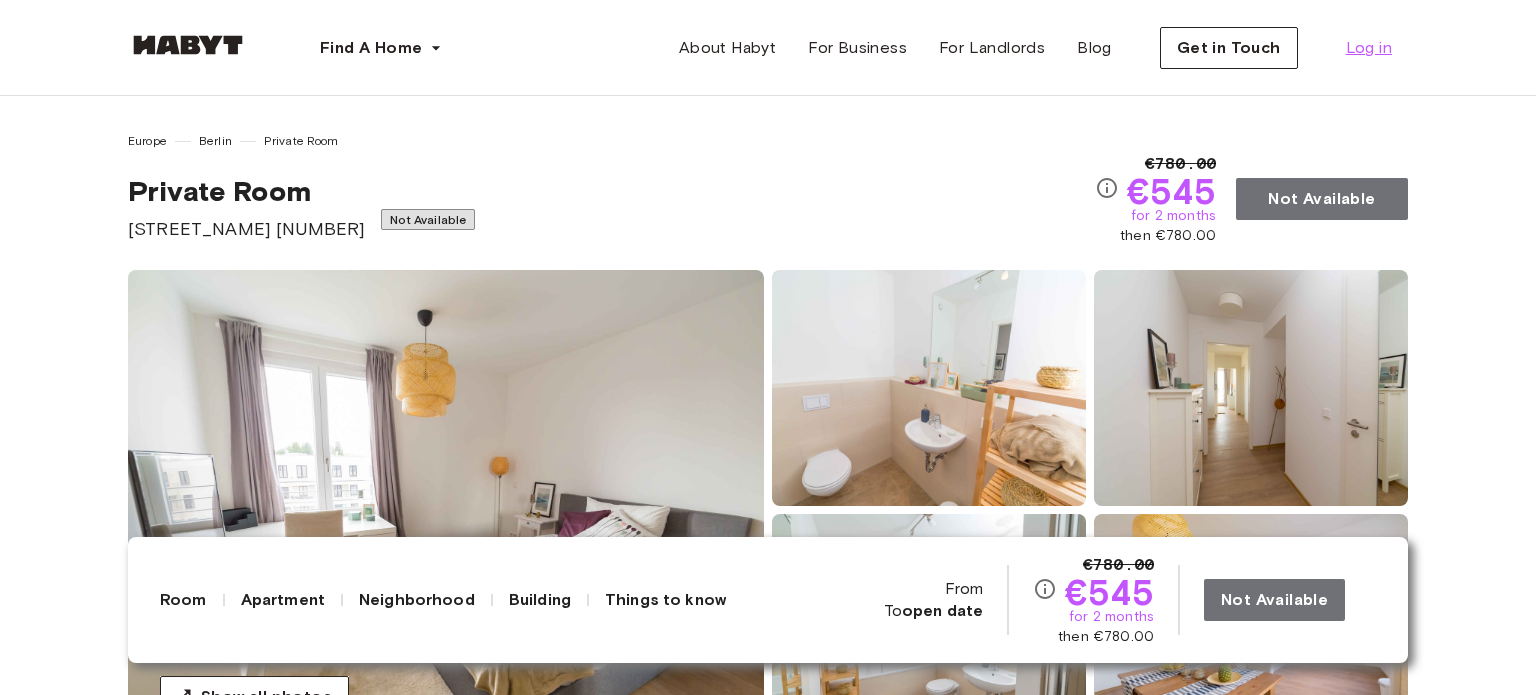click on "Log in" at bounding box center (1369, 48) 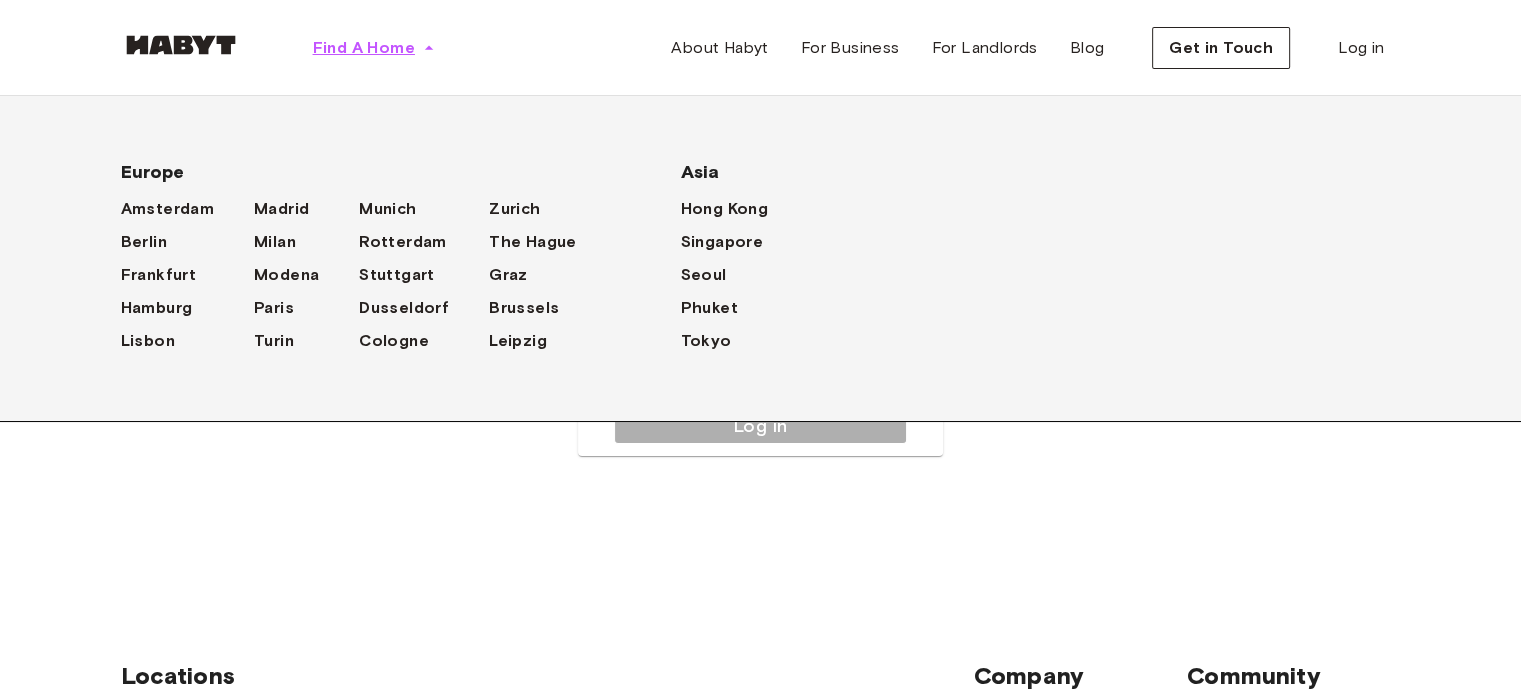 click on "Find A Home" at bounding box center [364, 48] 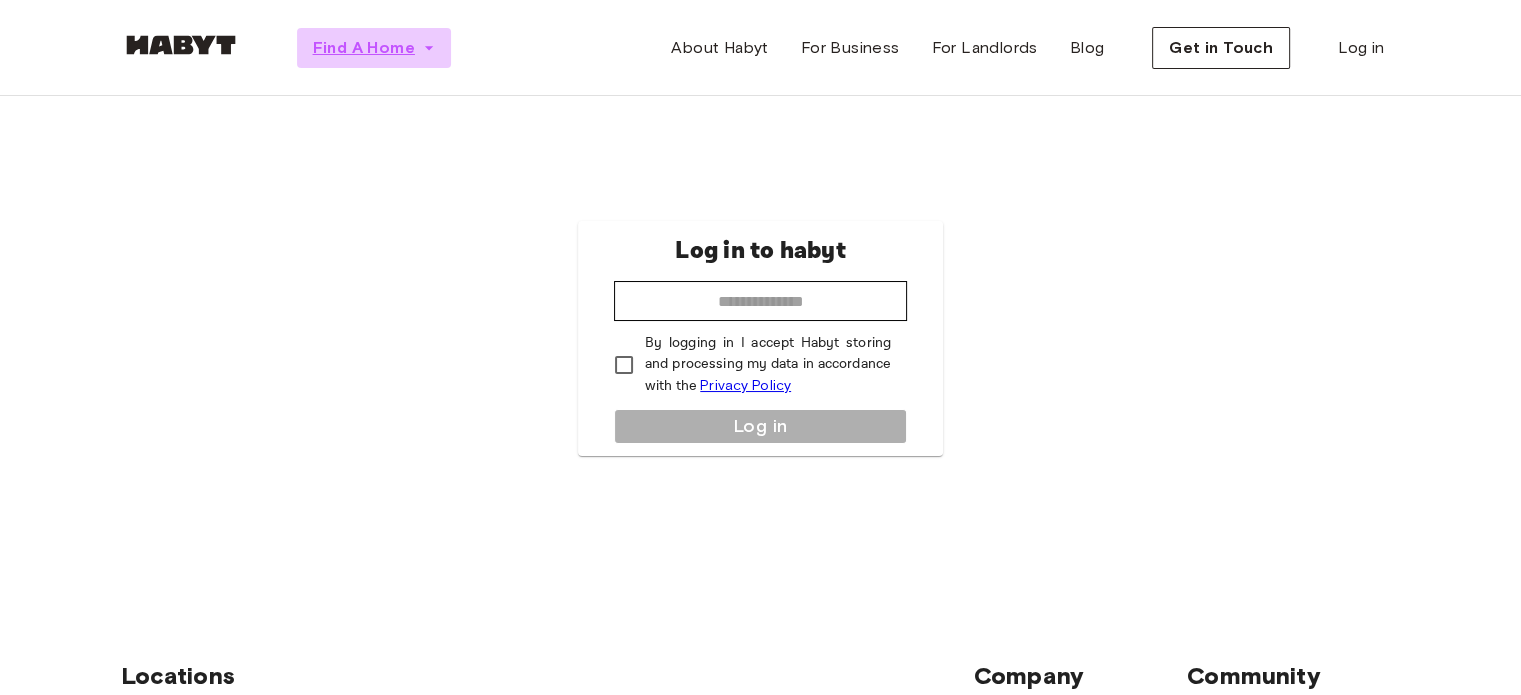 click 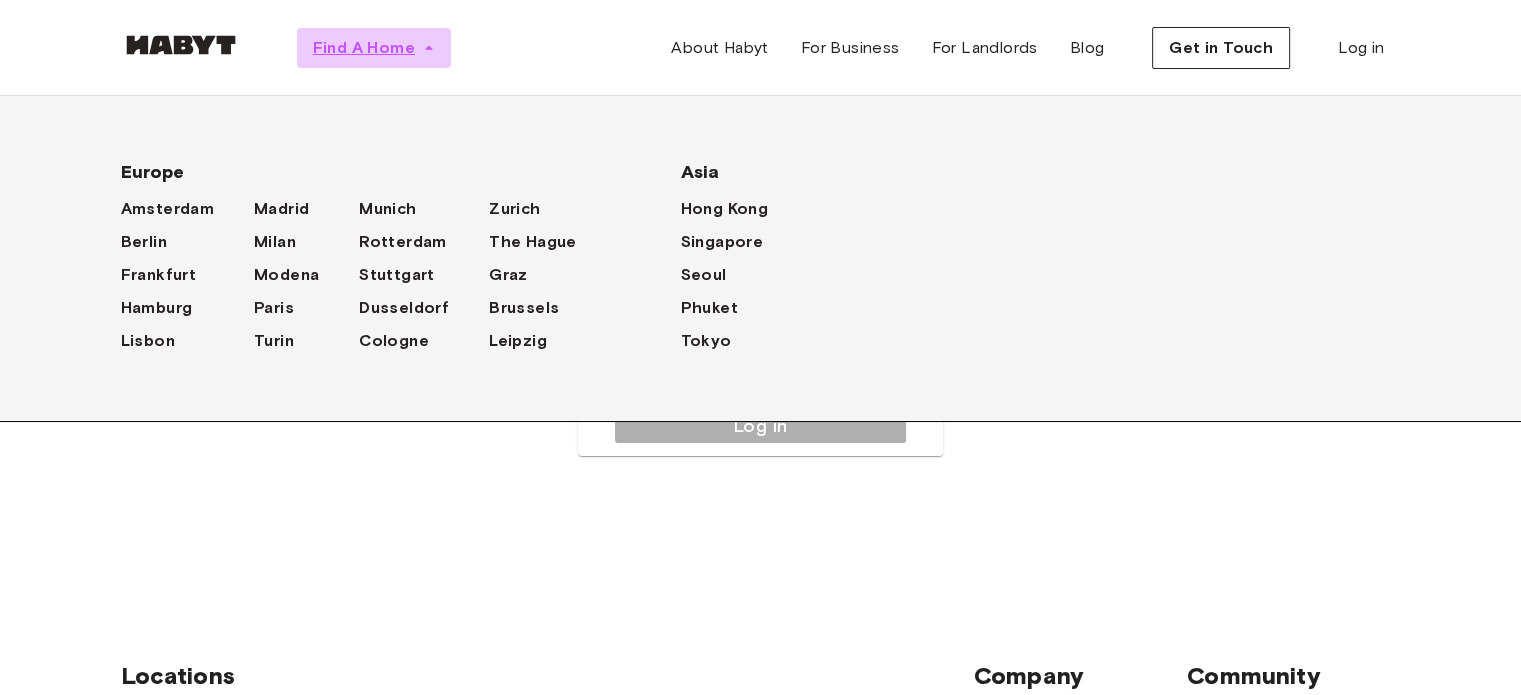 click on "Find A Home" at bounding box center [364, 48] 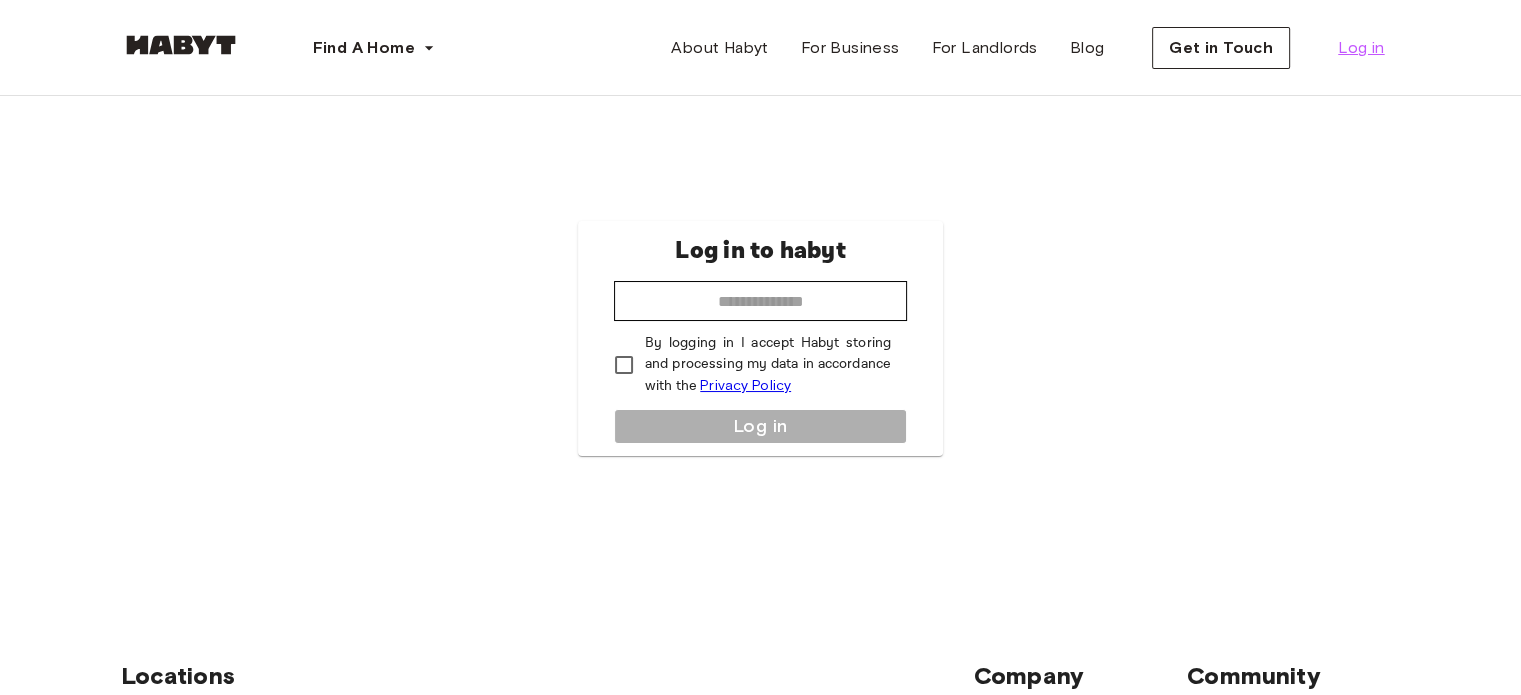 click on "Log in" at bounding box center (1361, 48) 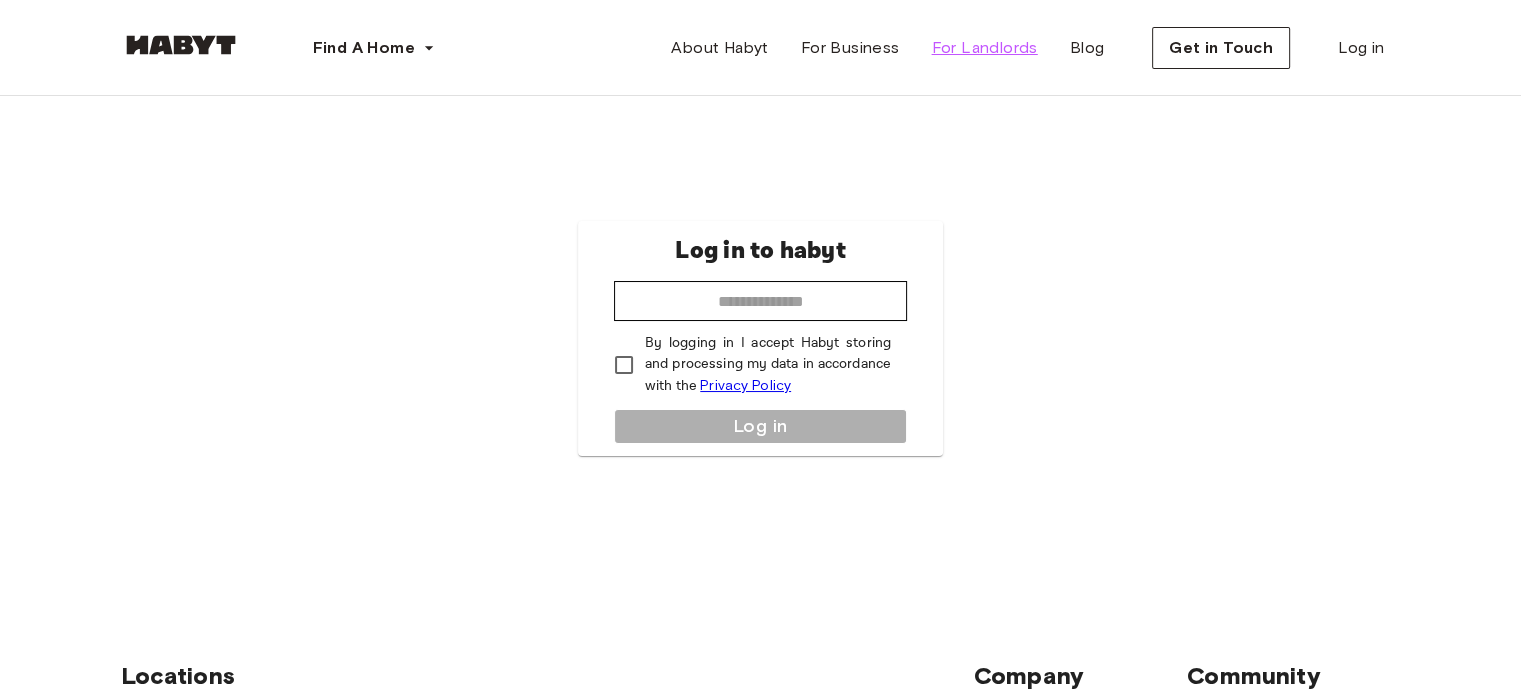 click on "For Landlords" at bounding box center (984, 48) 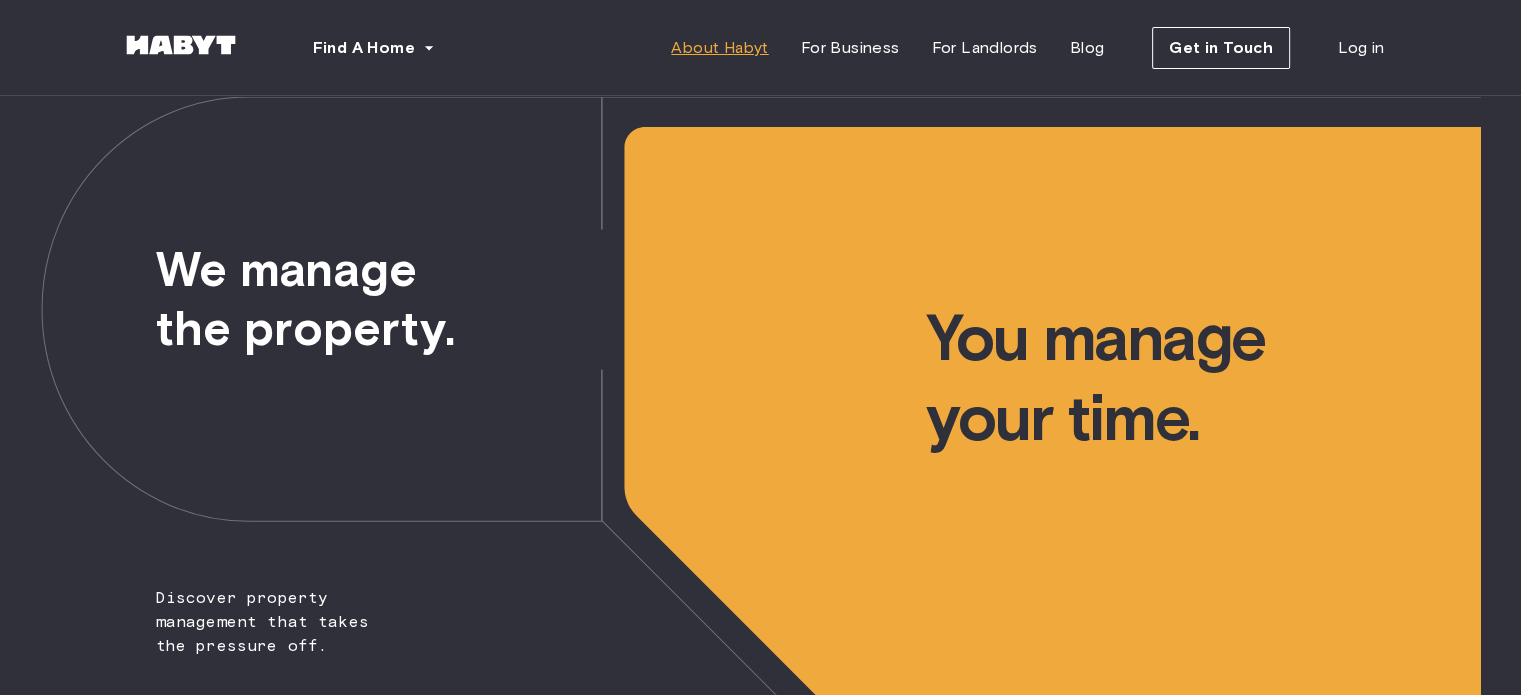 click on "About Habyt" at bounding box center [719, 48] 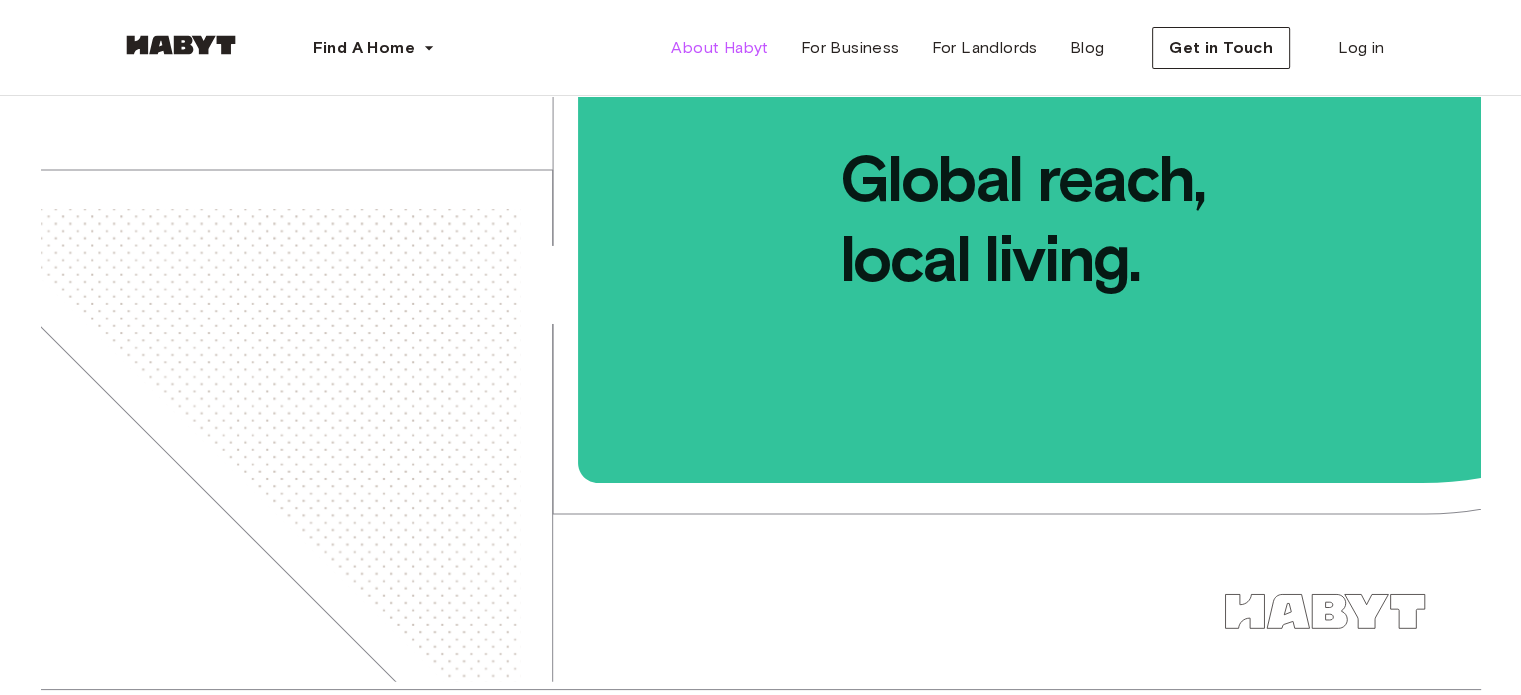 scroll, scrollTop: 0, scrollLeft: 0, axis: both 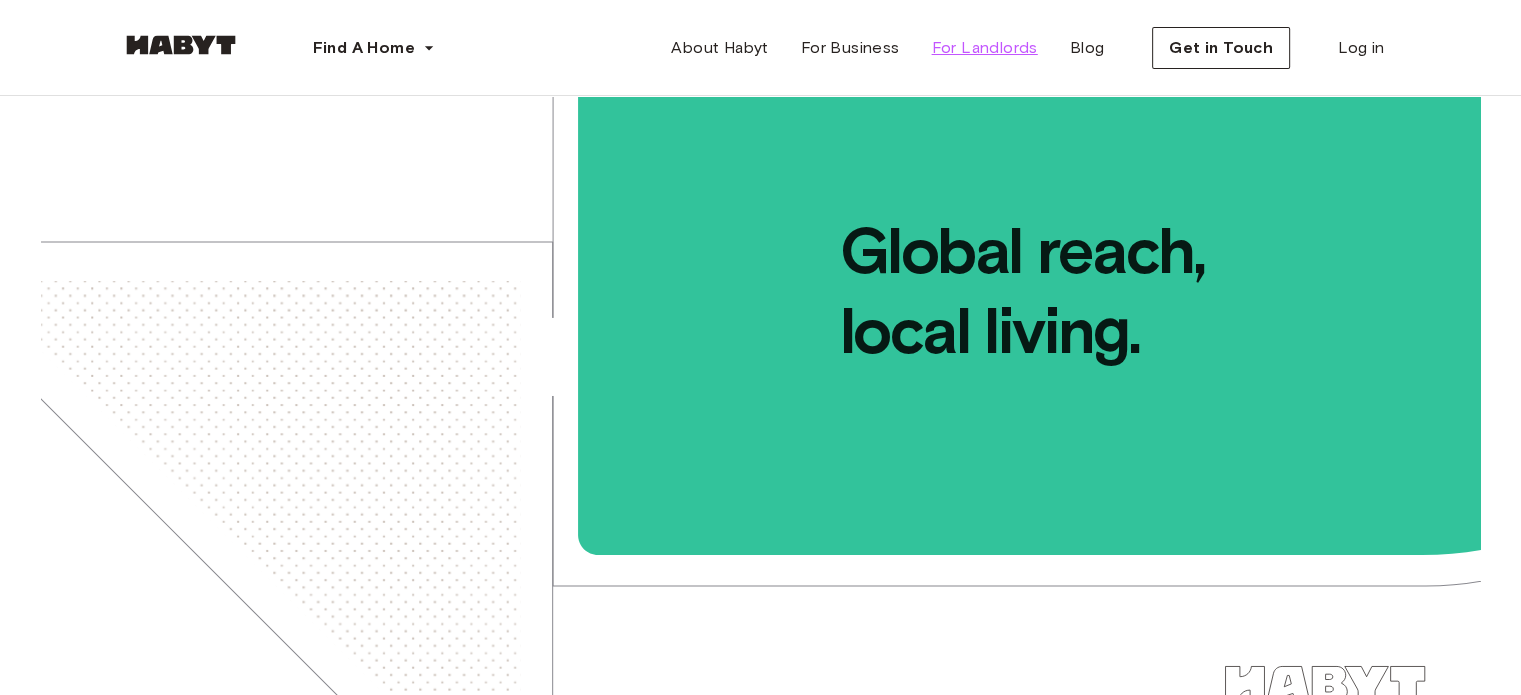 click on "For Landlords" at bounding box center [984, 48] 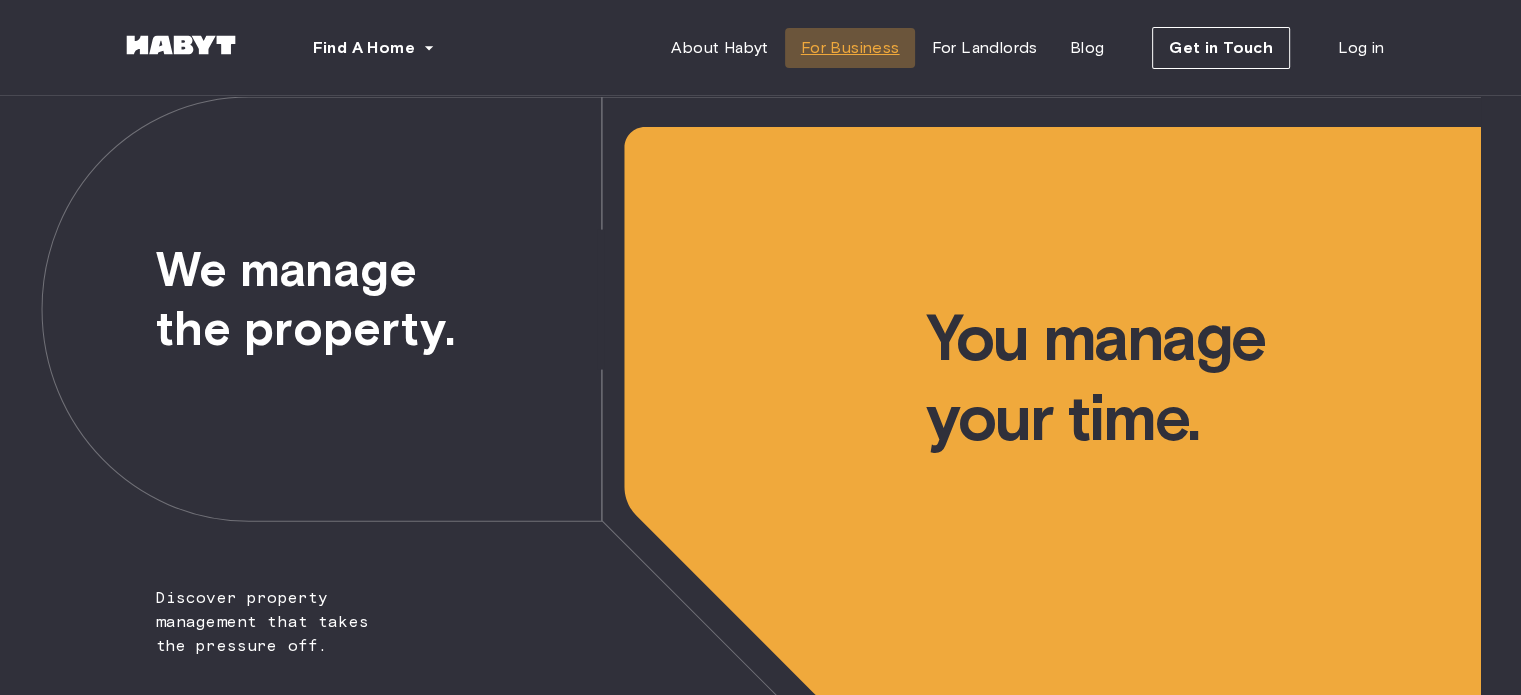 click on "For Business" at bounding box center [850, 48] 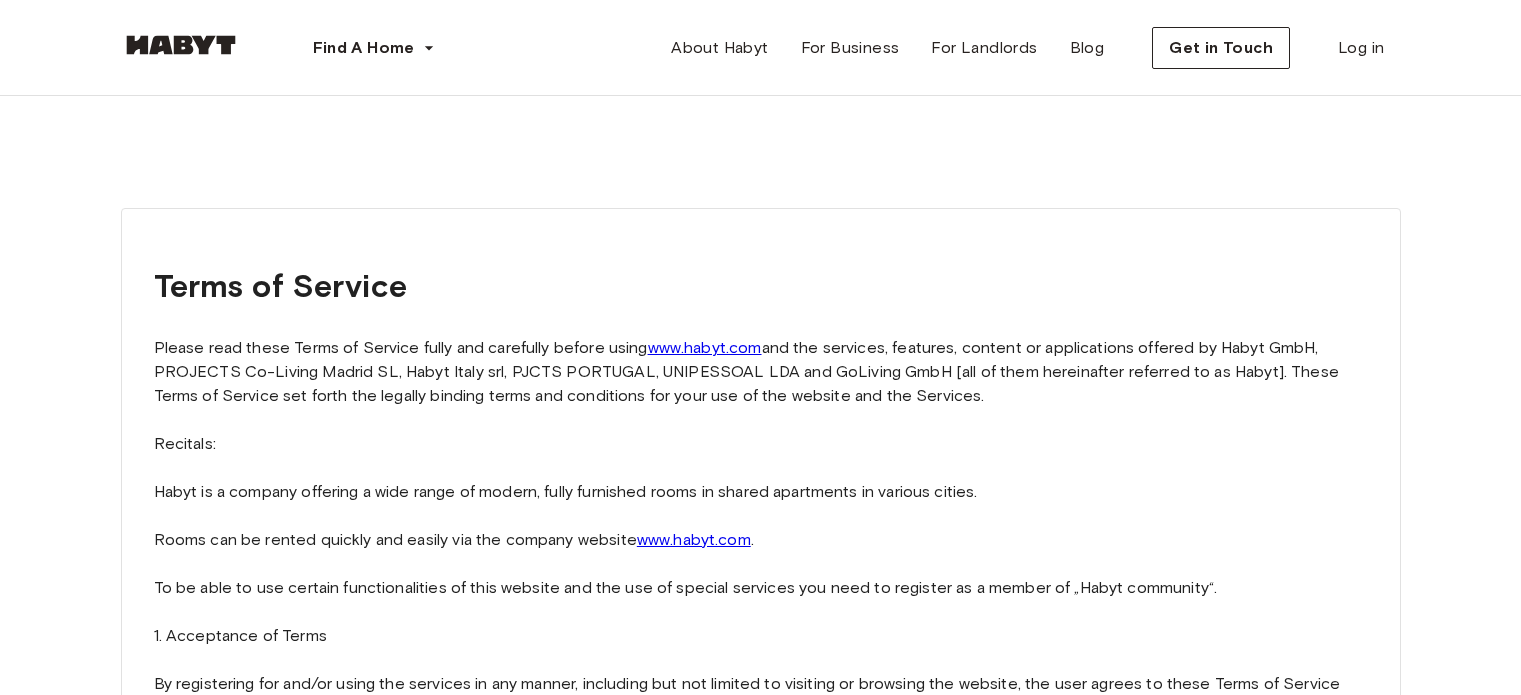 scroll, scrollTop: 0, scrollLeft: 0, axis: both 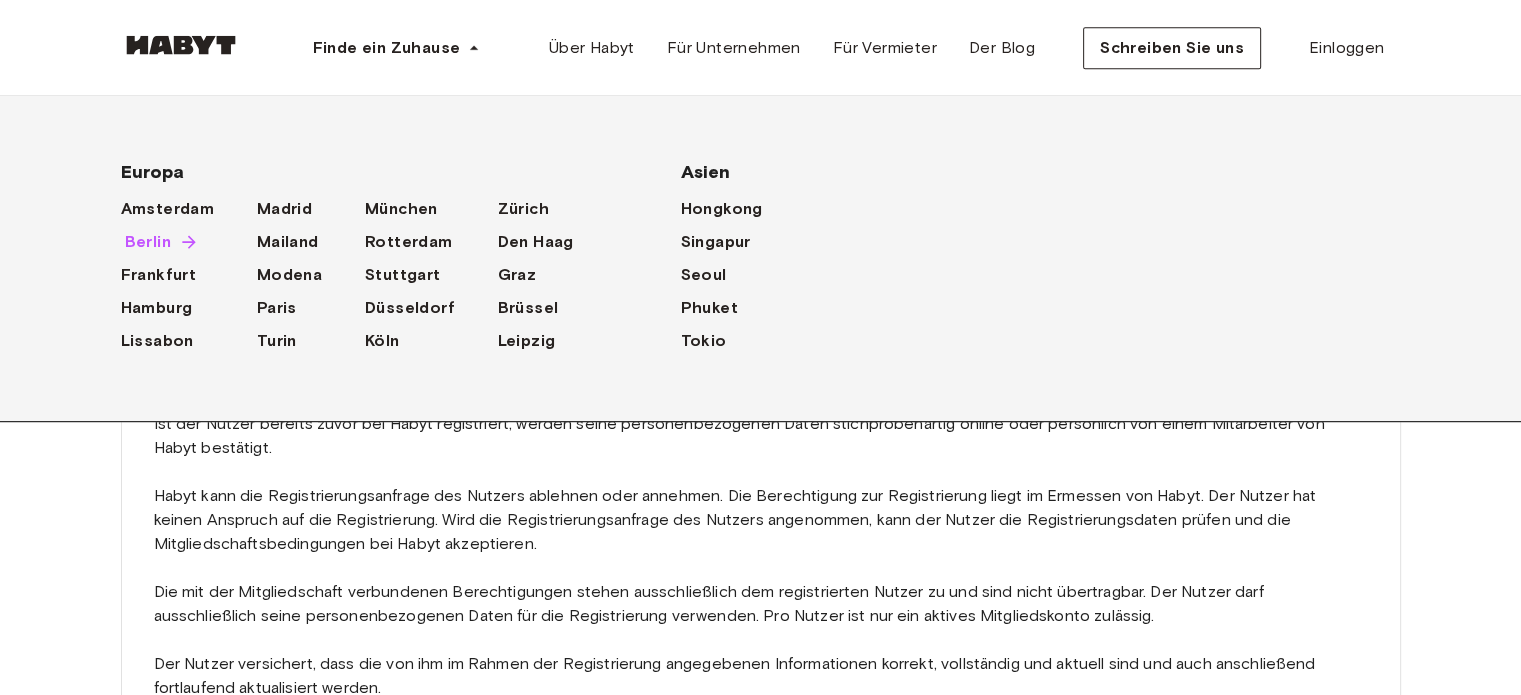click on "Berlin" at bounding box center (148, 241) 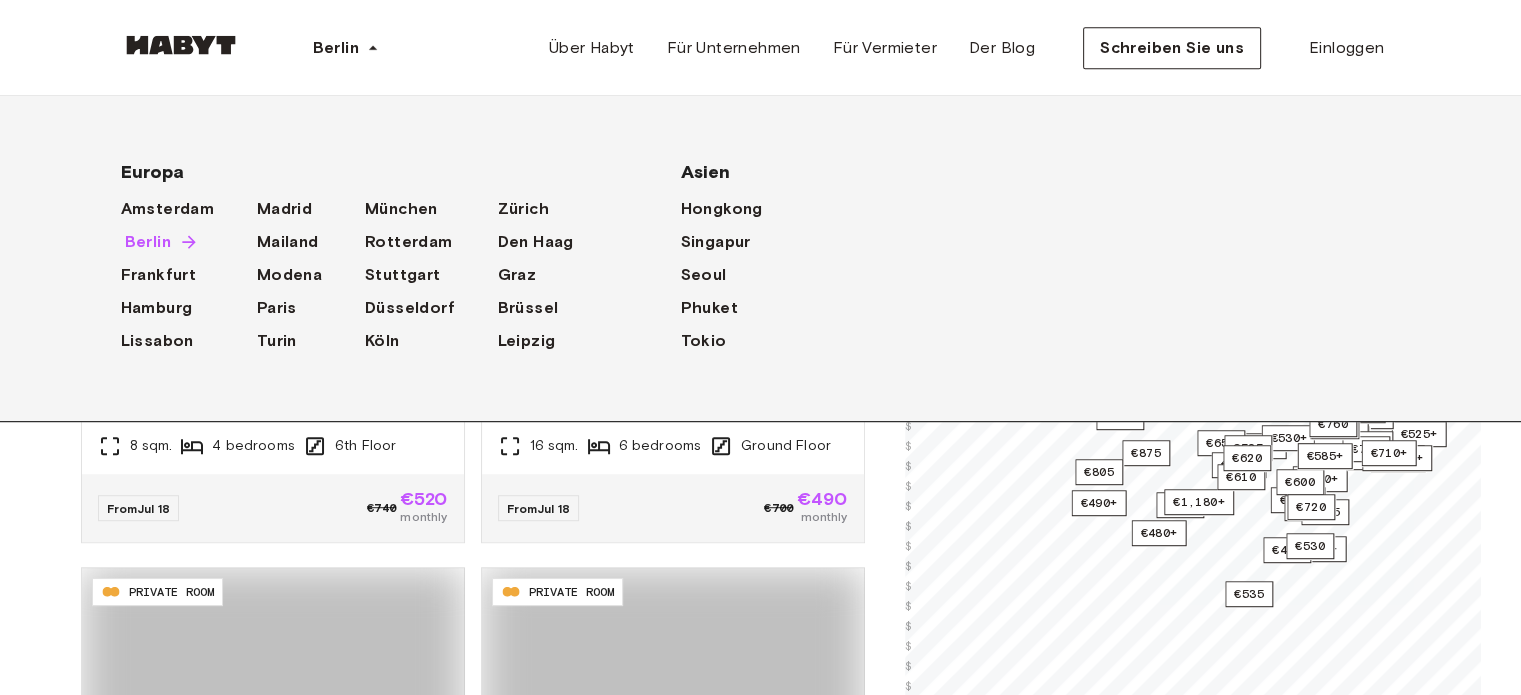 scroll, scrollTop: 0, scrollLeft: 0, axis: both 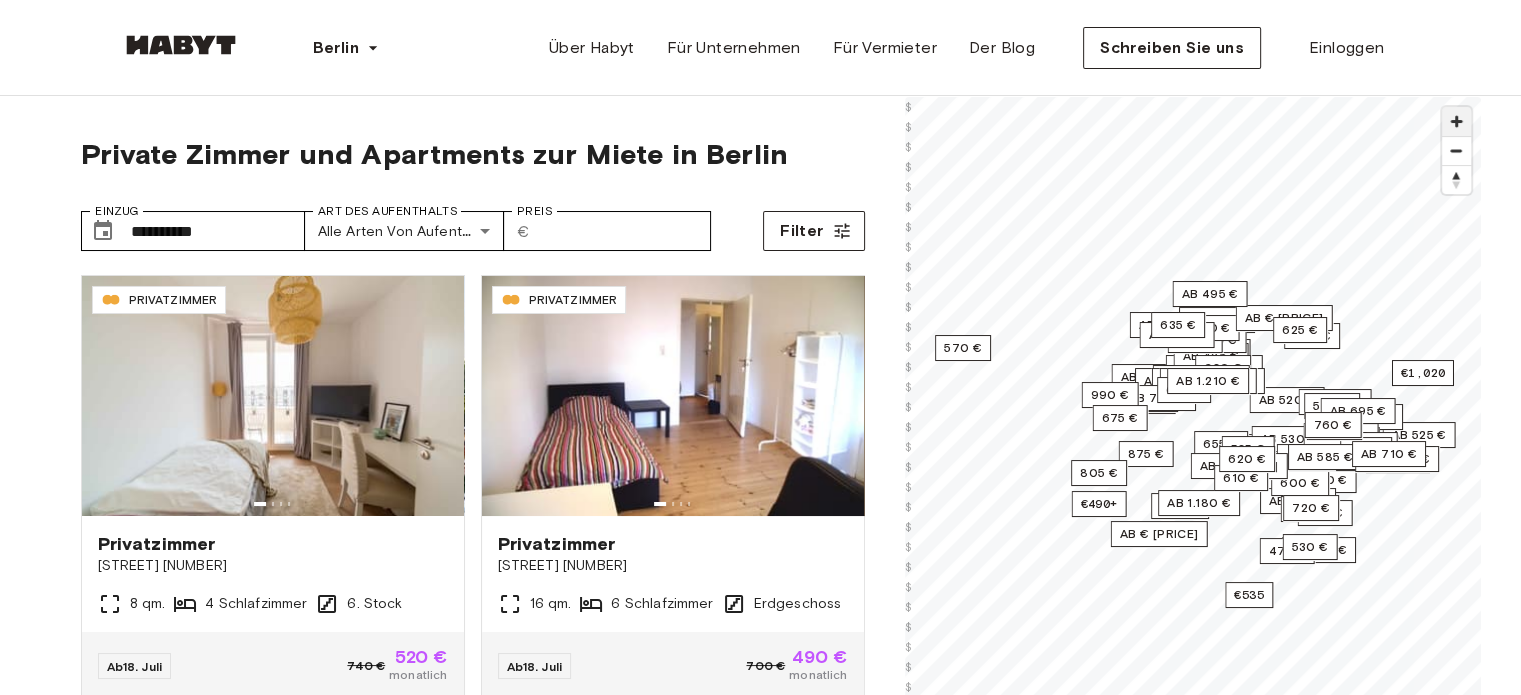 click at bounding box center [1456, 121] 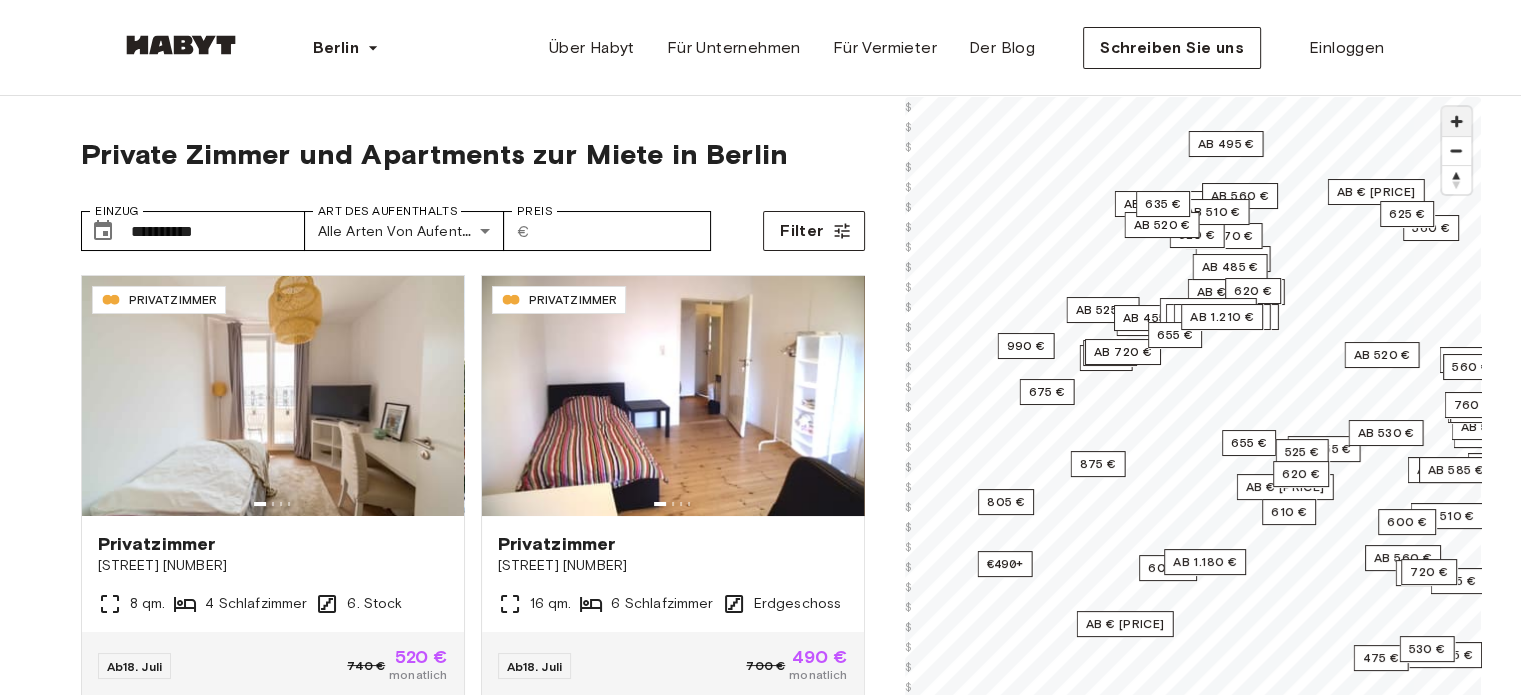 click at bounding box center [1456, 121] 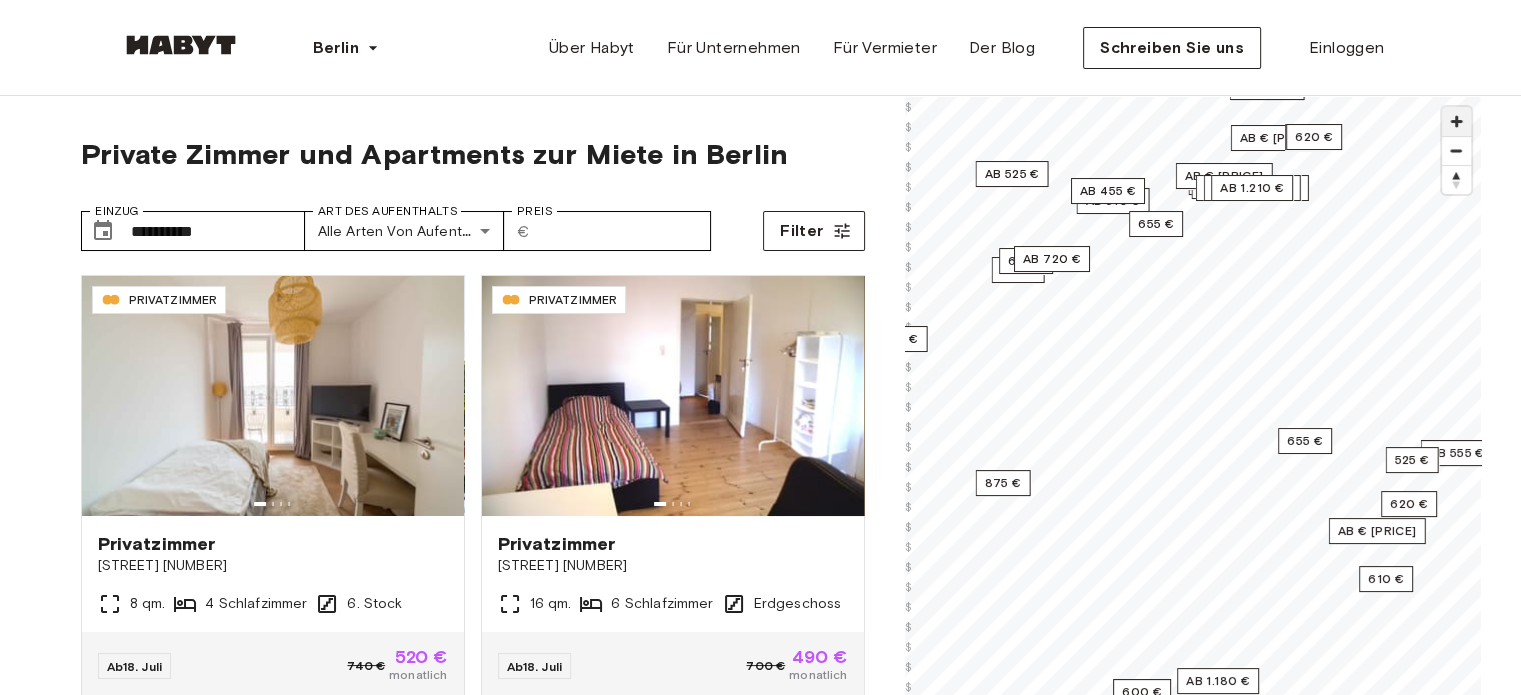 click at bounding box center [1456, 121] 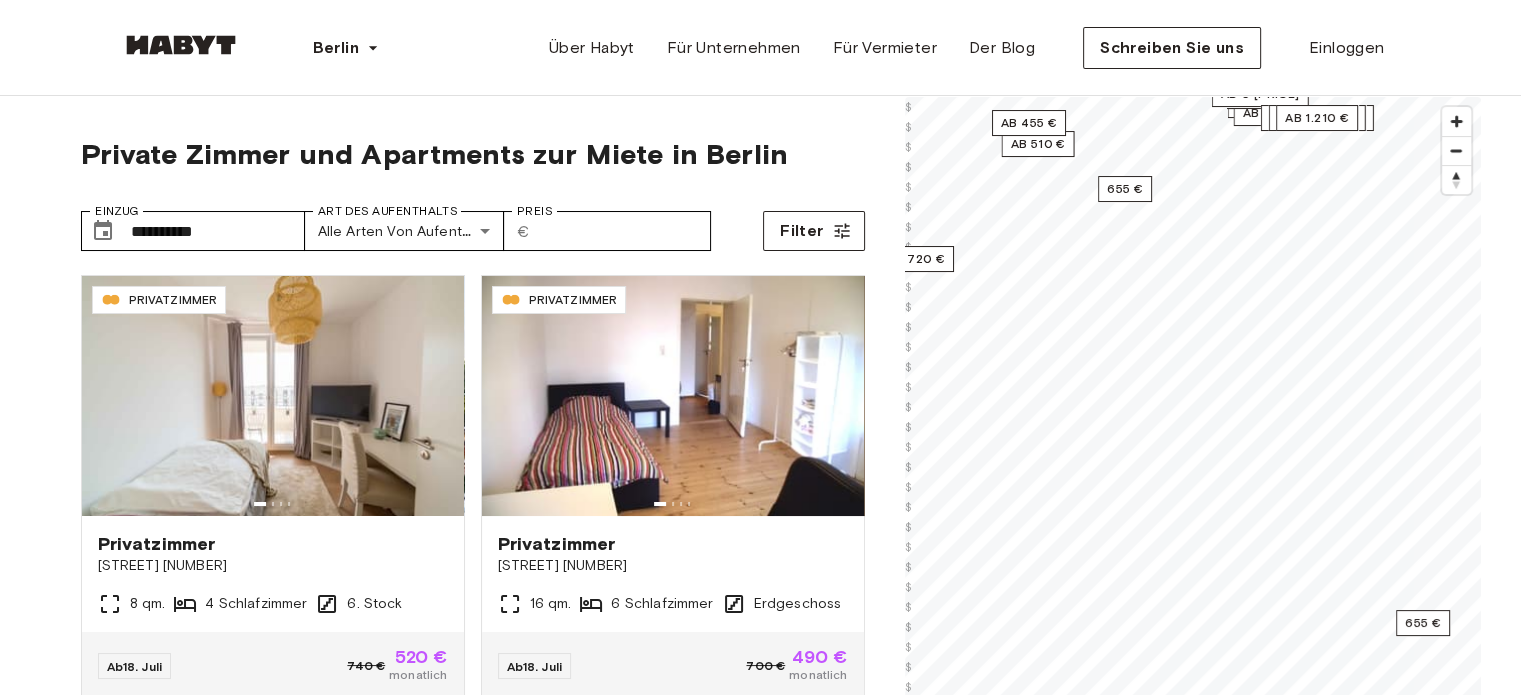 click on "**********" at bounding box center [760, 2458] 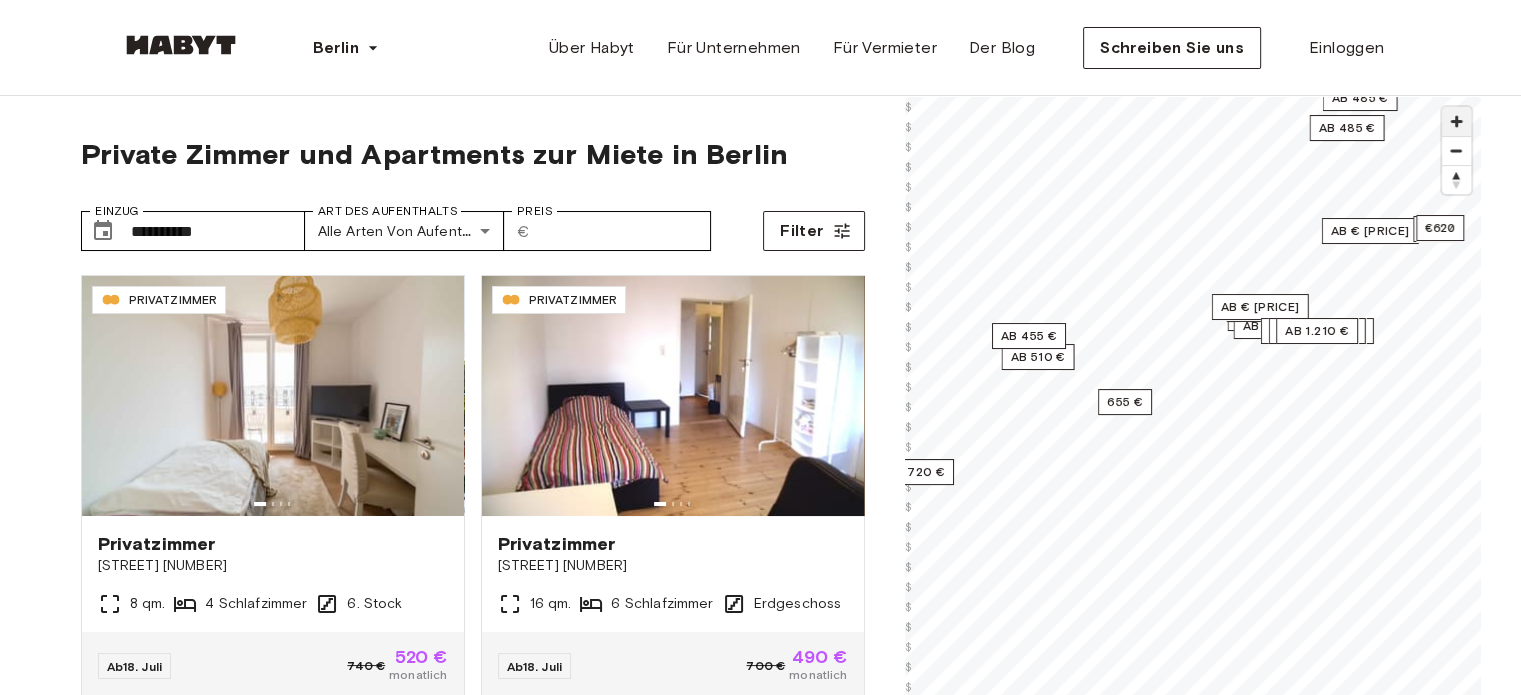 click at bounding box center [1456, 121] 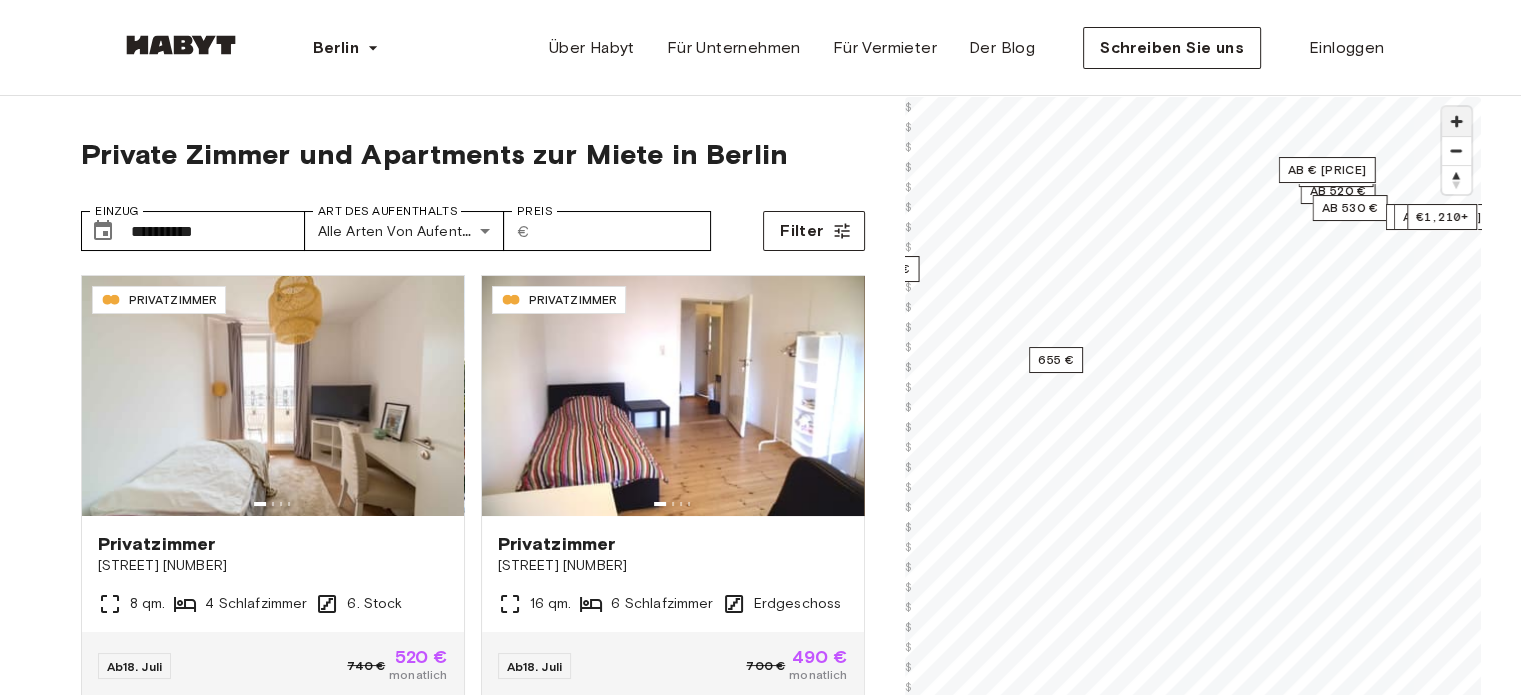 click at bounding box center [1456, 121] 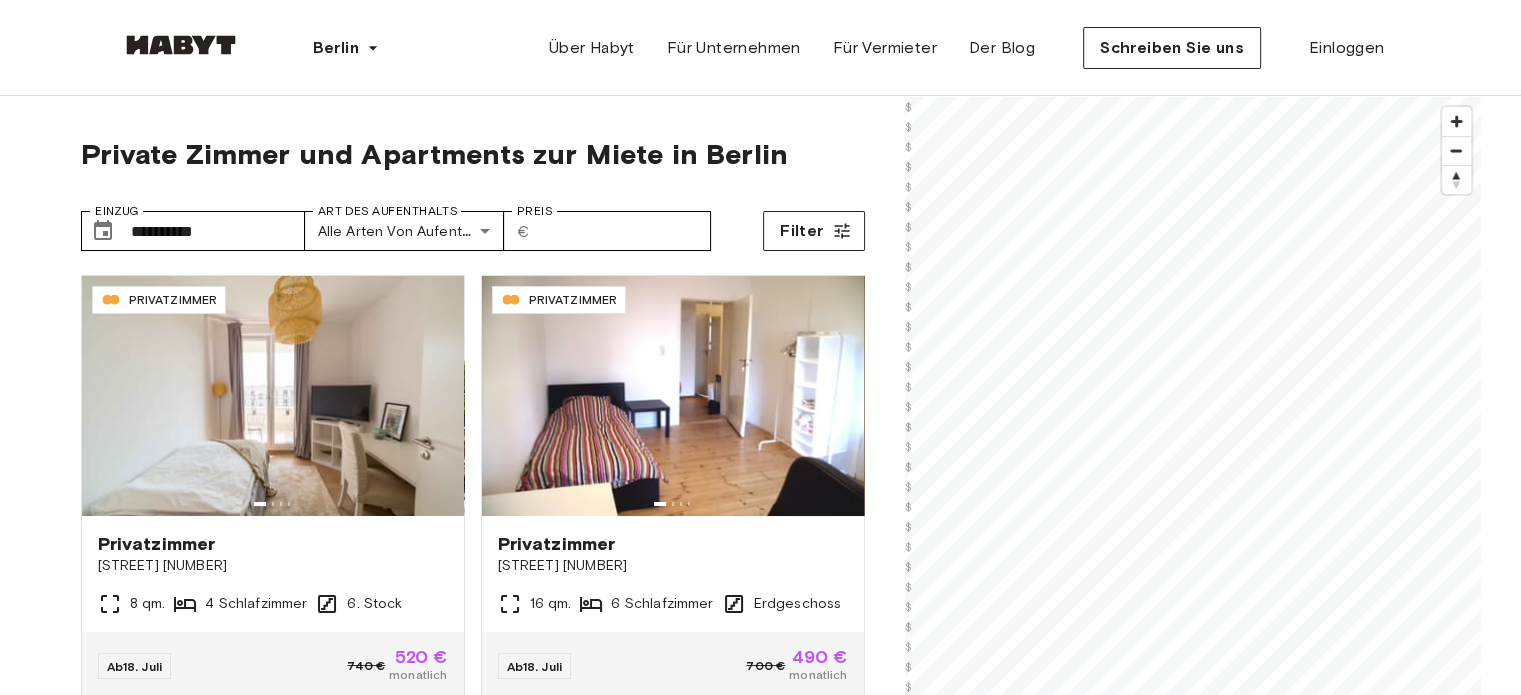 scroll, scrollTop: 100, scrollLeft: 0, axis: vertical 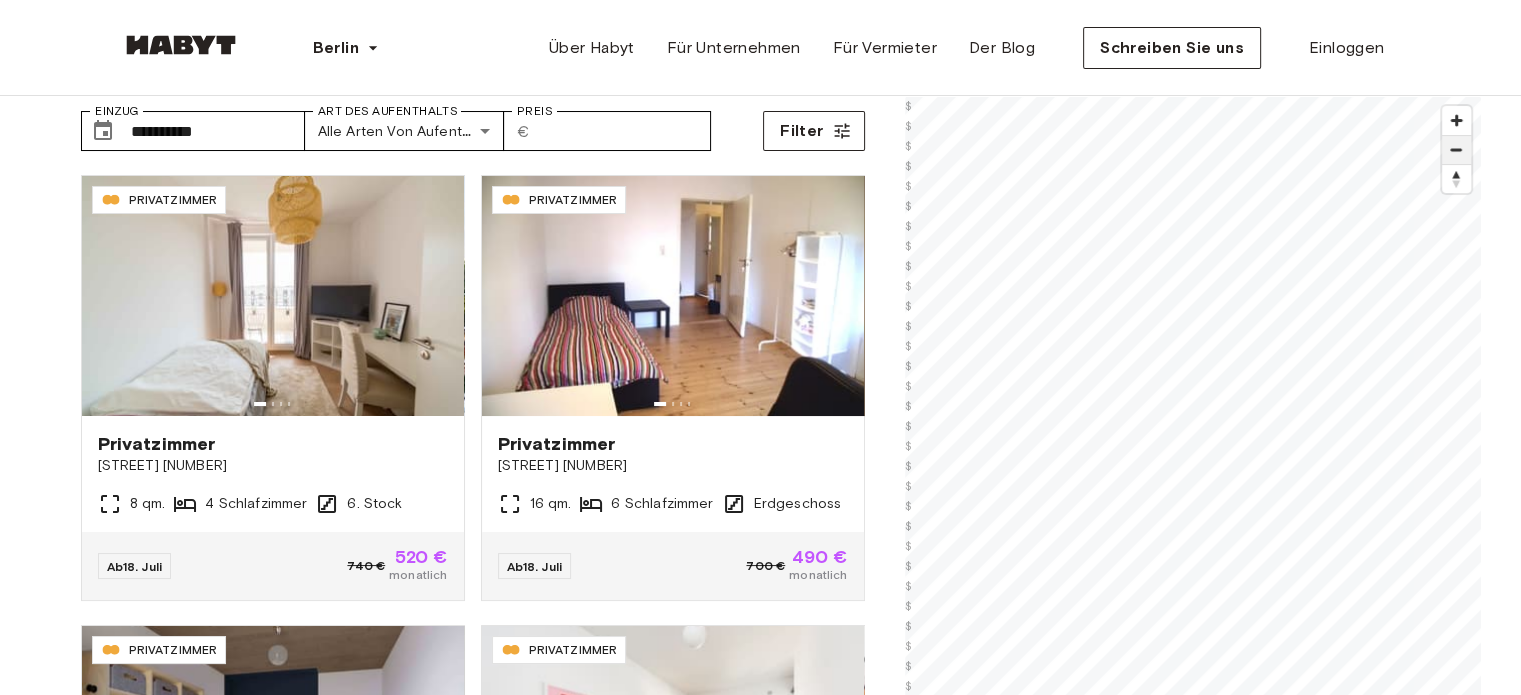 click at bounding box center (1456, 150) 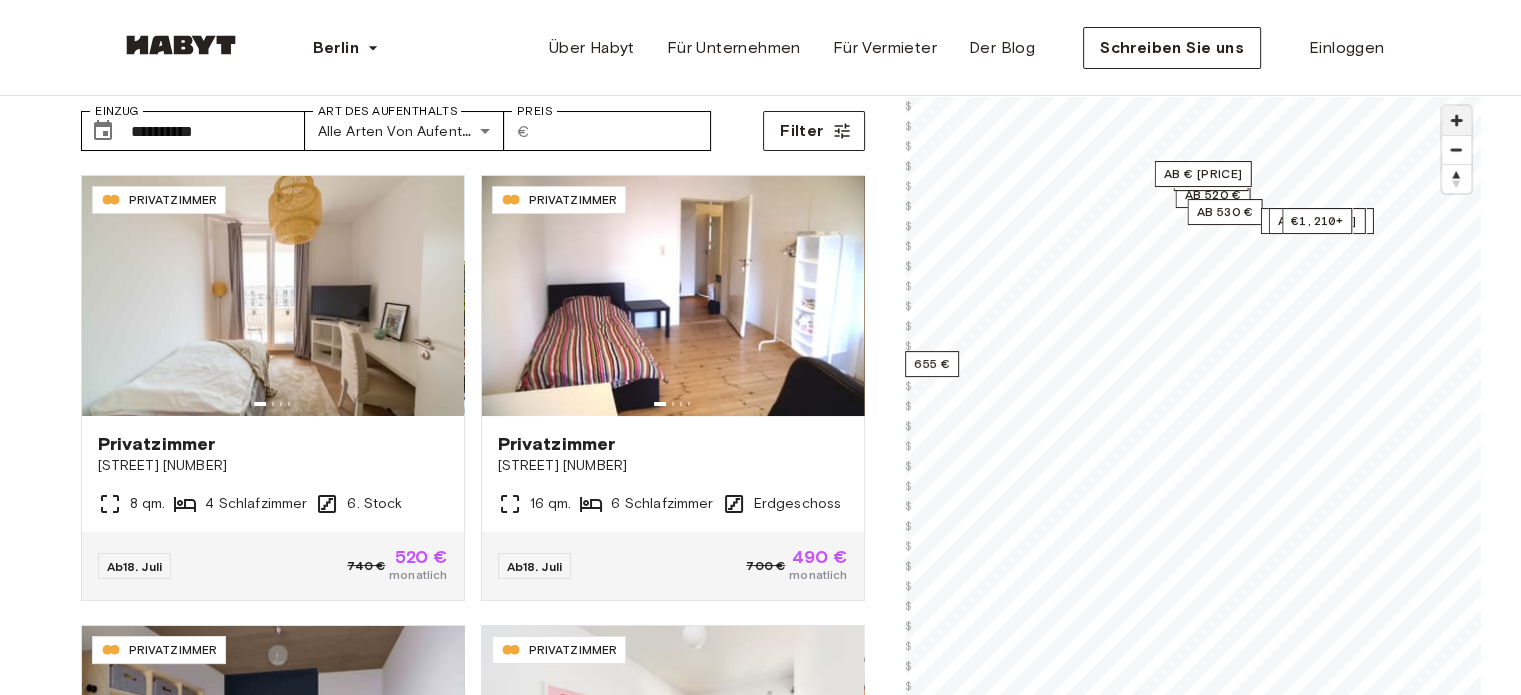 click at bounding box center [1456, 120] 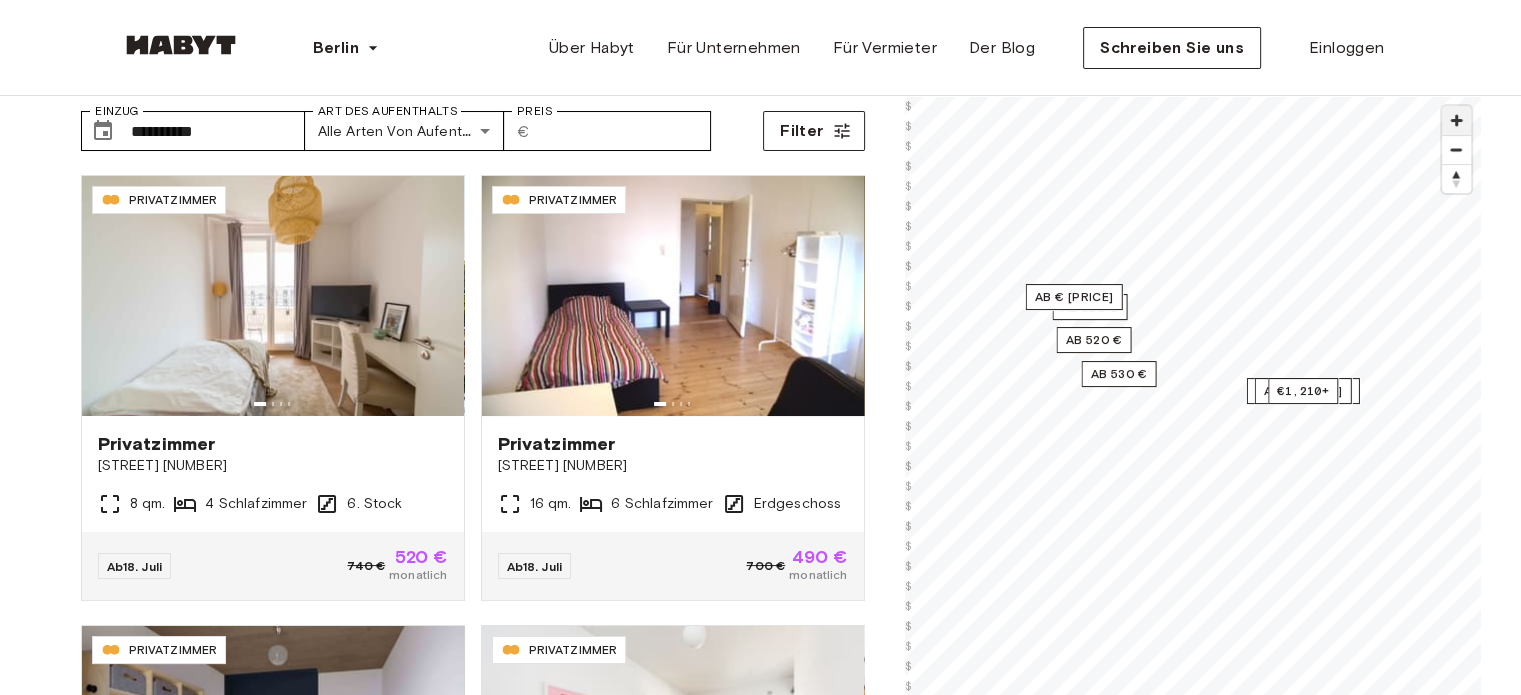 click at bounding box center [1456, 120] 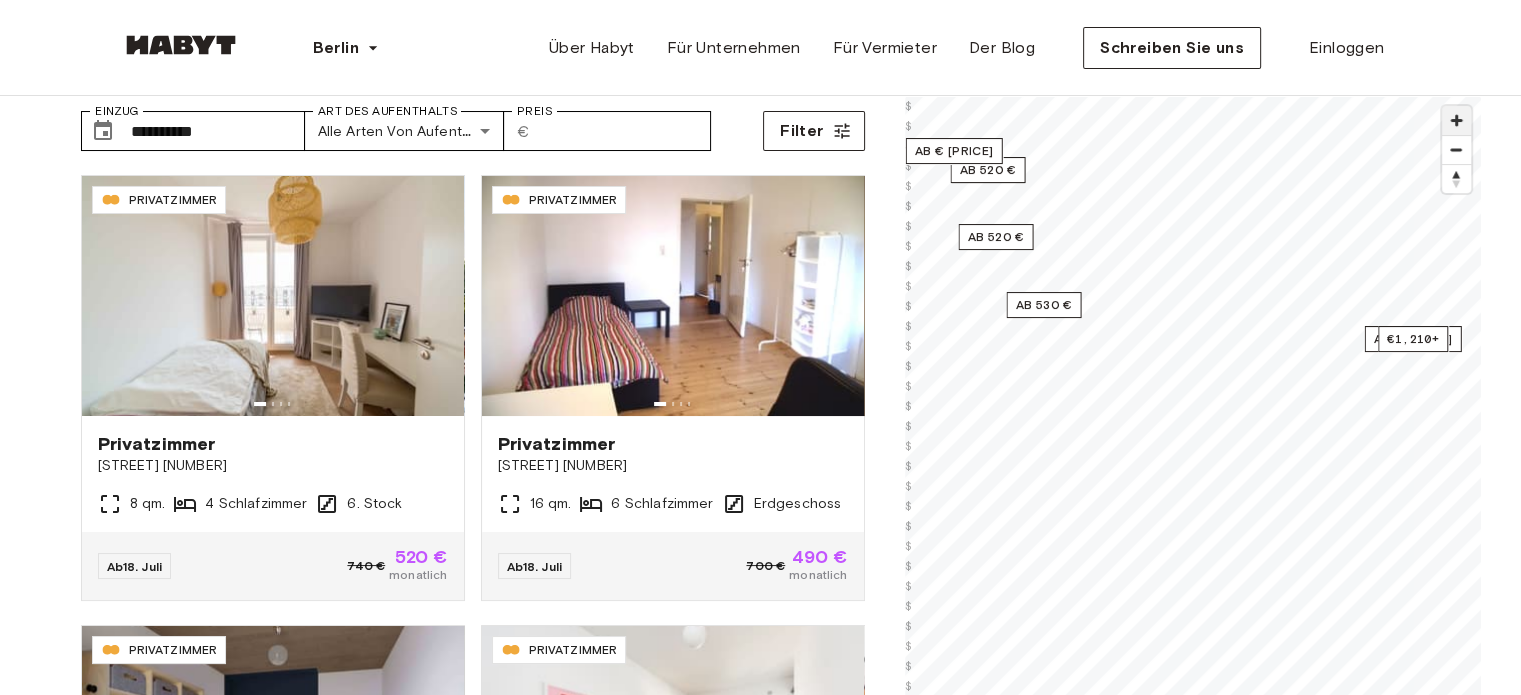 click at bounding box center [1456, 120] 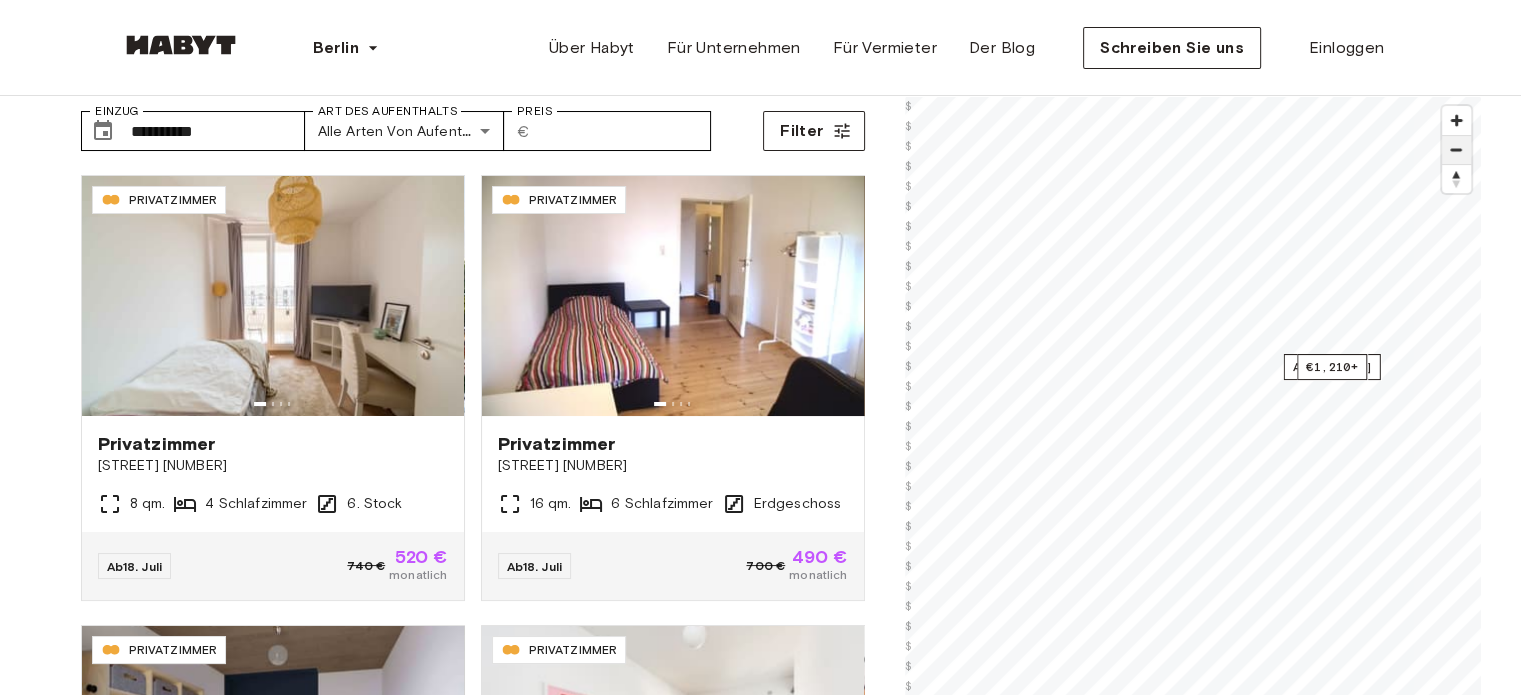 click at bounding box center [1456, 150] 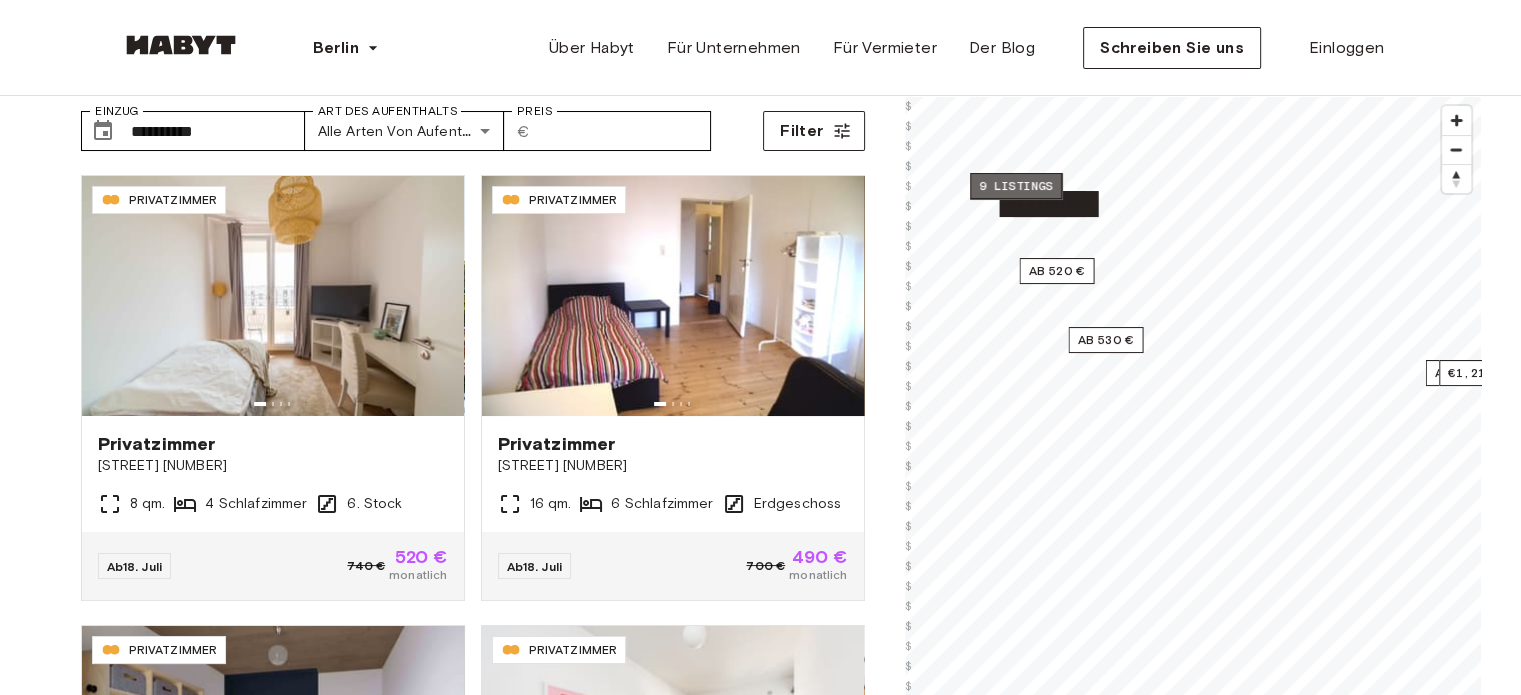 click on "9 listings" at bounding box center (1016, 186) 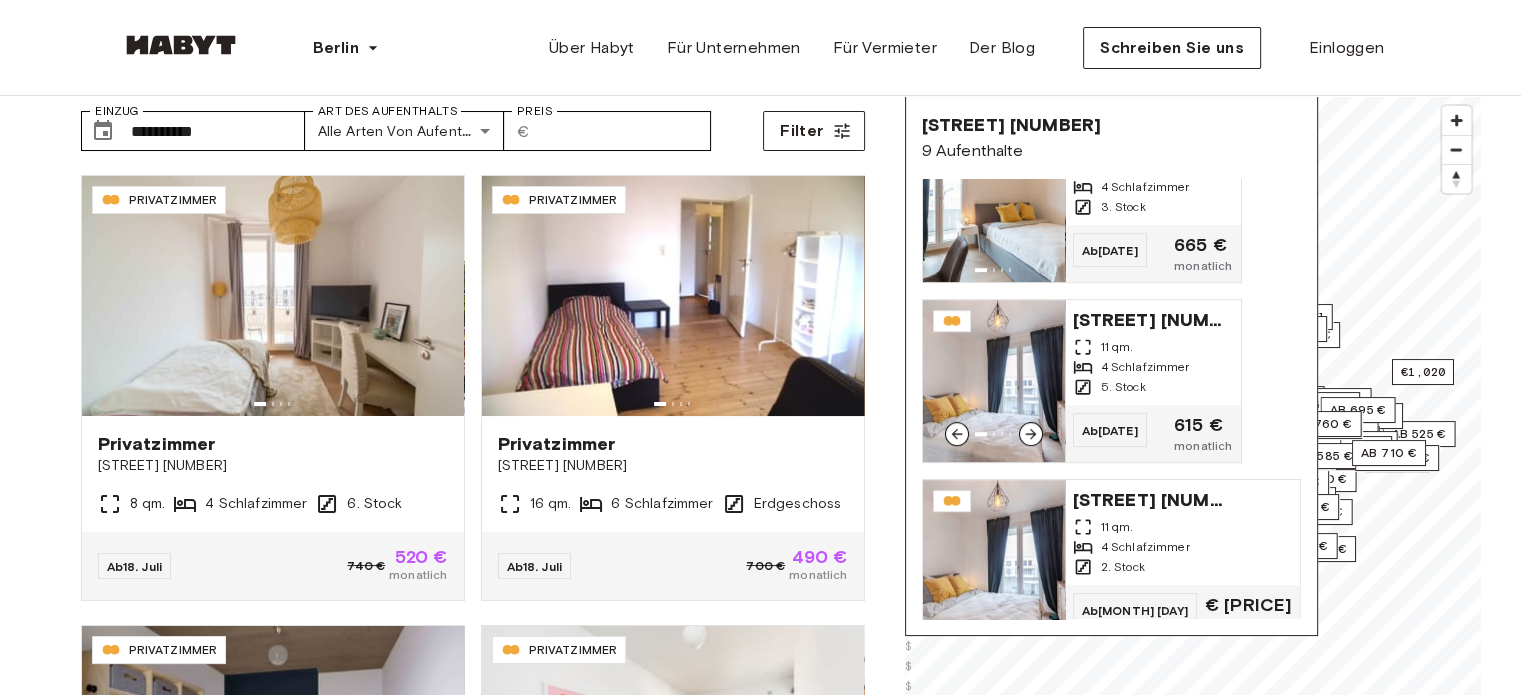 scroll, scrollTop: 1160, scrollLeft: 0, axis: vertical 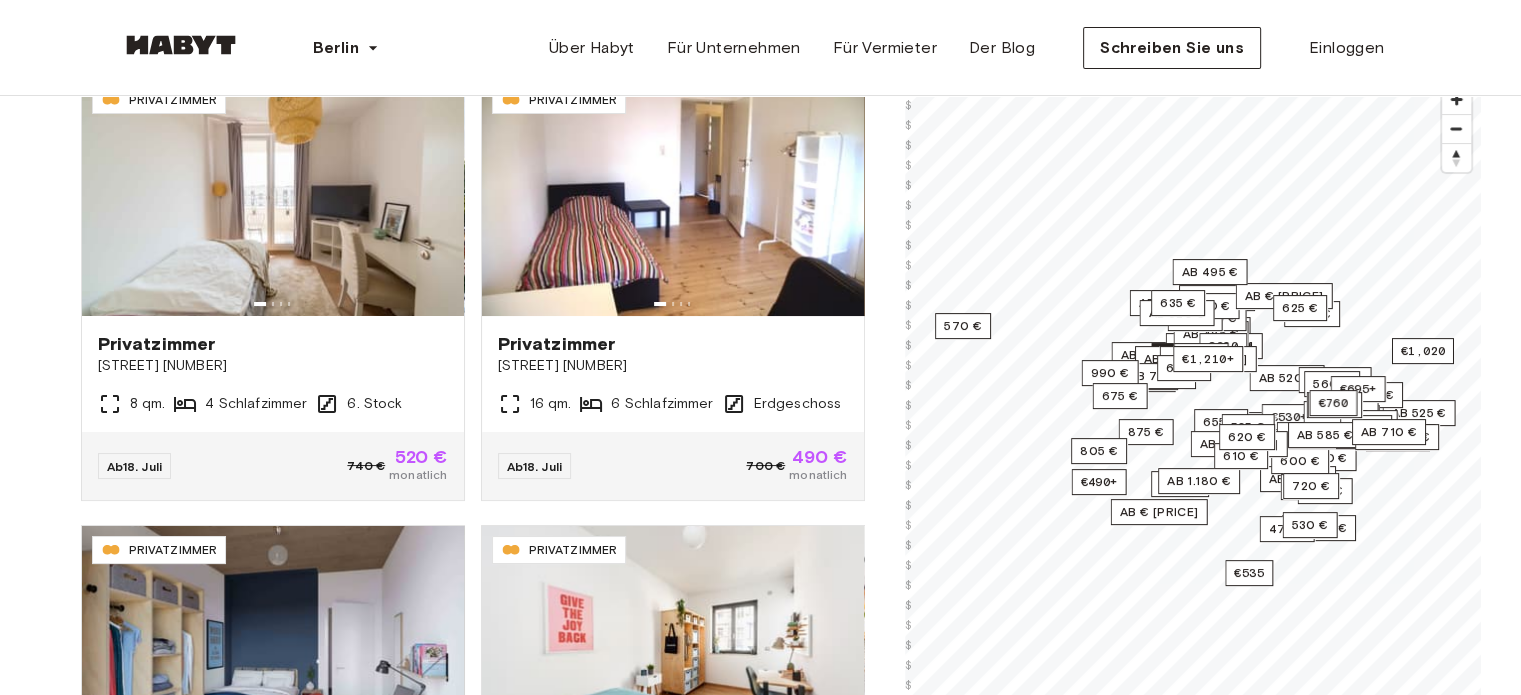 click on "Berlin Europa Amsterdam Berlin Frankfurt Hamburg Lissabon Madrid Mailand Modena Paris Turin München Rotterdam Stuttgart Düsseldorf Köln Zürich Den Haag Graz Brüssel Leipzig Asien Hongkong Singapur Seoul Phuket Tokio Über Habyt Für Unternehmen Für Vermieter Der Blog Schreiben Sie uns Einloggen" at bounding box center (761, 48) 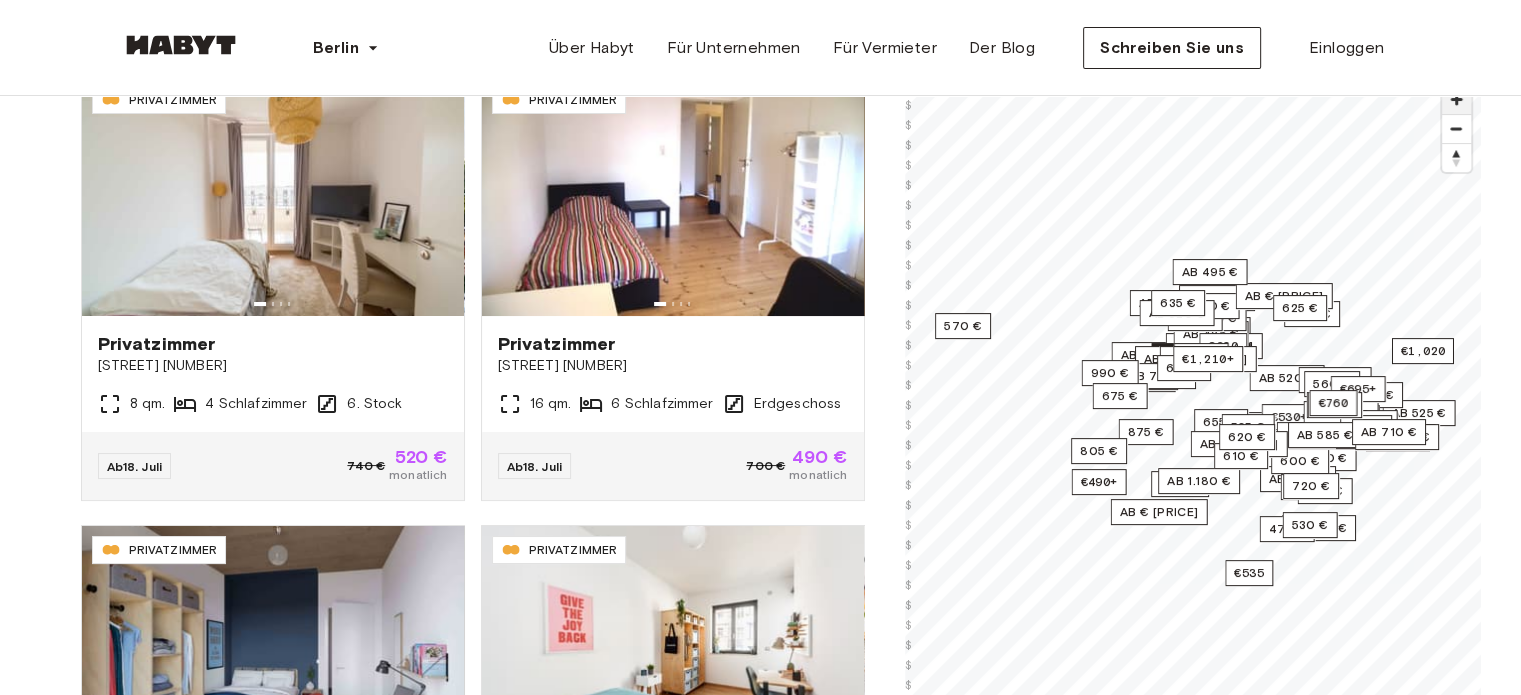 click at bounding box center [1456, 99] 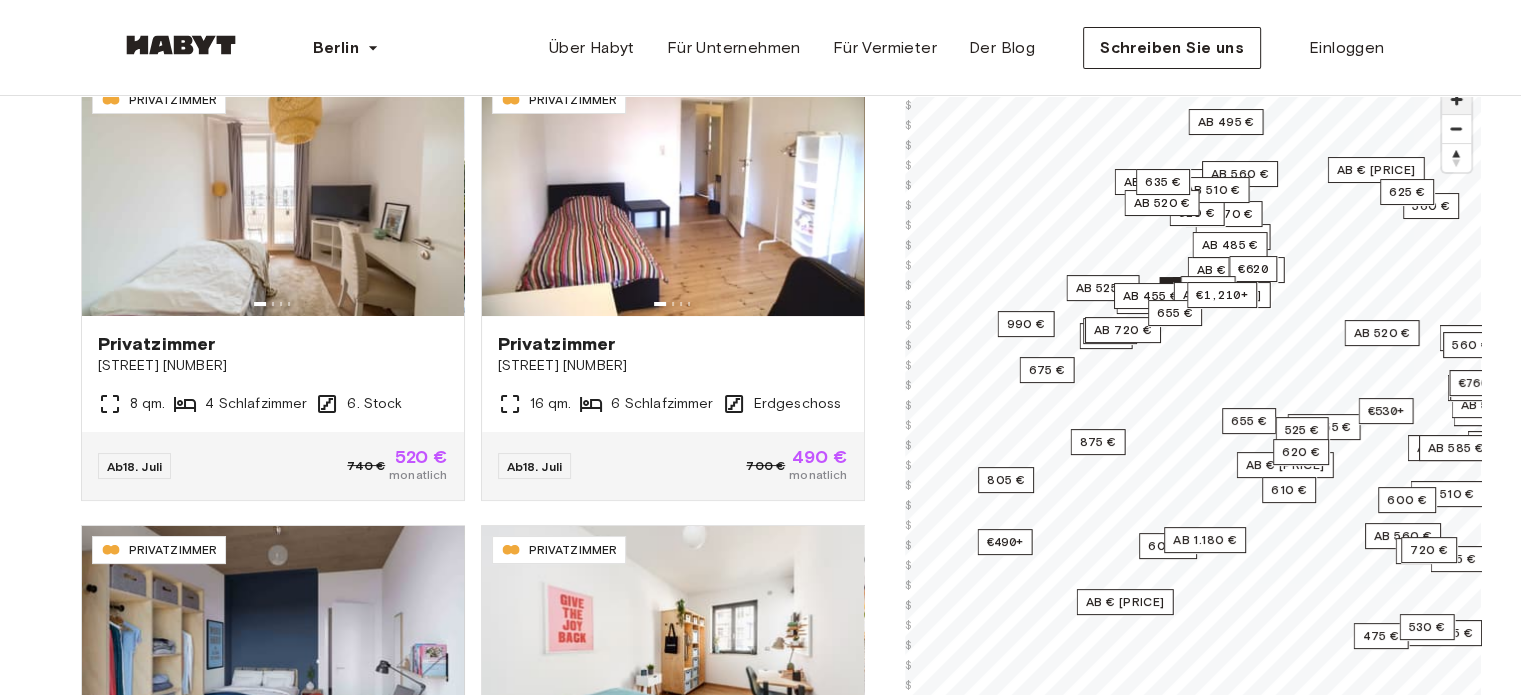 click at bounding box center (1456, 99) 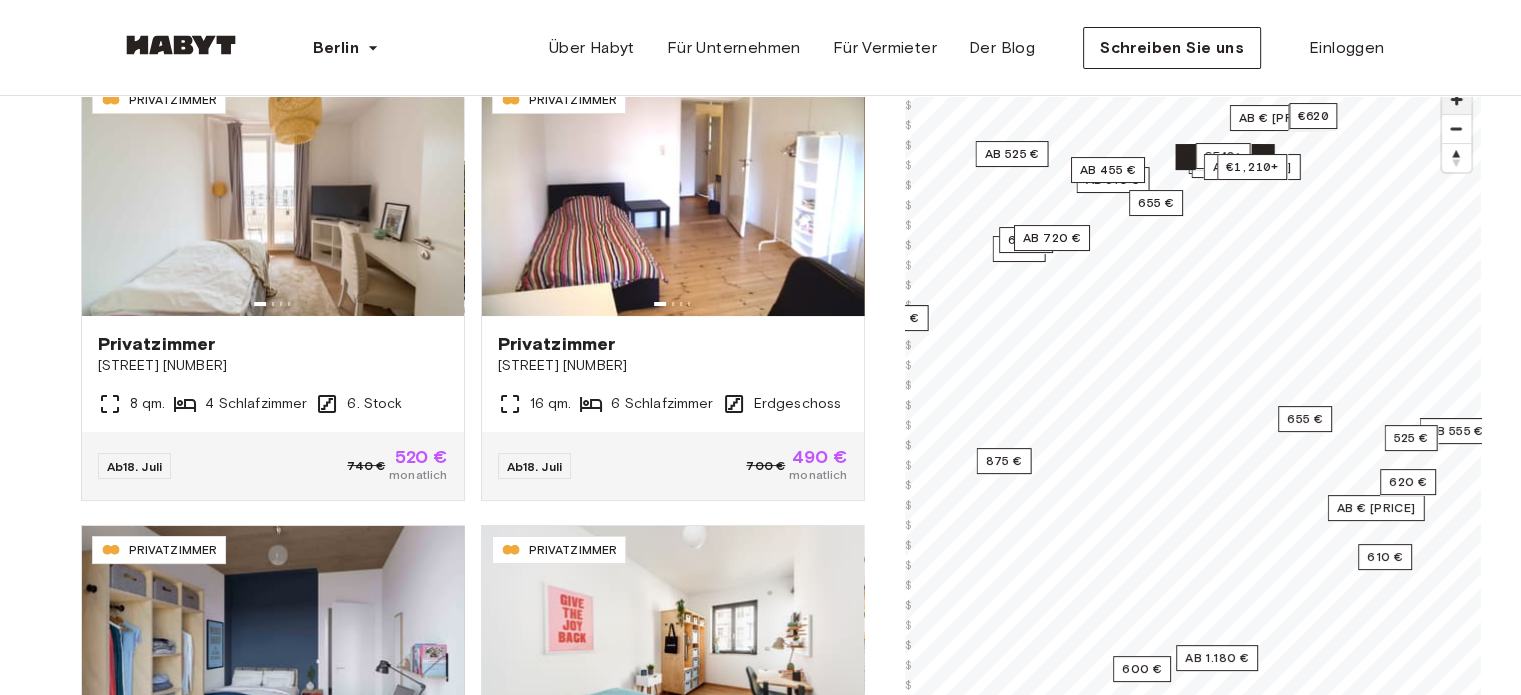click at bounding box center [1456, 99] 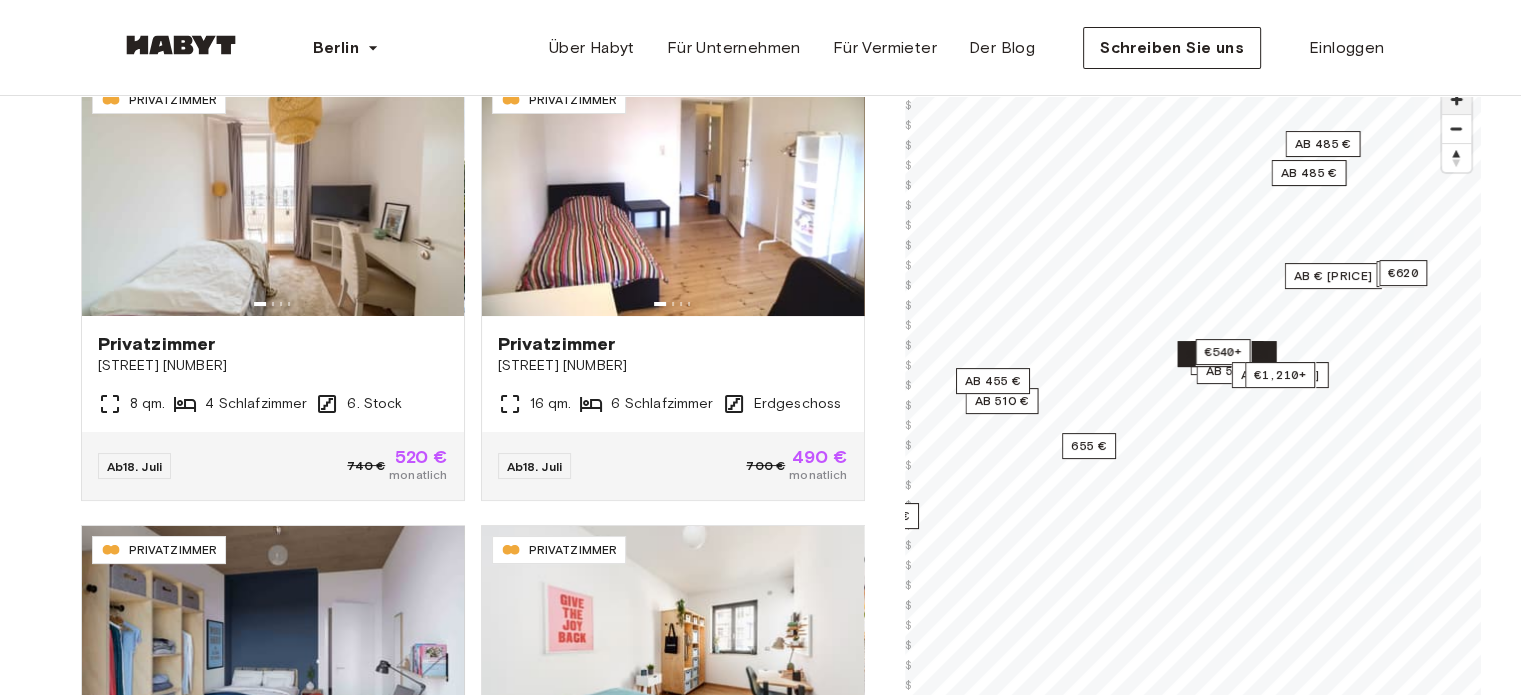 click at bounding box center [1456, 99] 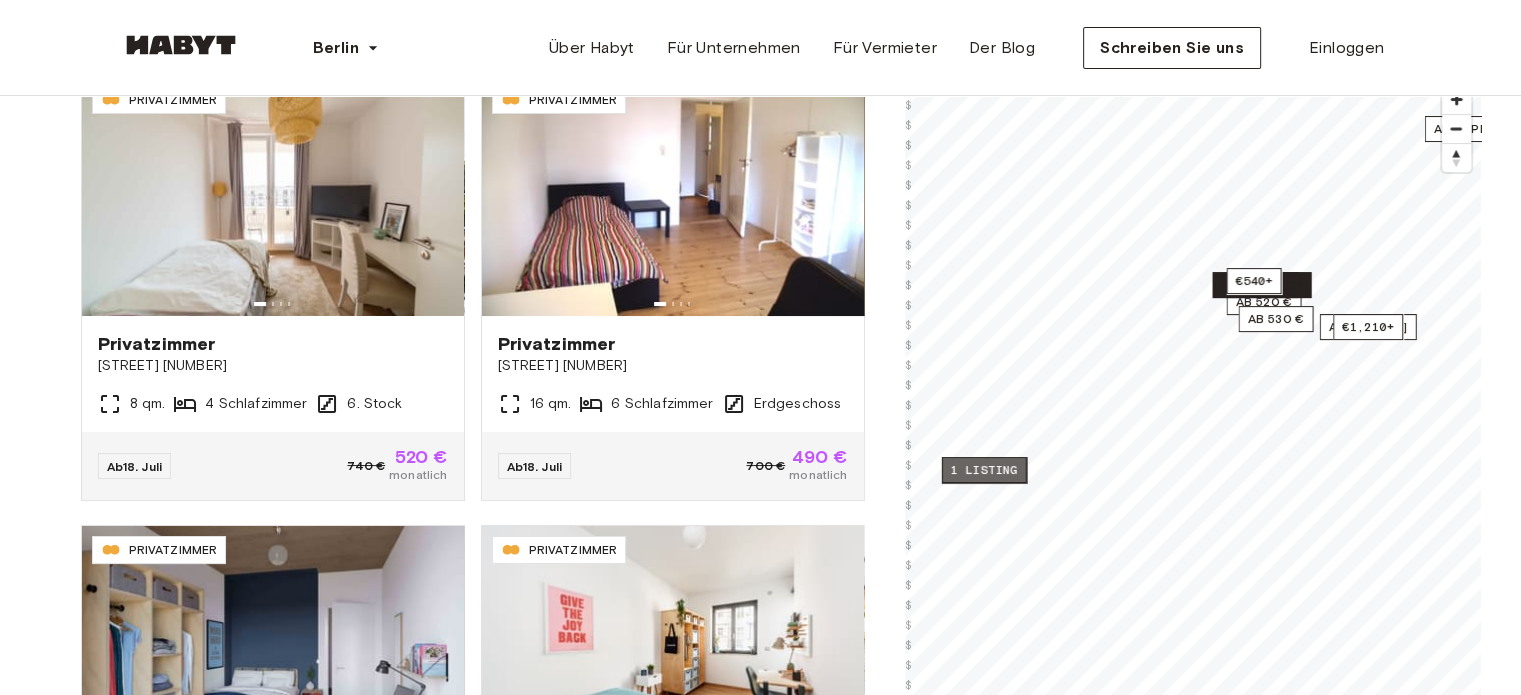 click on "1 listing" at bounding box center [983, 470] 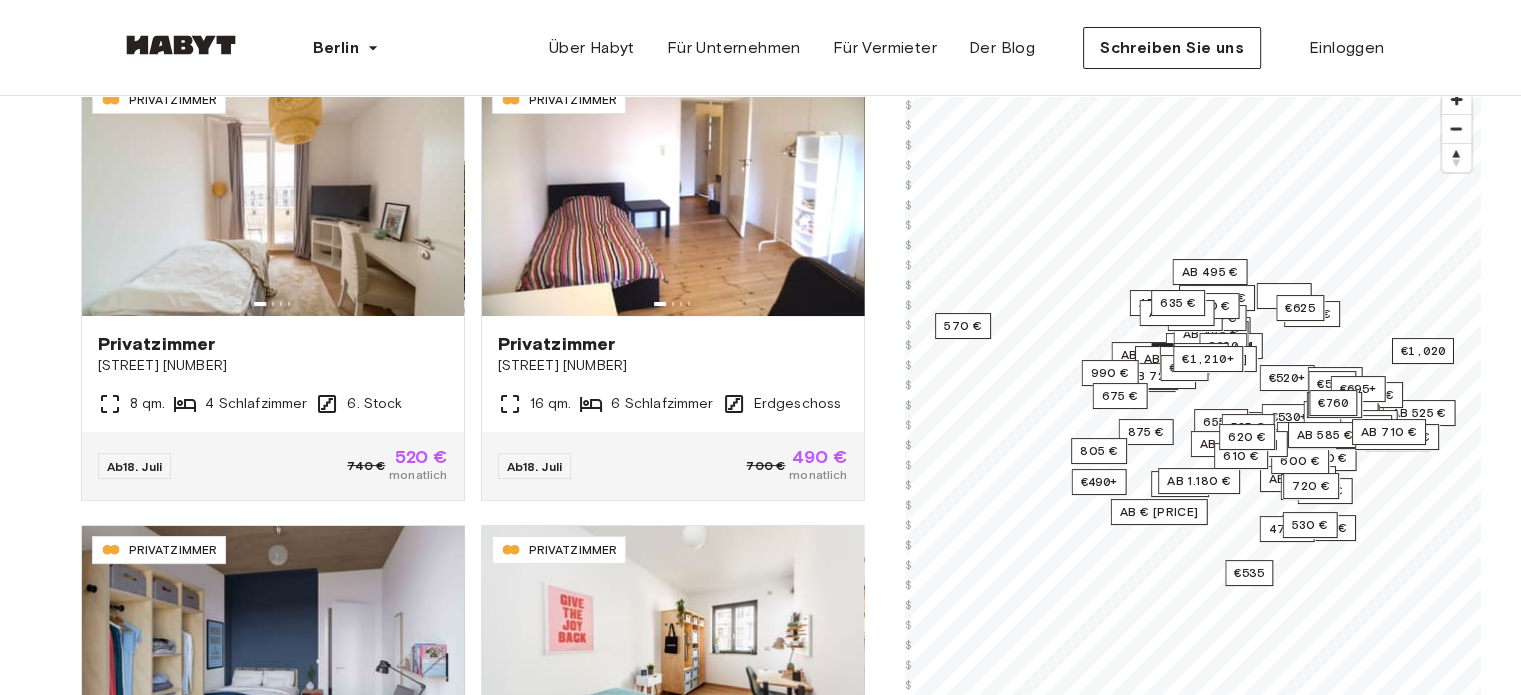 scroll, scrollTop: 0, scrollLeft: 0, axis: both 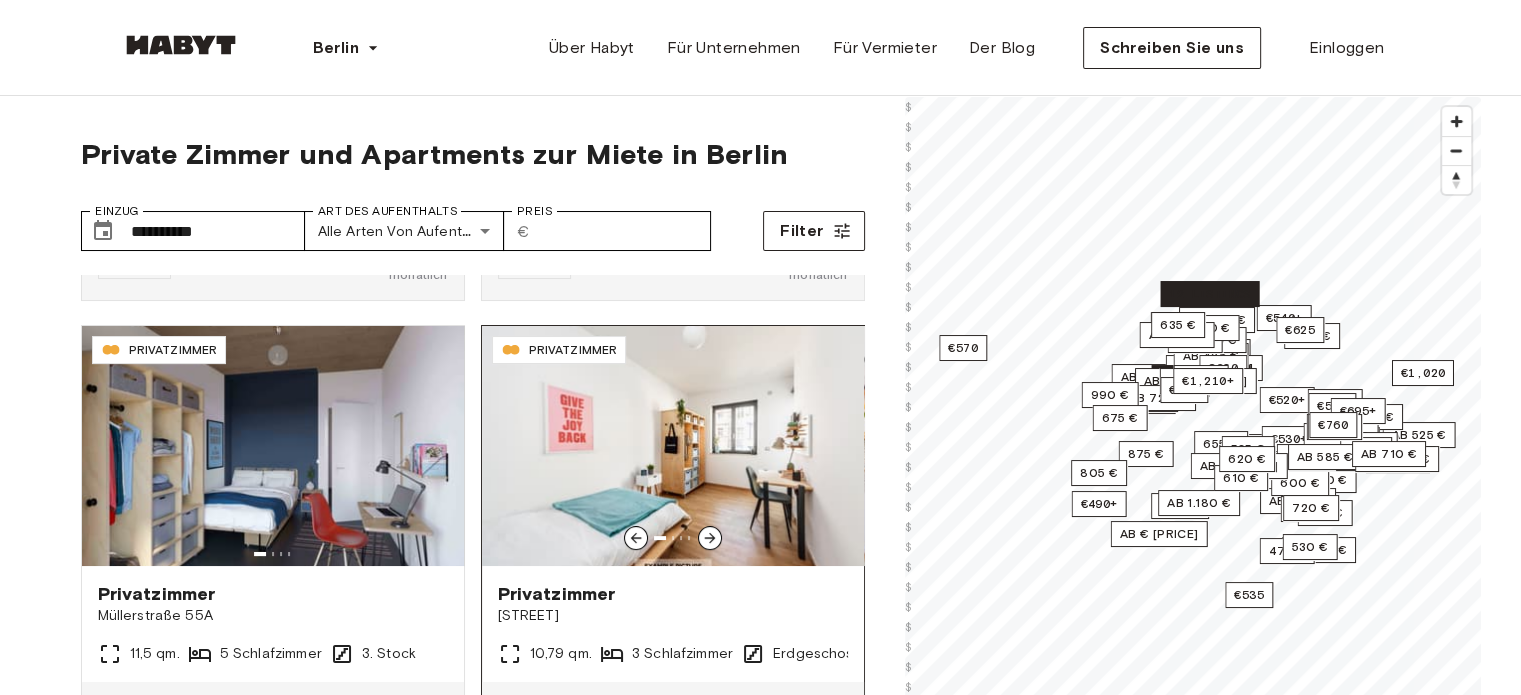 click 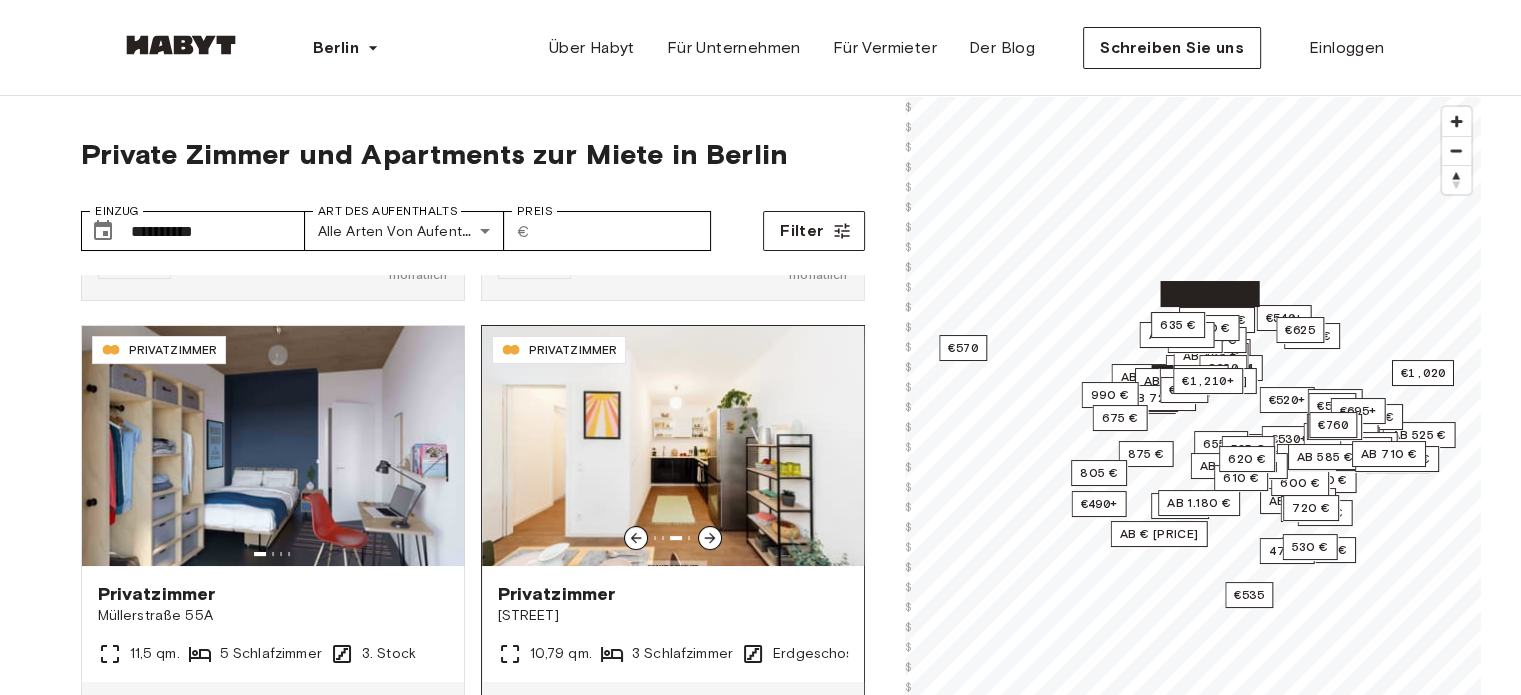 click 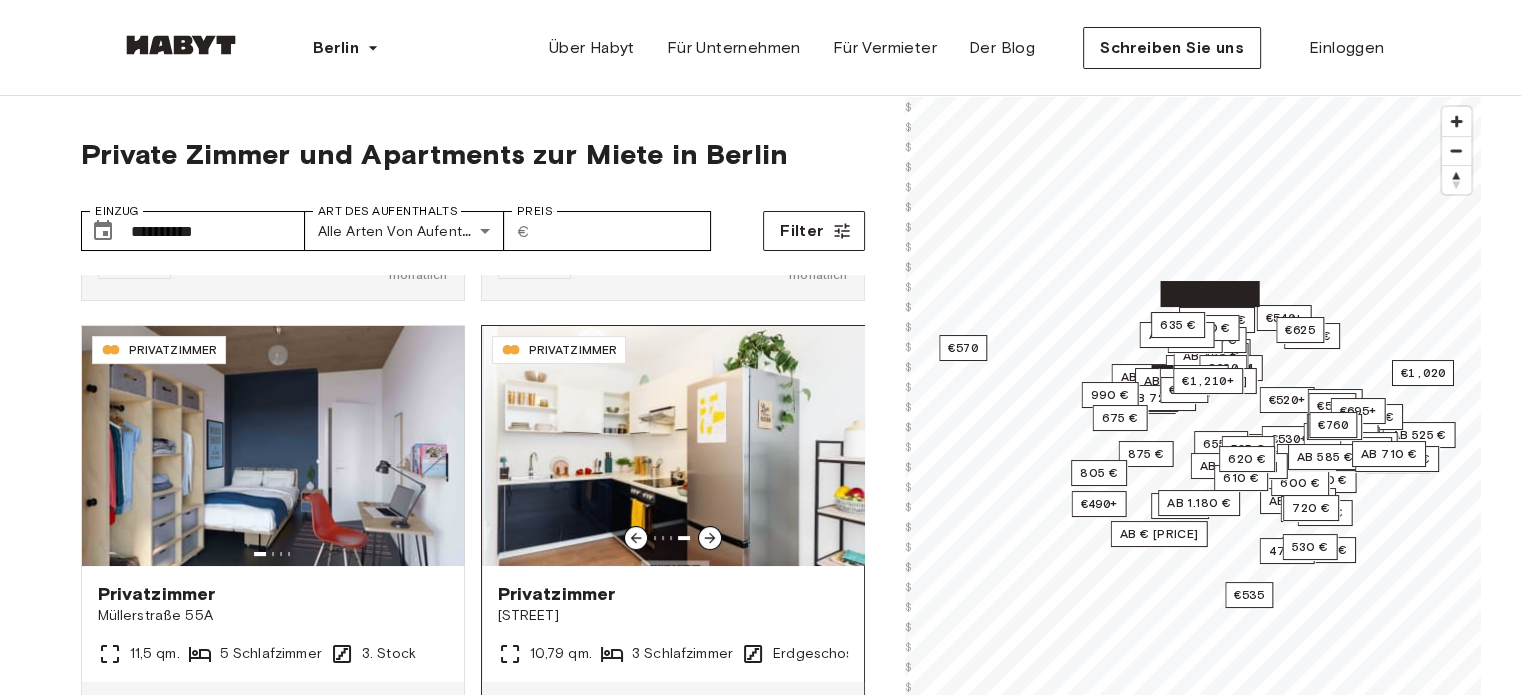 click 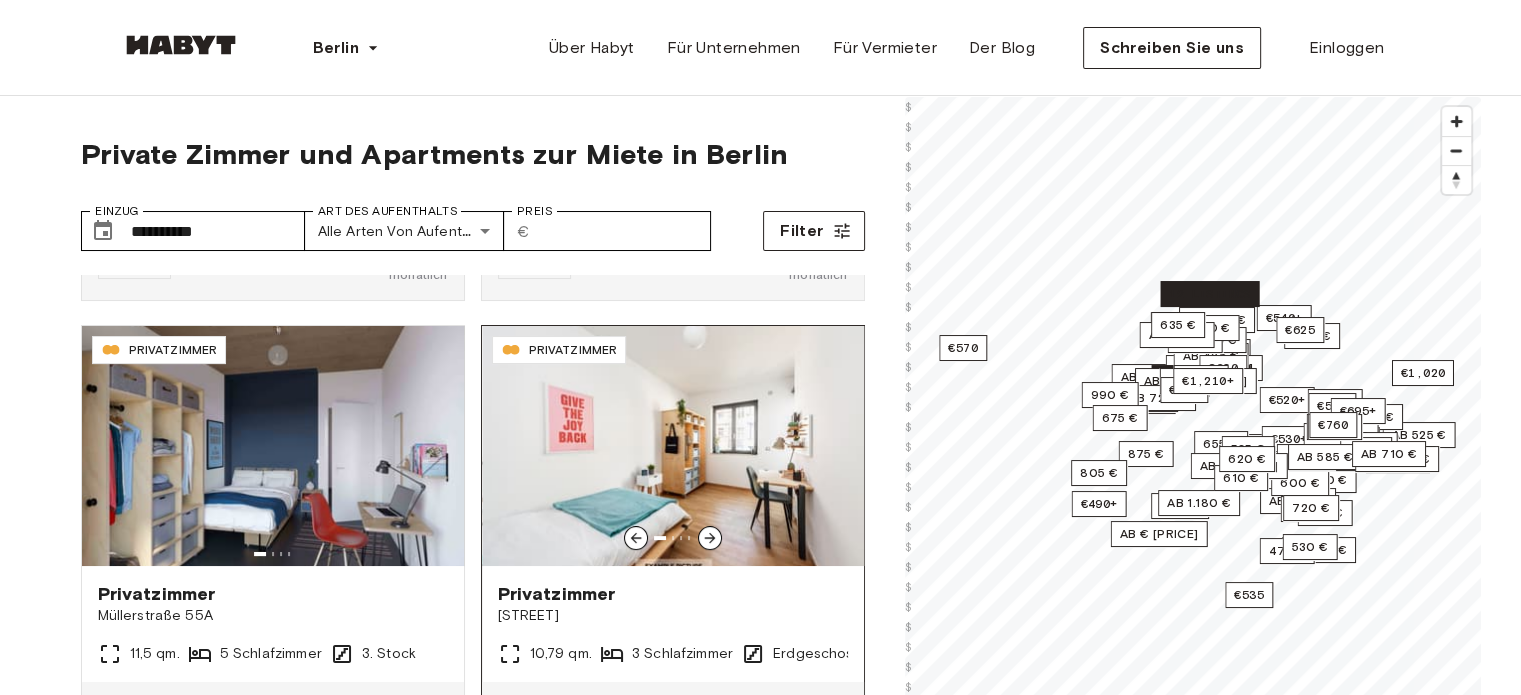 click 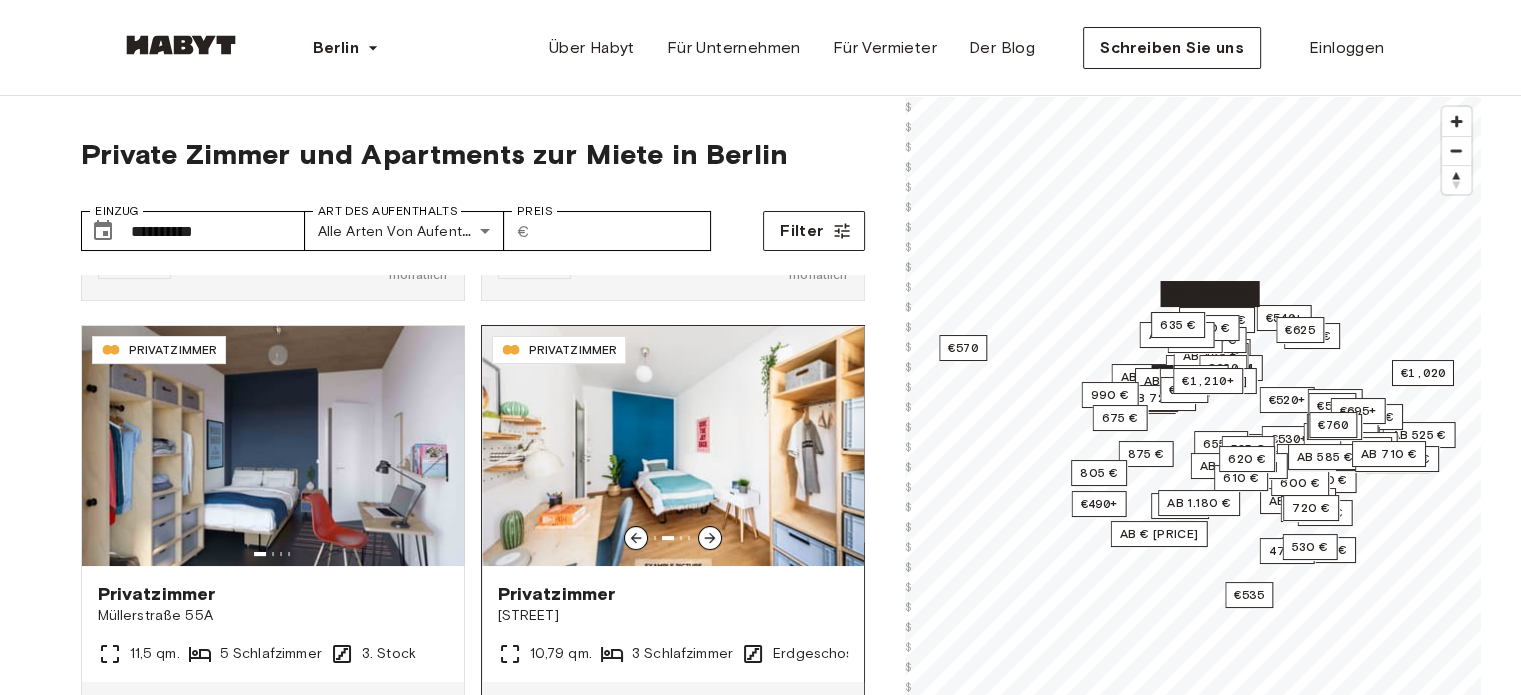 click 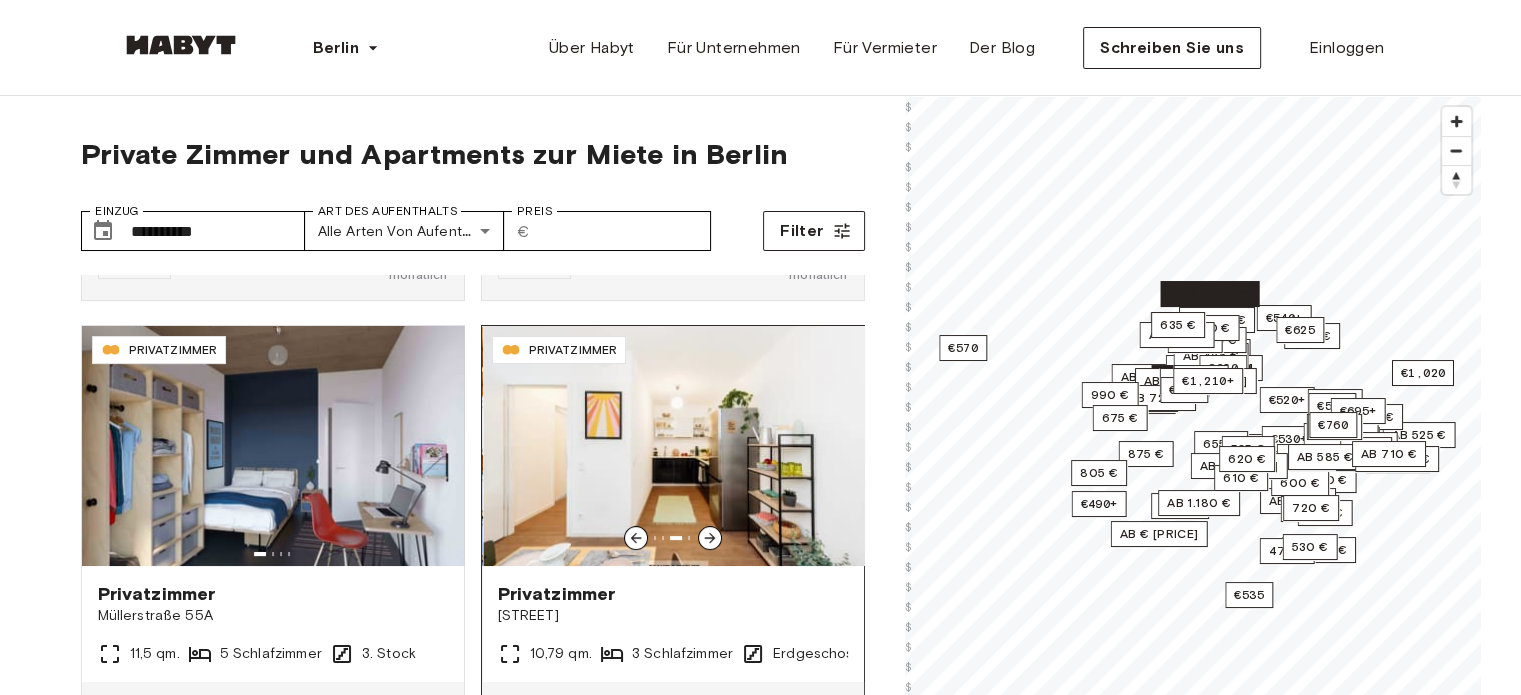 click 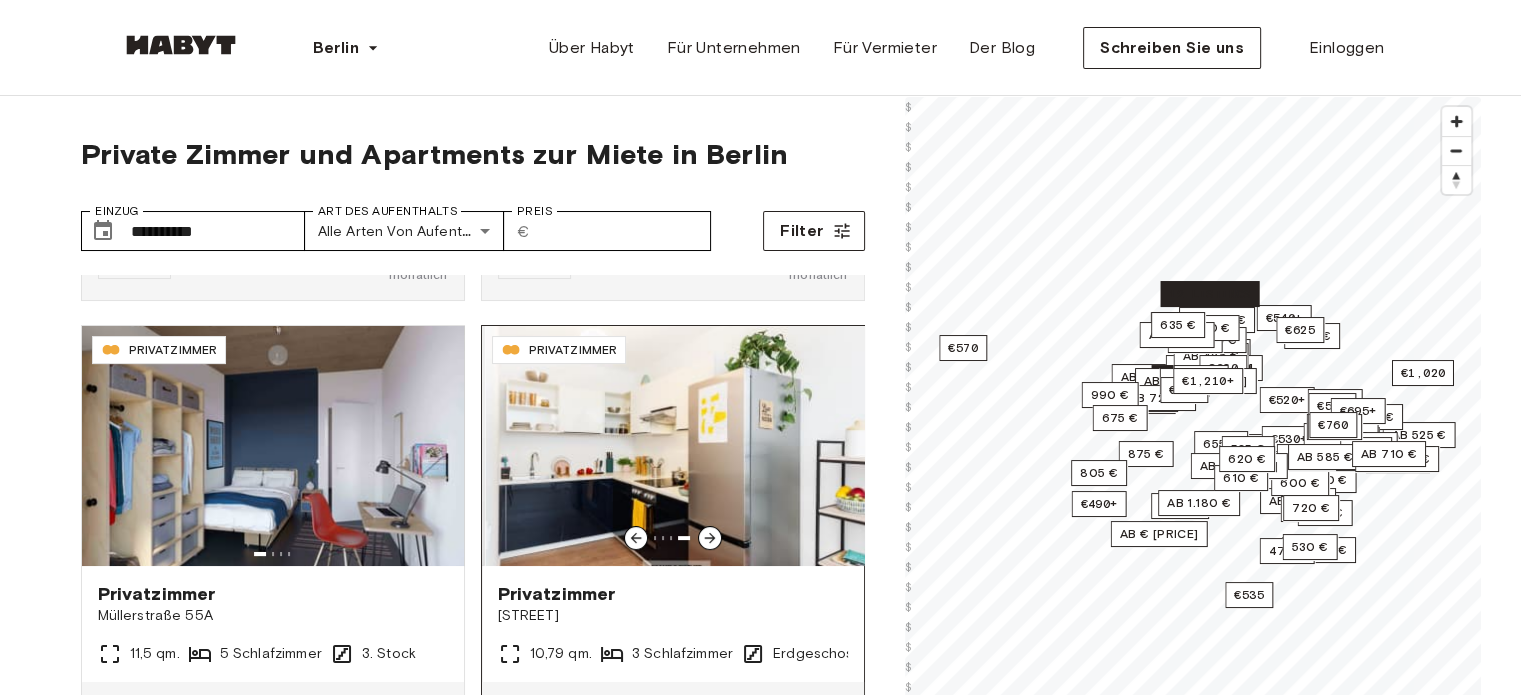 click 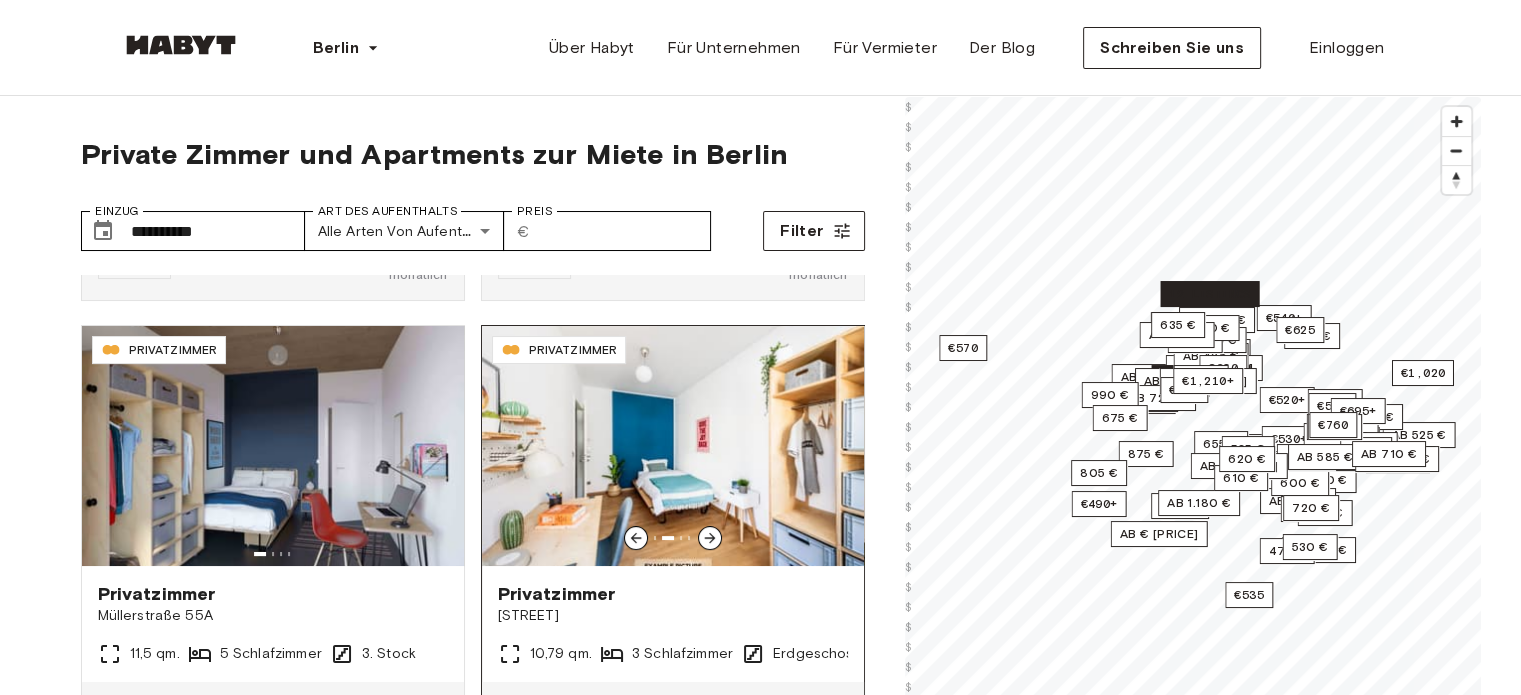 click 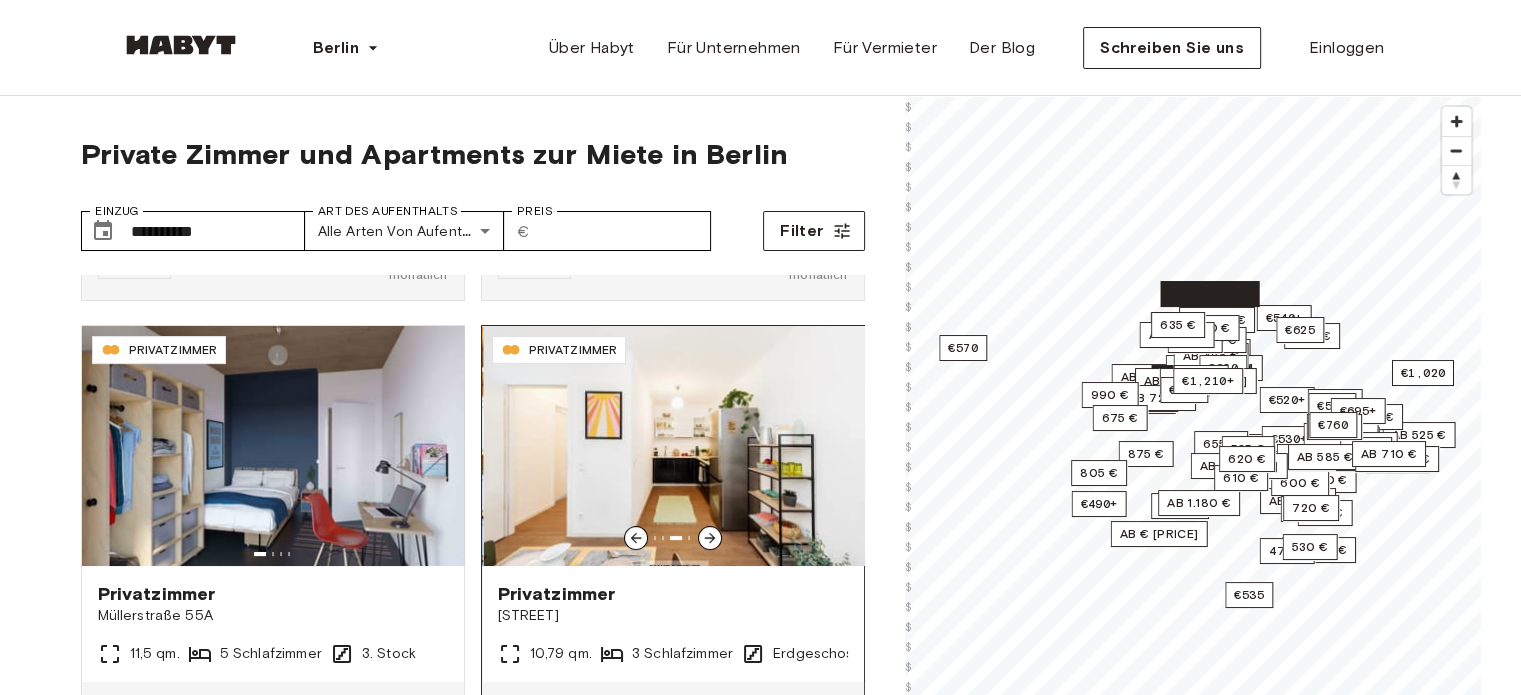 click 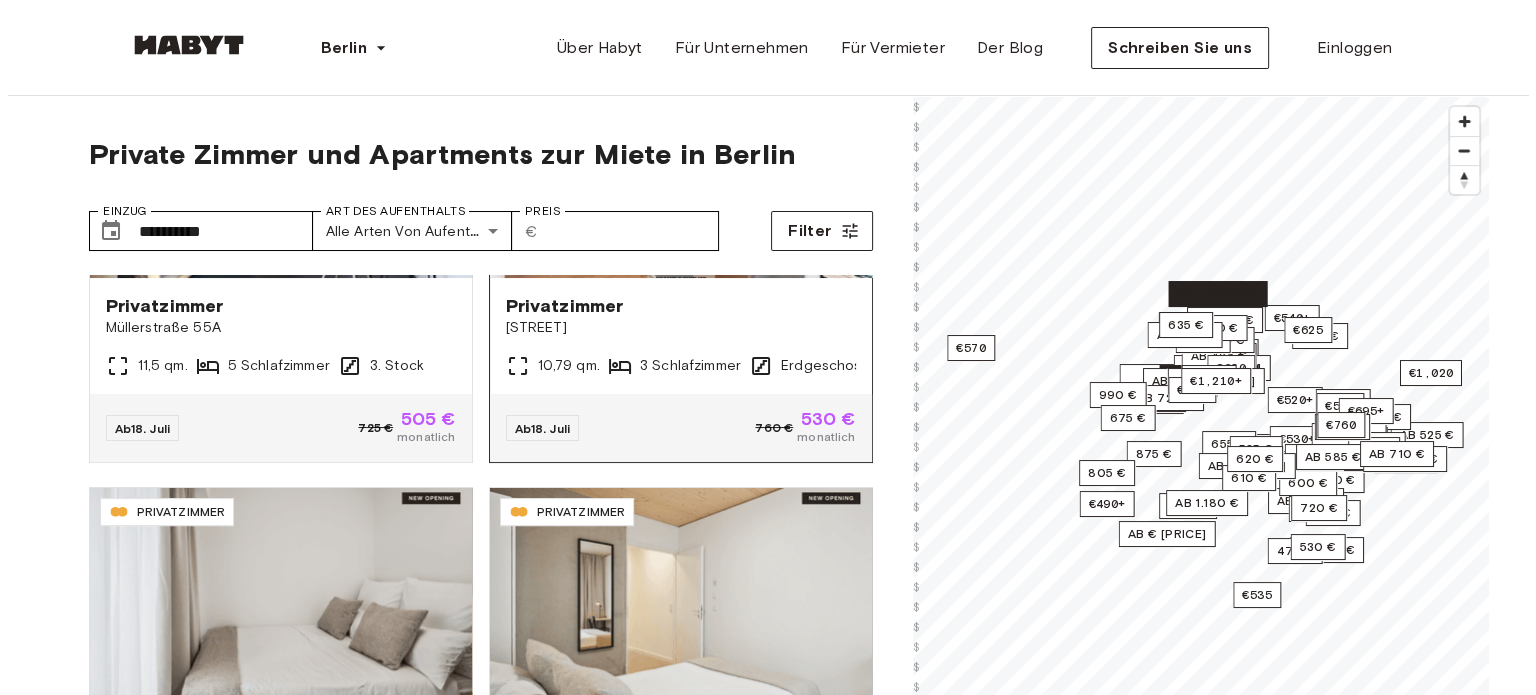 scroll, scrollTop: 900, scrollLeft: 0, axis: vertical 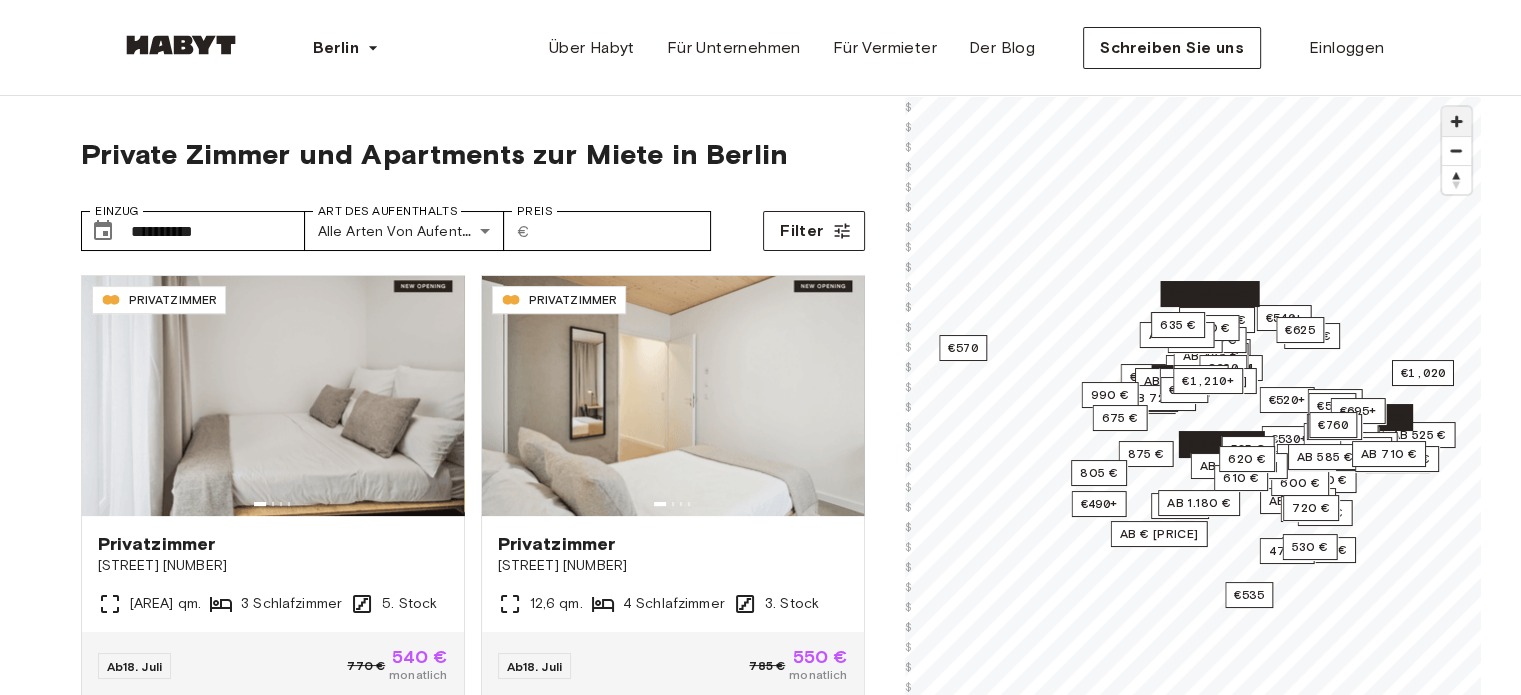 click at bounding box center [1456, 121] 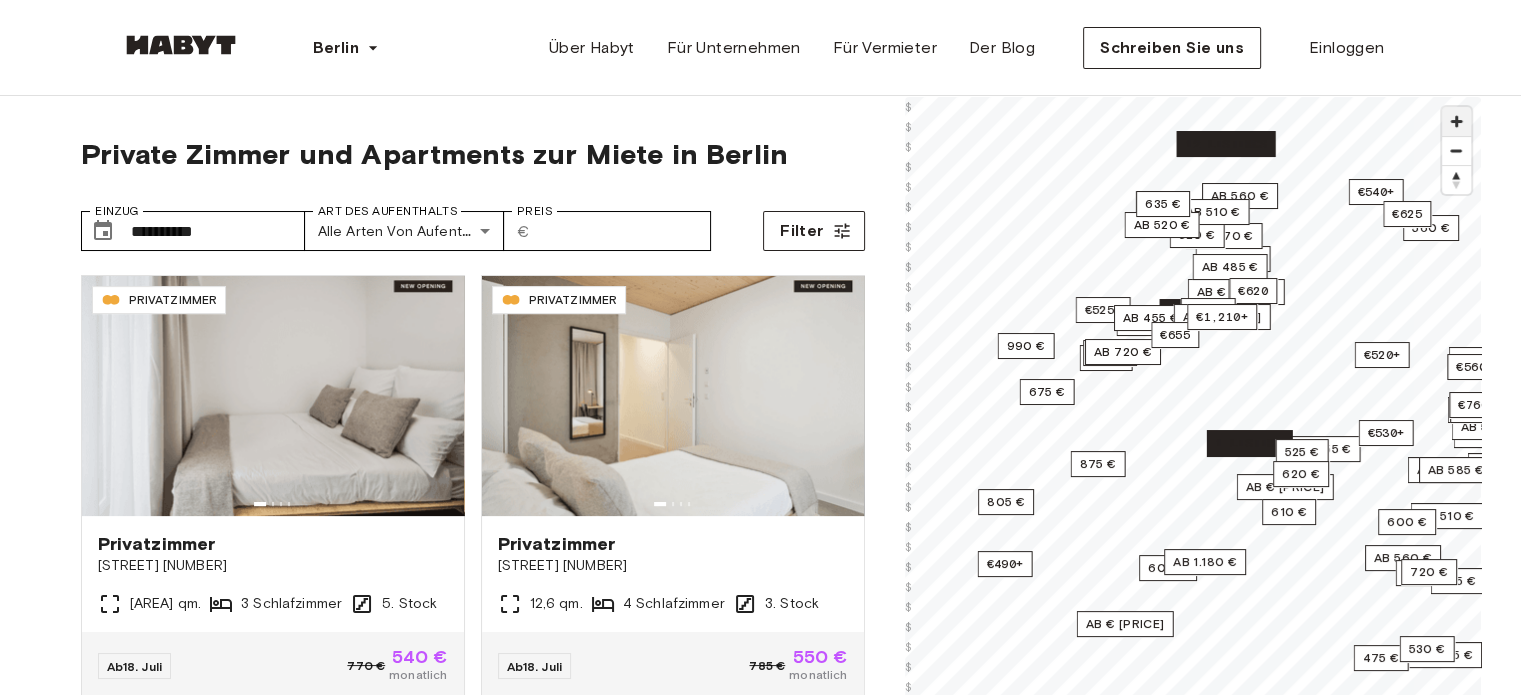 click at bounding box center (1456, 121) 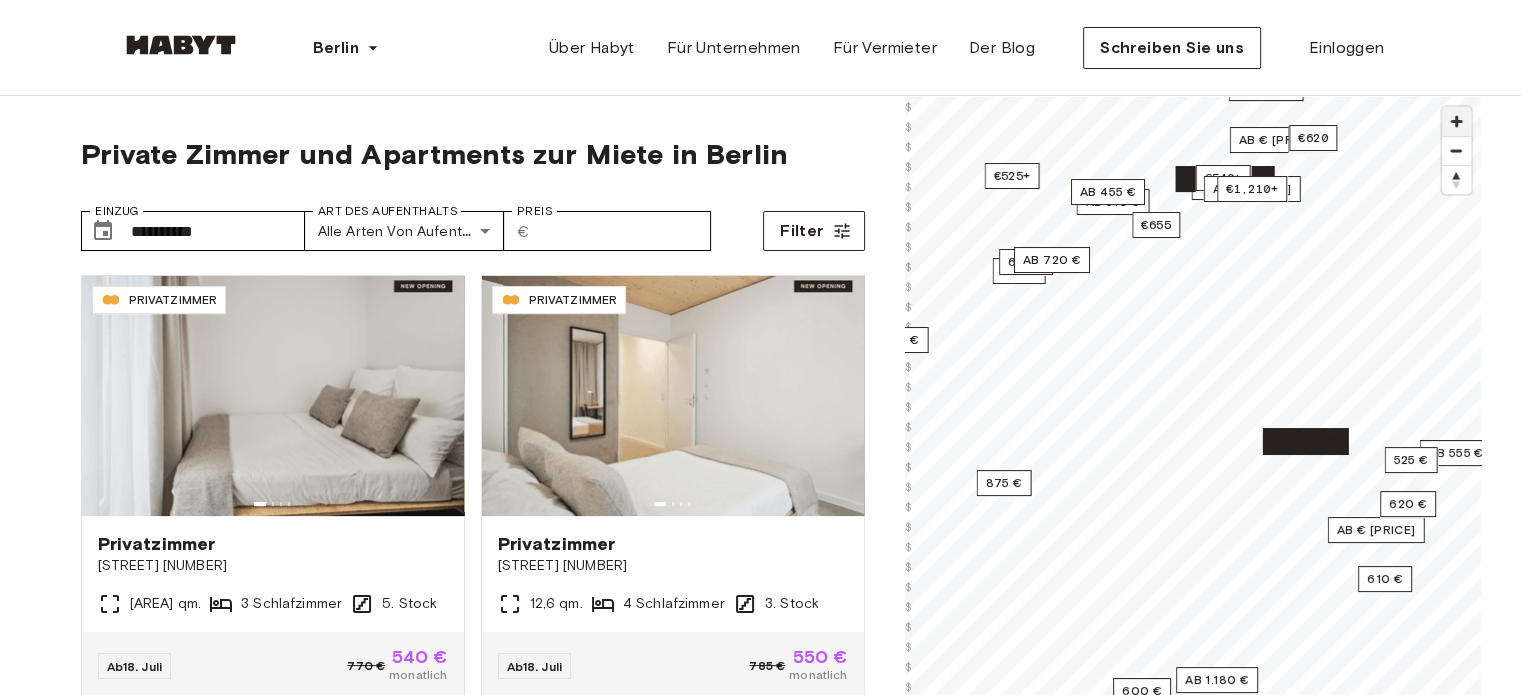 click at bounding box center (1456, 121) 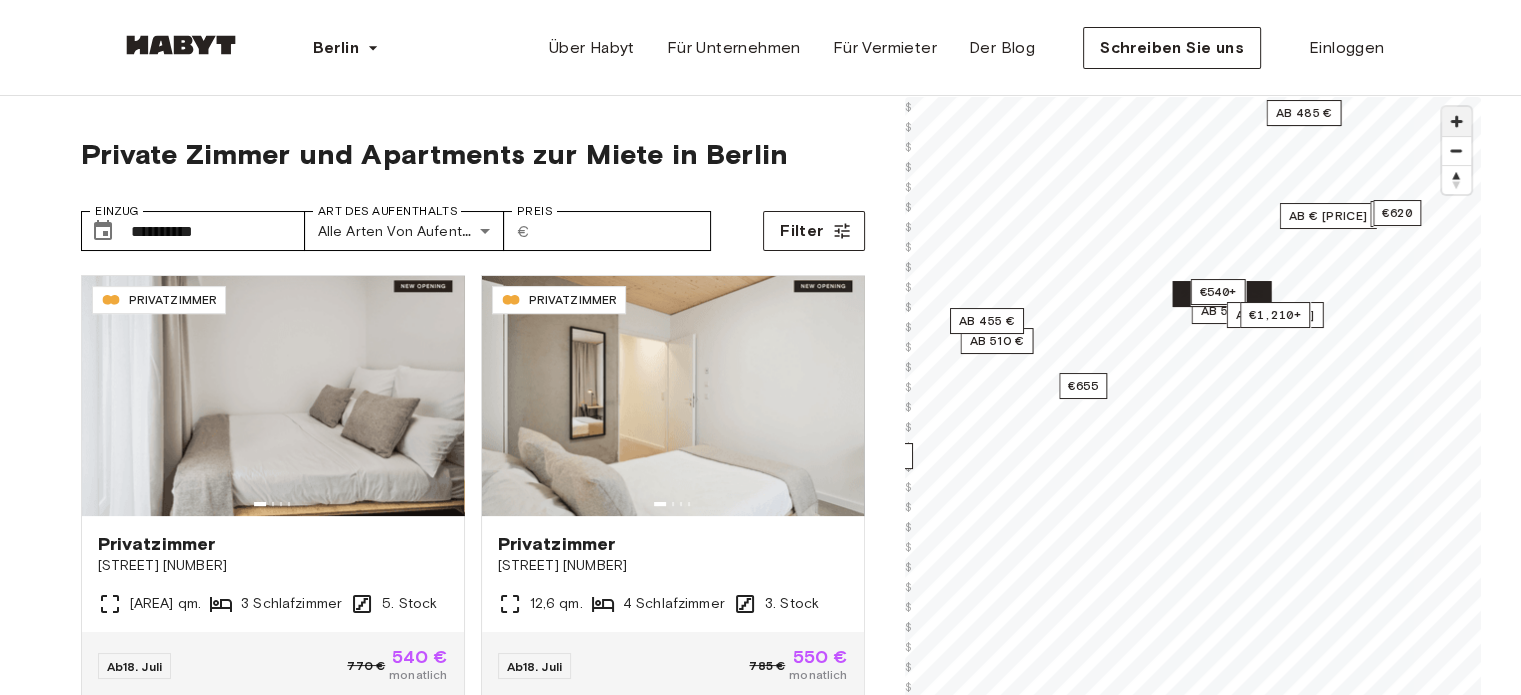 click at bounding box center (1456, 121) 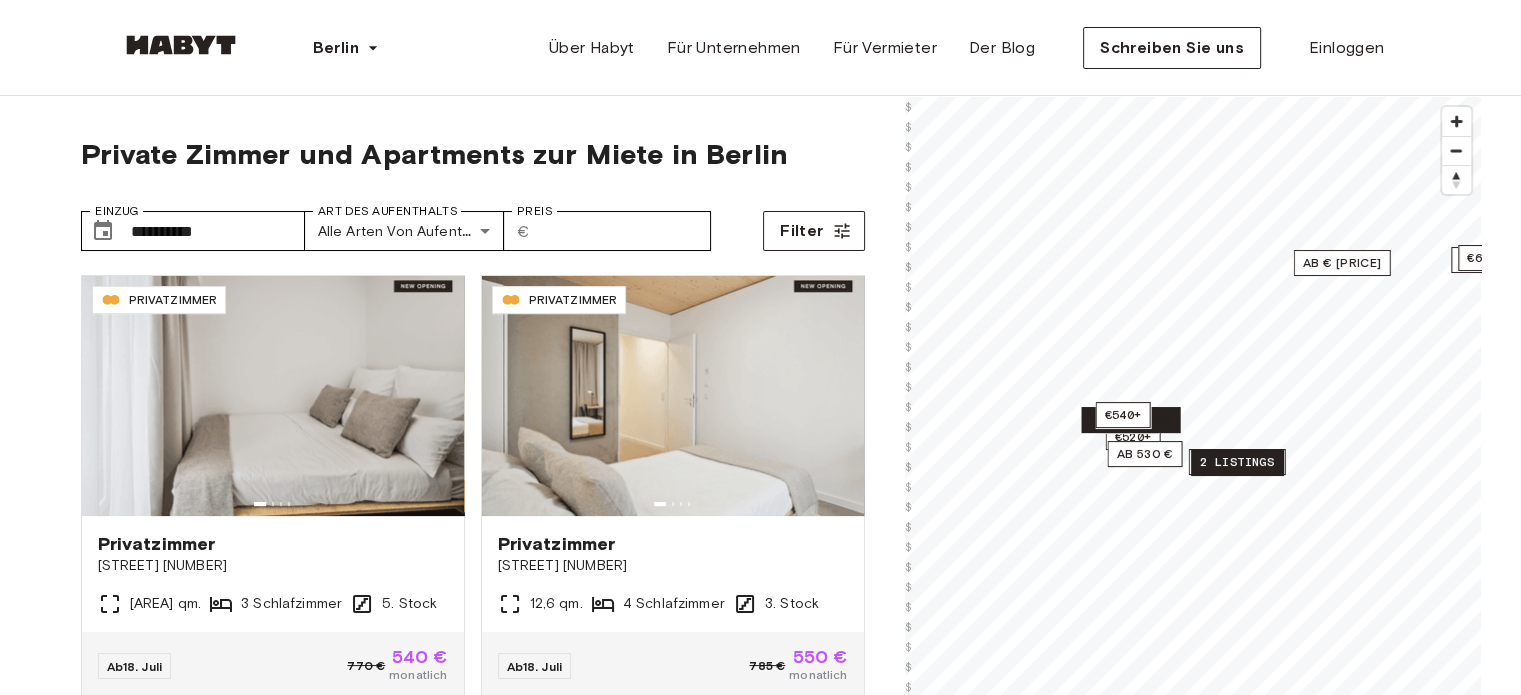 click on "2 listings" at bounding box center [1237, 462] 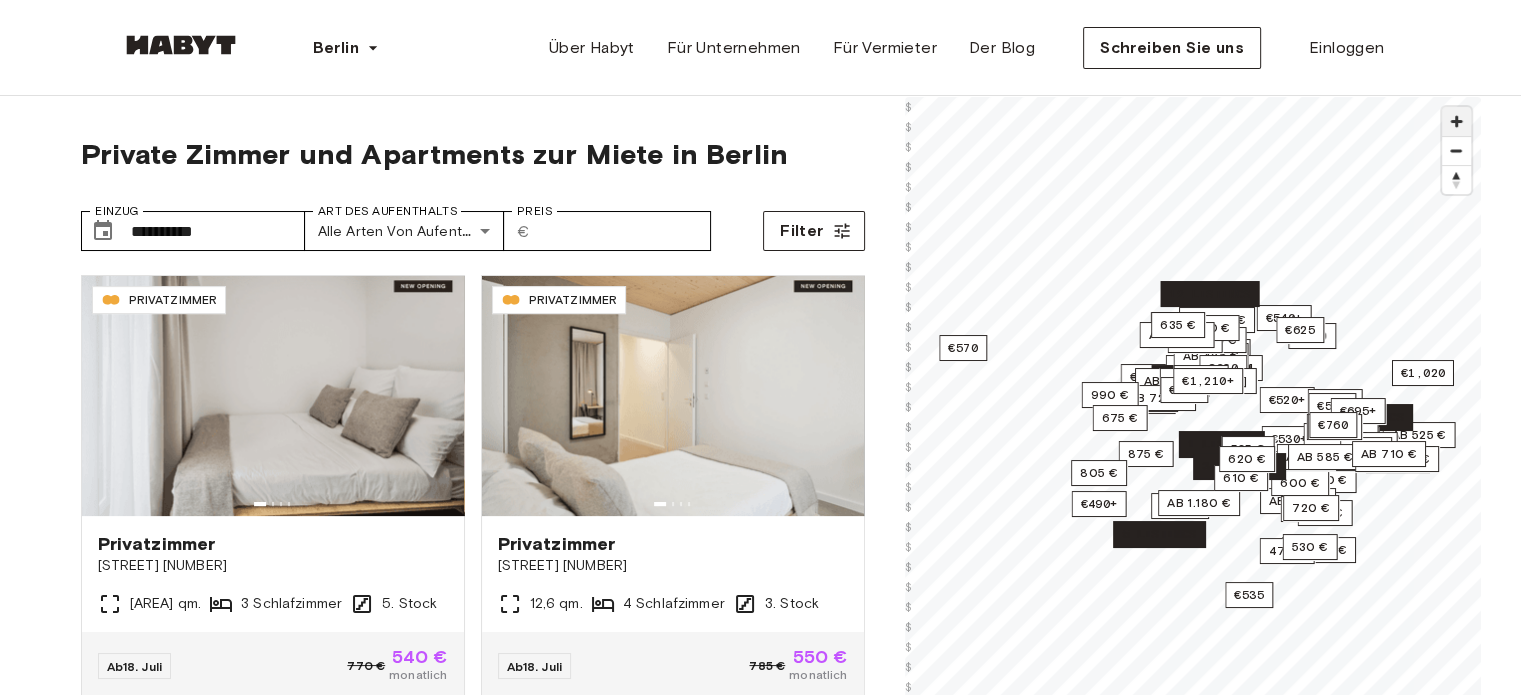click at bounding box center [1456, 121] 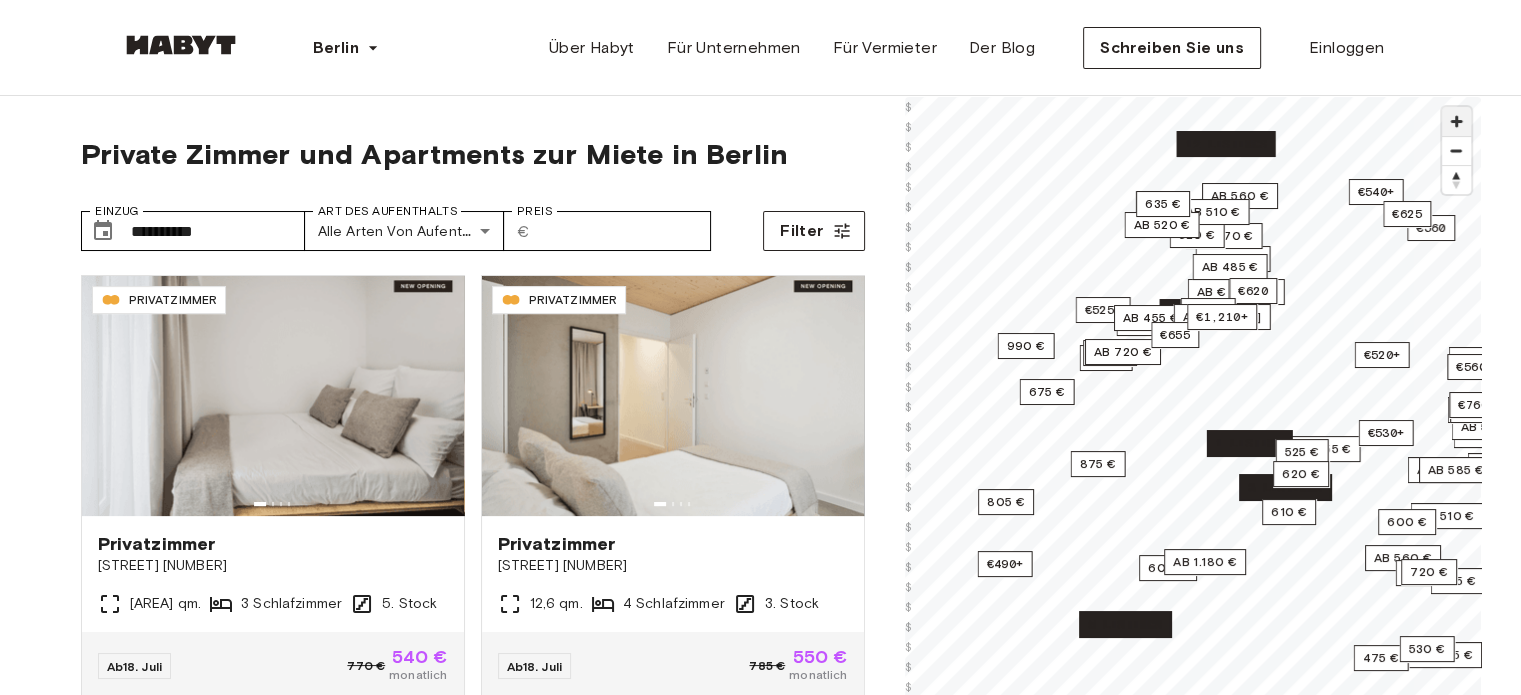 click at bounding box center (1456, 121) 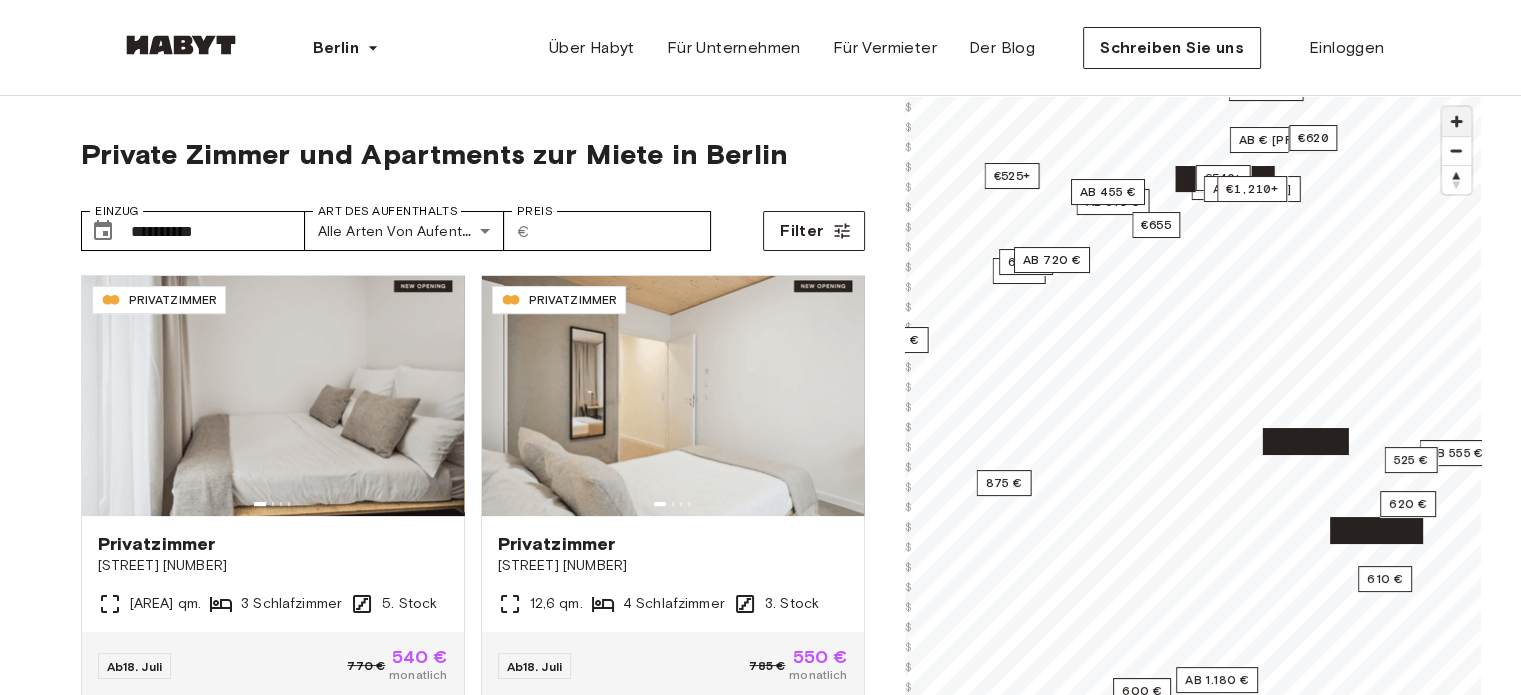 click at bounding box center (1456, 121) 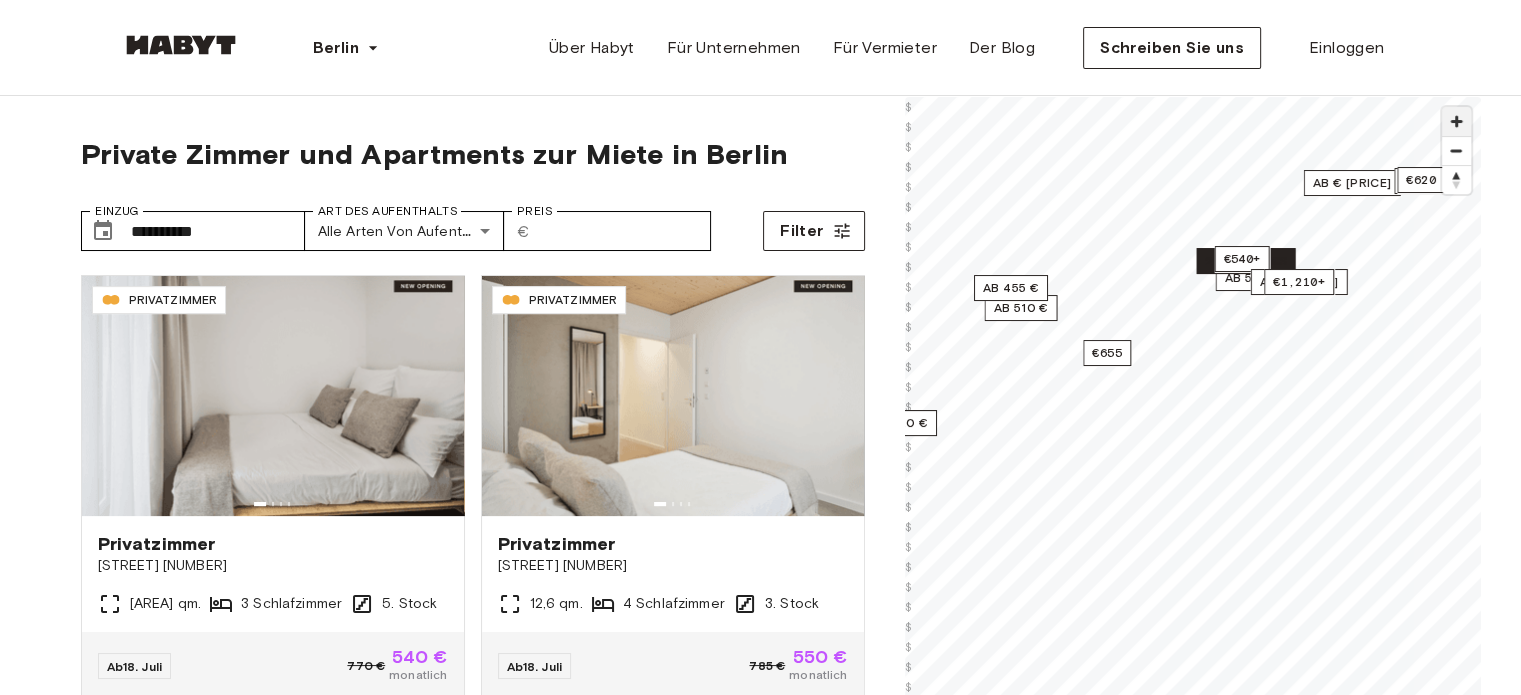 click at bounding box center [1456, 121] 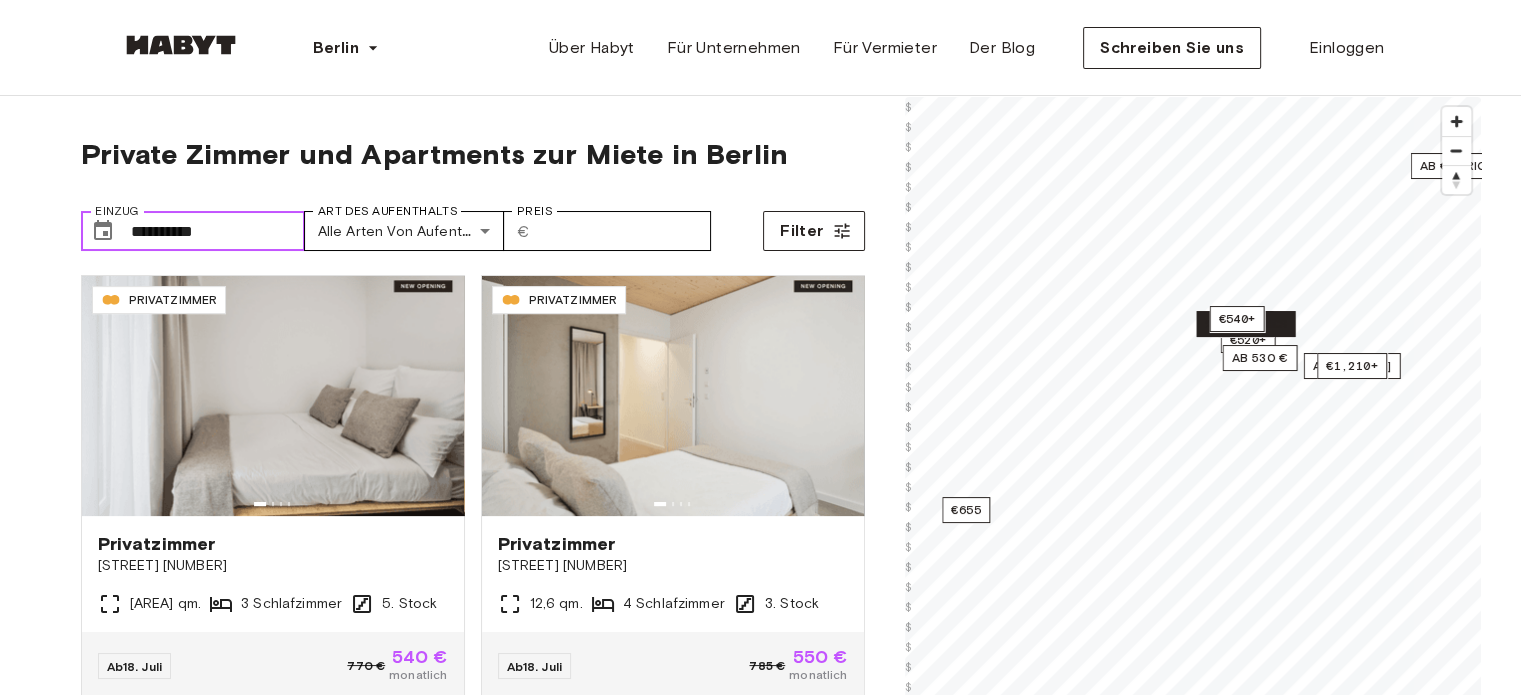 click on "**********" at bounding box center (218, 231) 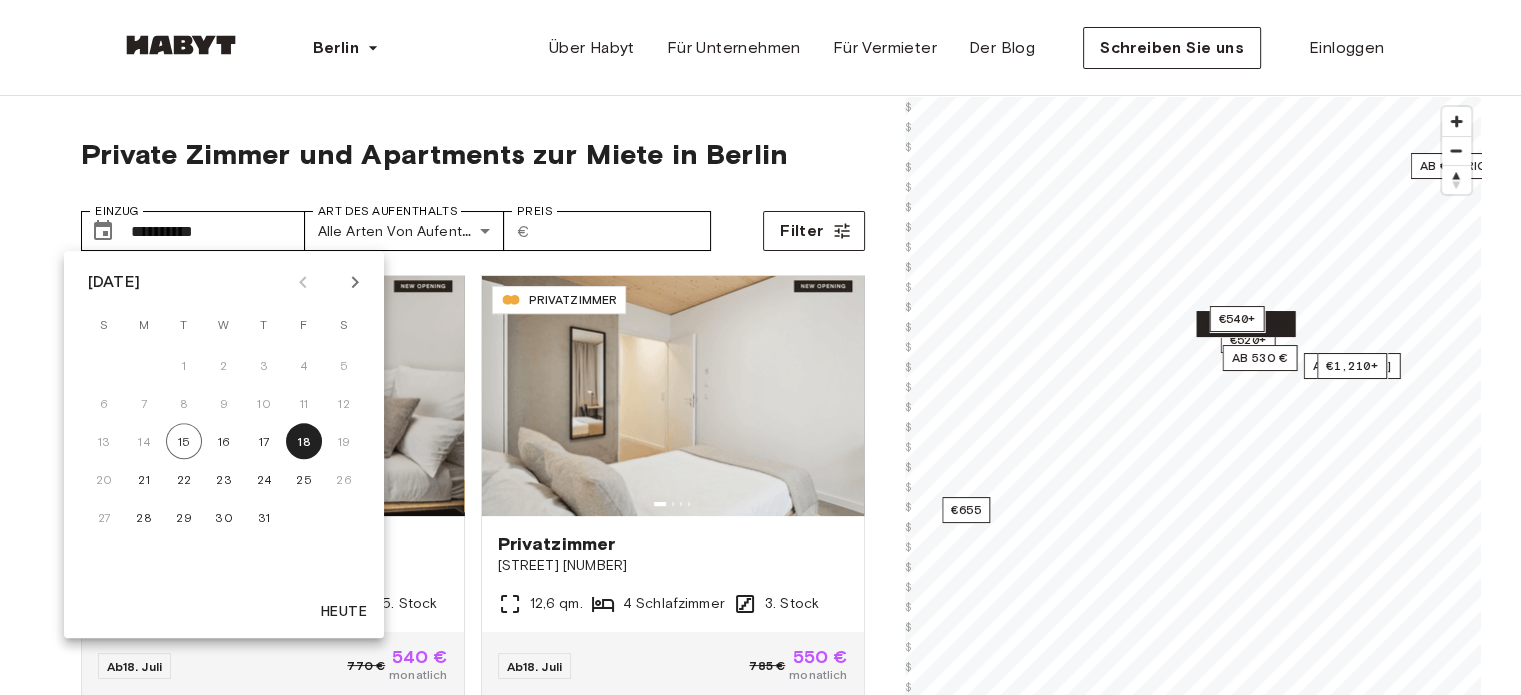 click 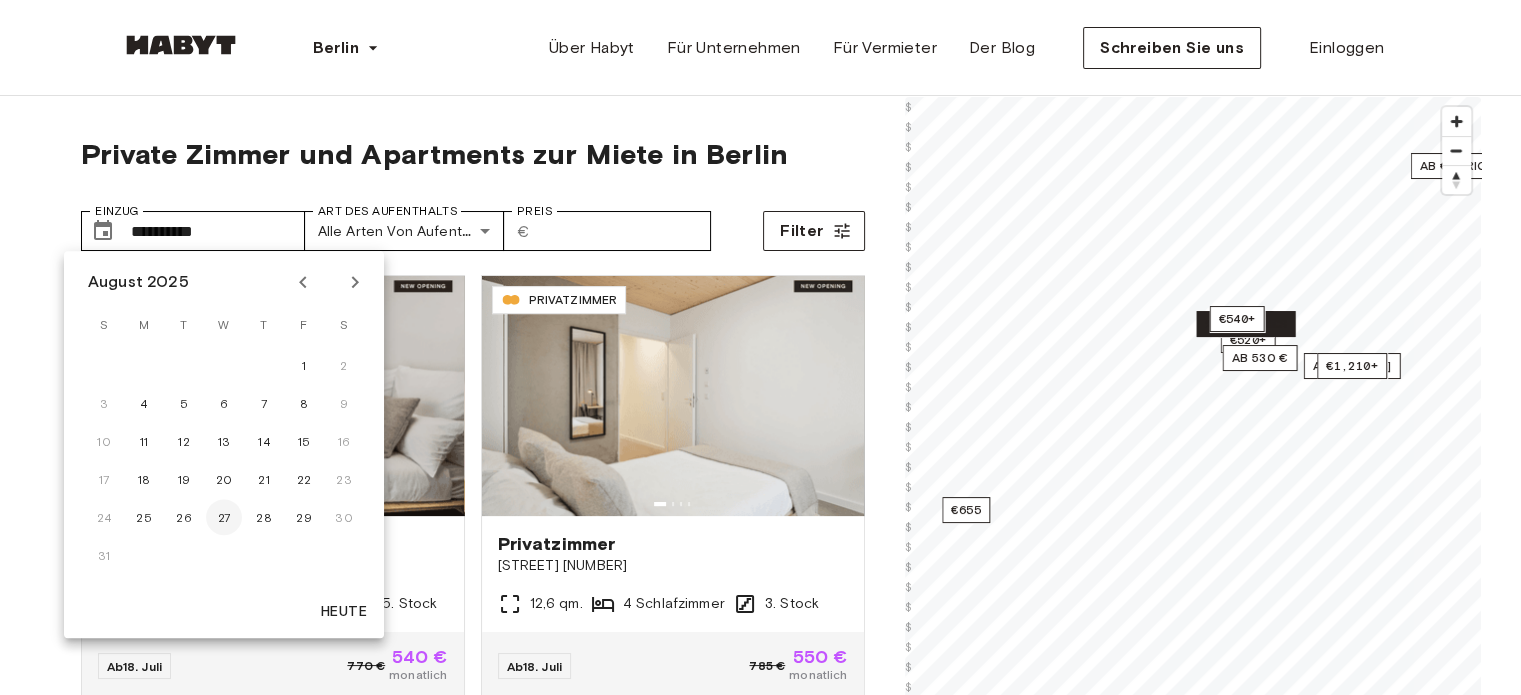 click on "27" at bounding box center (224, 517) 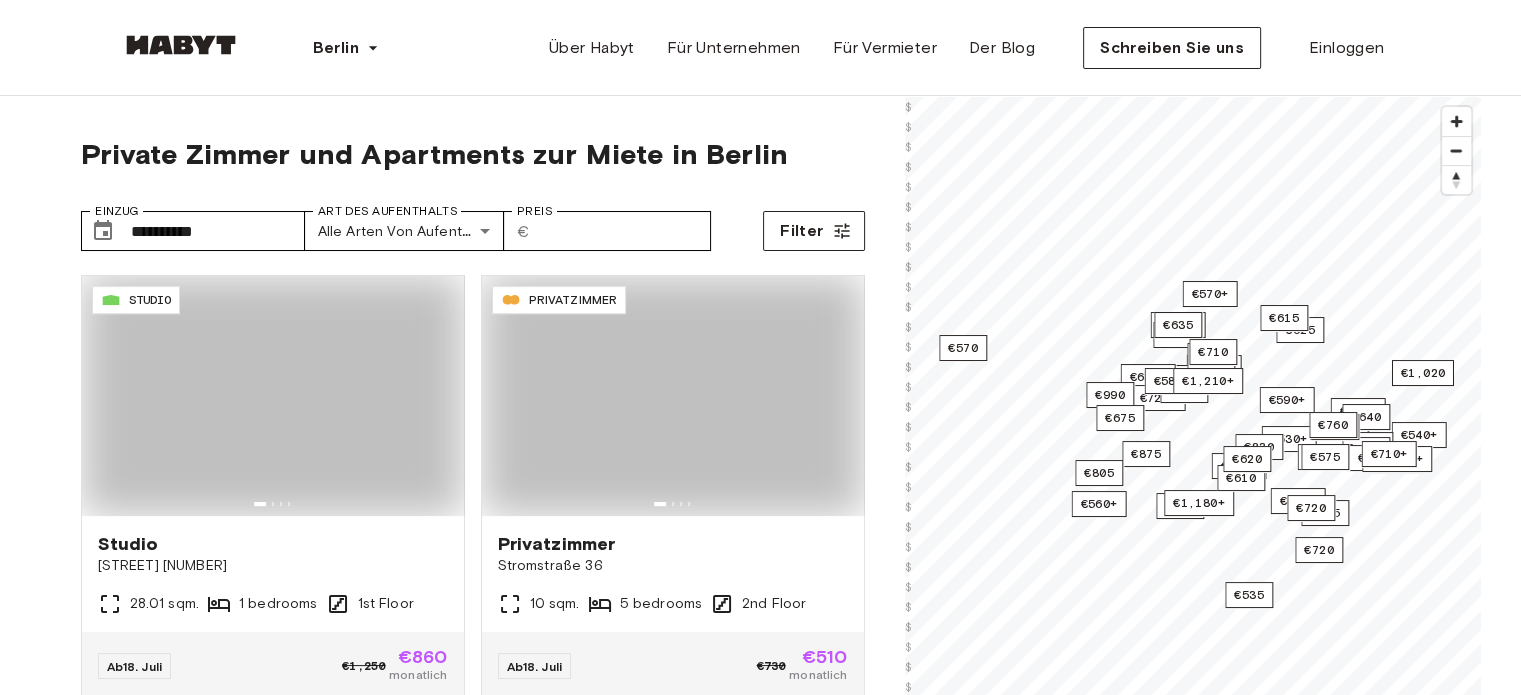 type on "**********" 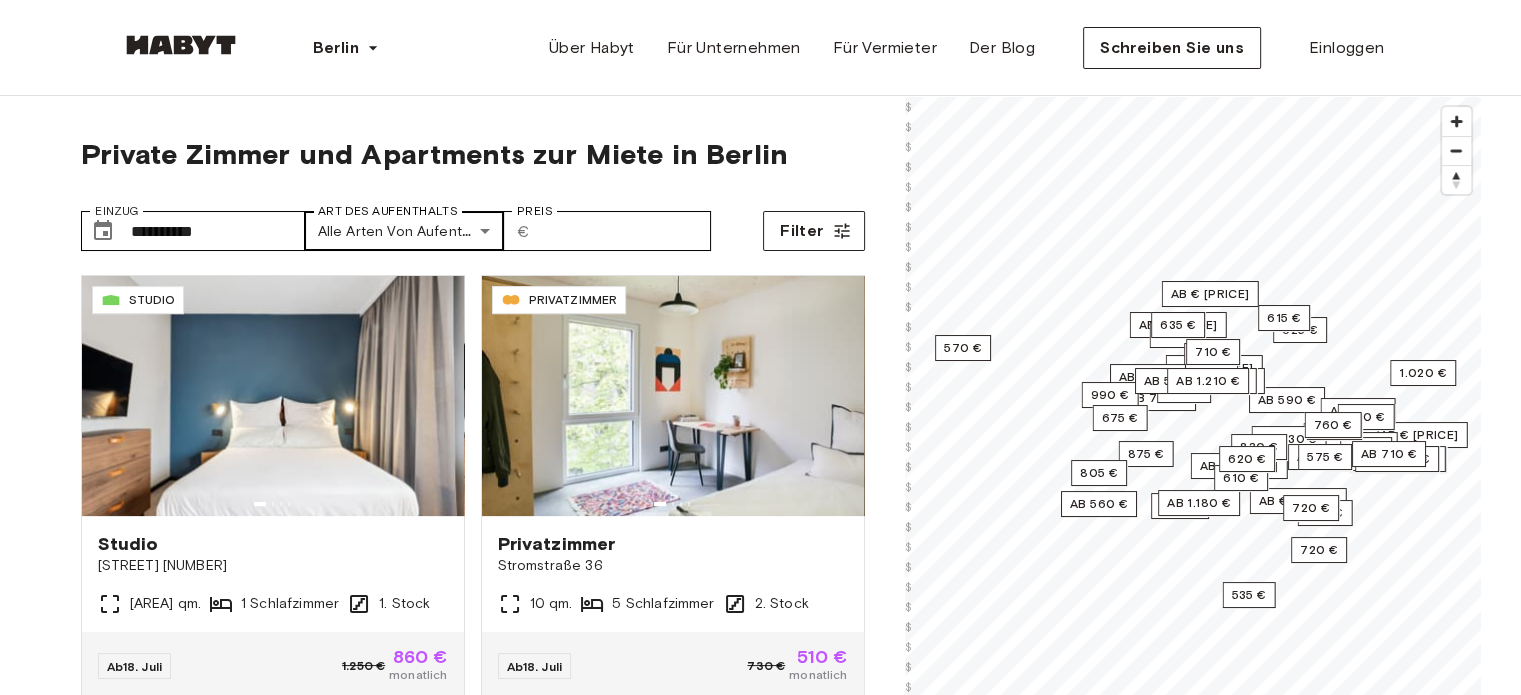 click on "**********" at bounding box center (760, 2458) 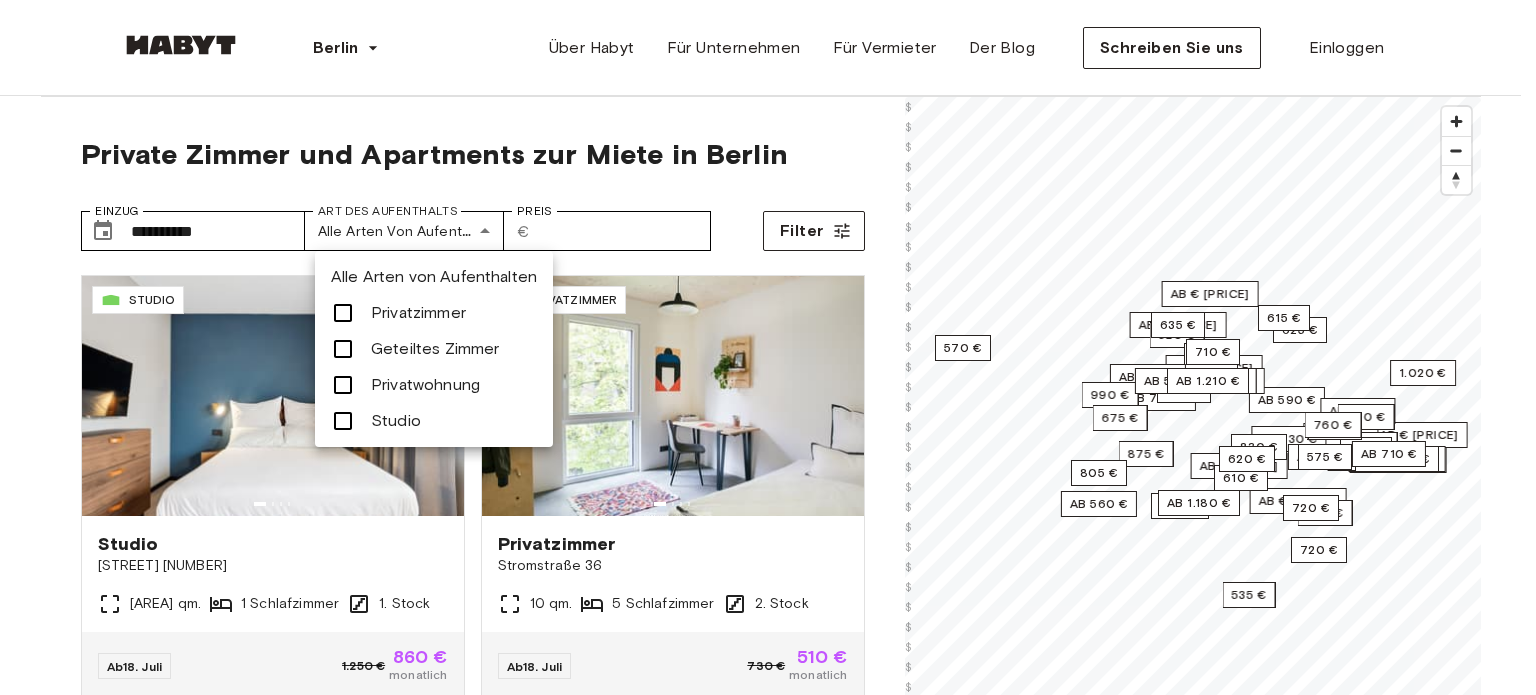 click on "Privatwohnung" at bounding box center (425, 384) 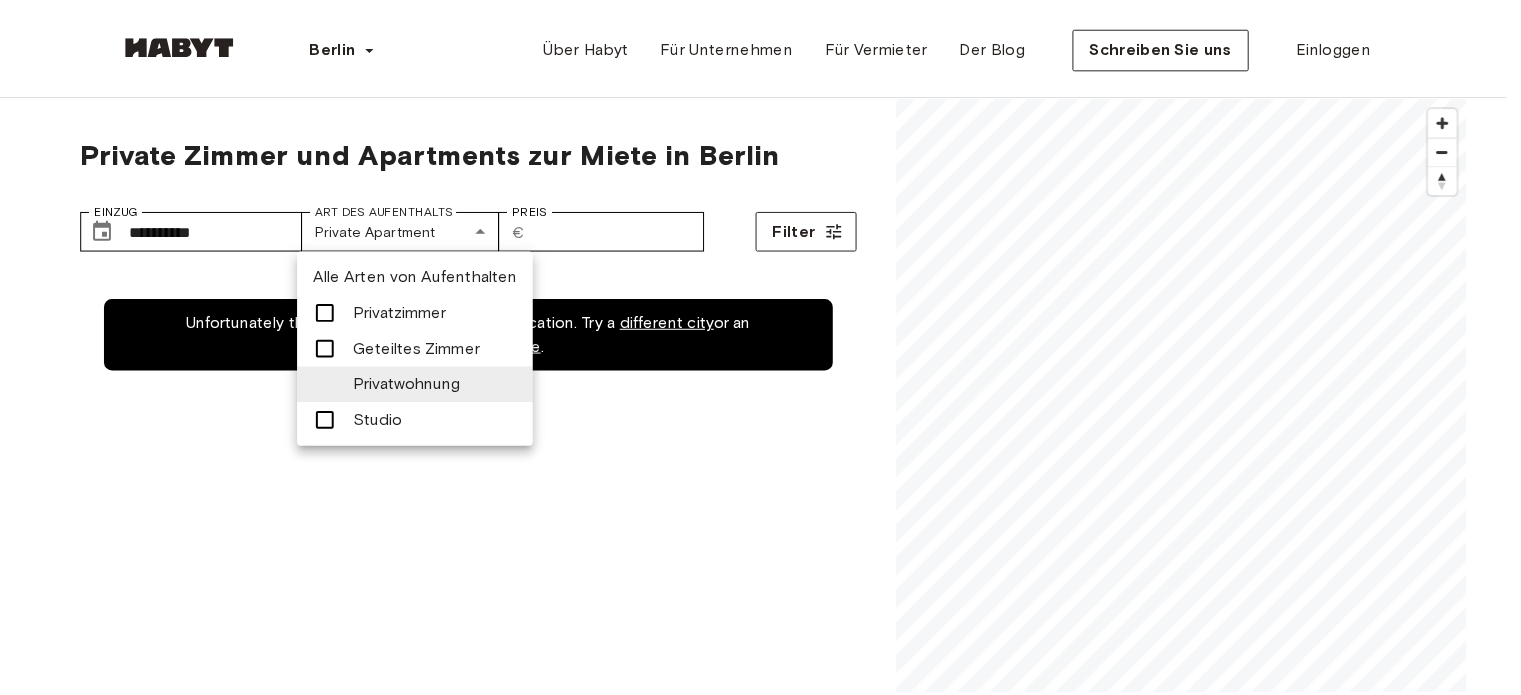 scroll, scrollTop: 0, scrollLeft: 0, axis: both 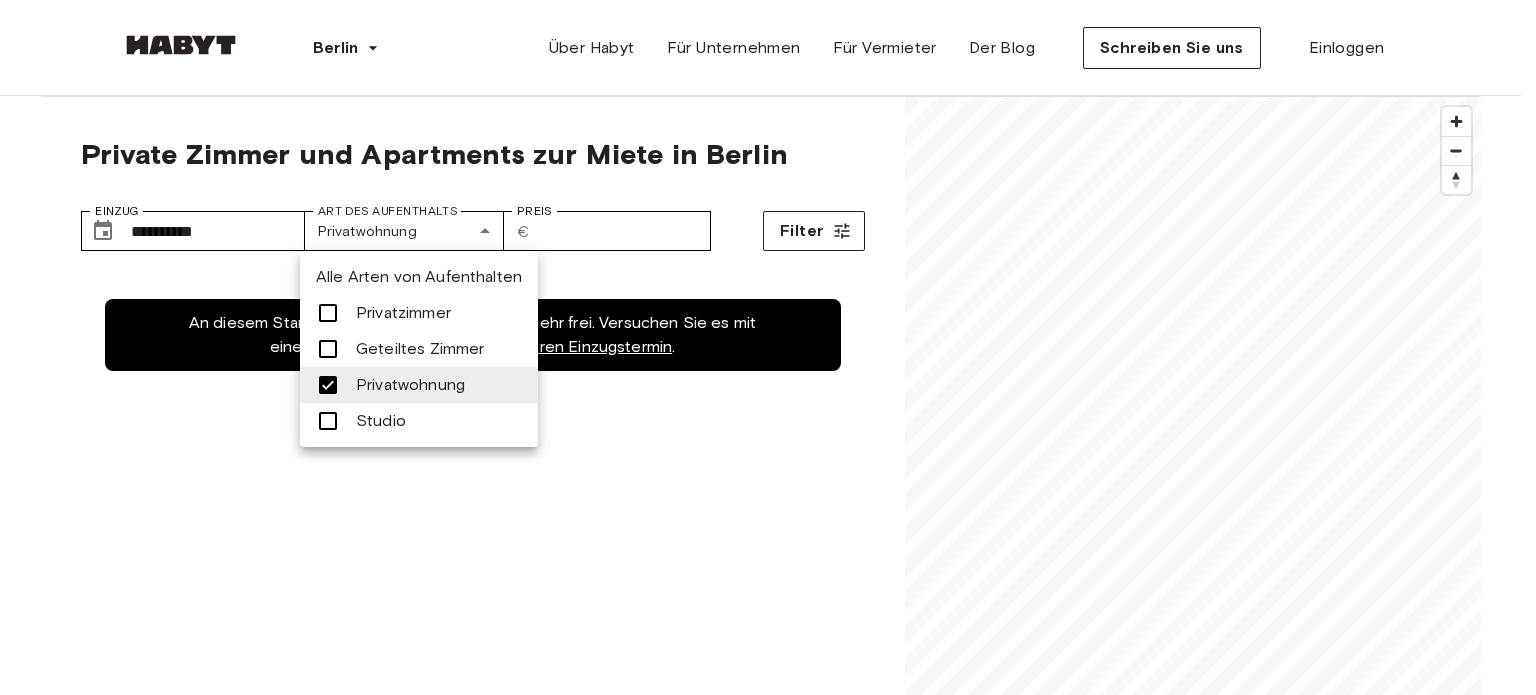 click at bounding box center (768, 347) 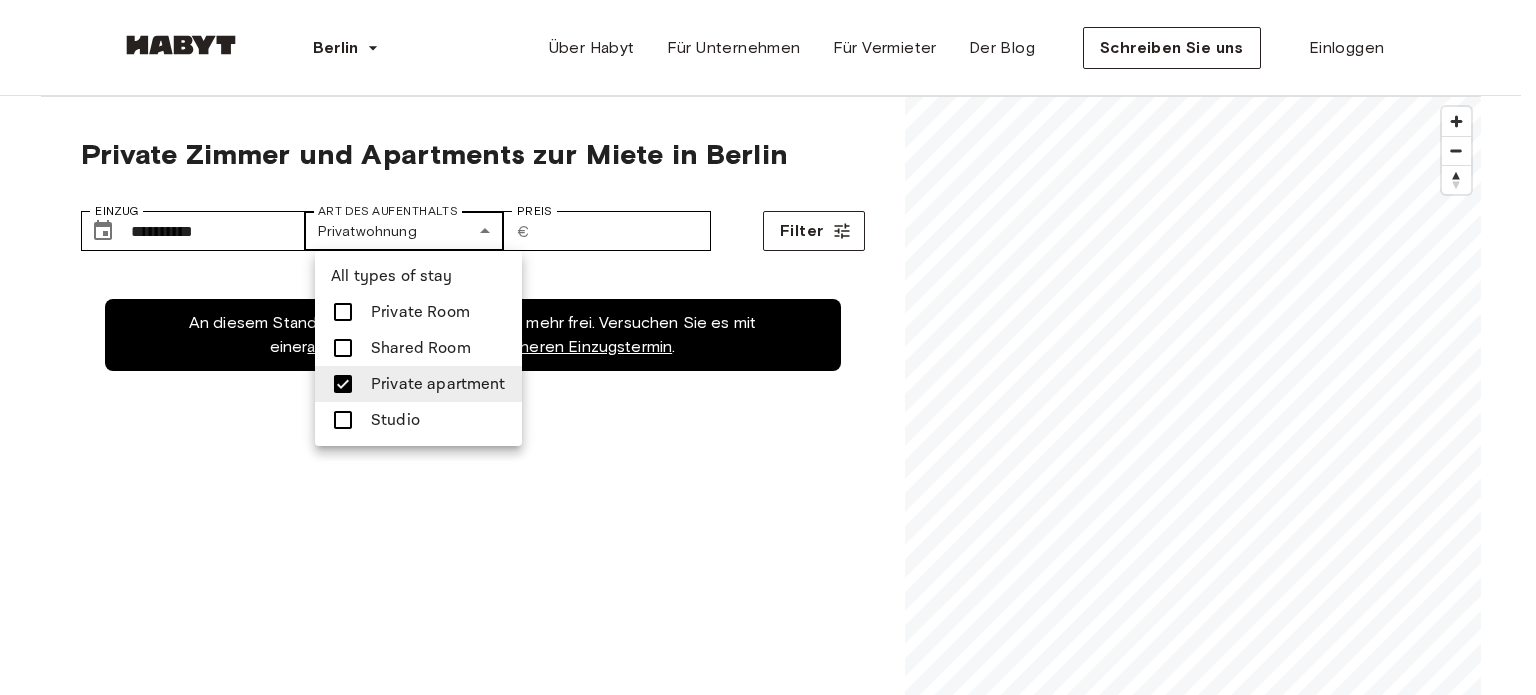 click on "**********" at bounding box center (768, 2458) 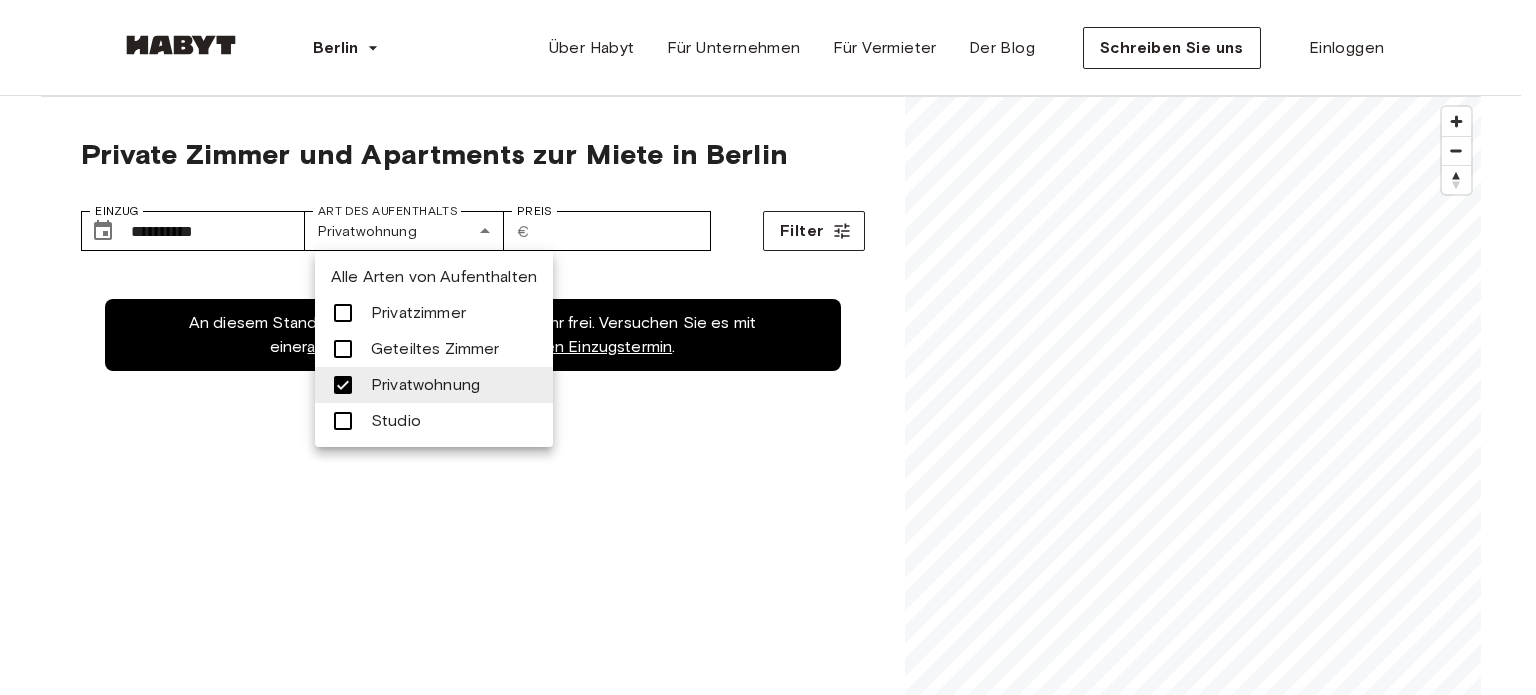 click on "Alle Arten von Aufenthalten" at bounding box center (434, 276) 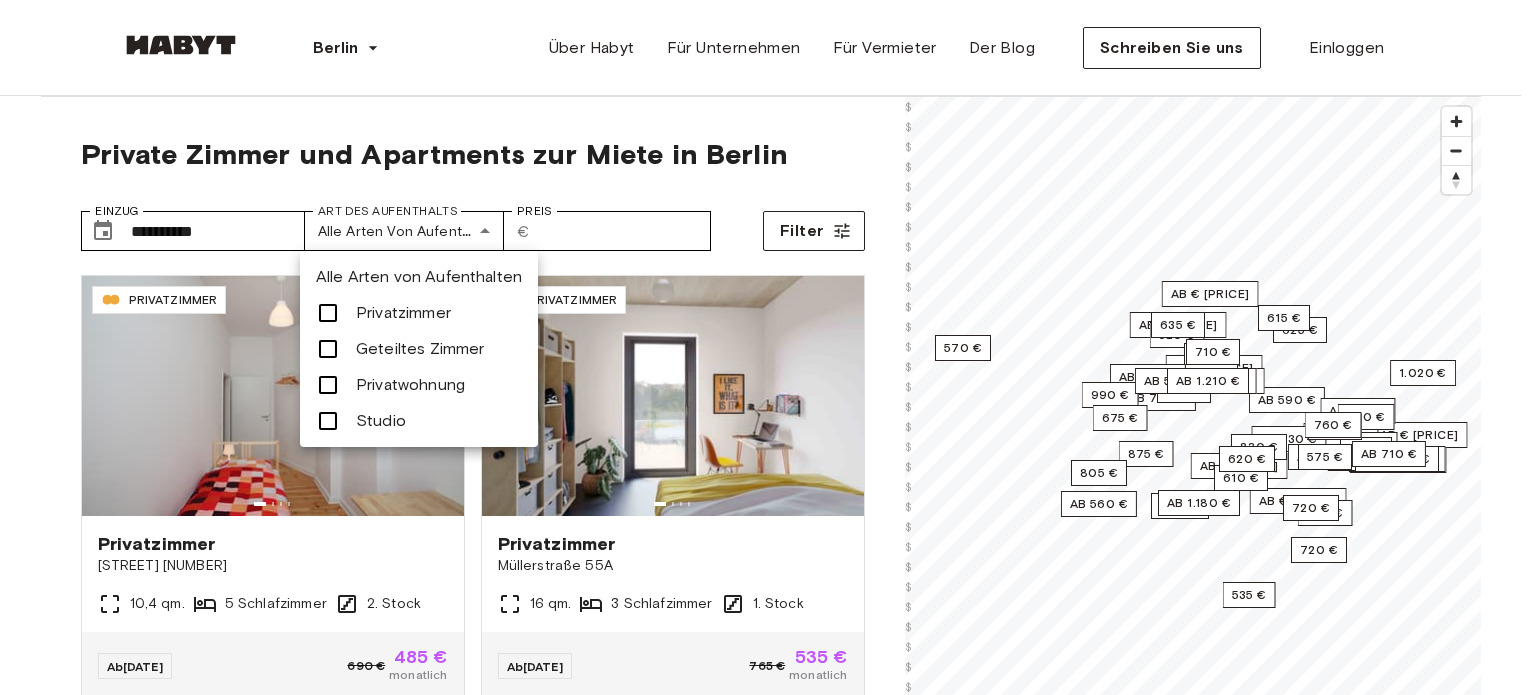 click at bounding box center [768, 347] 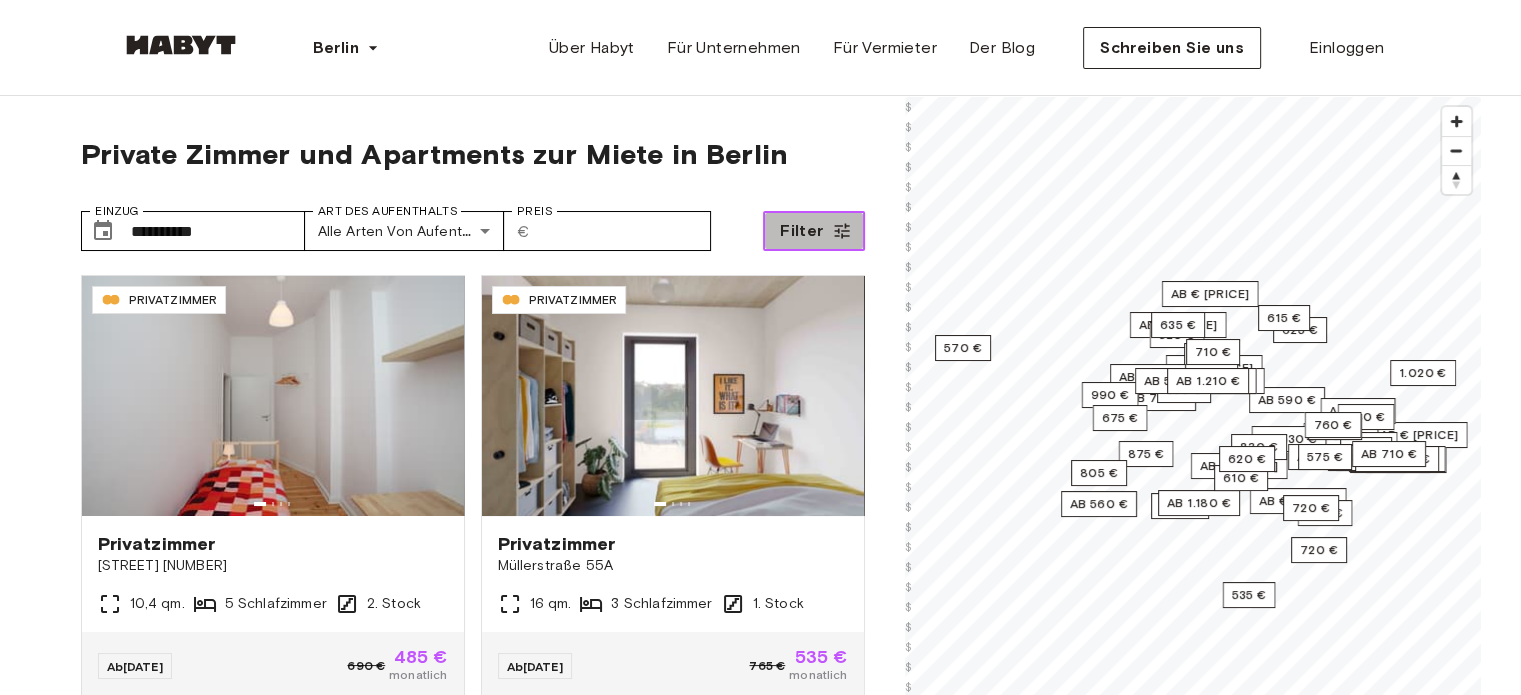 click 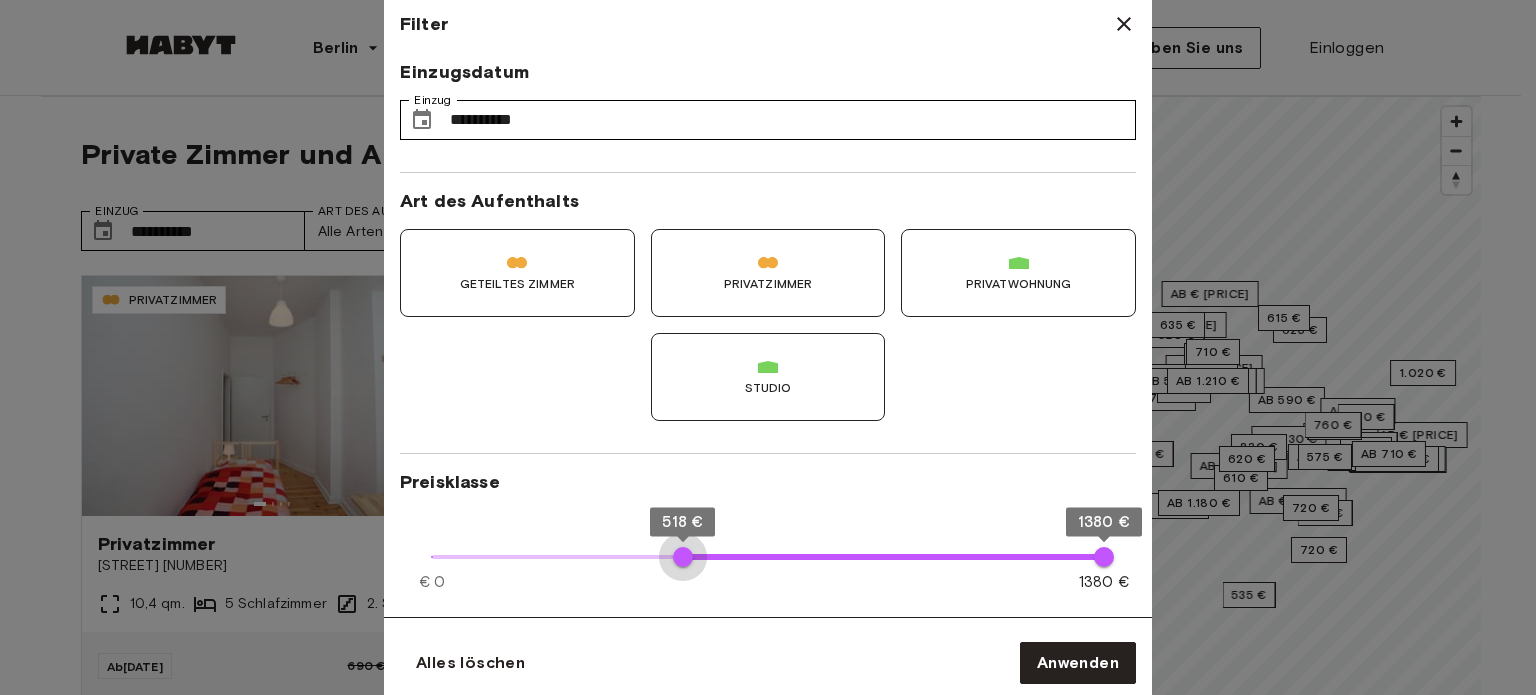 type on "***" 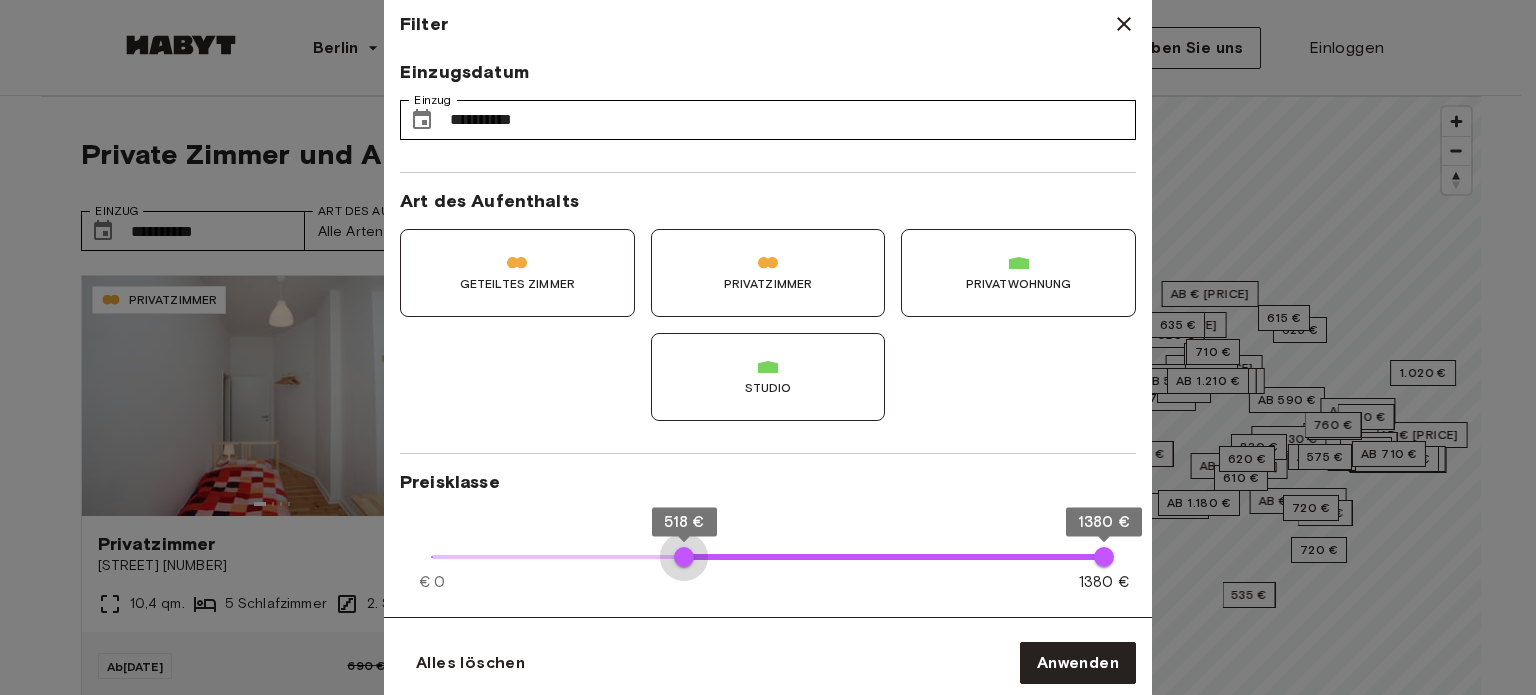 drag, startPoint x: 443, startPoint y: 558, endPoint x: 684, endPoint y: 567, distance: 241.16798 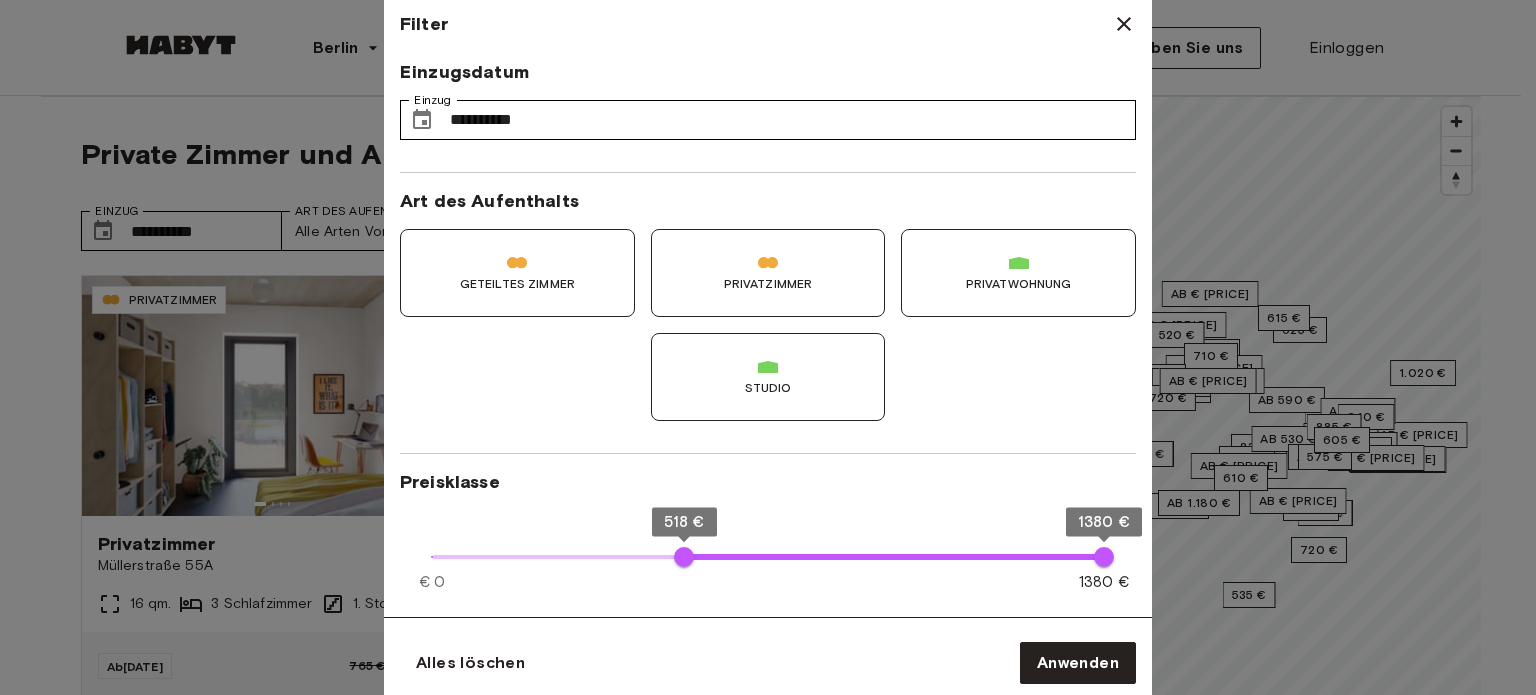 type on "**" 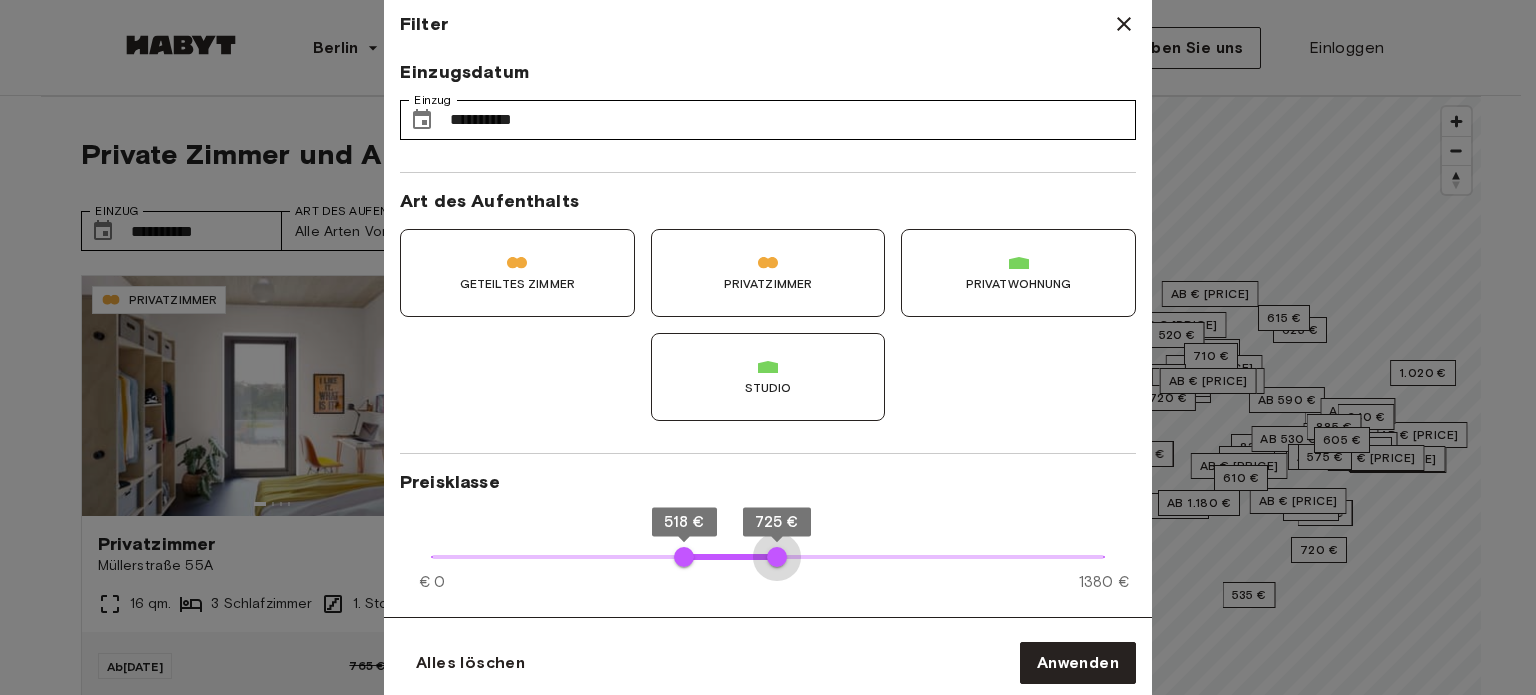 type on "***" 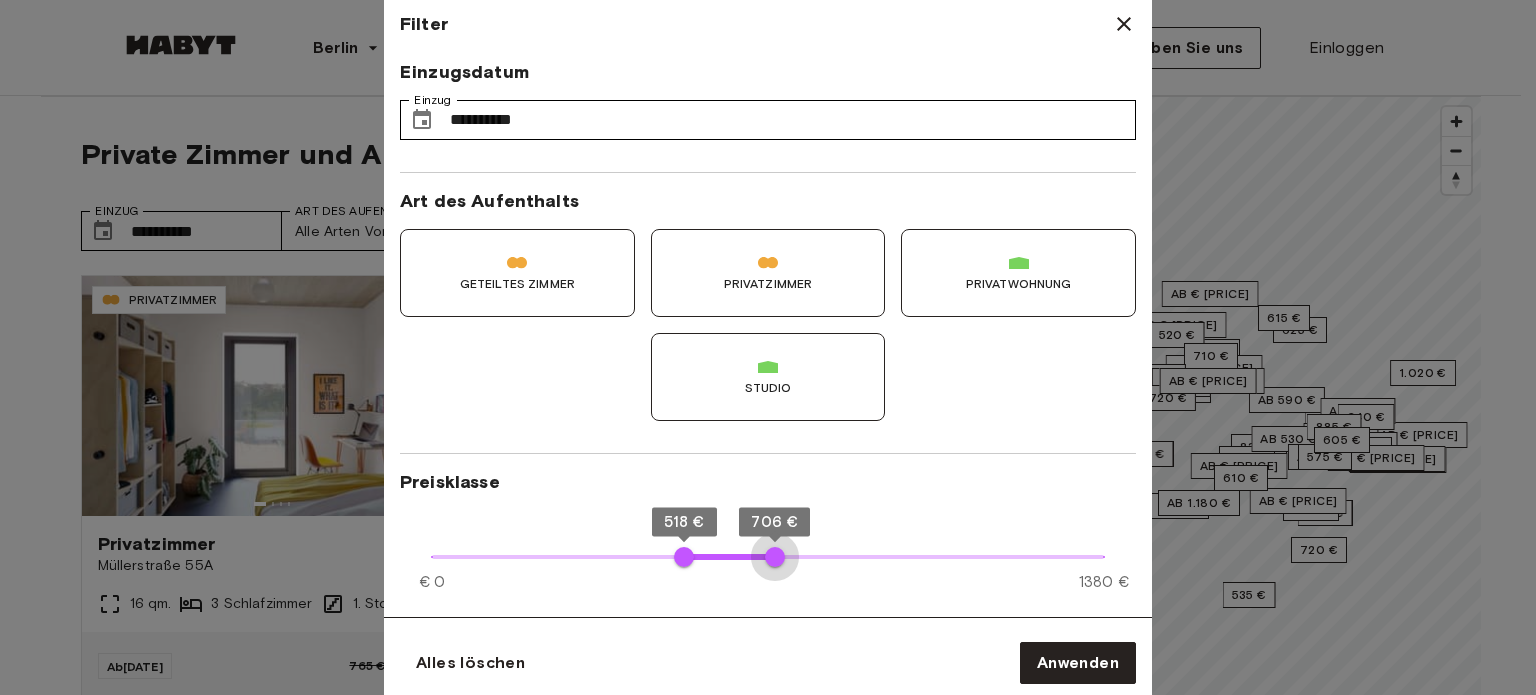 drag, startPoint x: 1102, startPoint y: 558, endPoint x: 775, endPoint y: 560, distance: 327.0061 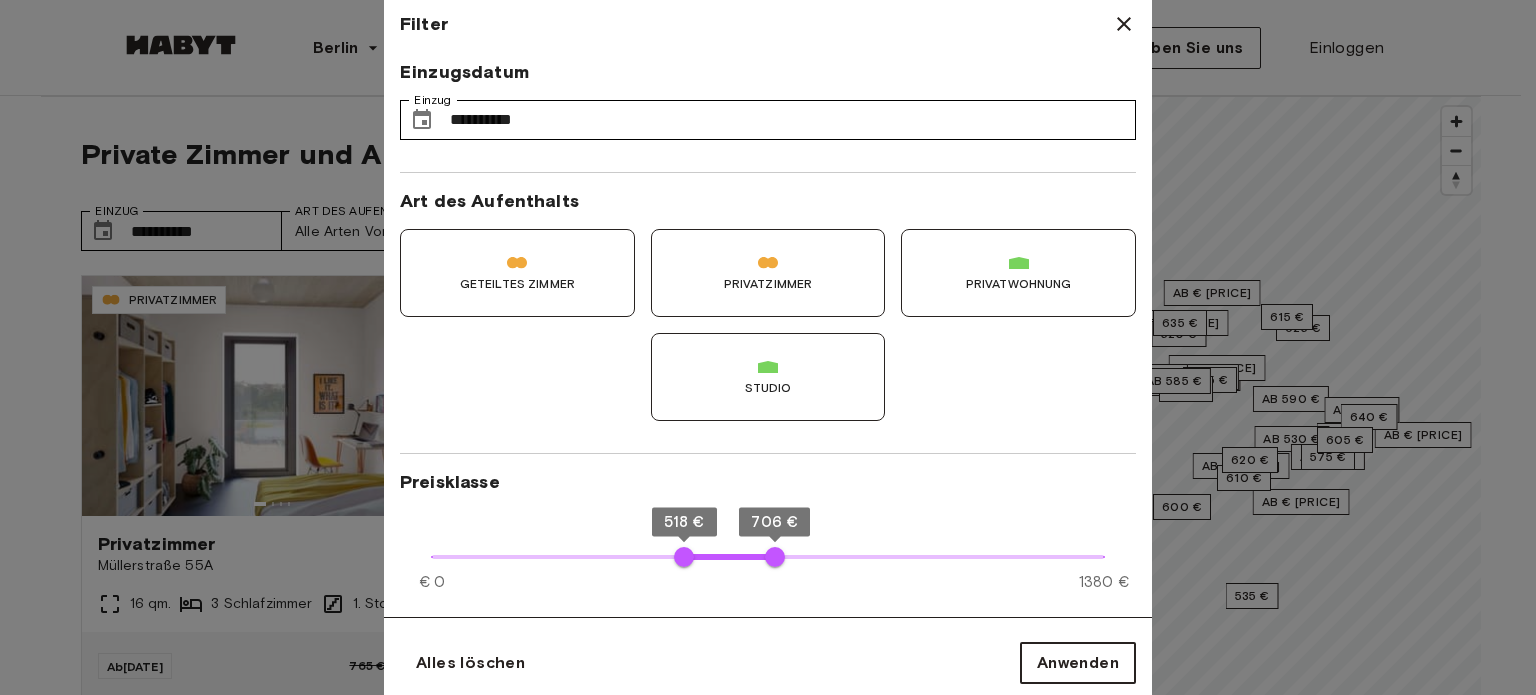 type on "**" 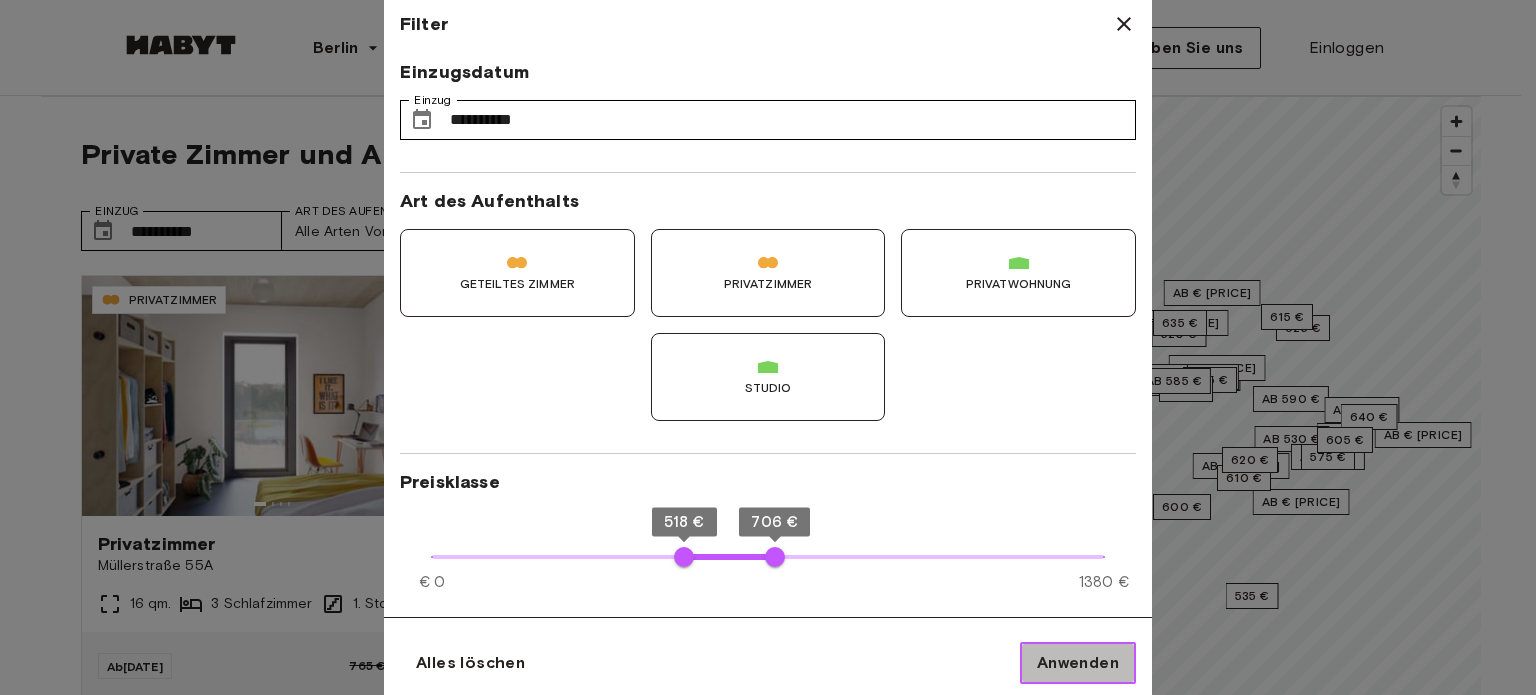 click on "Anwenden" at bounding box center (1078, 662) 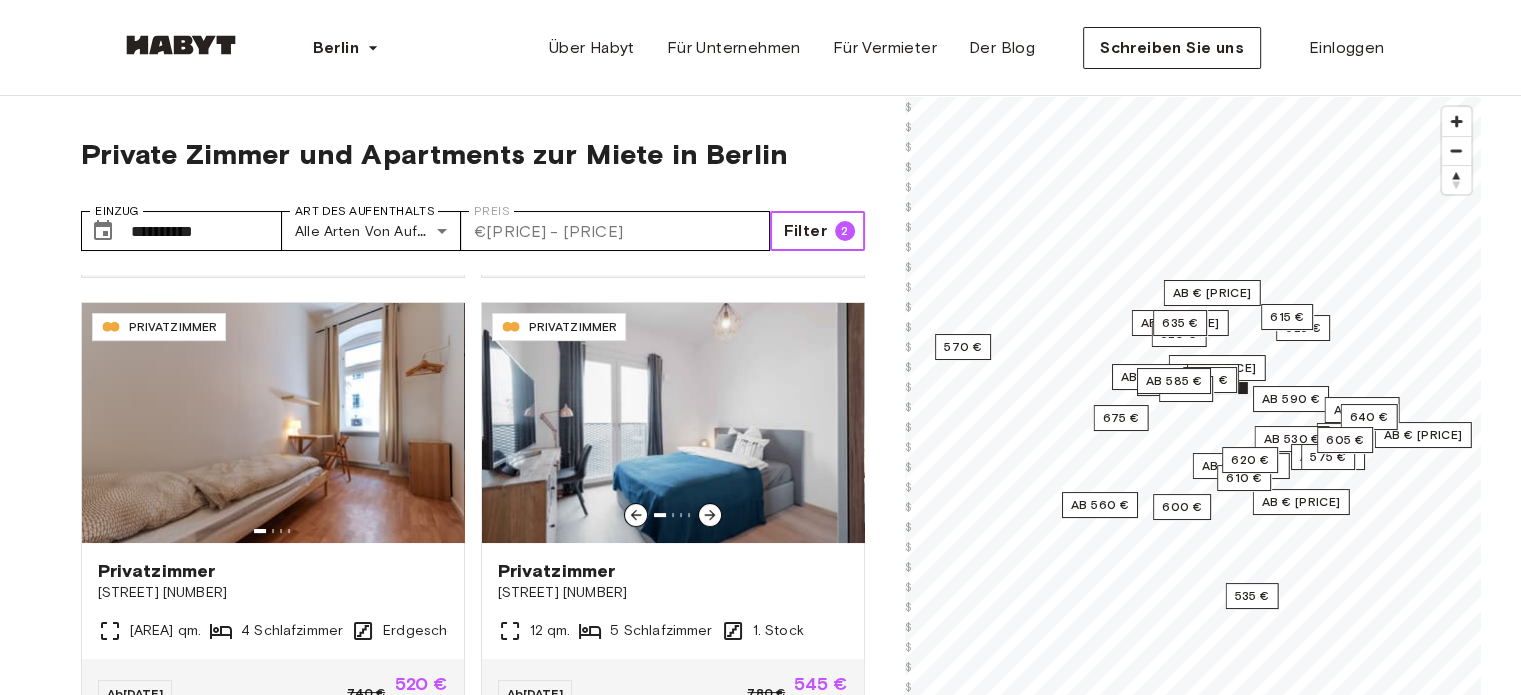 scroll, scrollTop: 400, scrollLeft: 0, axis: vertical 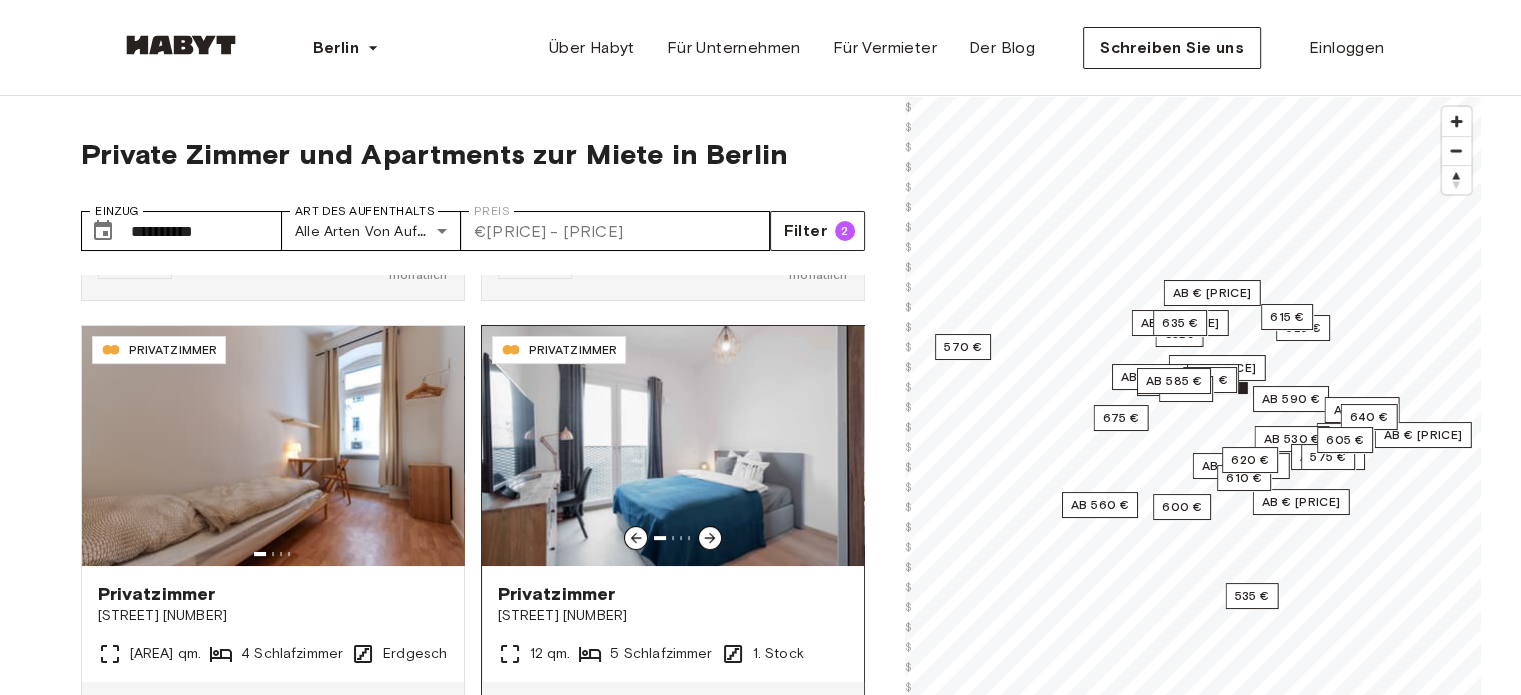 click 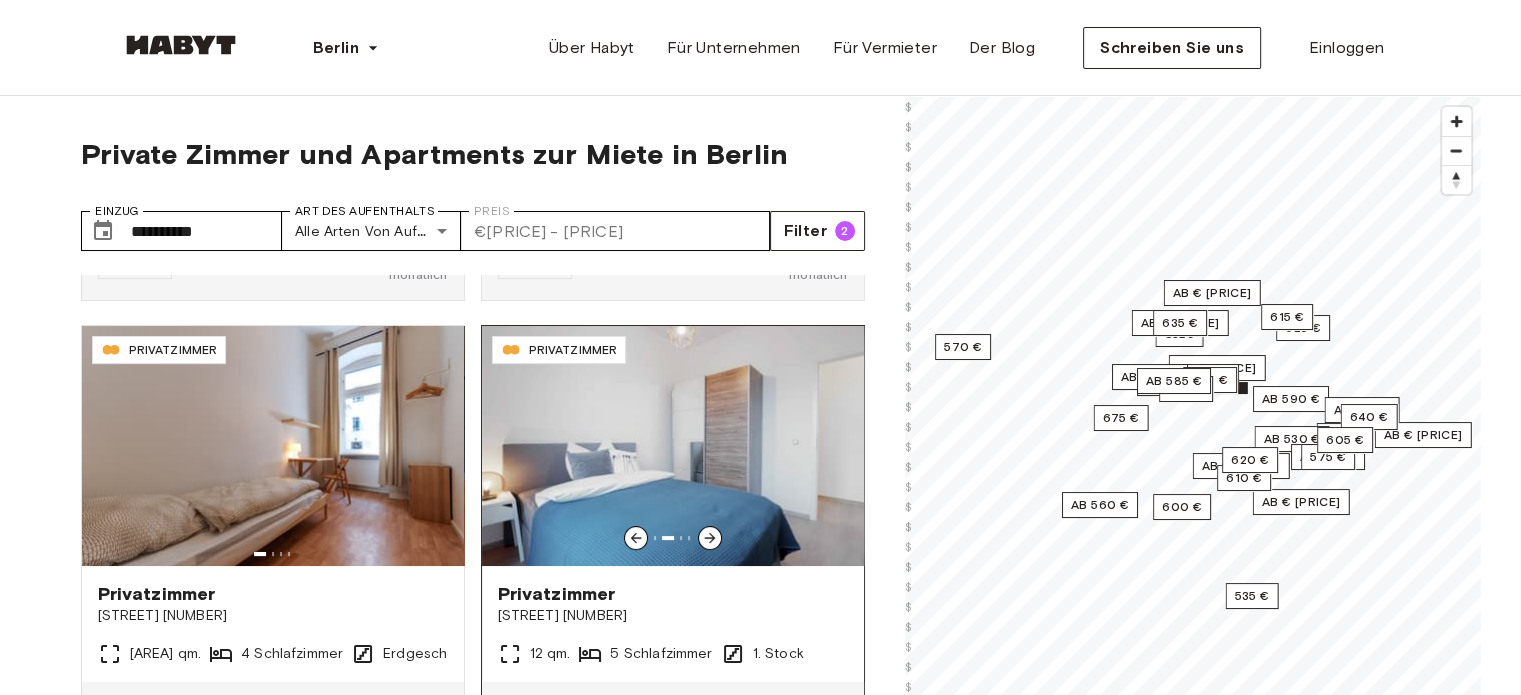 click 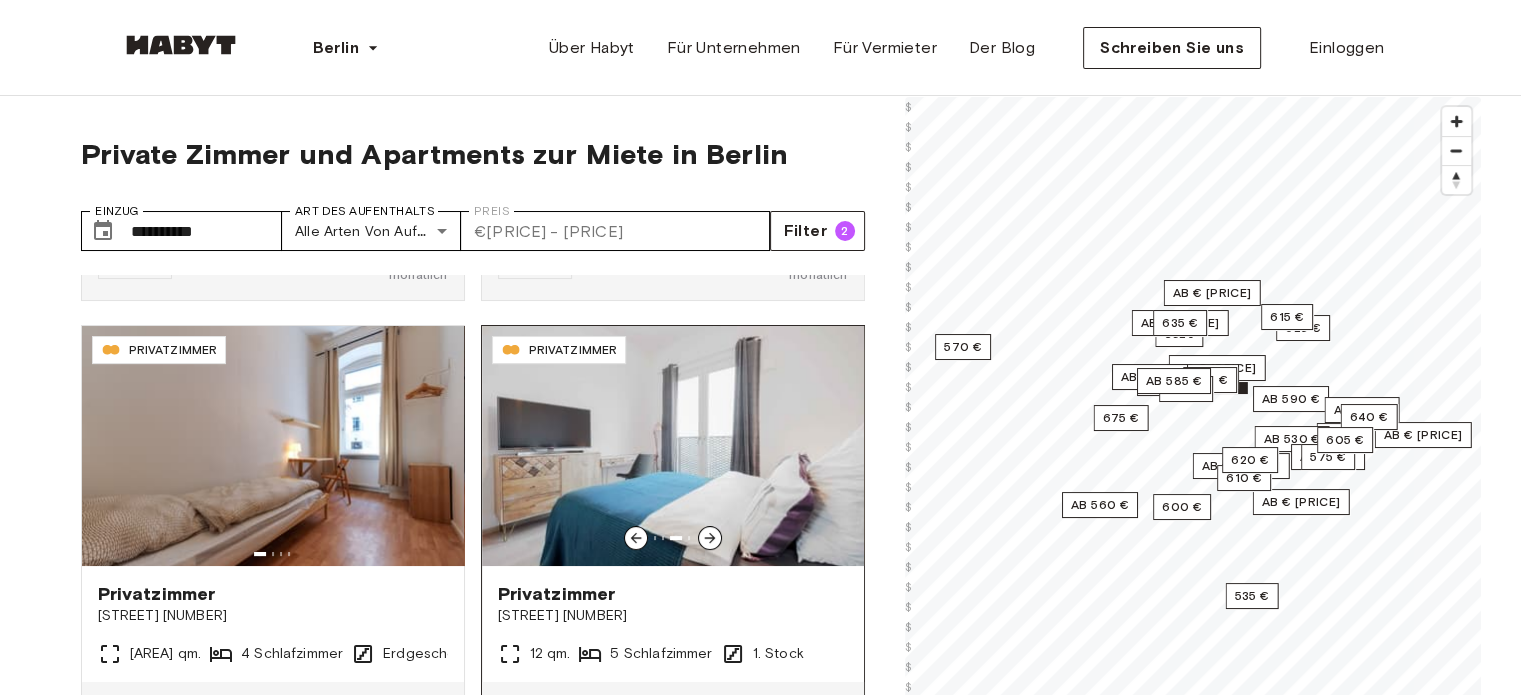 click 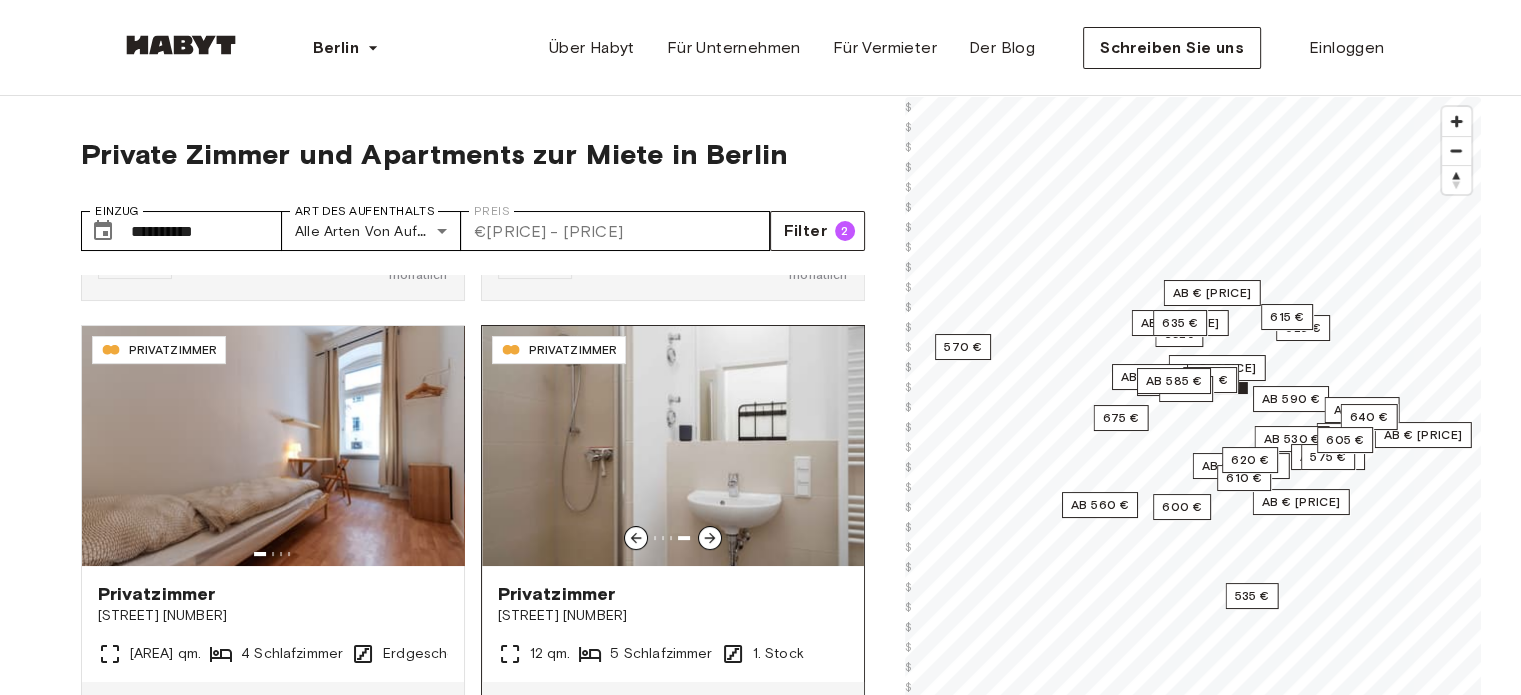 click 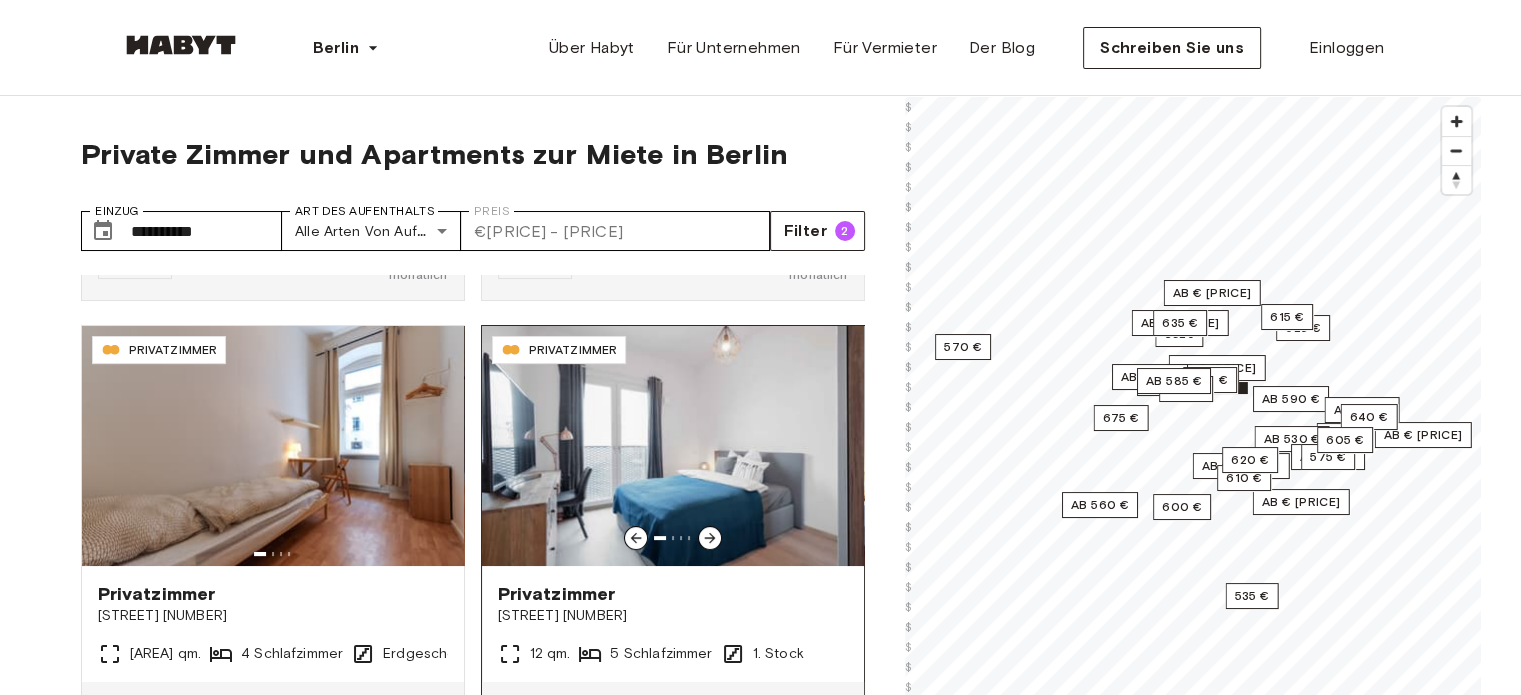 click 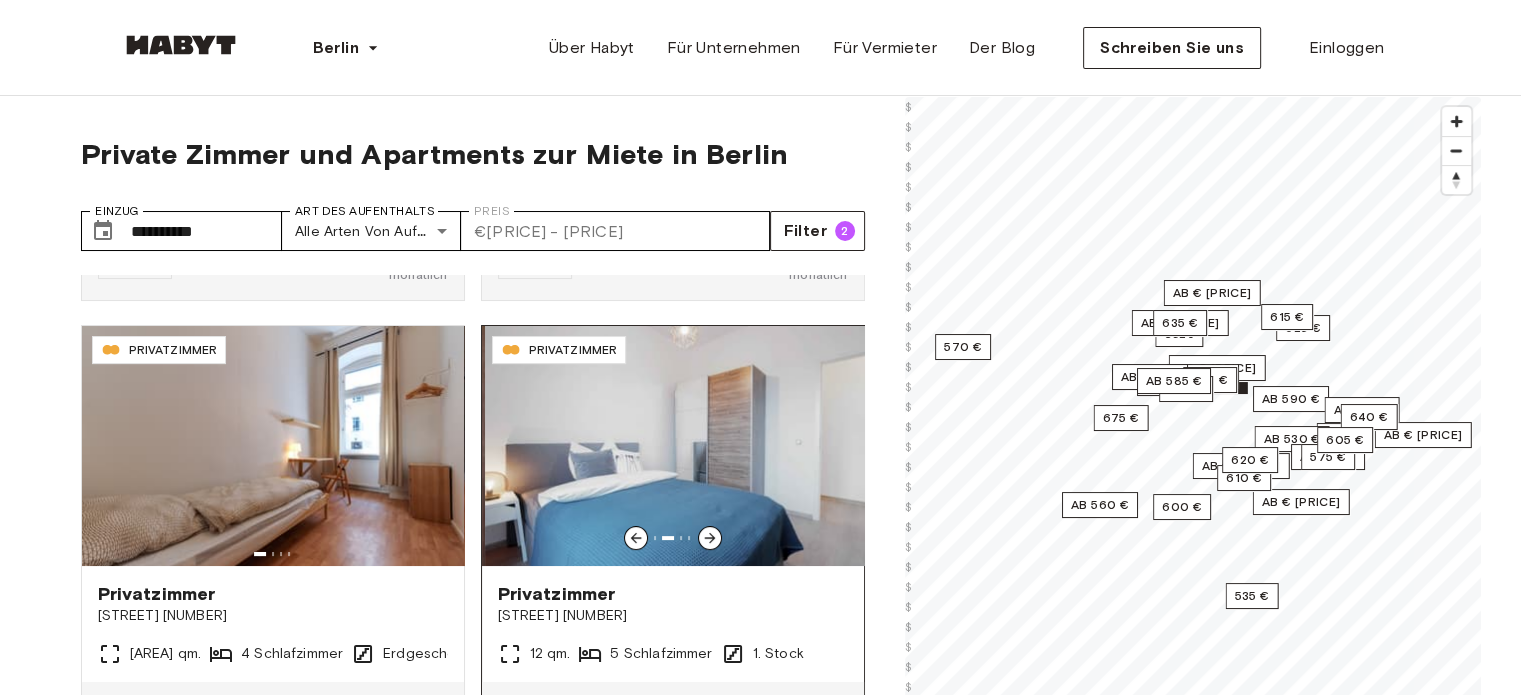click 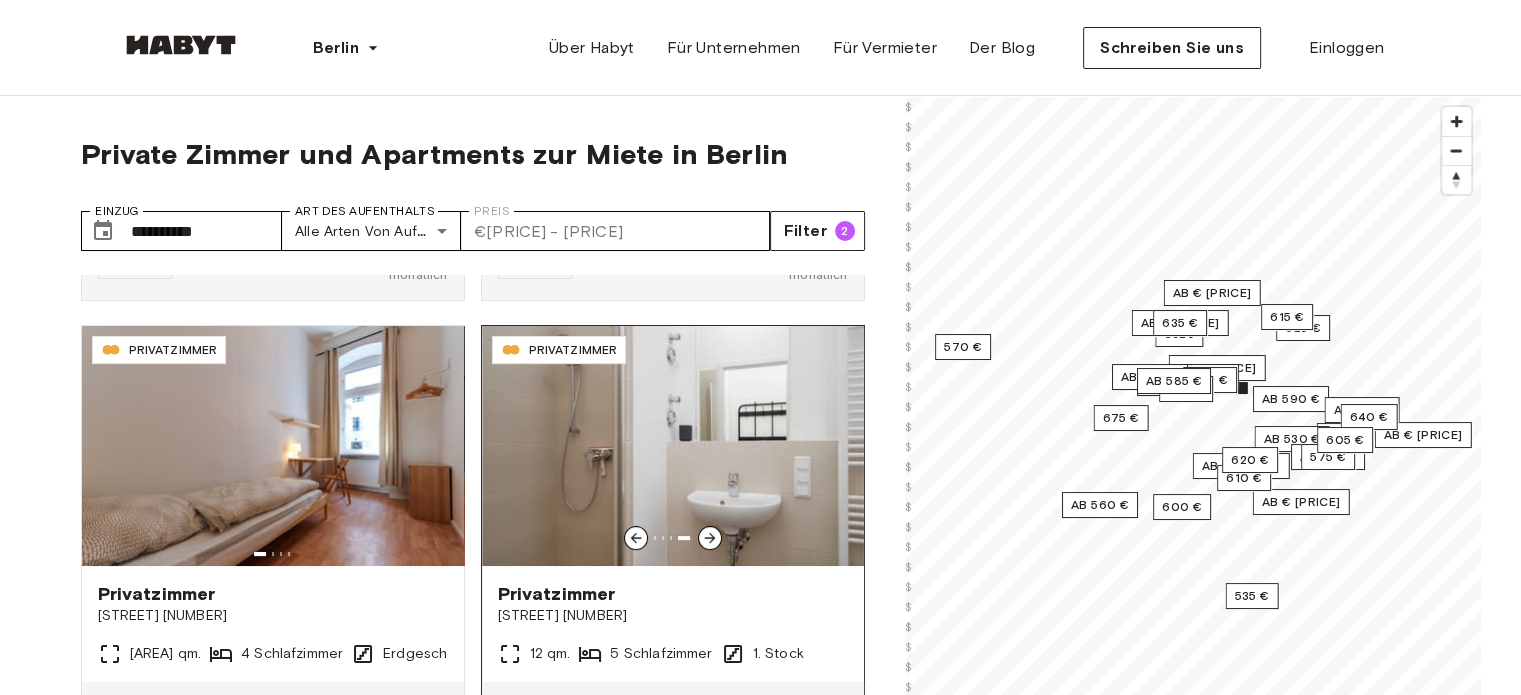 click 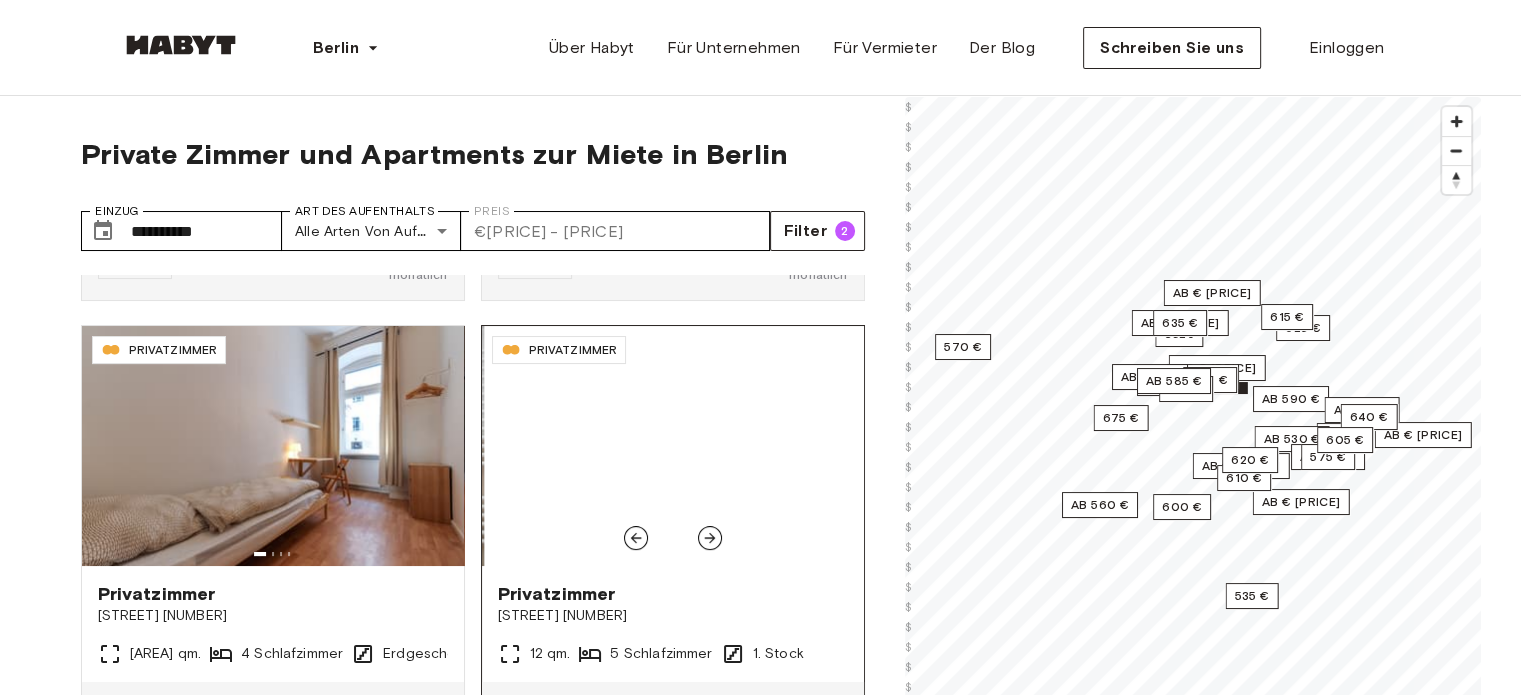 click 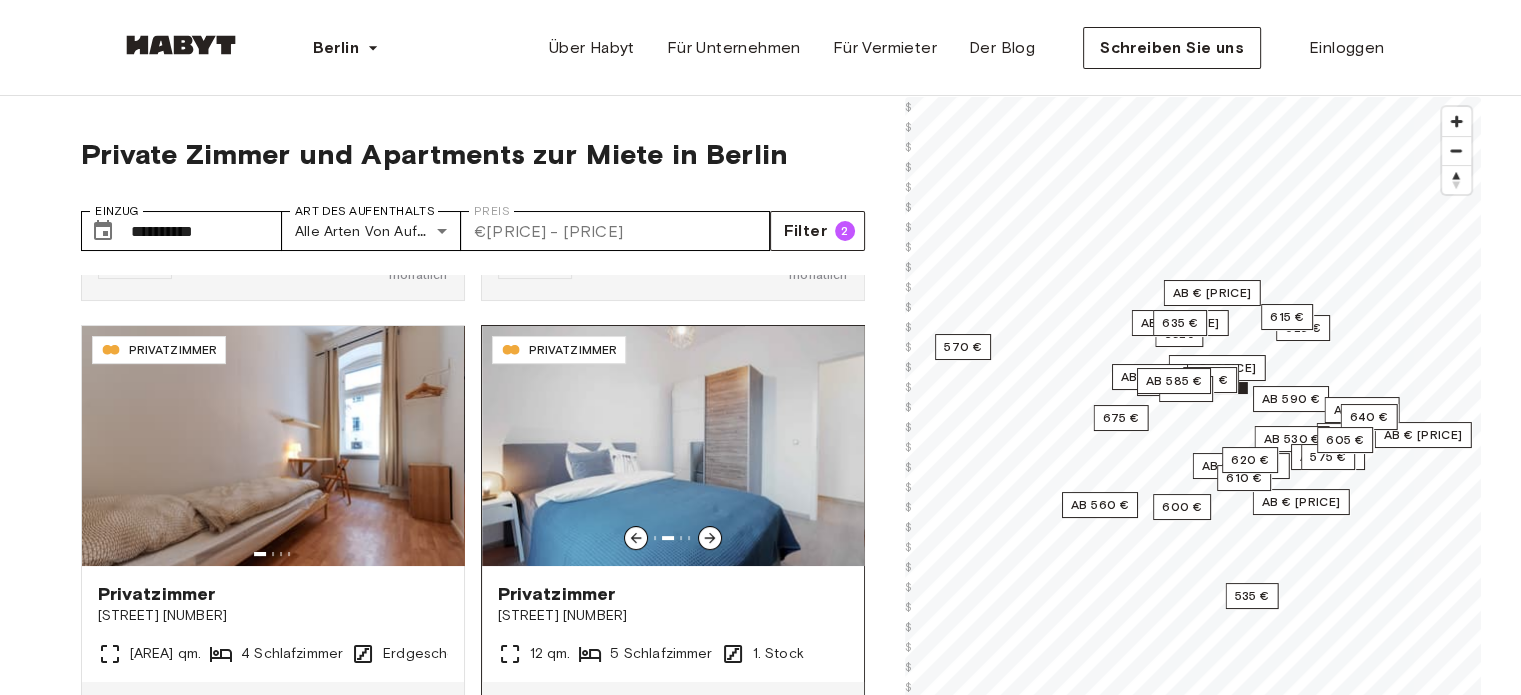 click 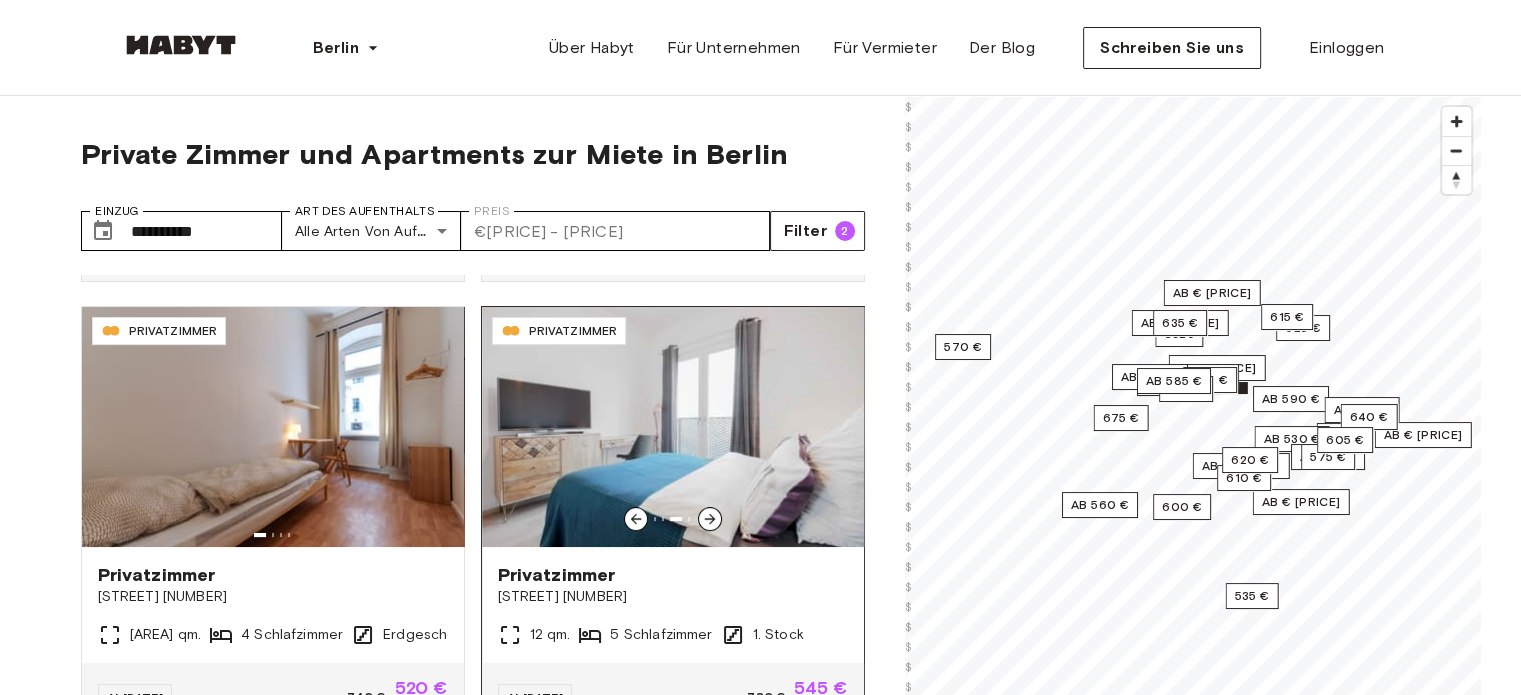 scroll, scrollTop: 400, scrollLeft: 0, axis: vertical 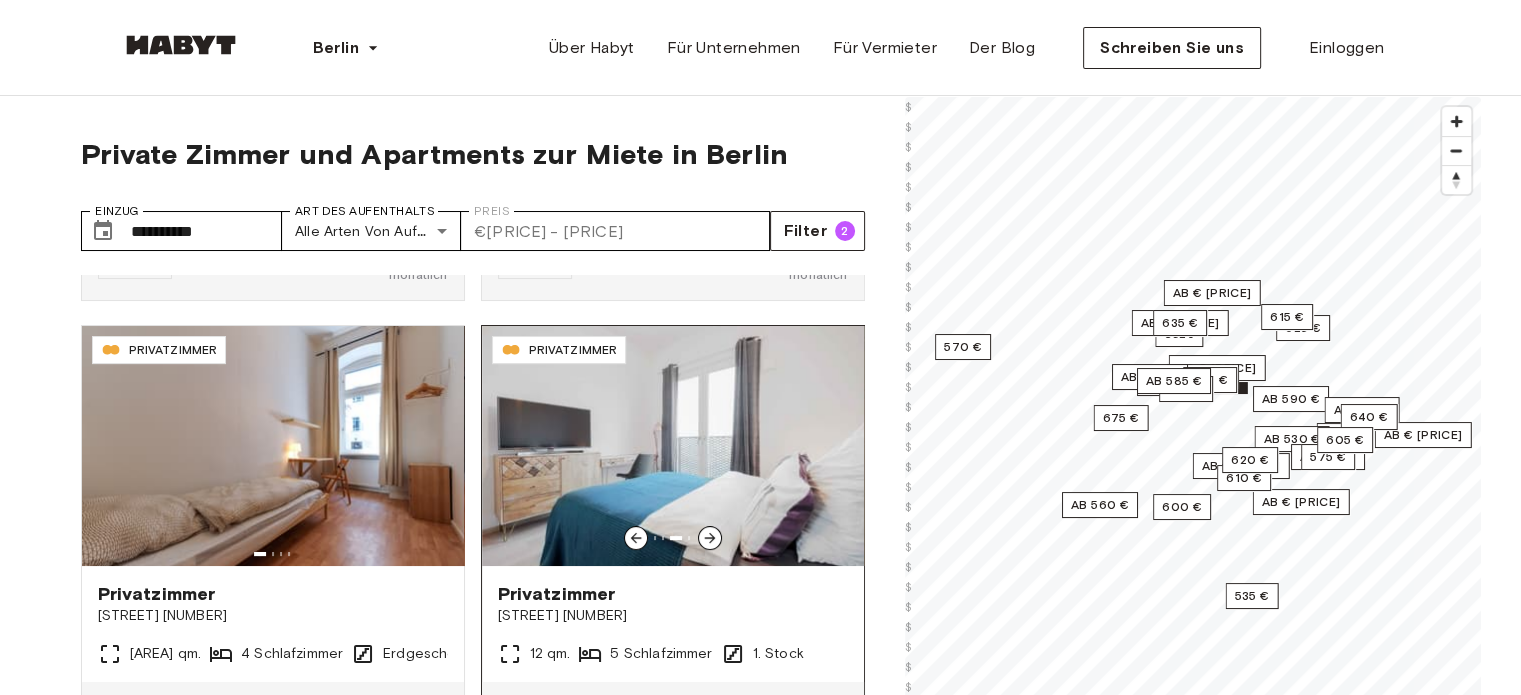 click 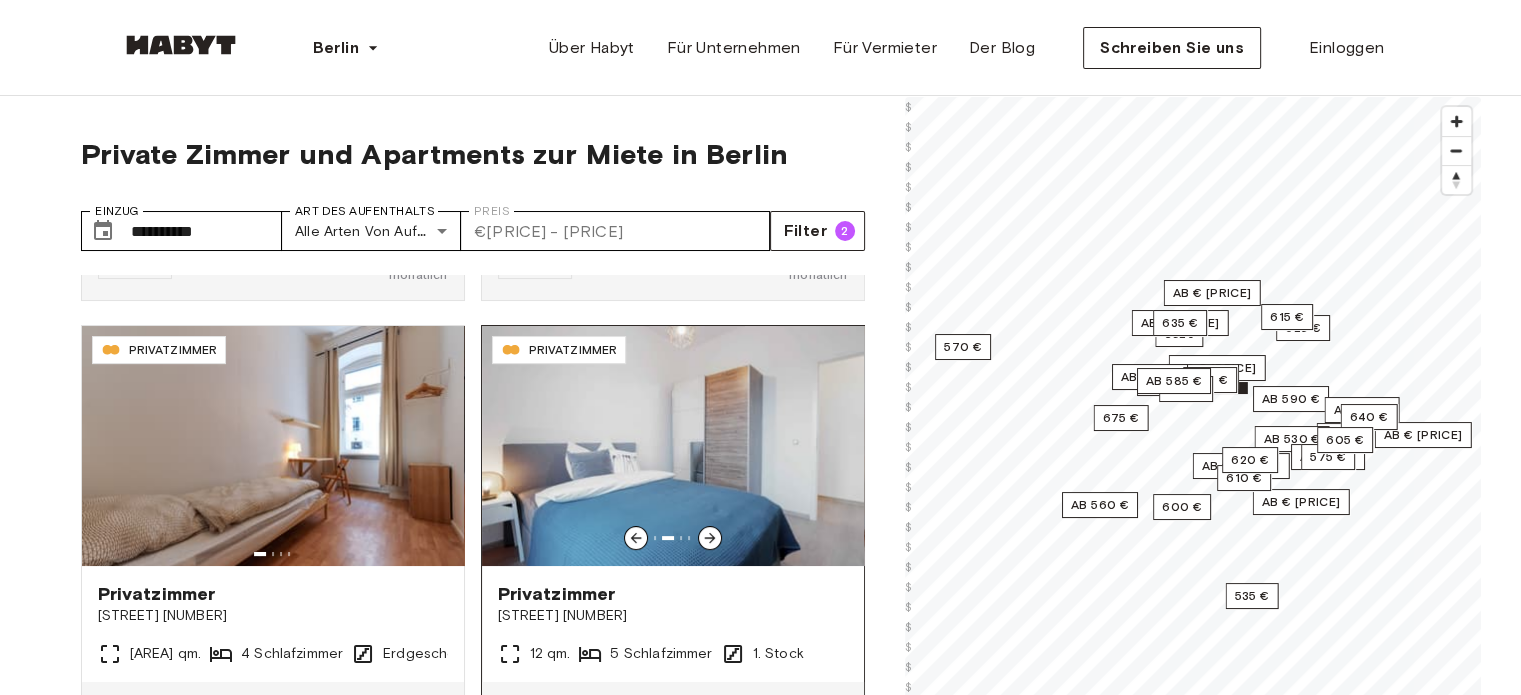 click 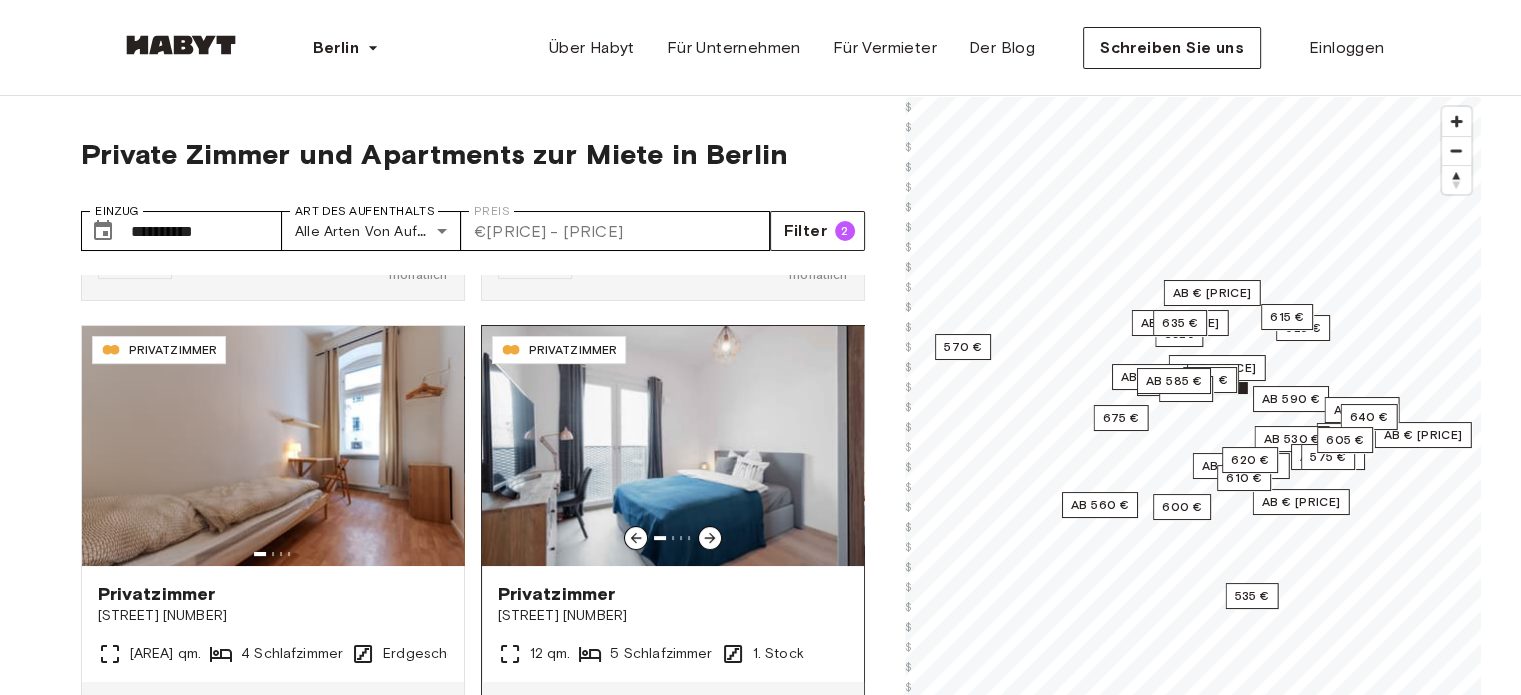 click 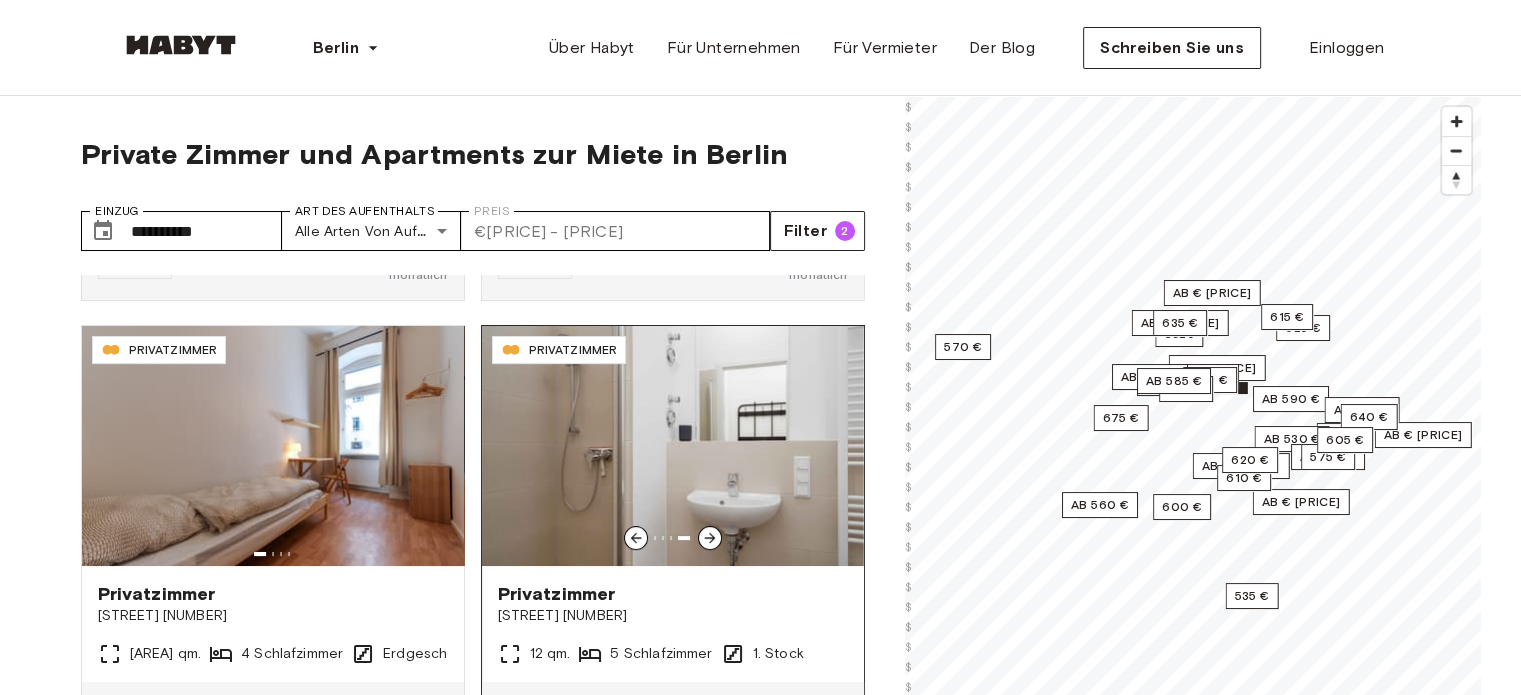 click 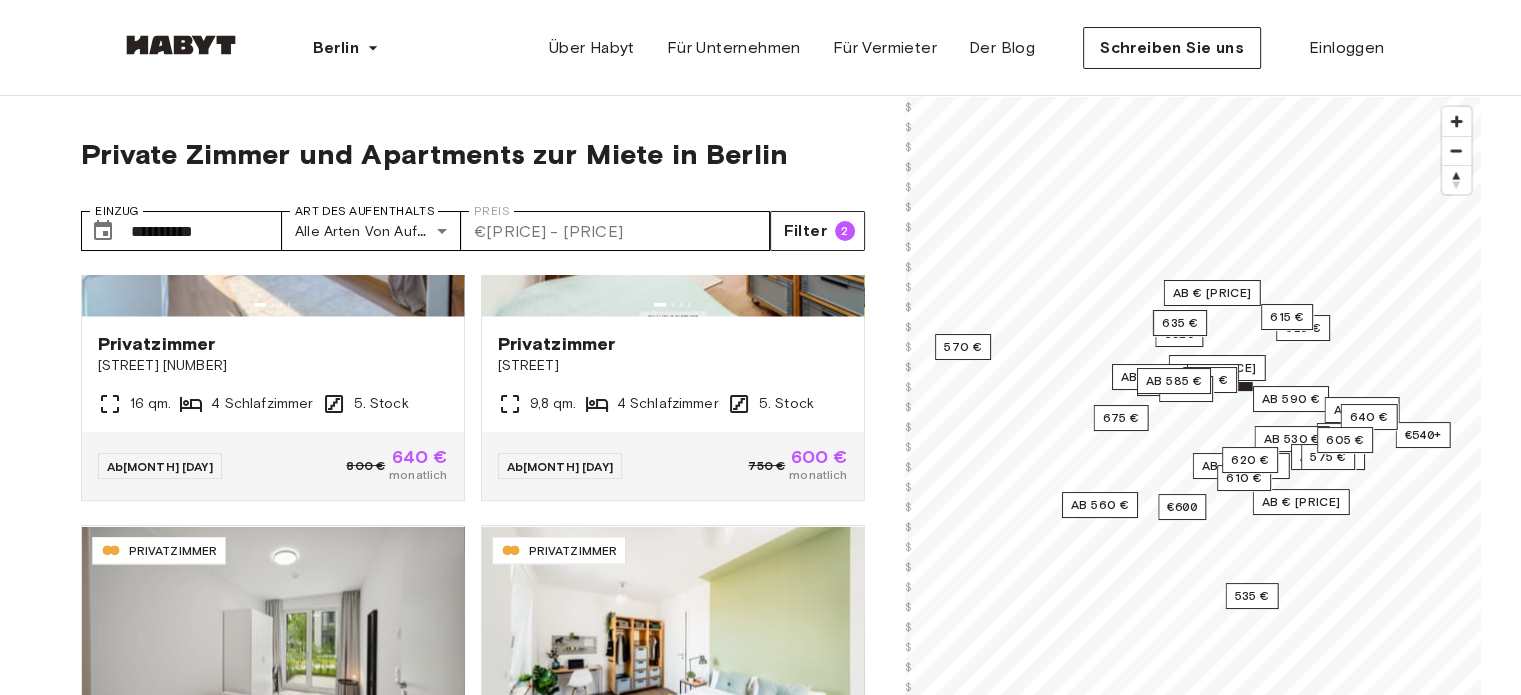 scroll, scrollTop: 3905, scrollLeft: 0, axis: vertical 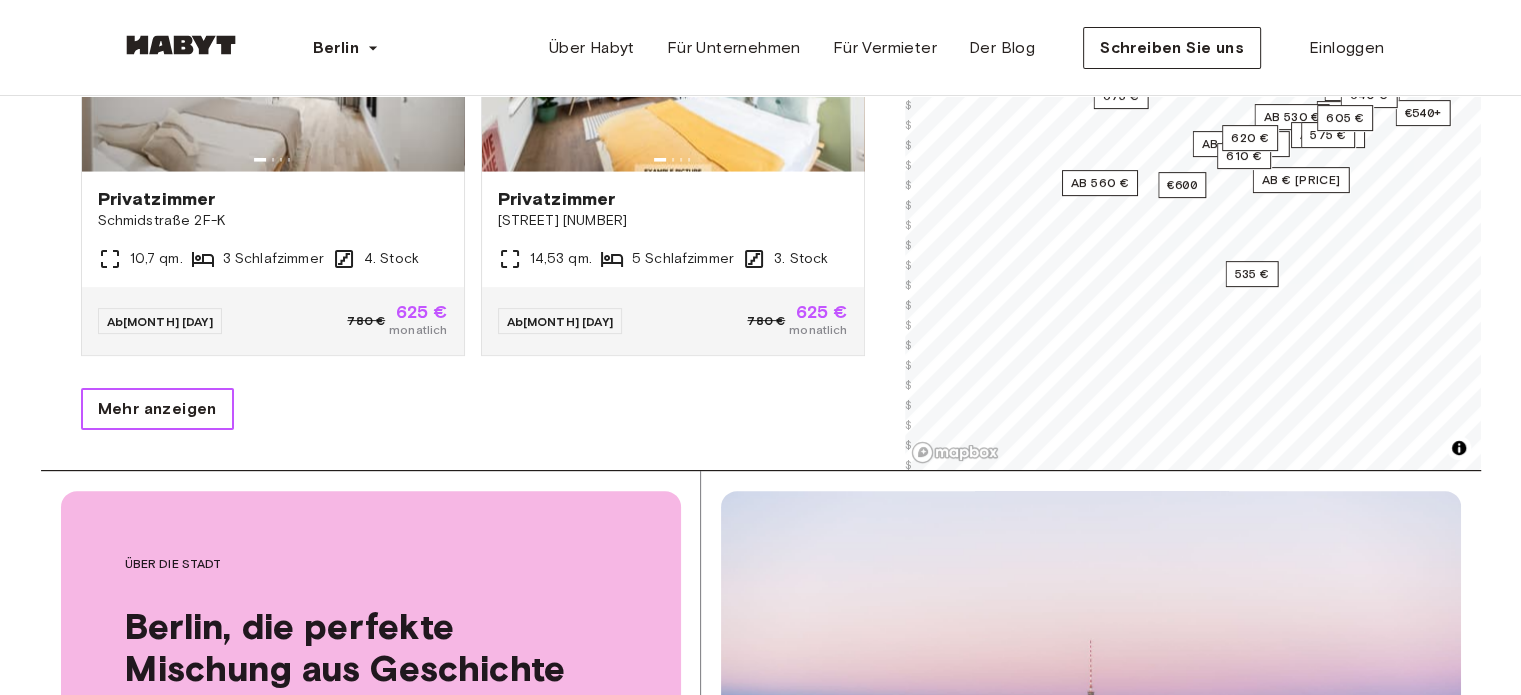 click on "Mehr anzeigen" at bounding box center (157, 408) 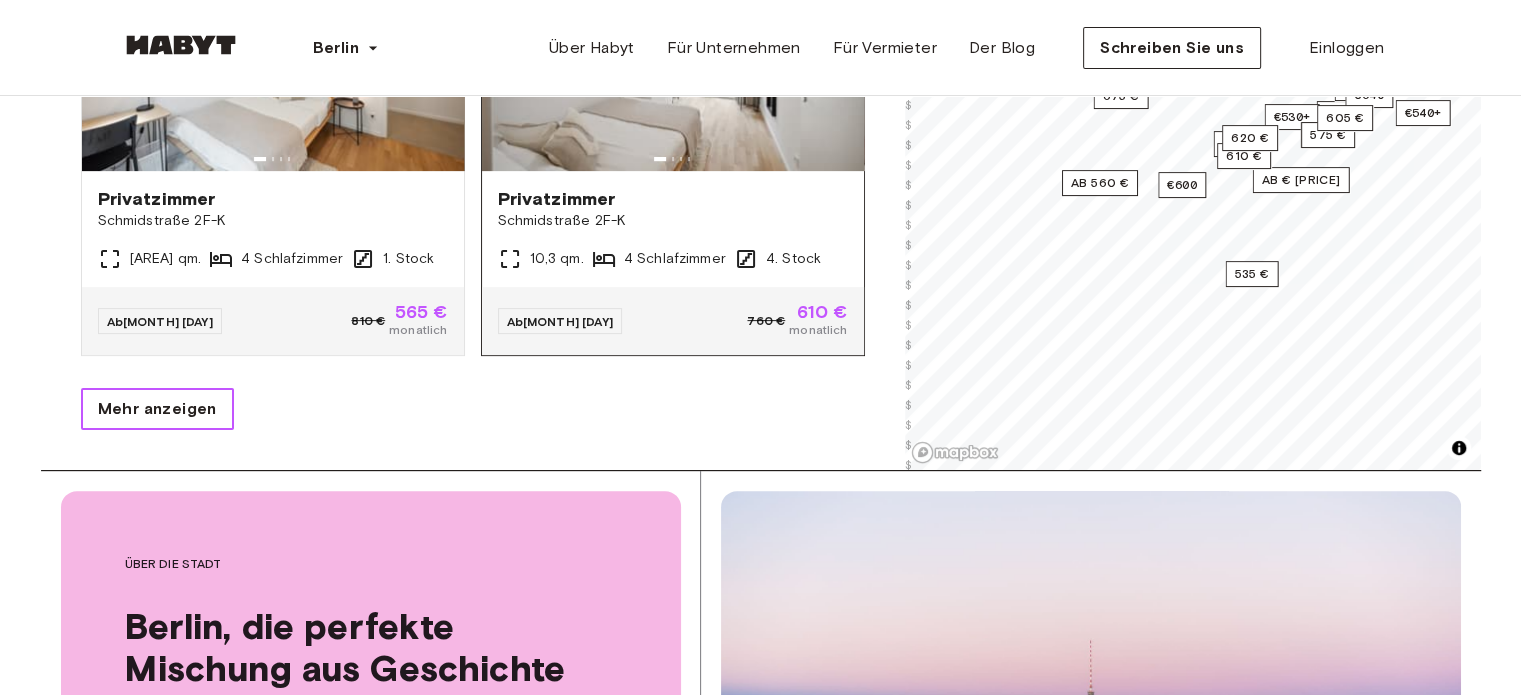 scroll, scrollTop: 8100, scrollLeft: 0, axis: vertical 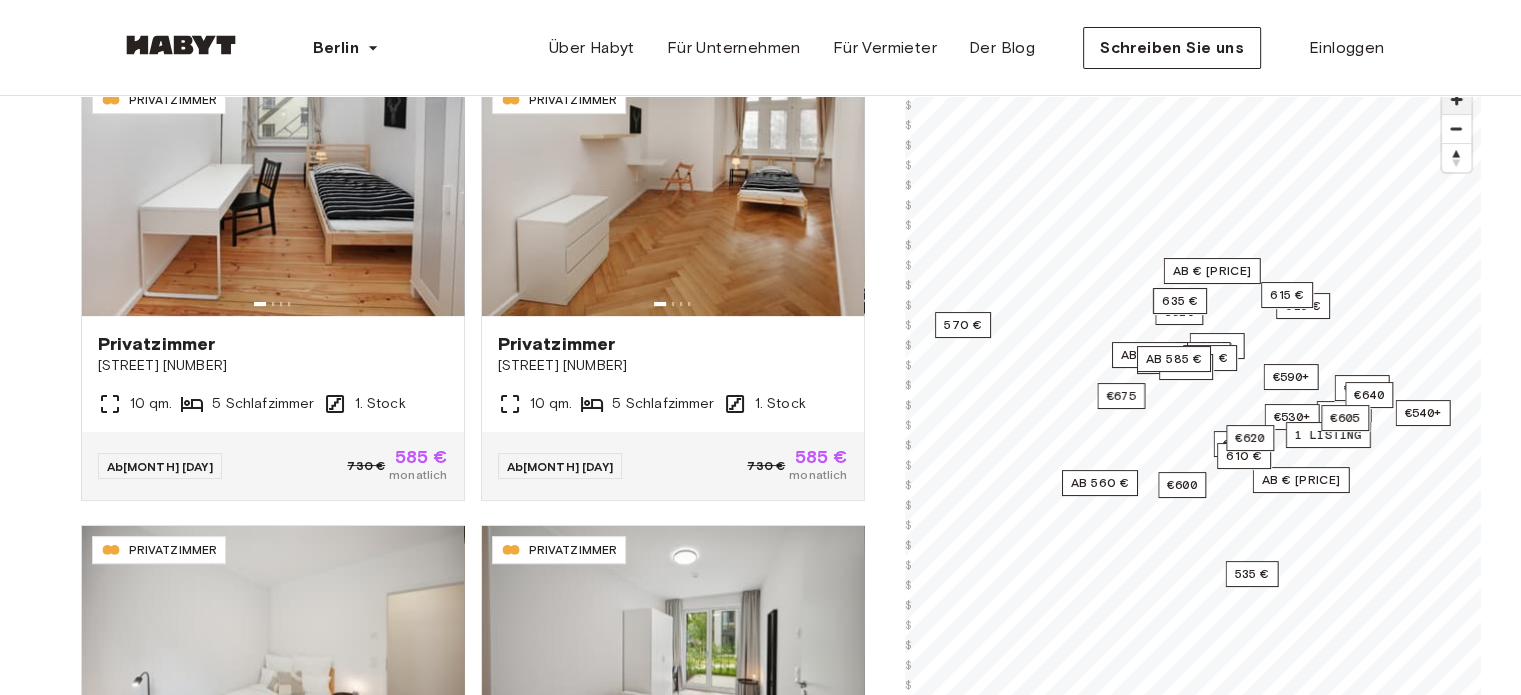 click at bounding box center (1456, 99) 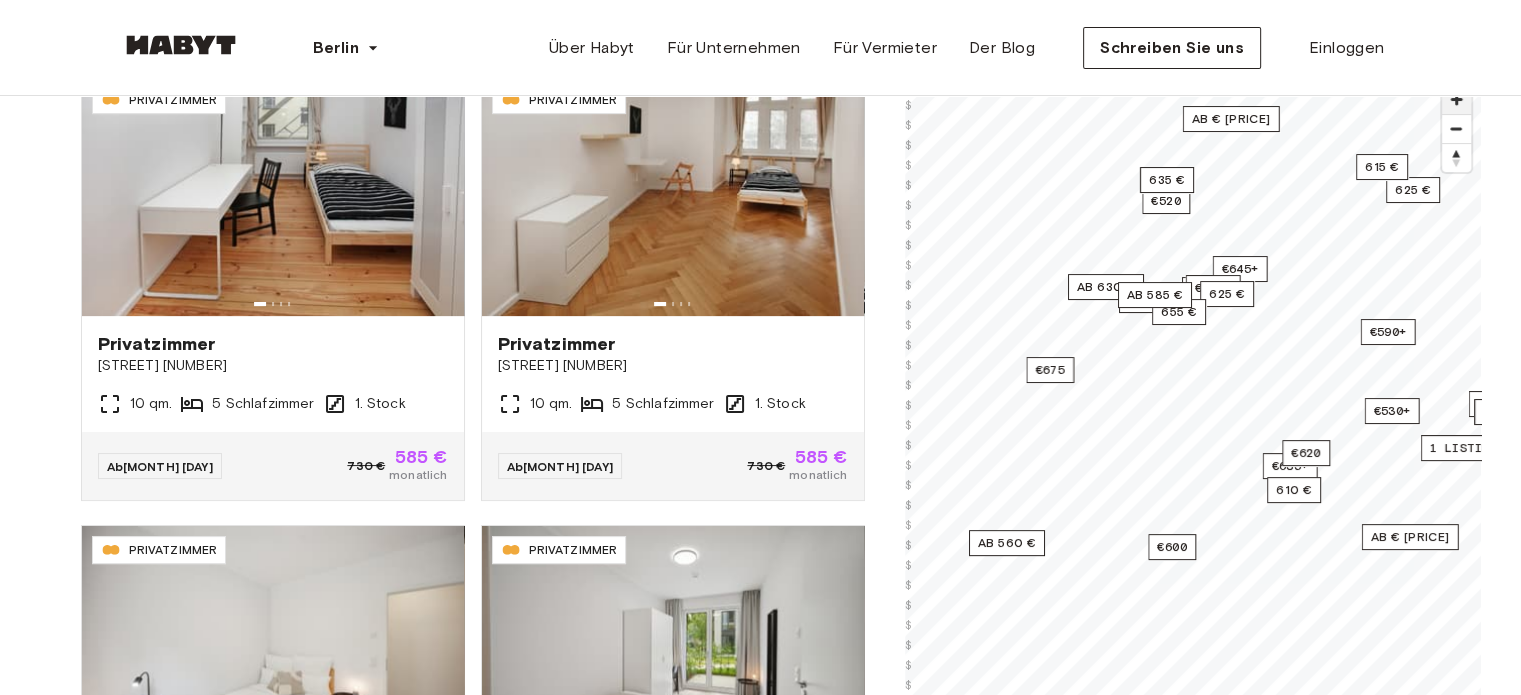 click at bounding box center [1456, 99] 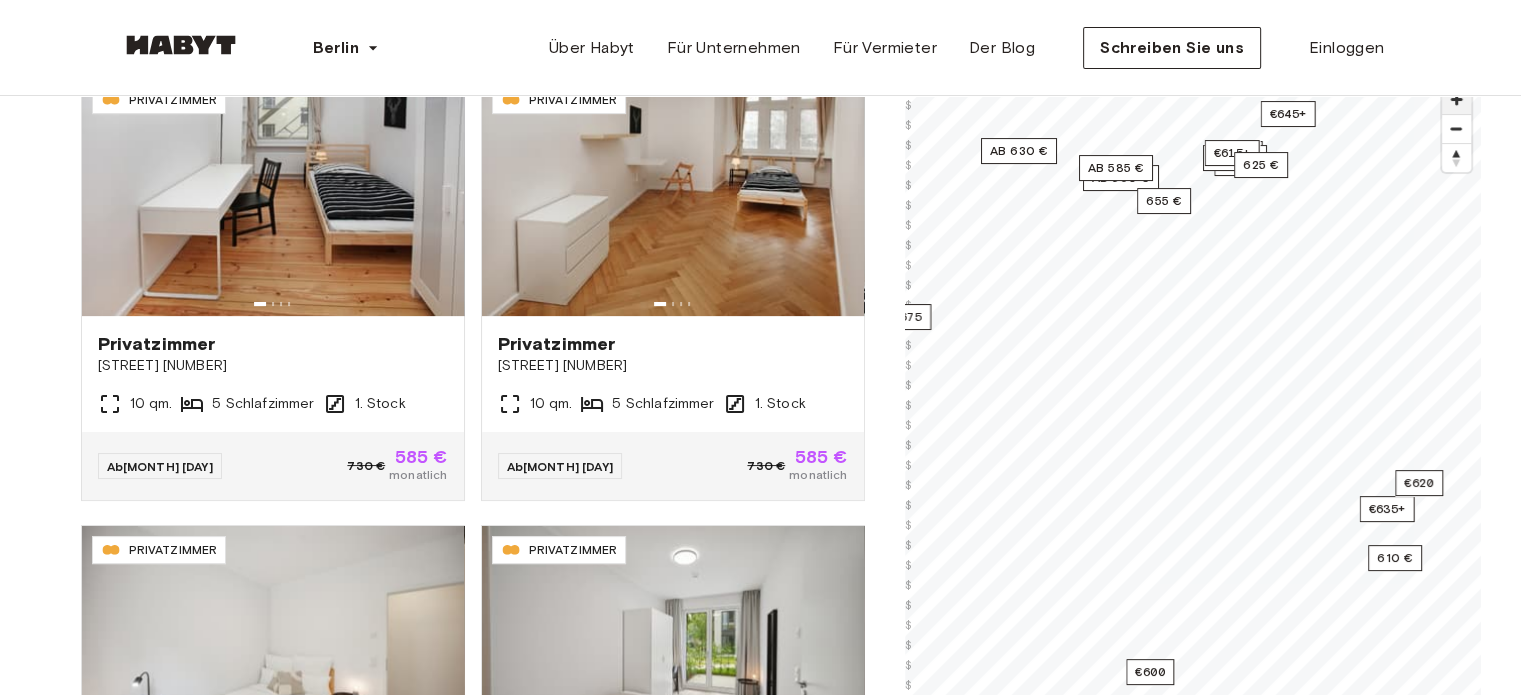 click at bounding box center (1456, 99) 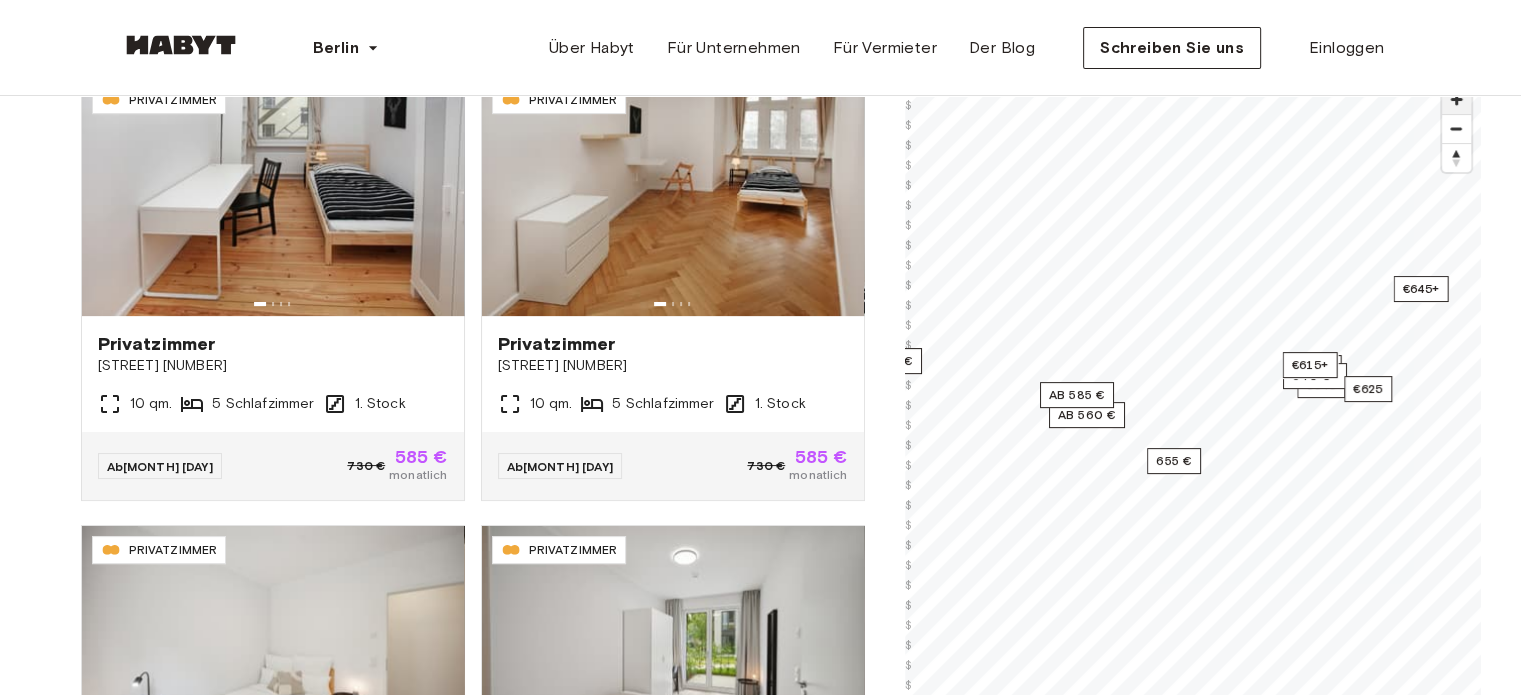 click at bounding box center (1456, 99) 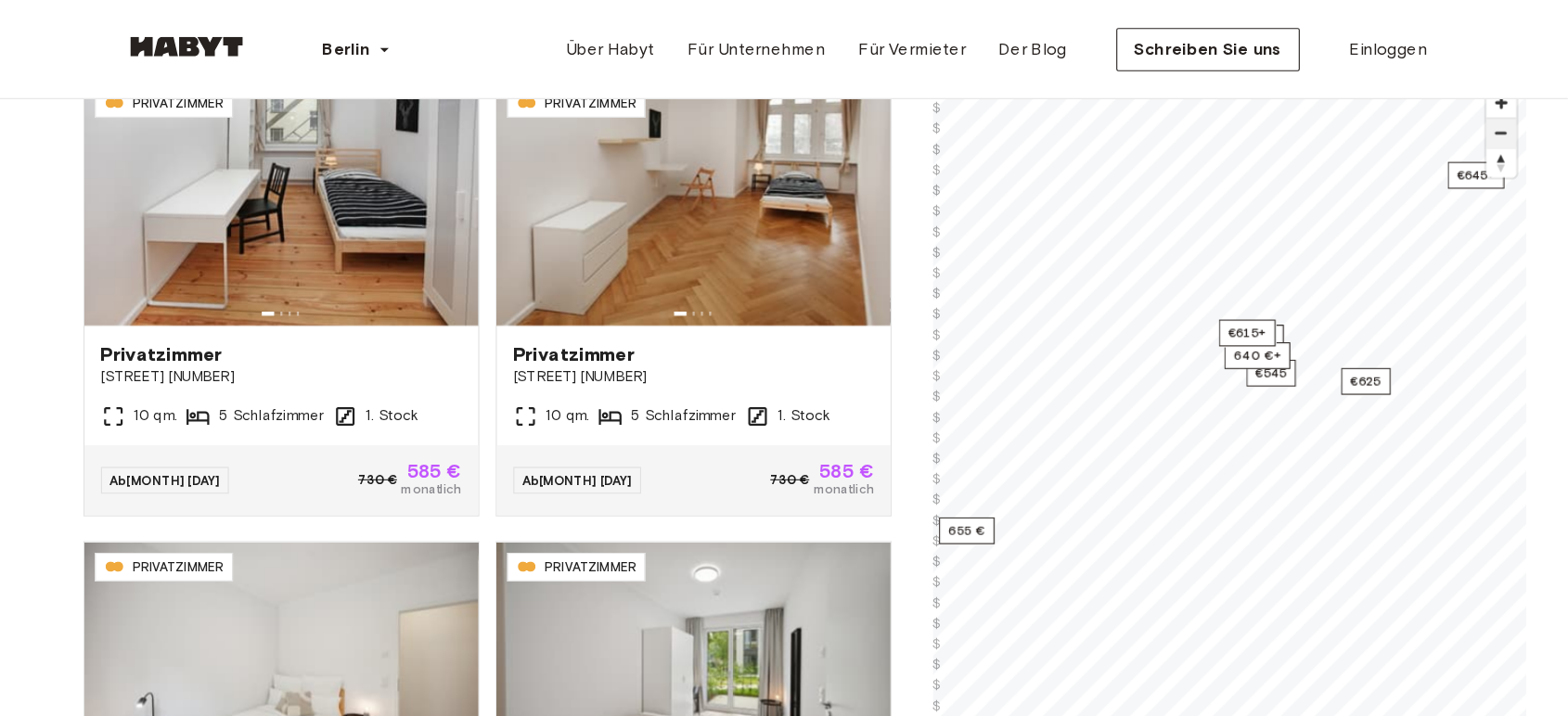 scroll, scrollTop: 0, scrollLeft: 0, axis: both 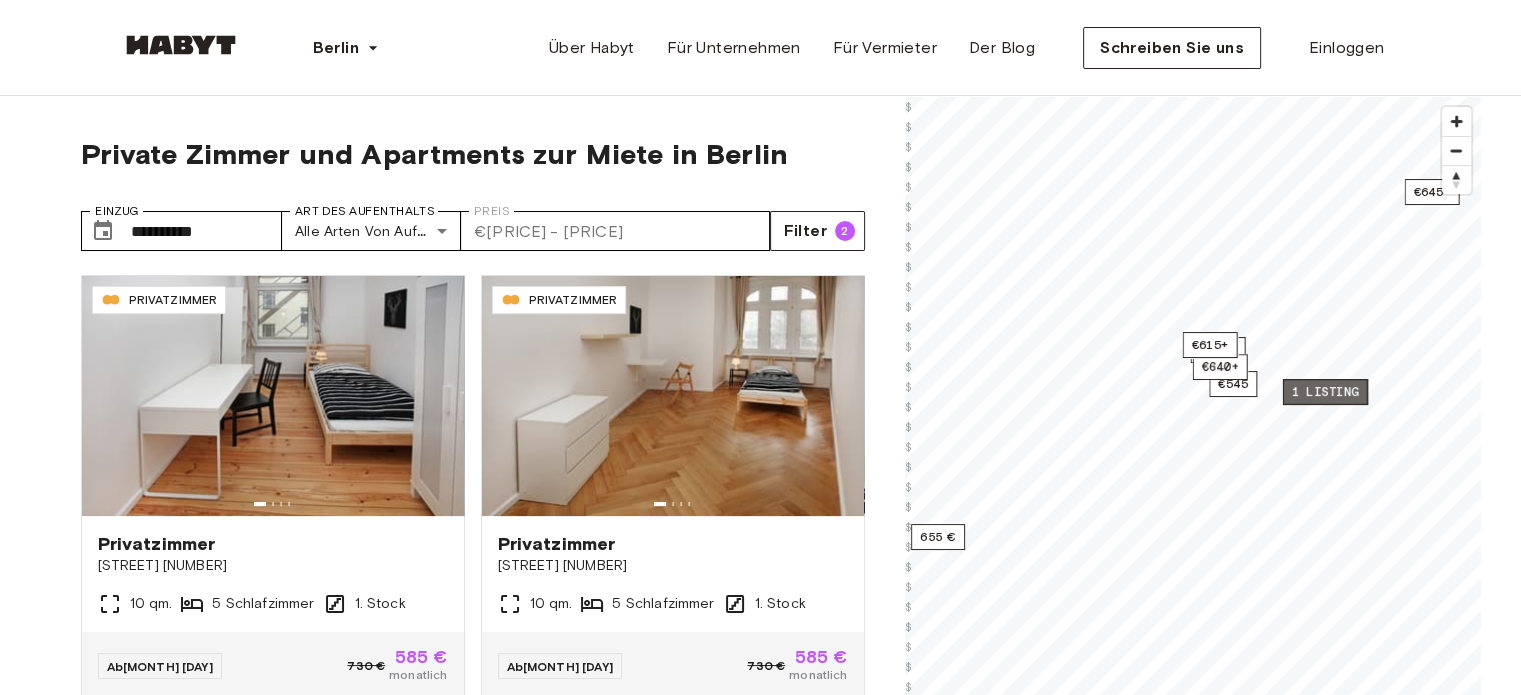 click on "1 listing" at bounding box center [1324, 392] 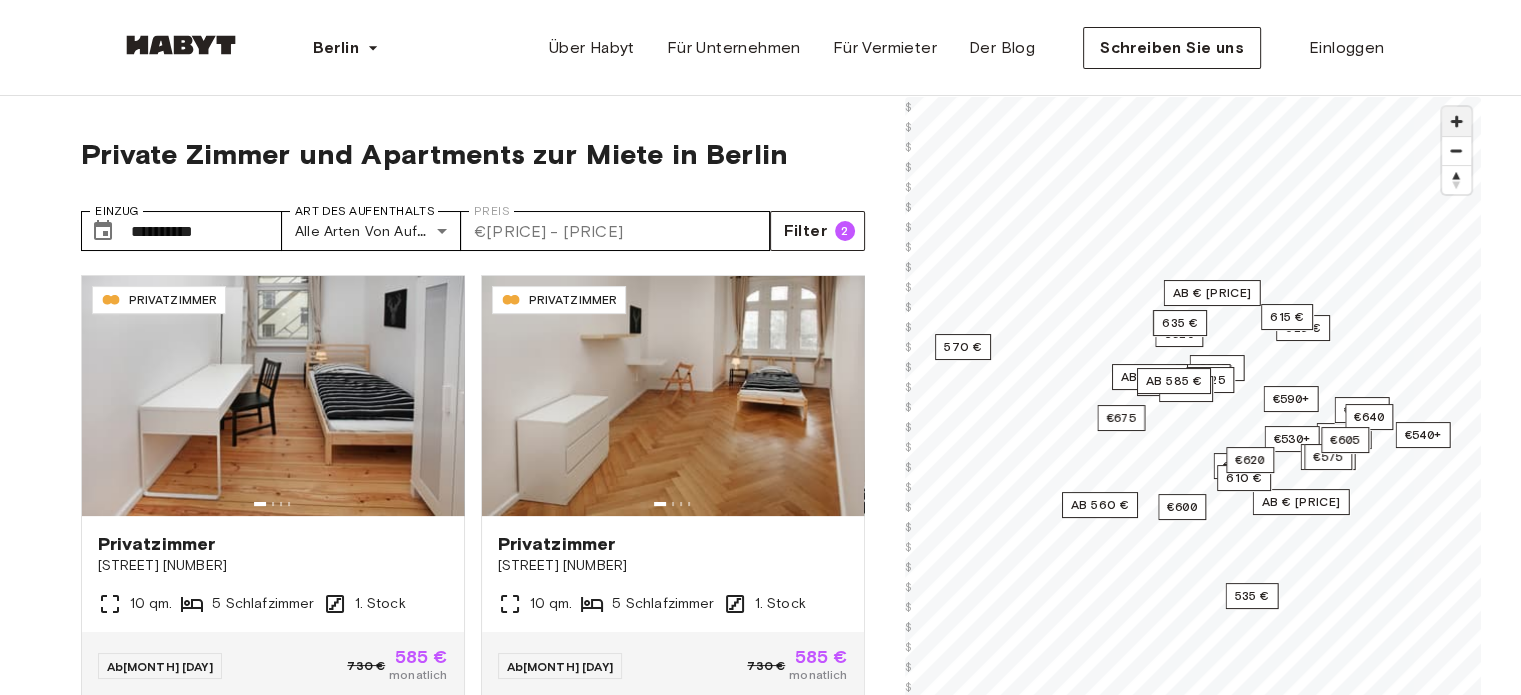 click at bounding box center (1456, 121) 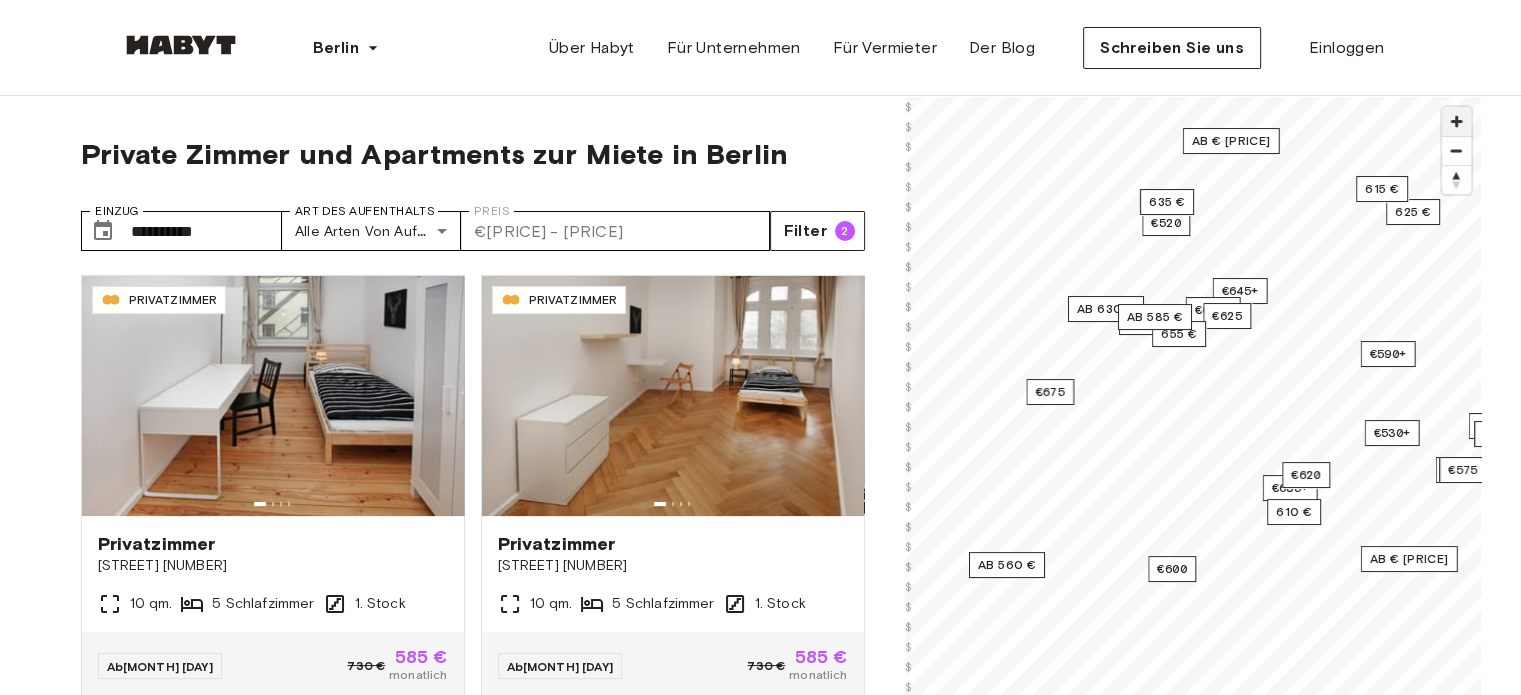 click at bounding box center (1456, 121) 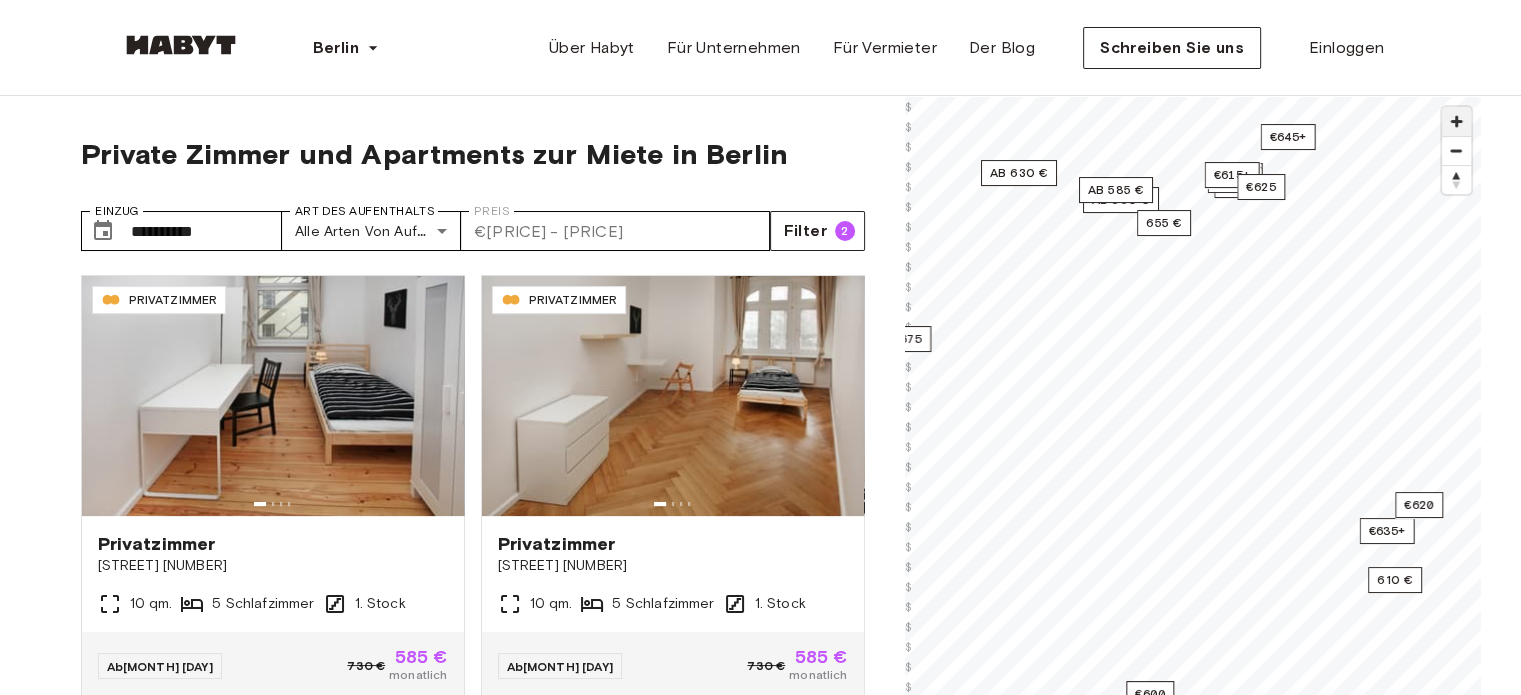 click at bounding box center [1456, 121] 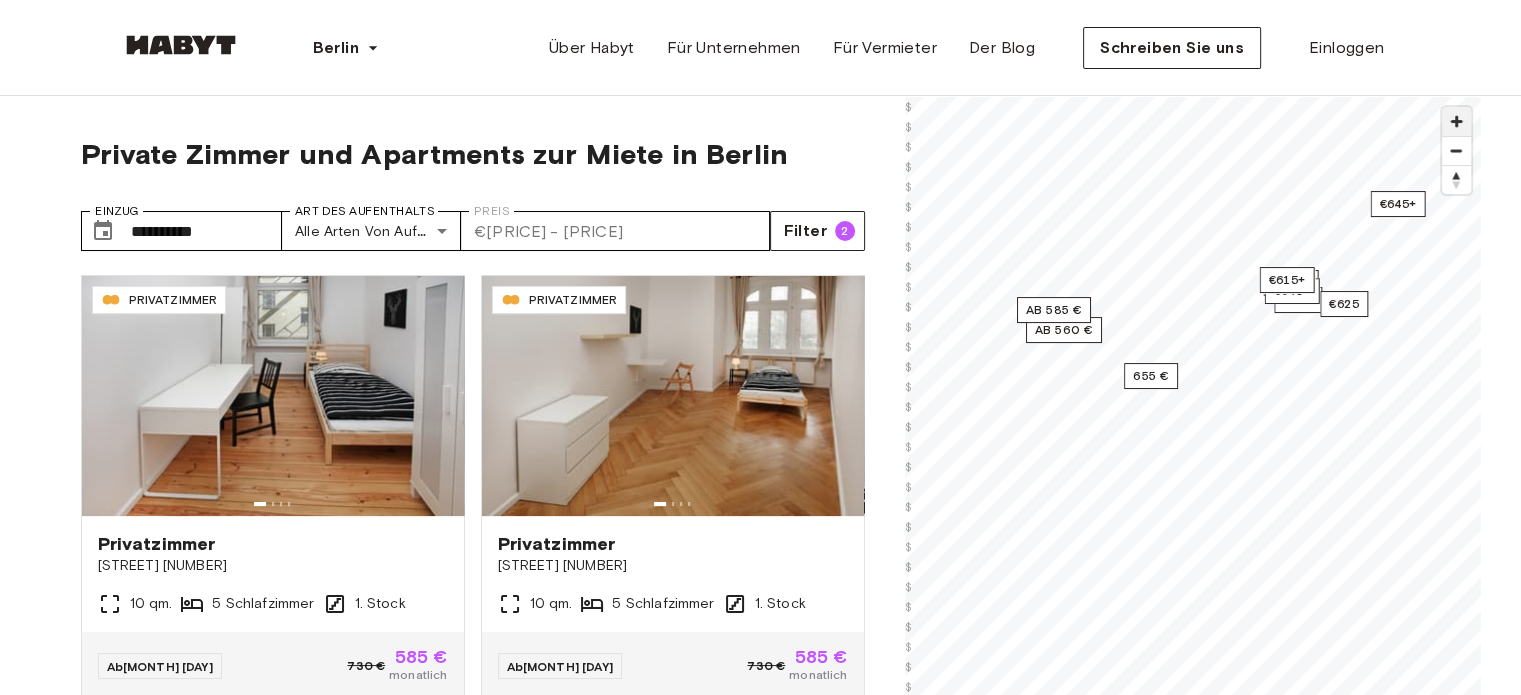 click at bounding box center [1456, 121] 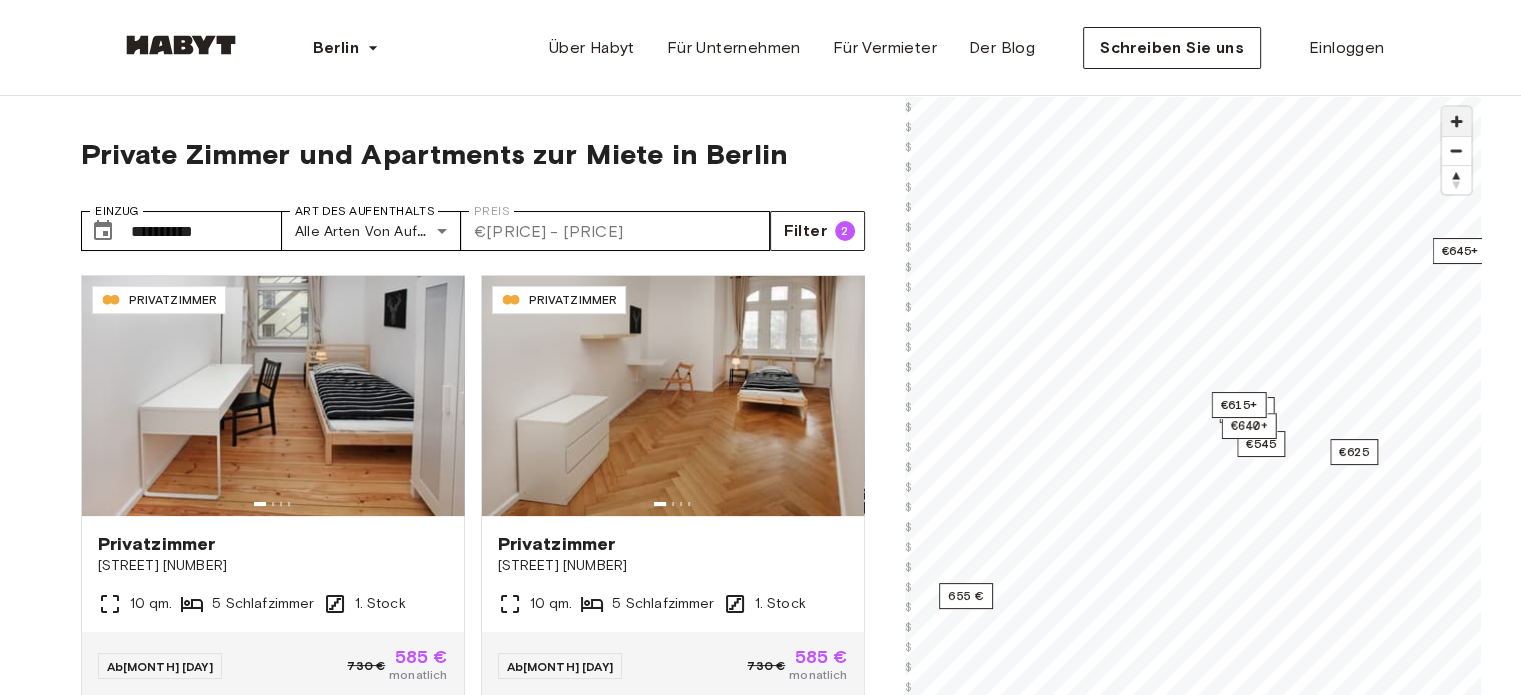 click at bounding box center [1456, 121] 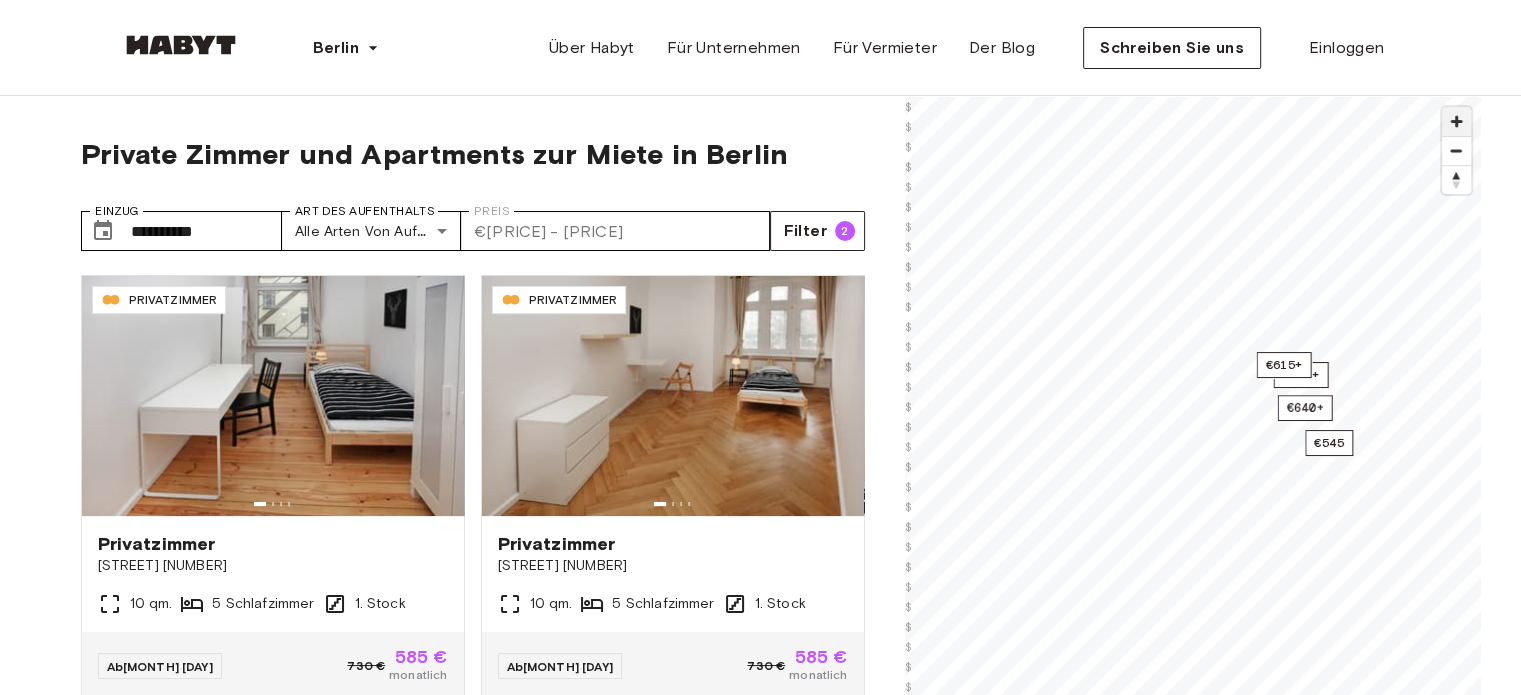 click at bounding box center (1456, 121) 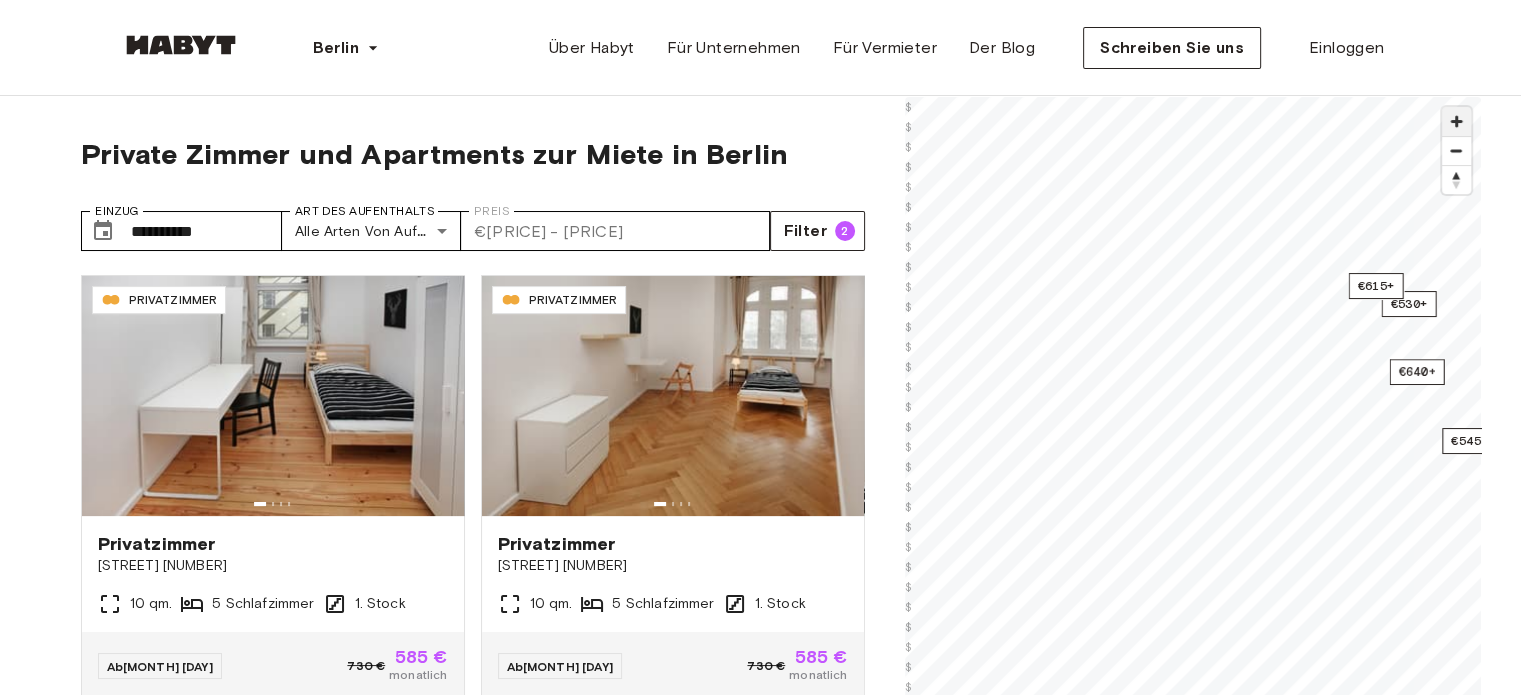 click at bounding box center (1456, 121) 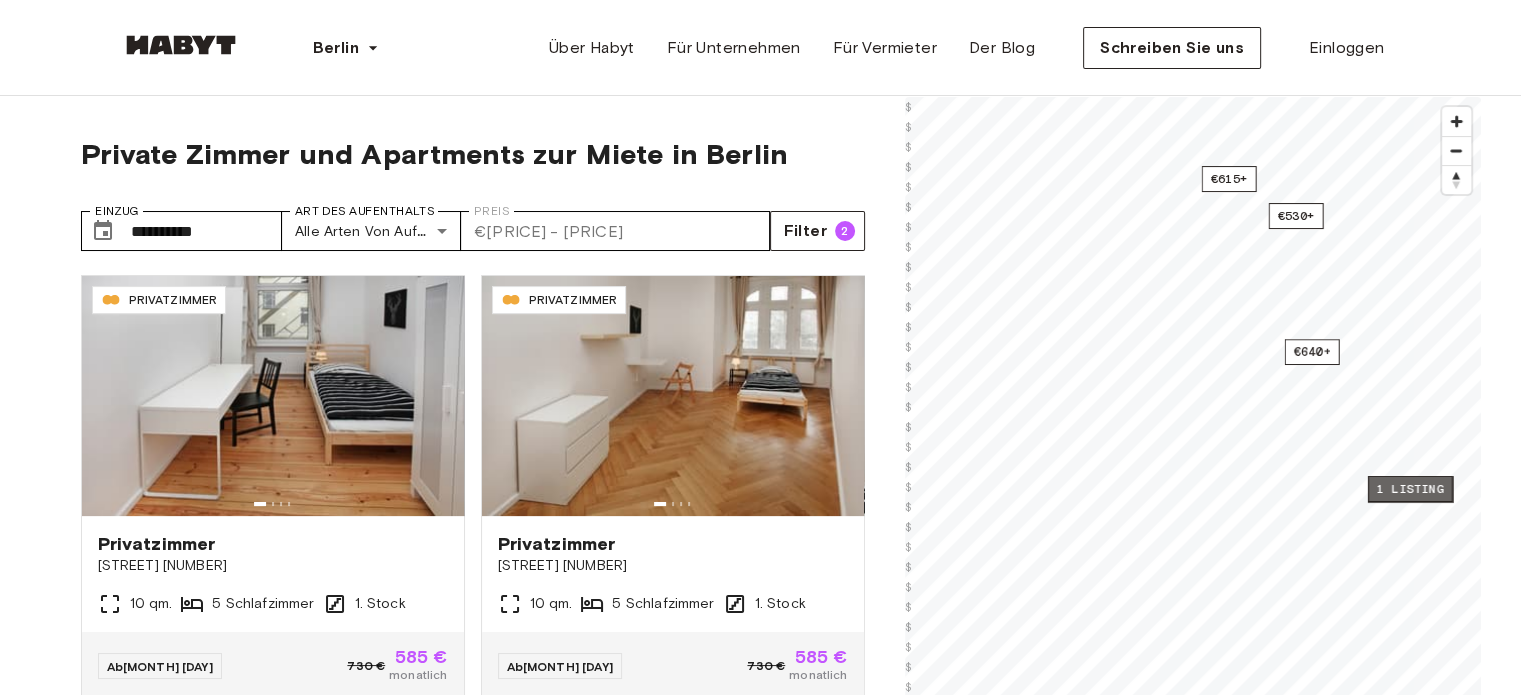 click on "1 listing" at bounding box center (1409, 489) 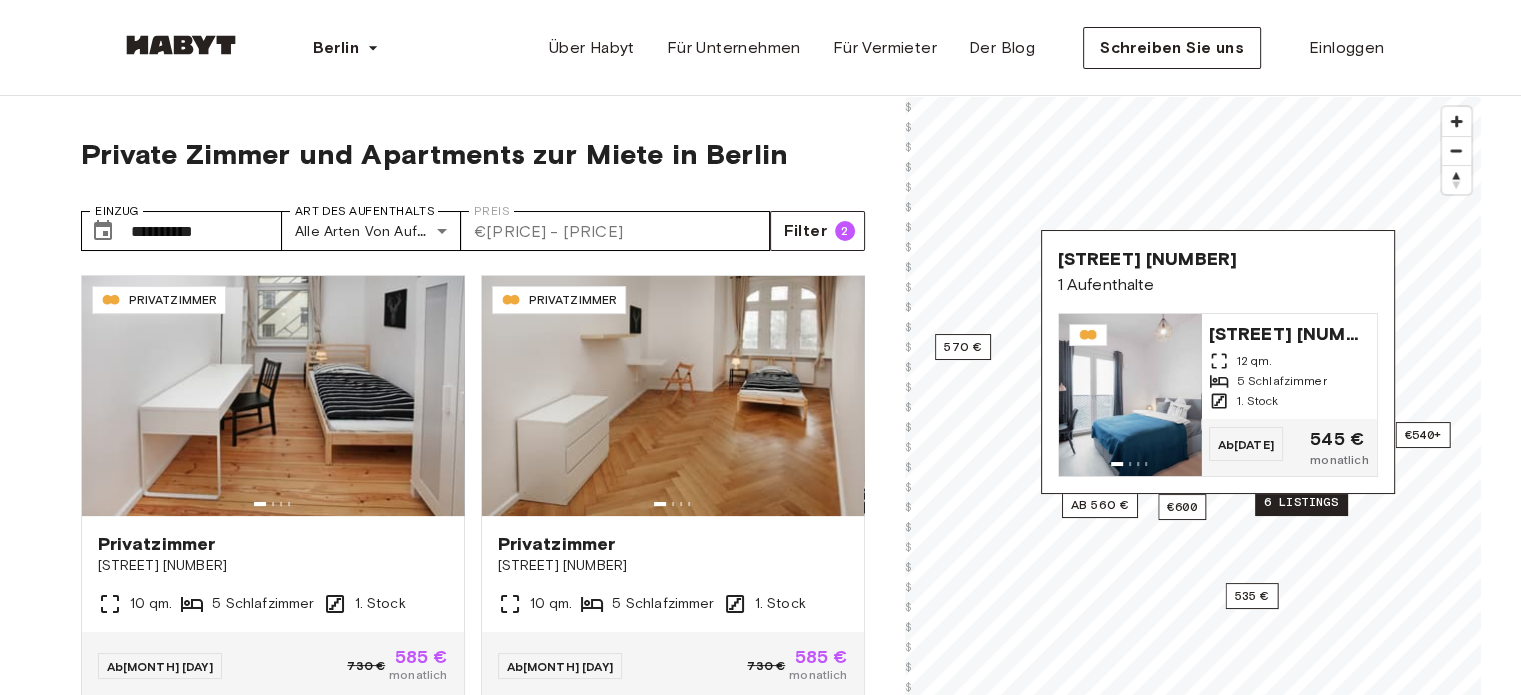 click on "6 listings" at bounding box center (1301, 502) 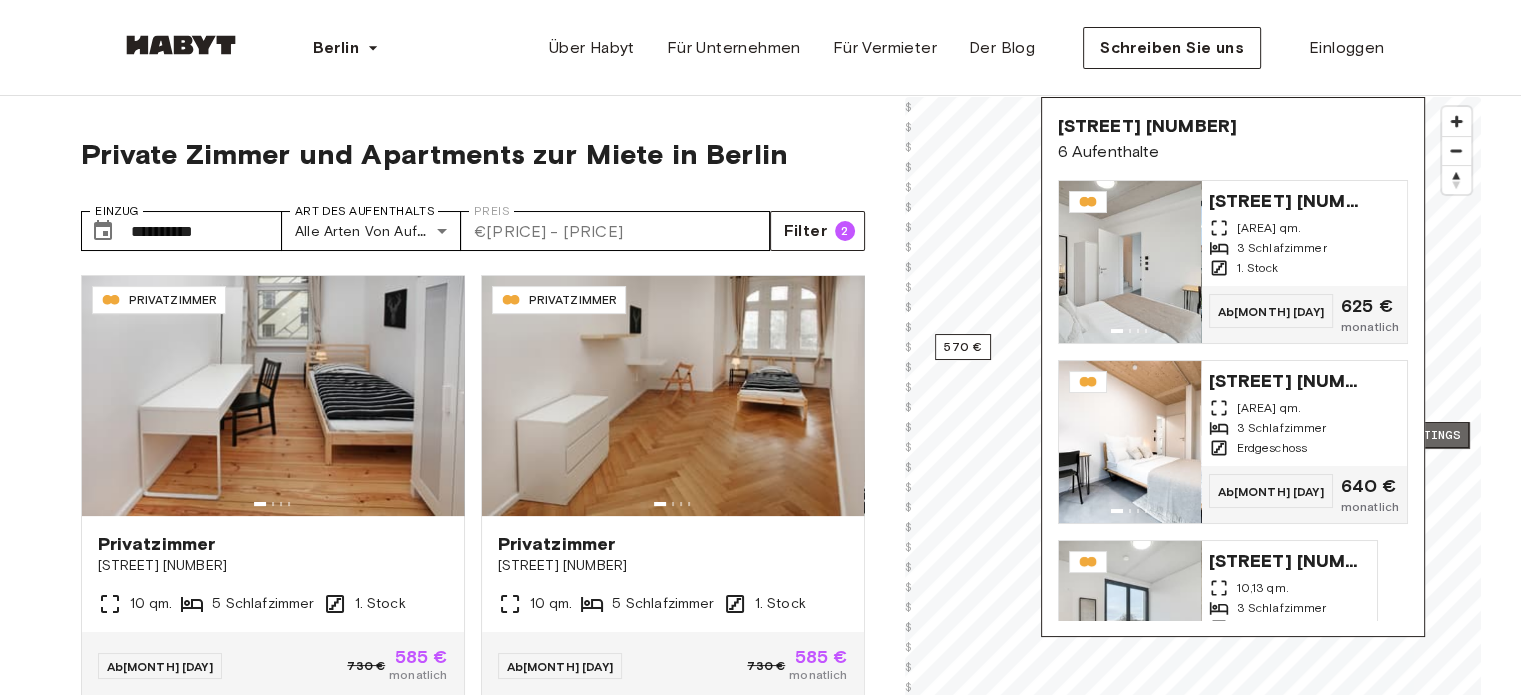 click on "4 listings" at bounding box center [1423, 435] 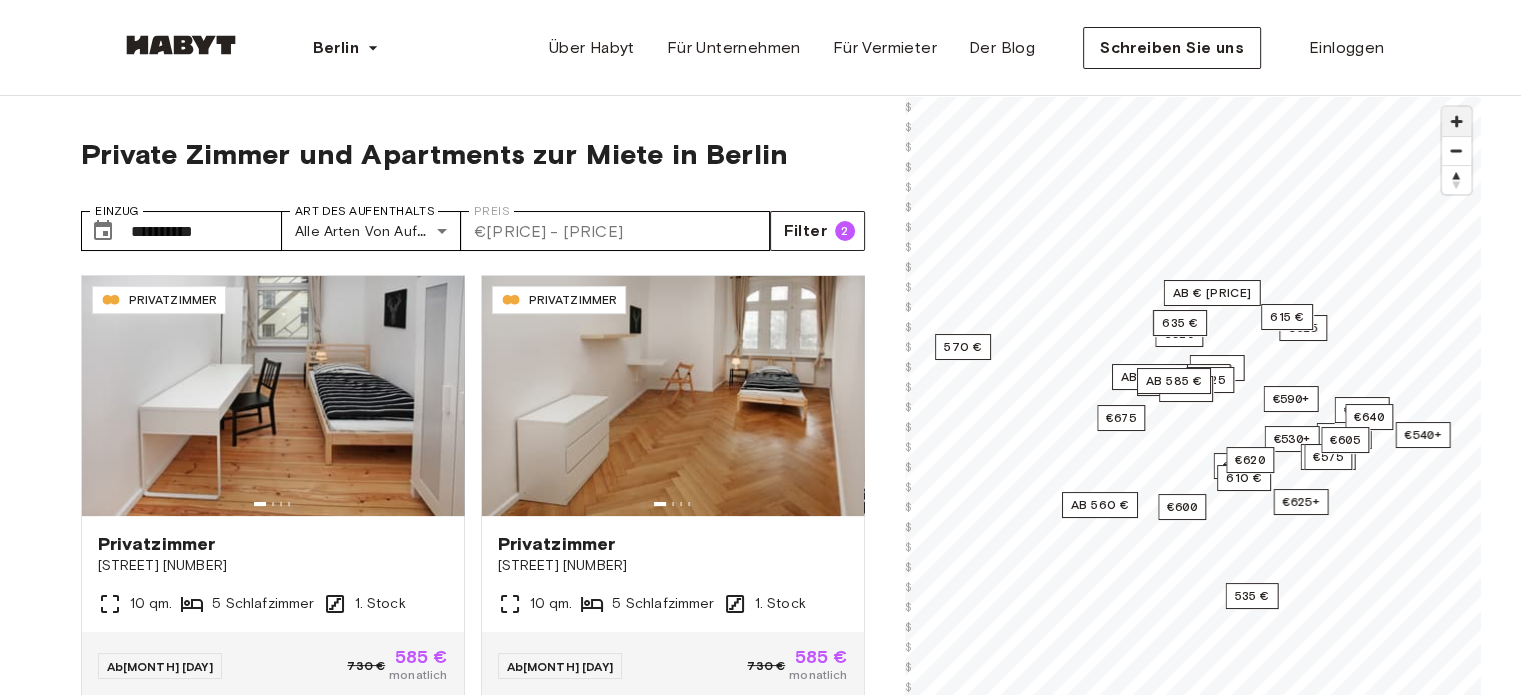 click at bounding box center [1456, 121] 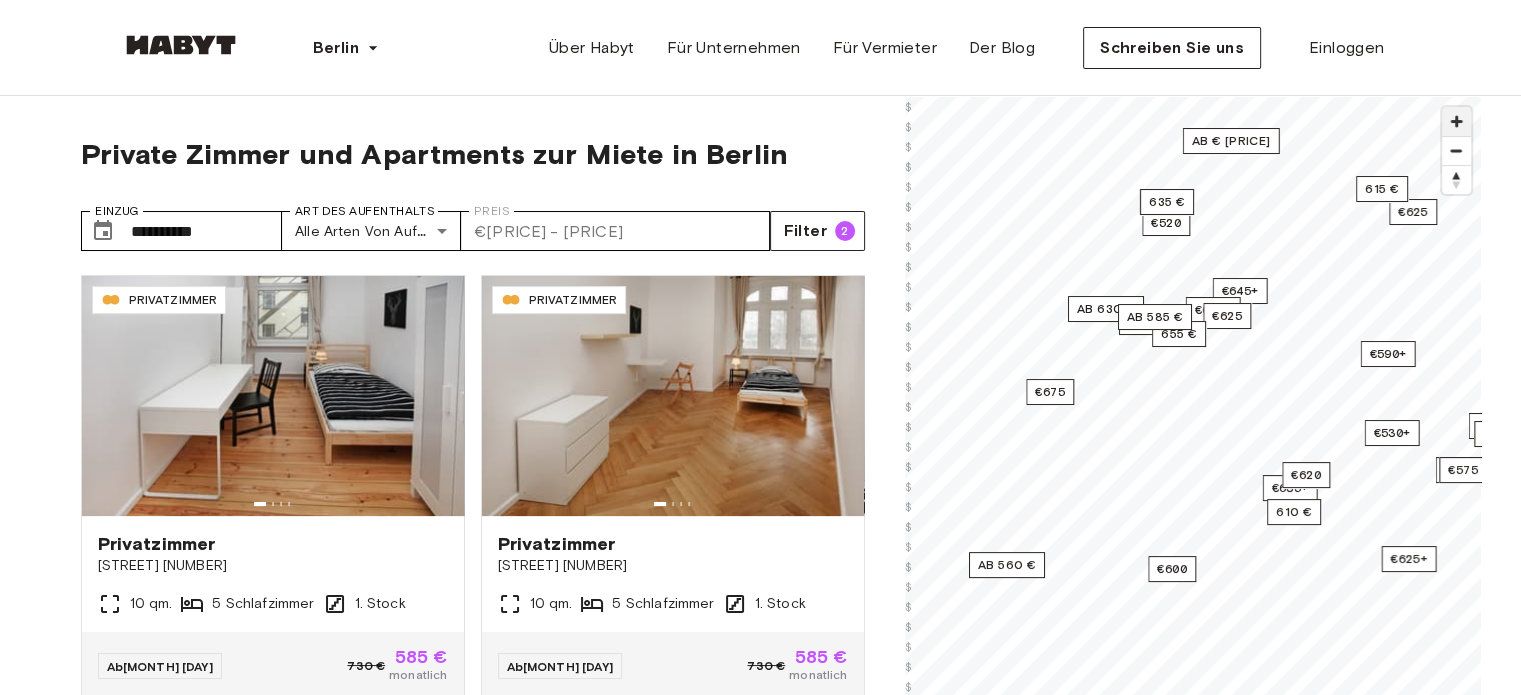 click at bounding box center (1456, 121) 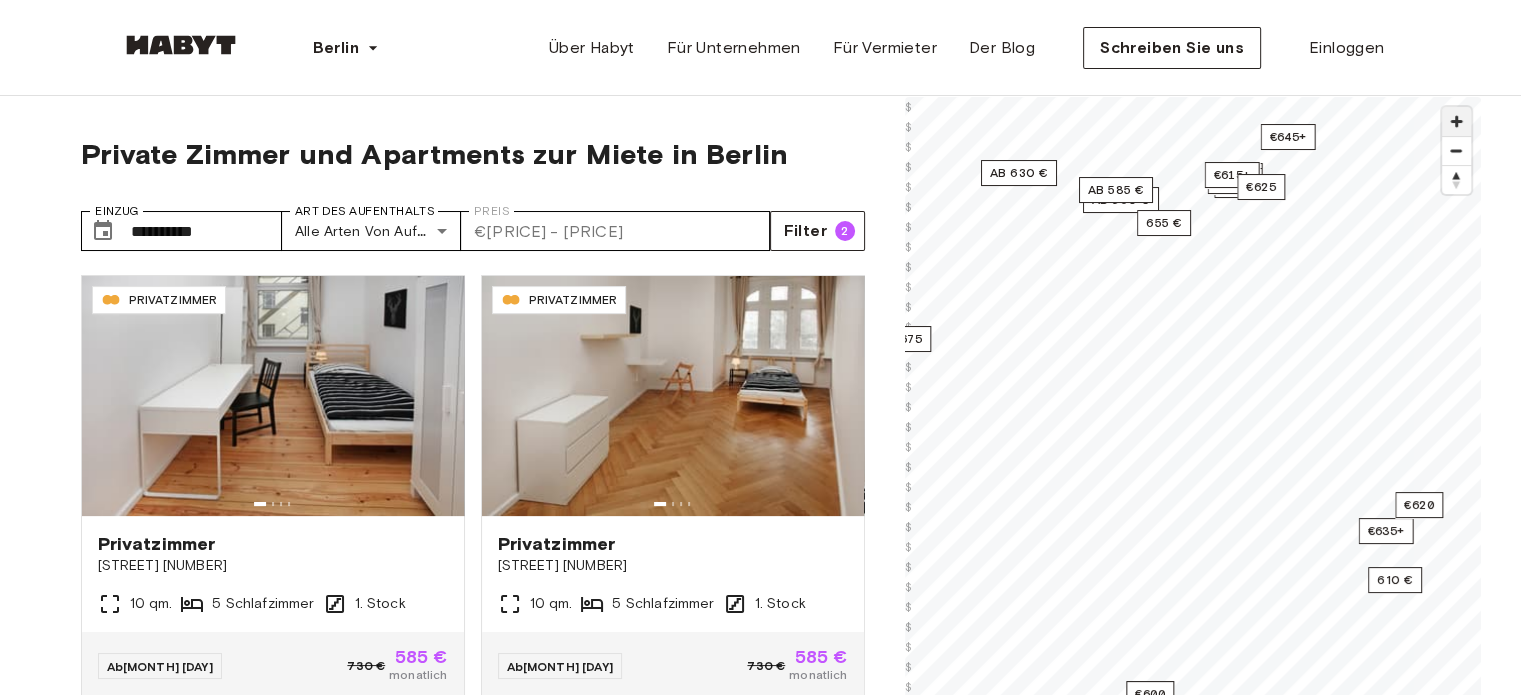 click at bounding box center [1456, 121] 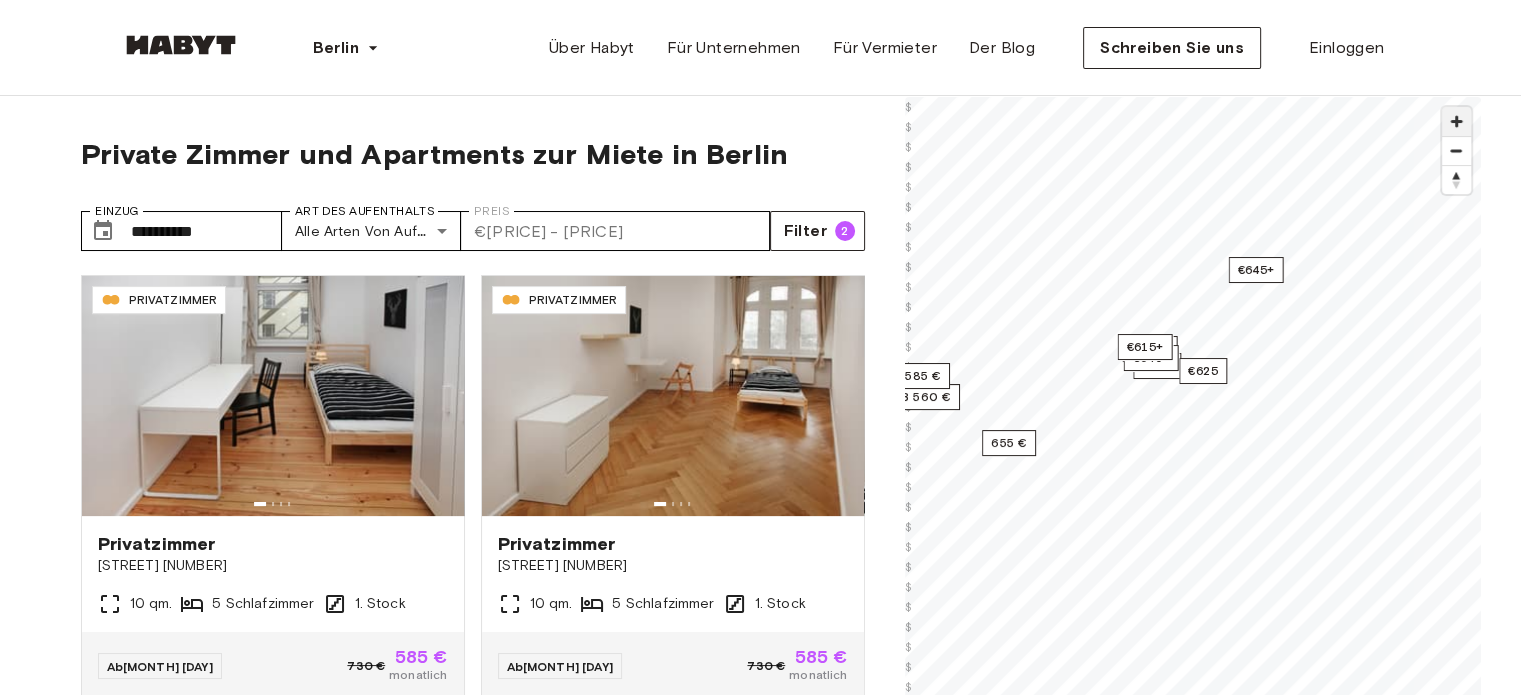 click at bounding box center [1456, 121] 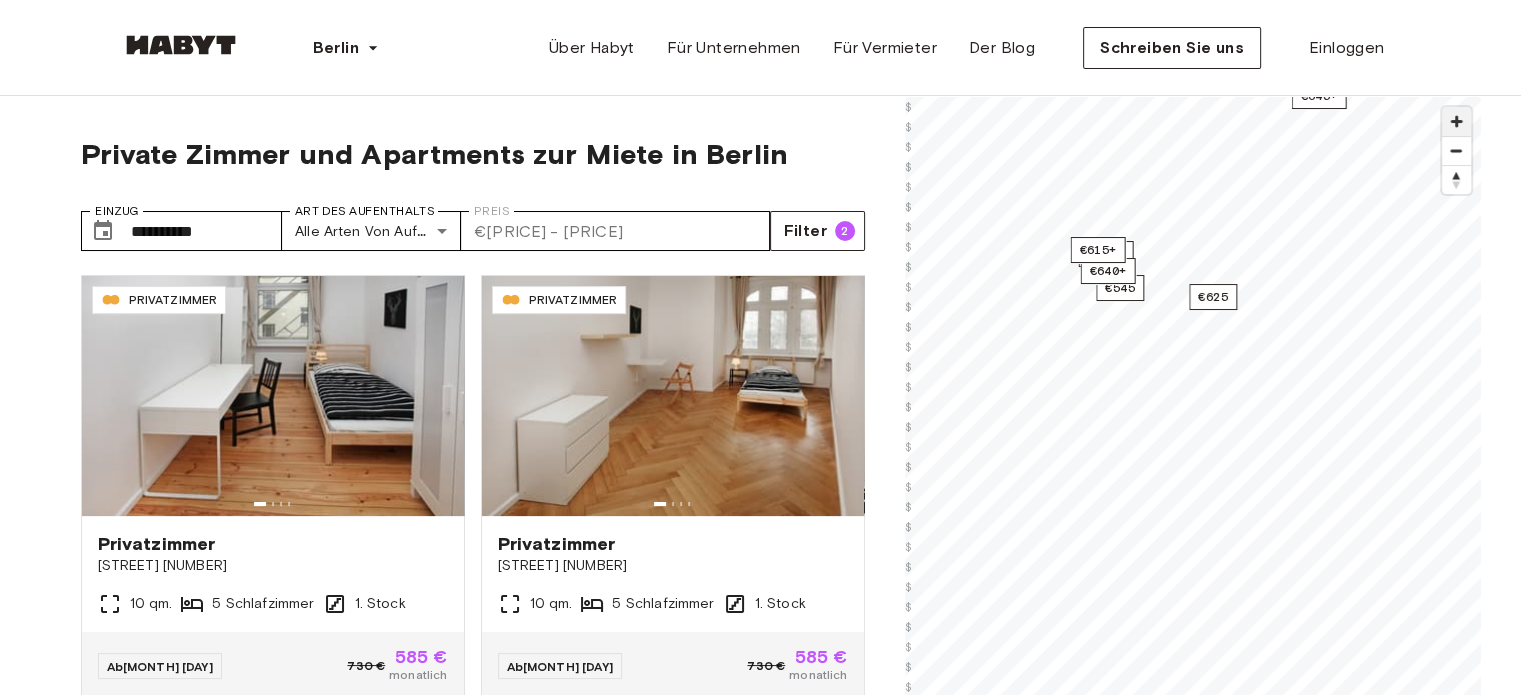 click at bounding box center (1456, 121) 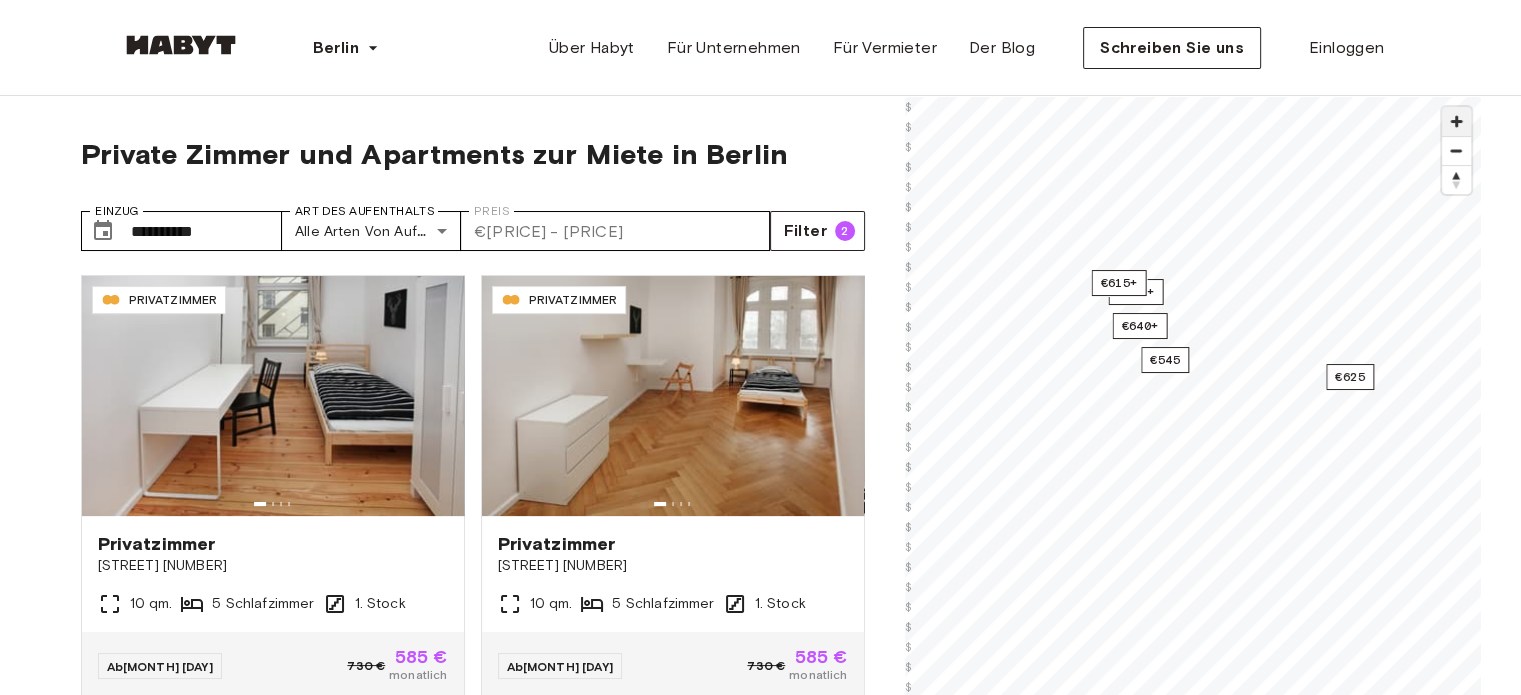 click at bounding box center (1456, 121) 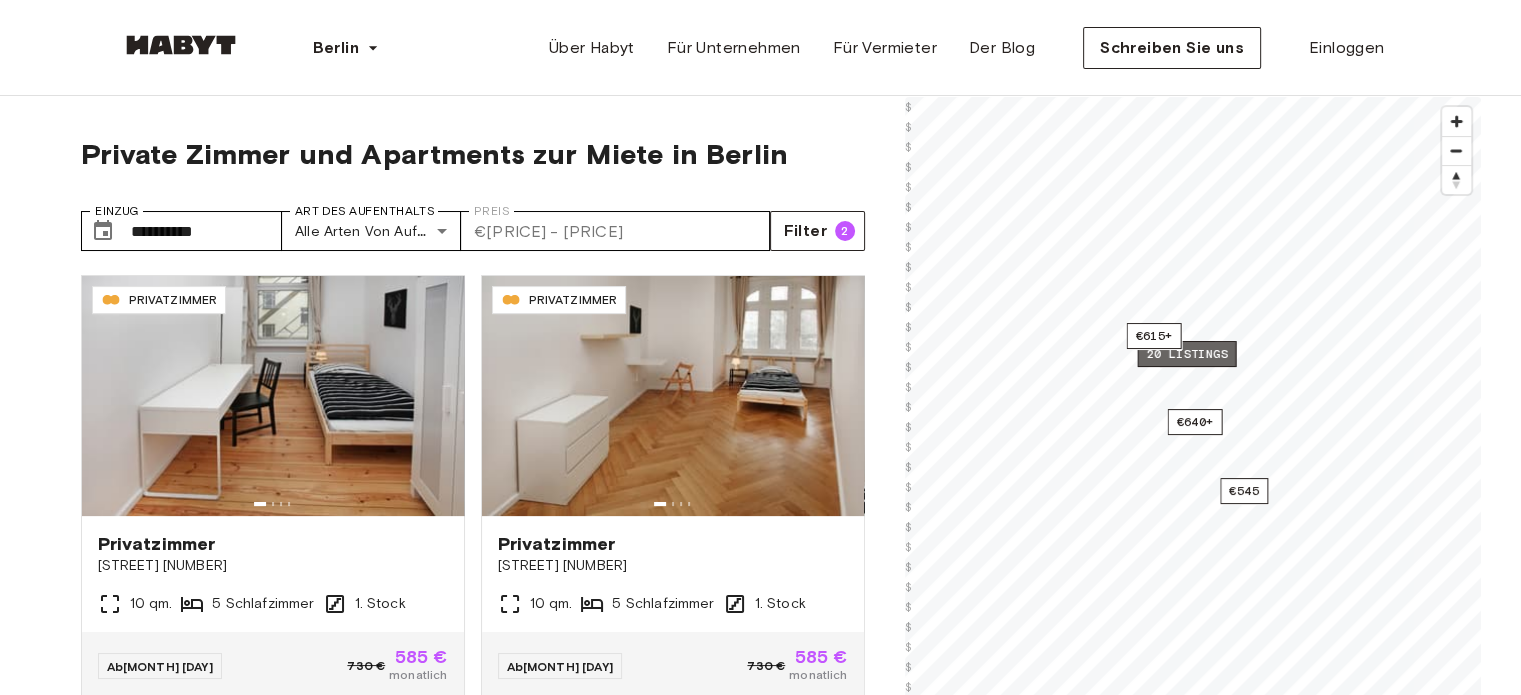 click on "20 listings" at bounding box center (1186, 354) 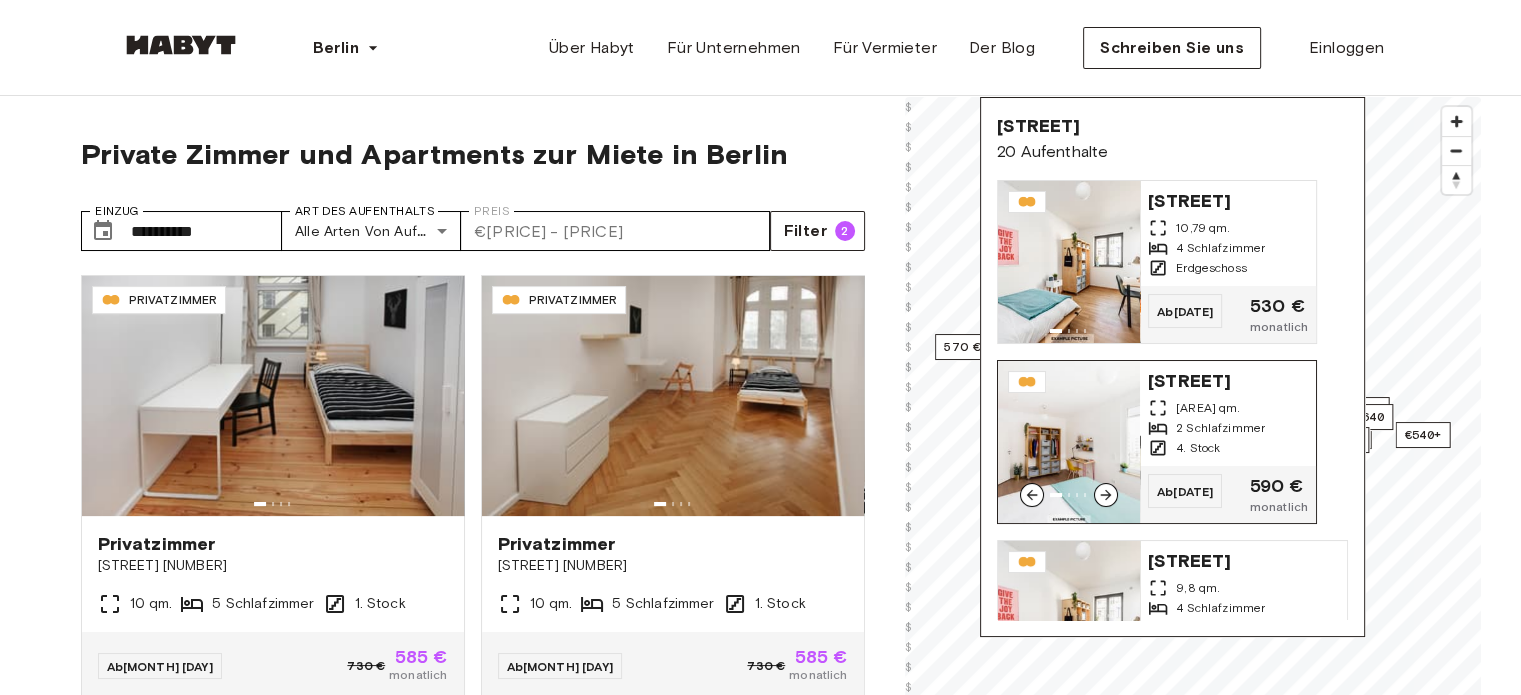 click on "19,73 qm." at bounding box center [1208, 407] 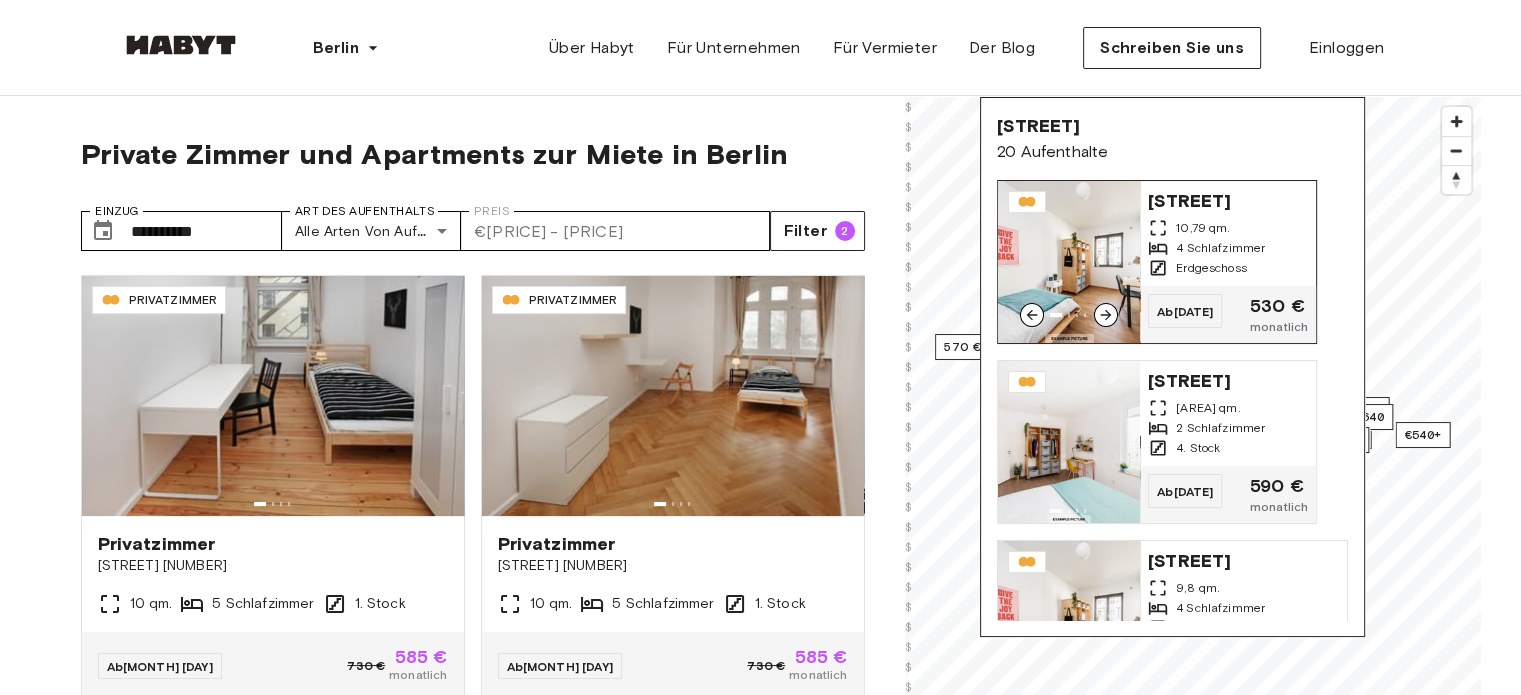 click on "10,79 qm." at bounding box center [1203, 228] 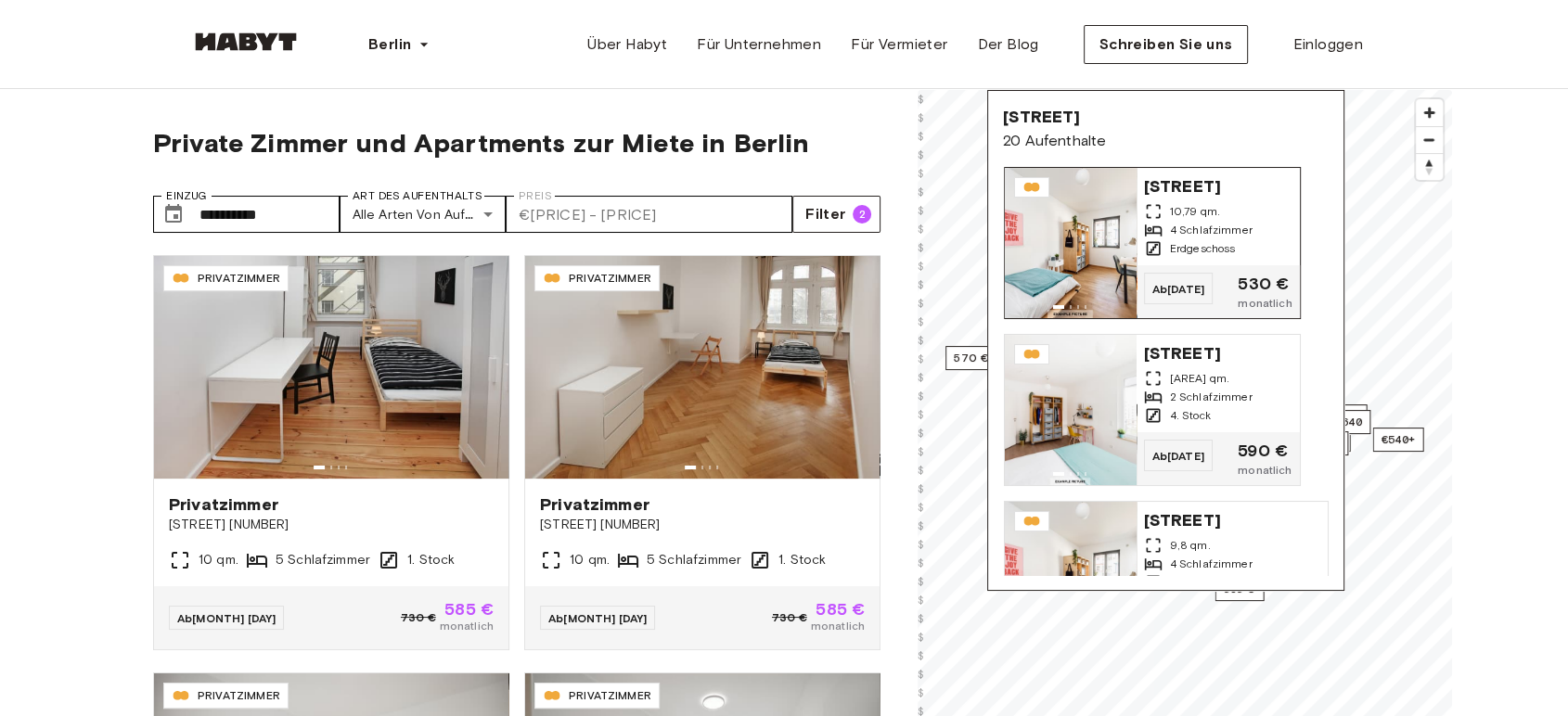 scroll, scrollTop: 7512, scrollLeft: 0, axis: vertical 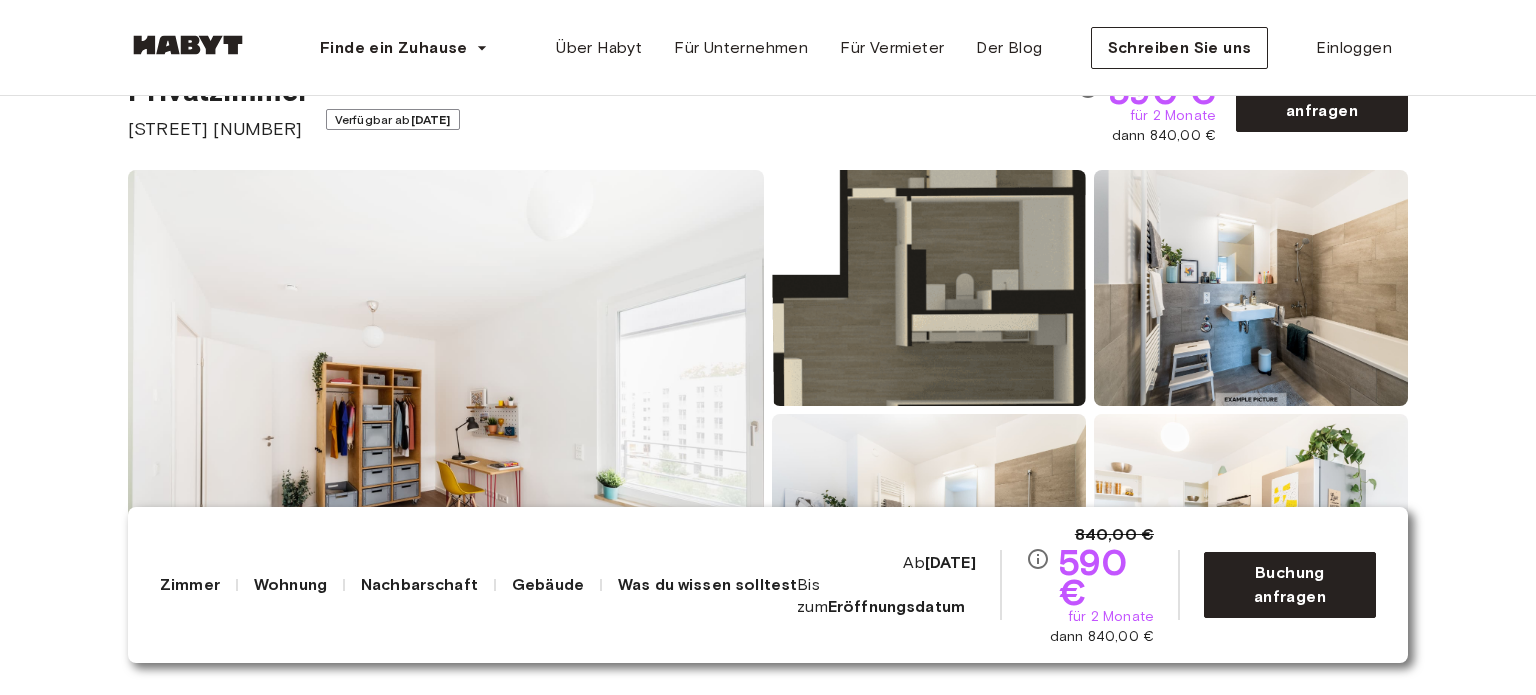 click at bounding box center [446, 410] 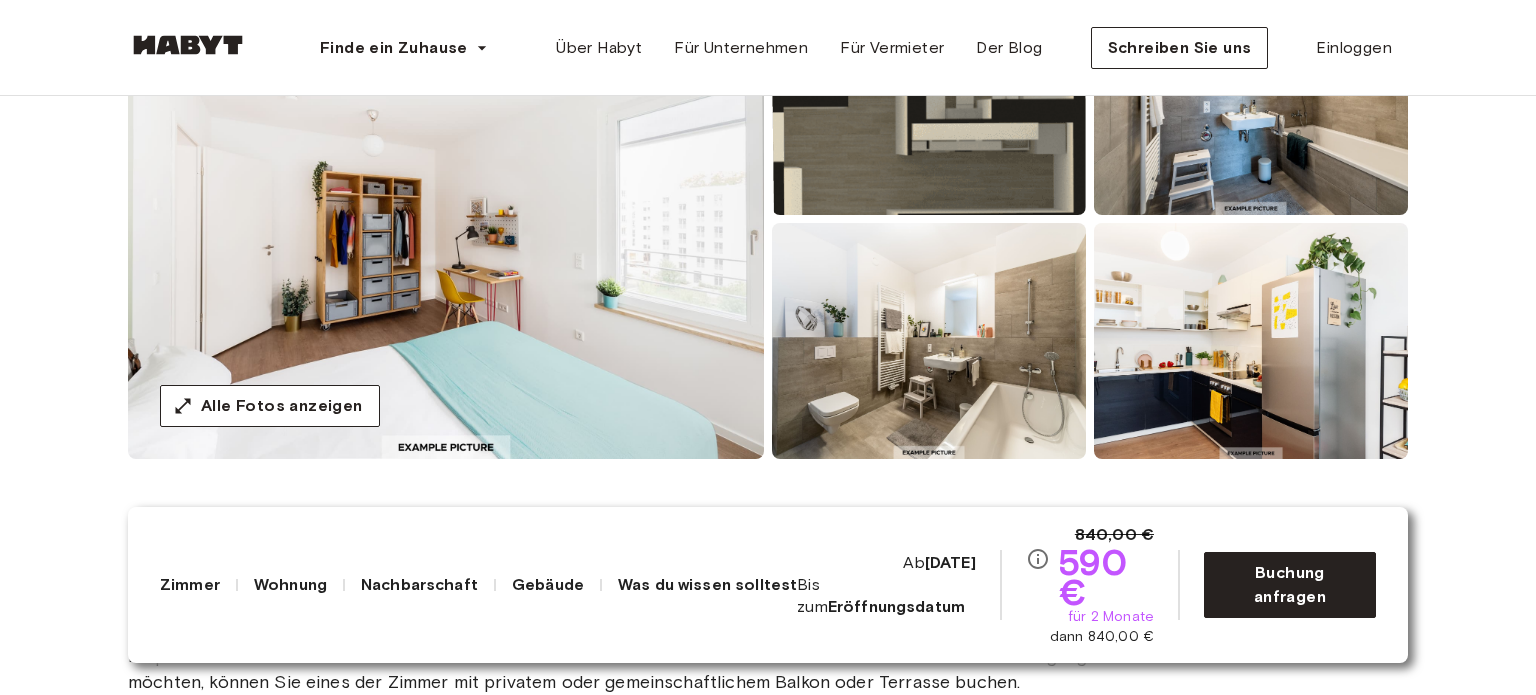 scroll, scrollTop: 300, scrollLeft: 0, axis: vertical 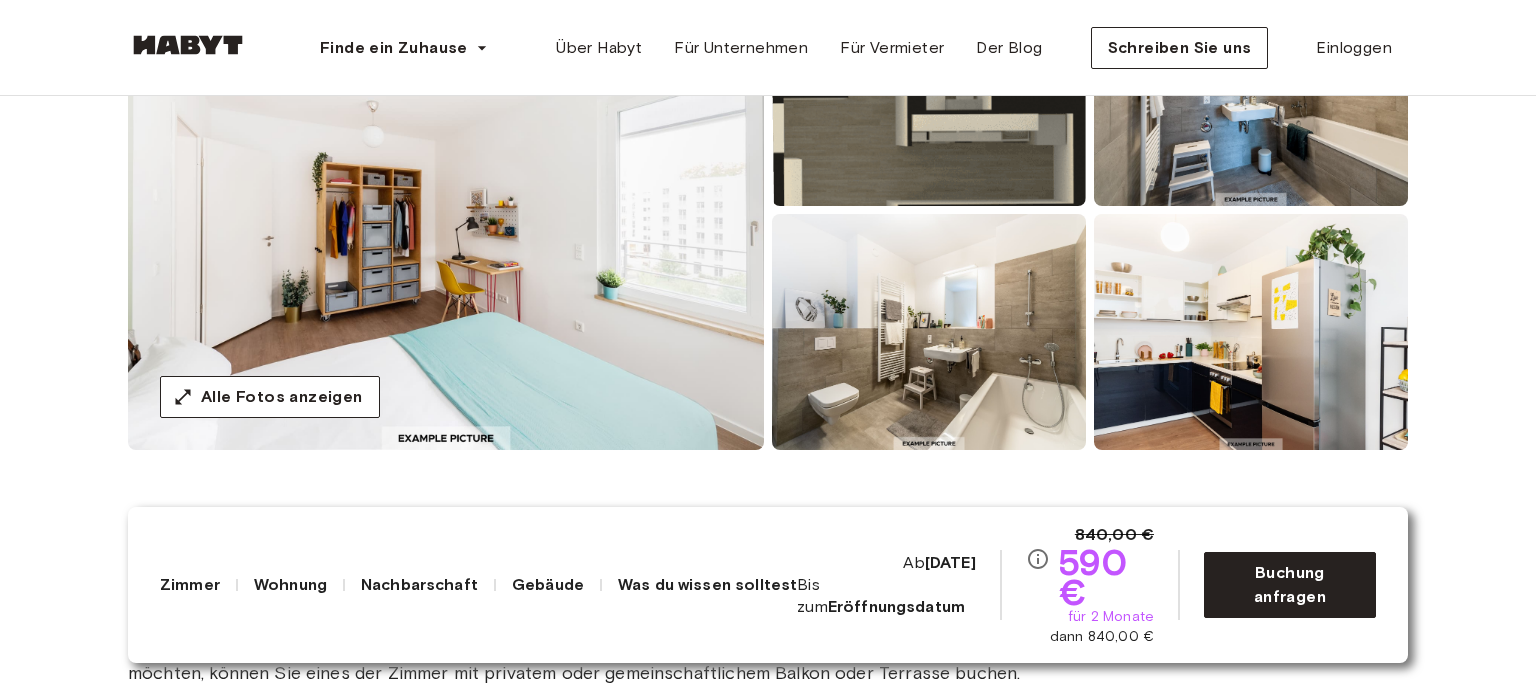 click at bounding box center [1251, 332] 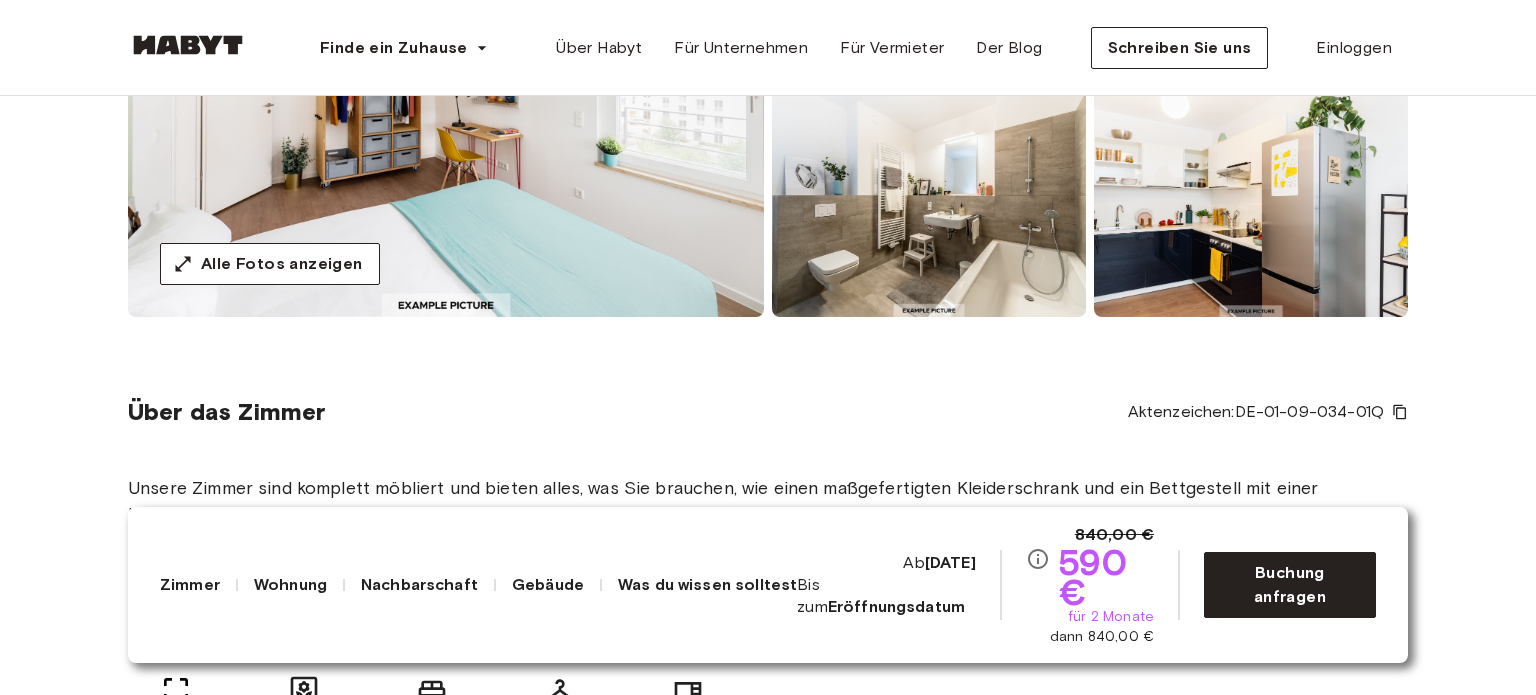 scroll, scrollTop: 400, scrollLeft: 0, axis: vertical 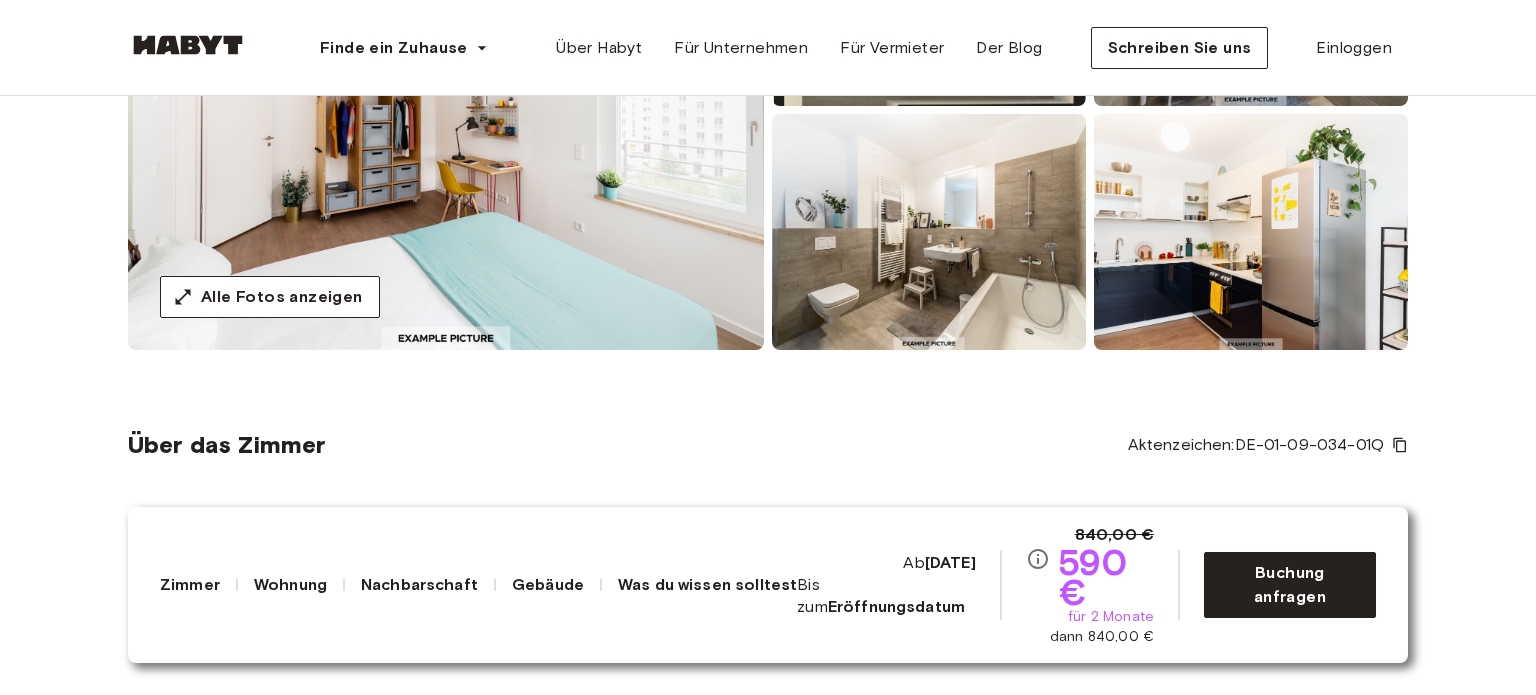 click 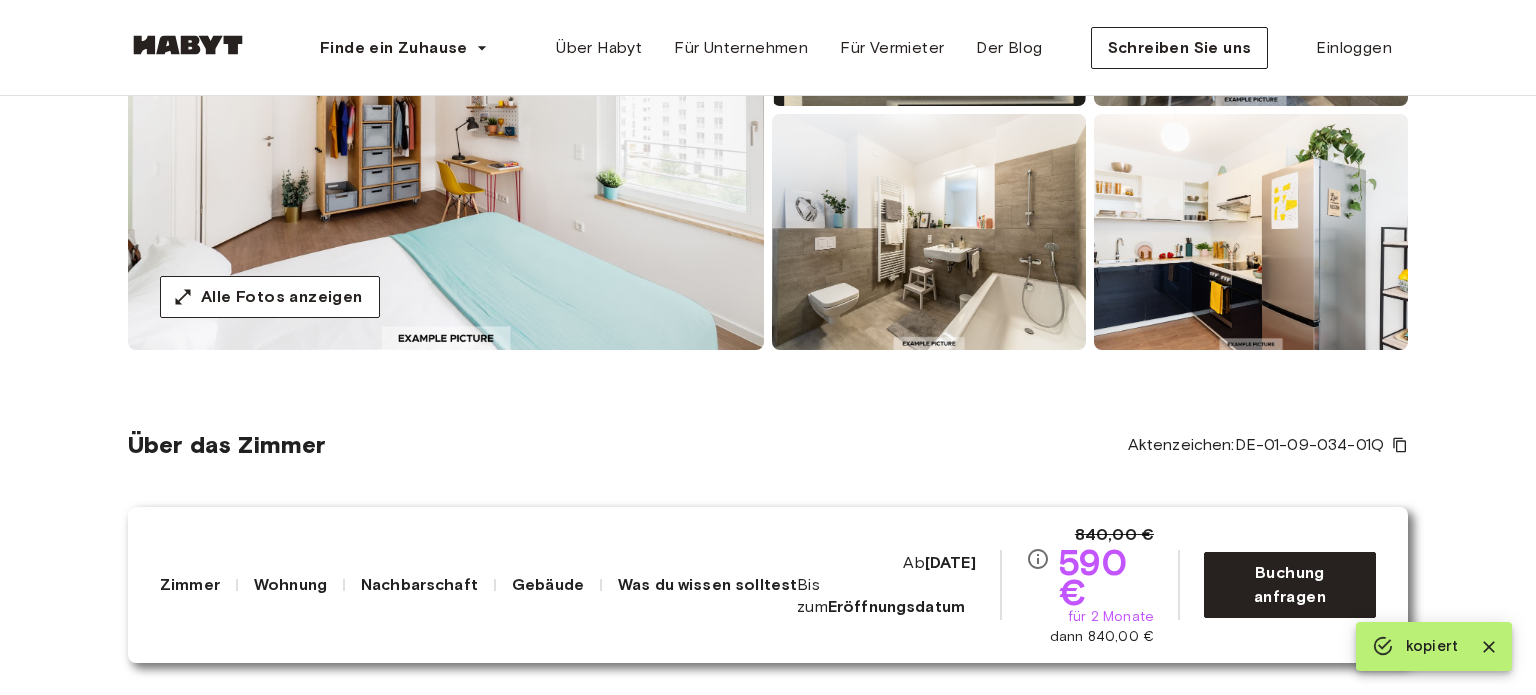 click on "DE-01-09-034-01Q" at bounding box center (1309, 444) 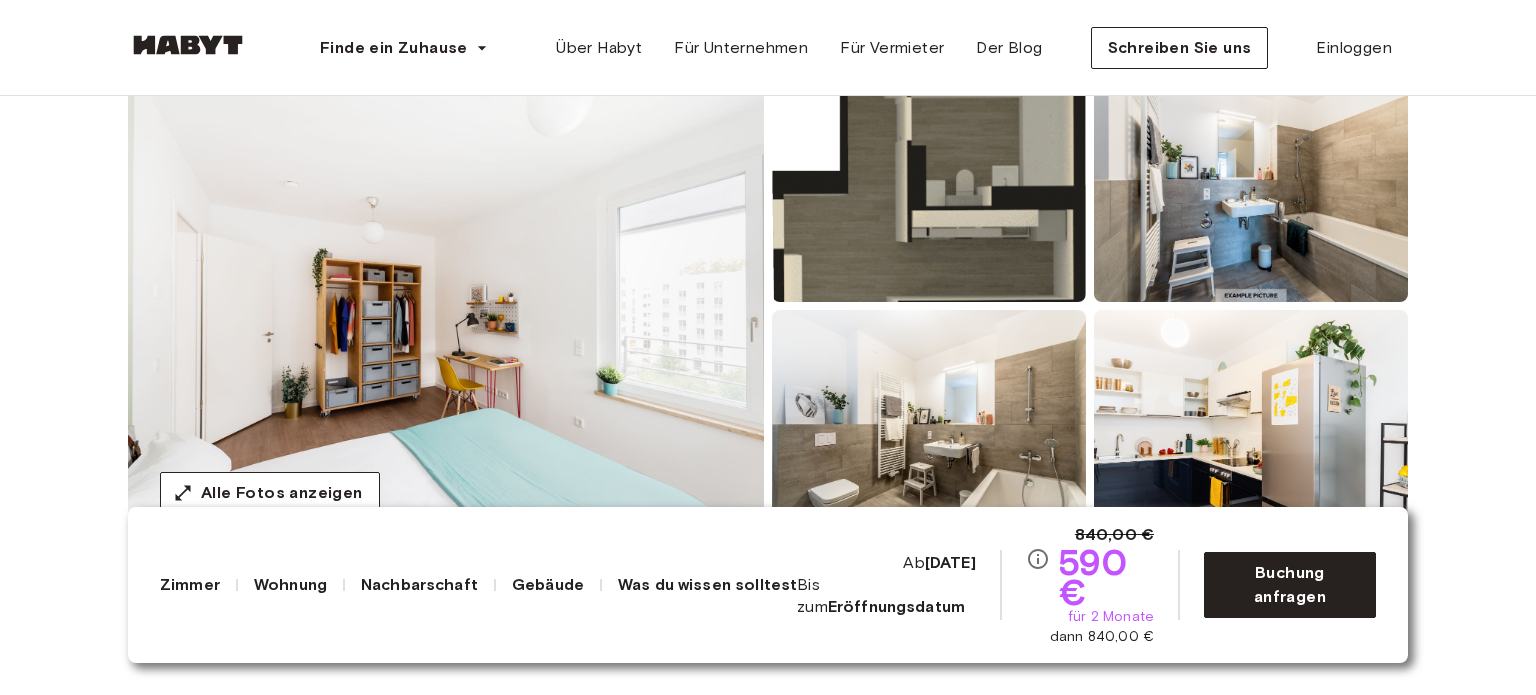 scroll, scrollTop: 400, scrollLeft: 0, axis: vertical 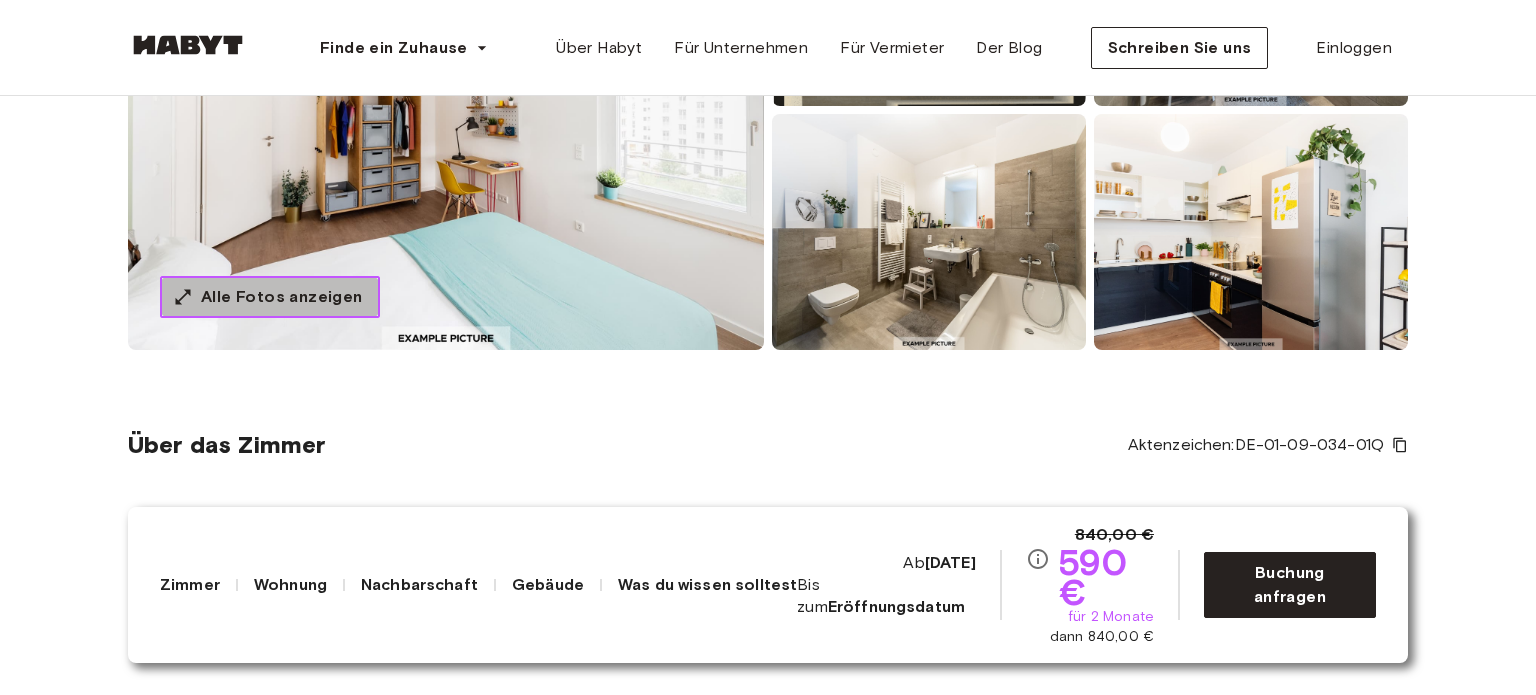 click on "Alle Fotos anzeigen" at bounding box center (282, 296) 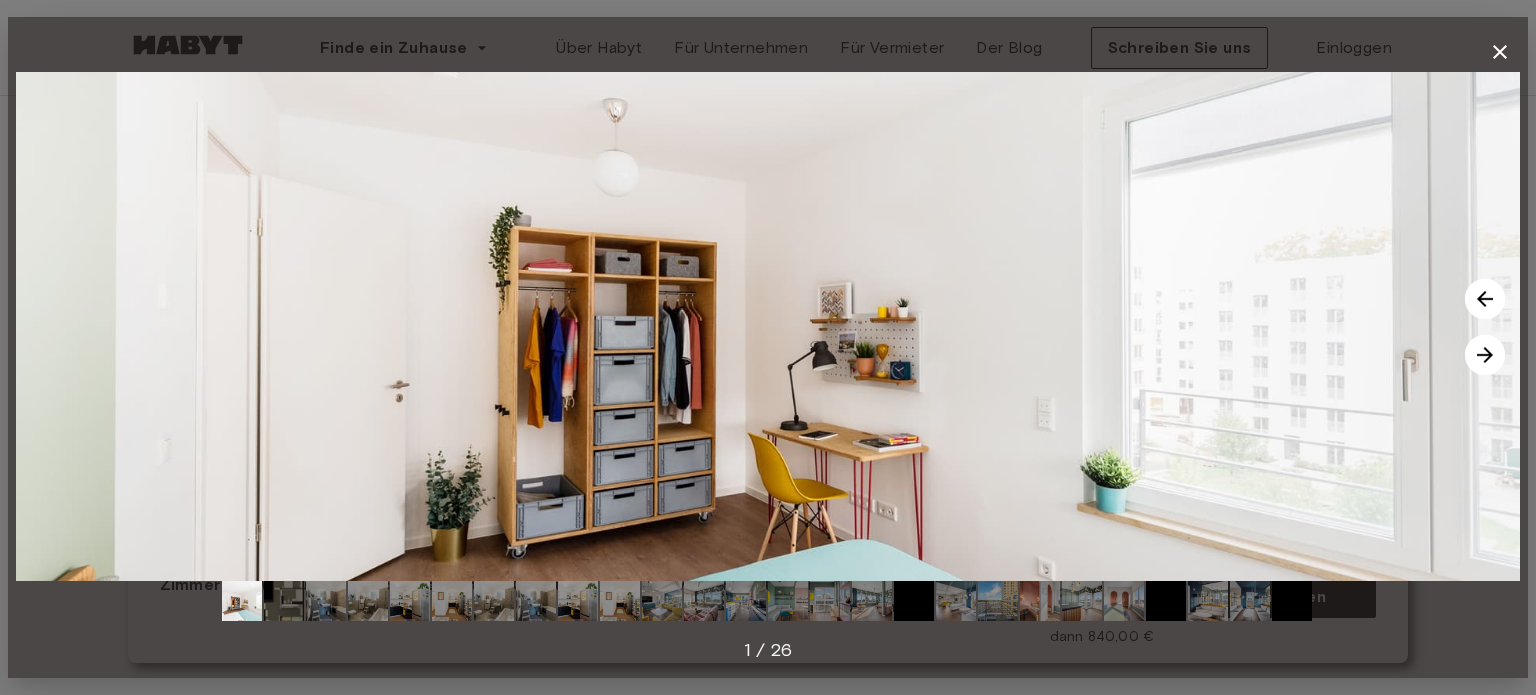 click at bounding box center (1485, 355) 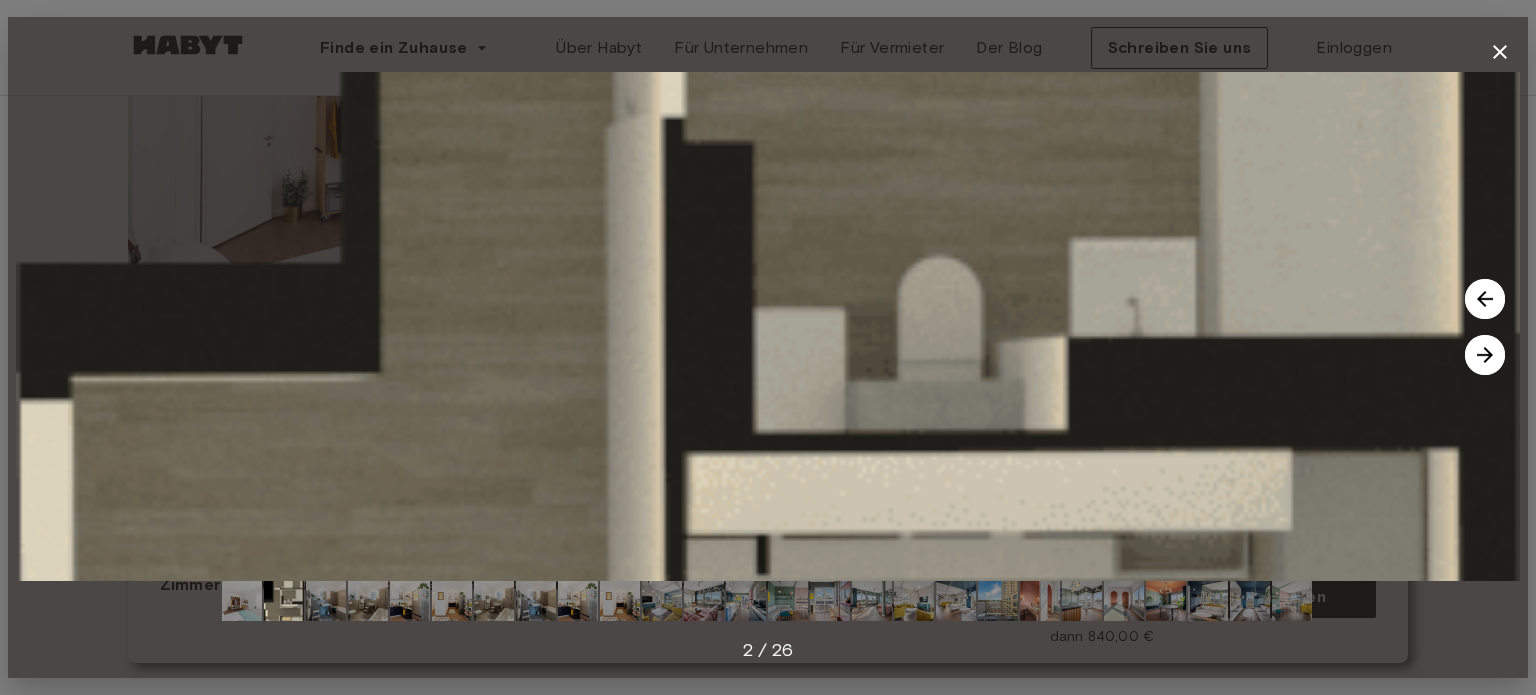 click at bounding box center (1485, 355) 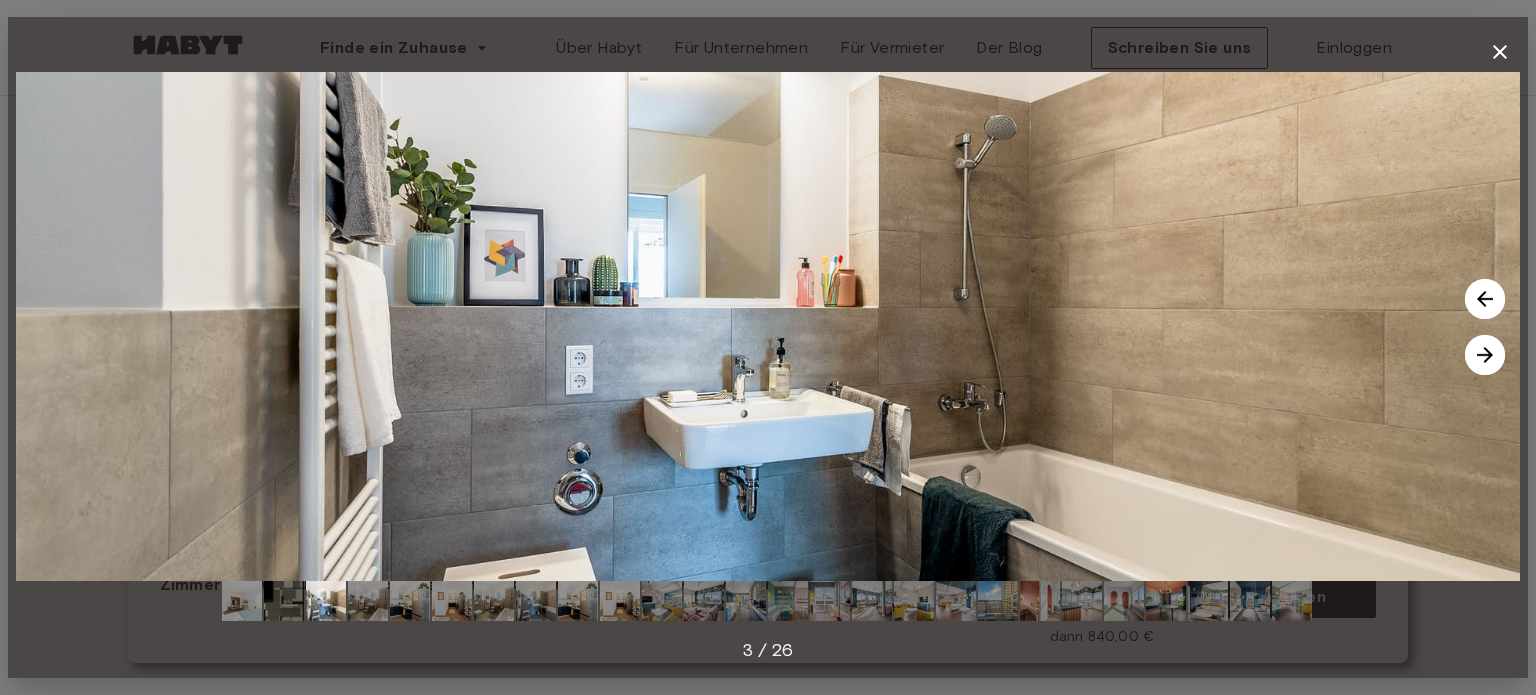 click at bounding box center [1485, 355] 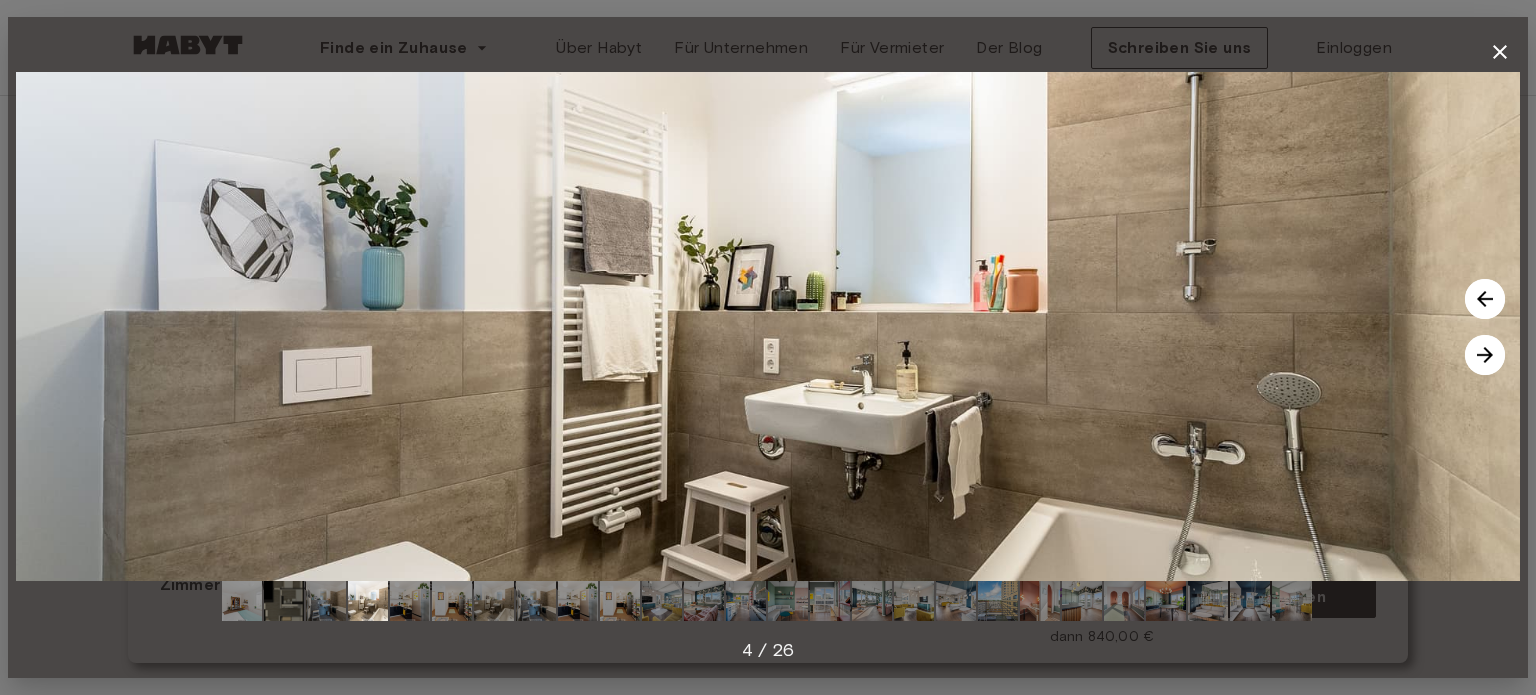 click at bounding box center [1485, 355] 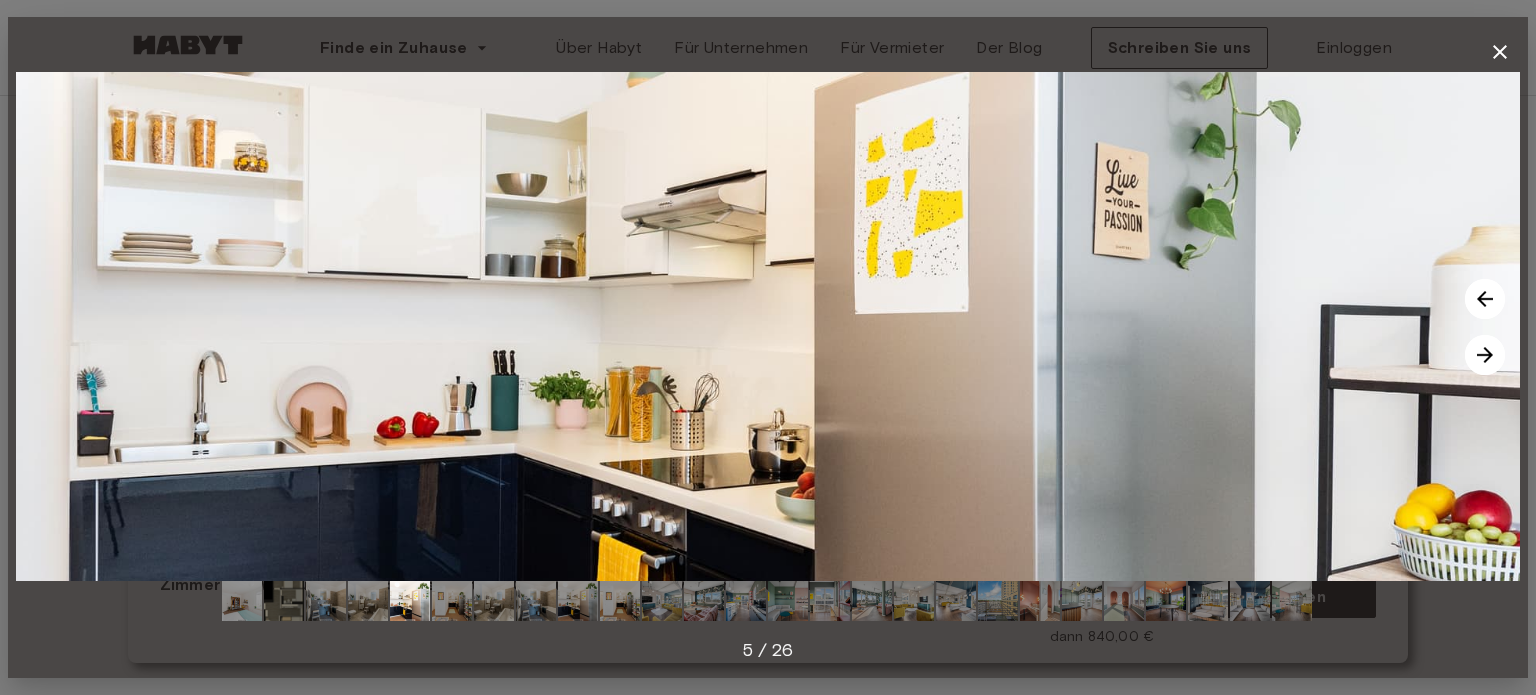click at bounding box center (1485, 355) 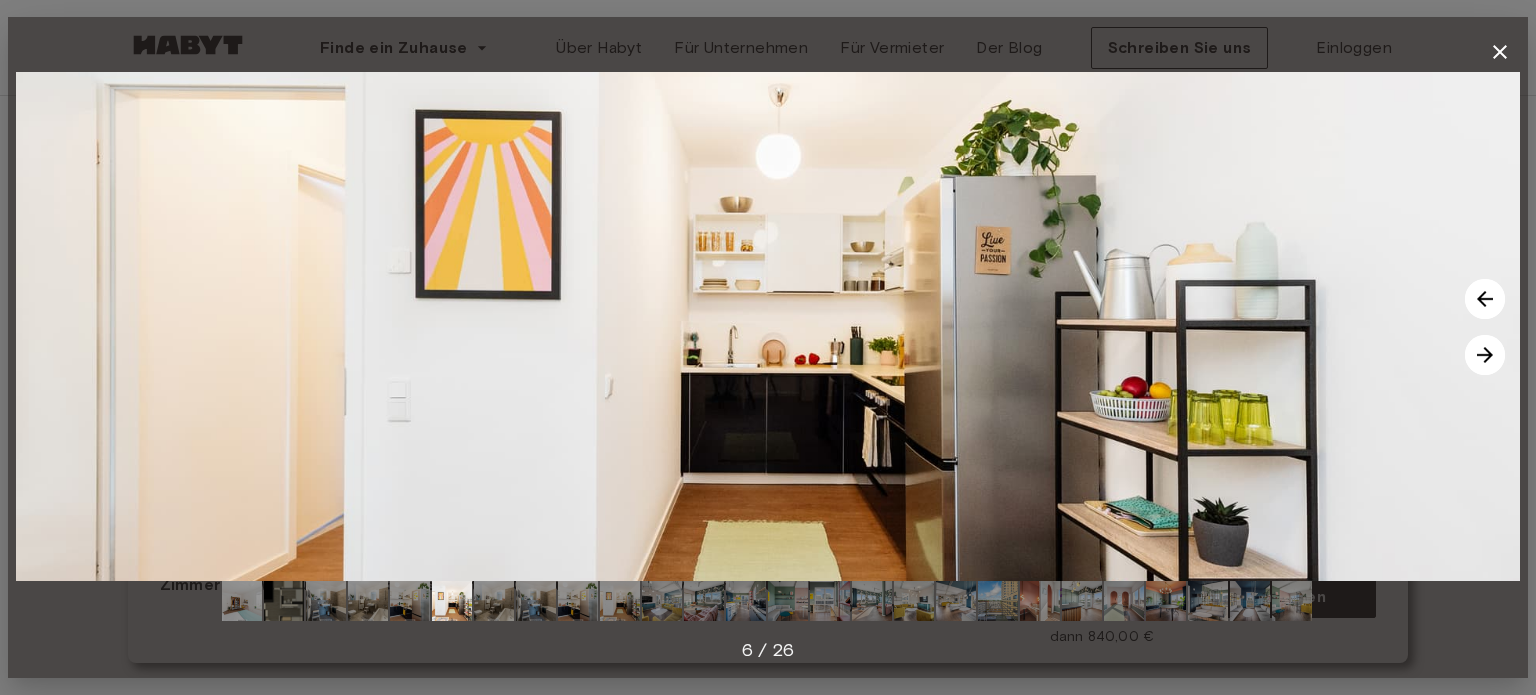 click at bounding box center [1485, 355] 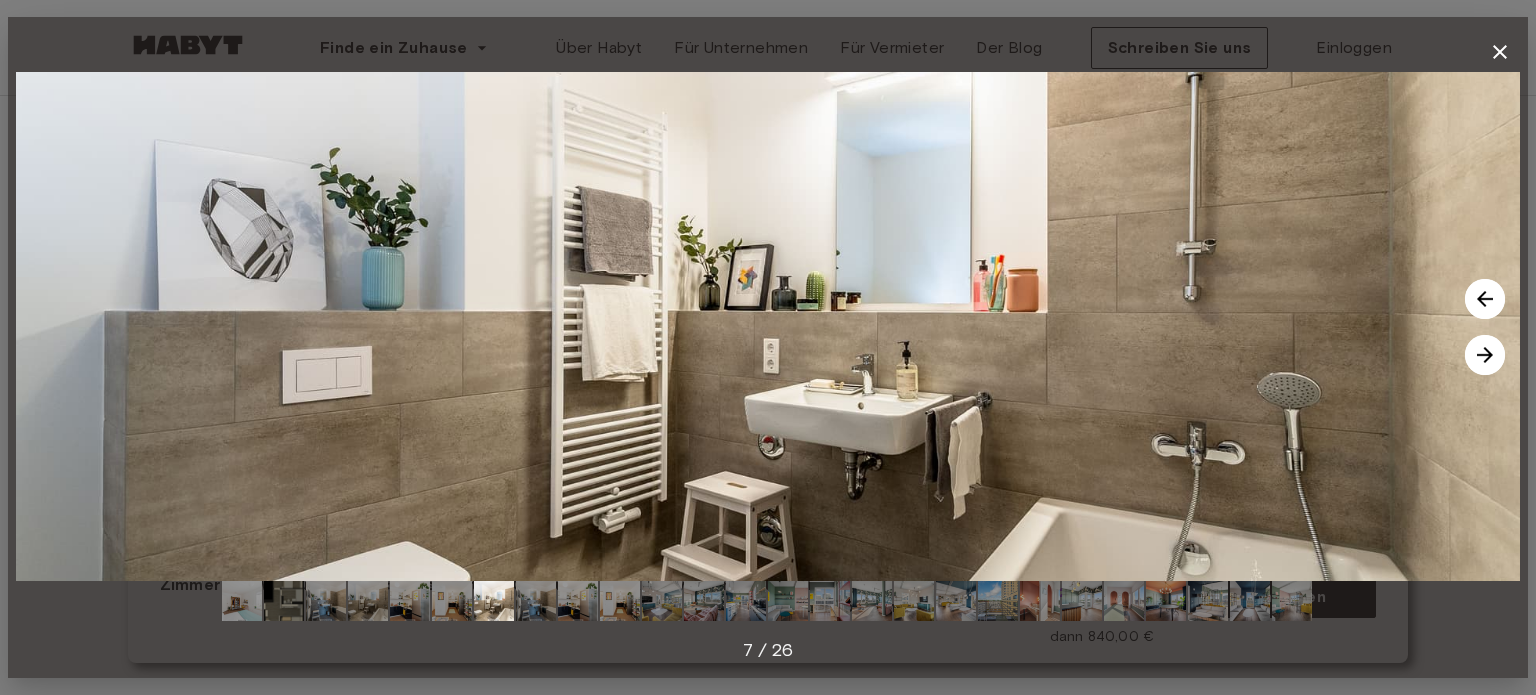 click at bounding box center (1485, 355) 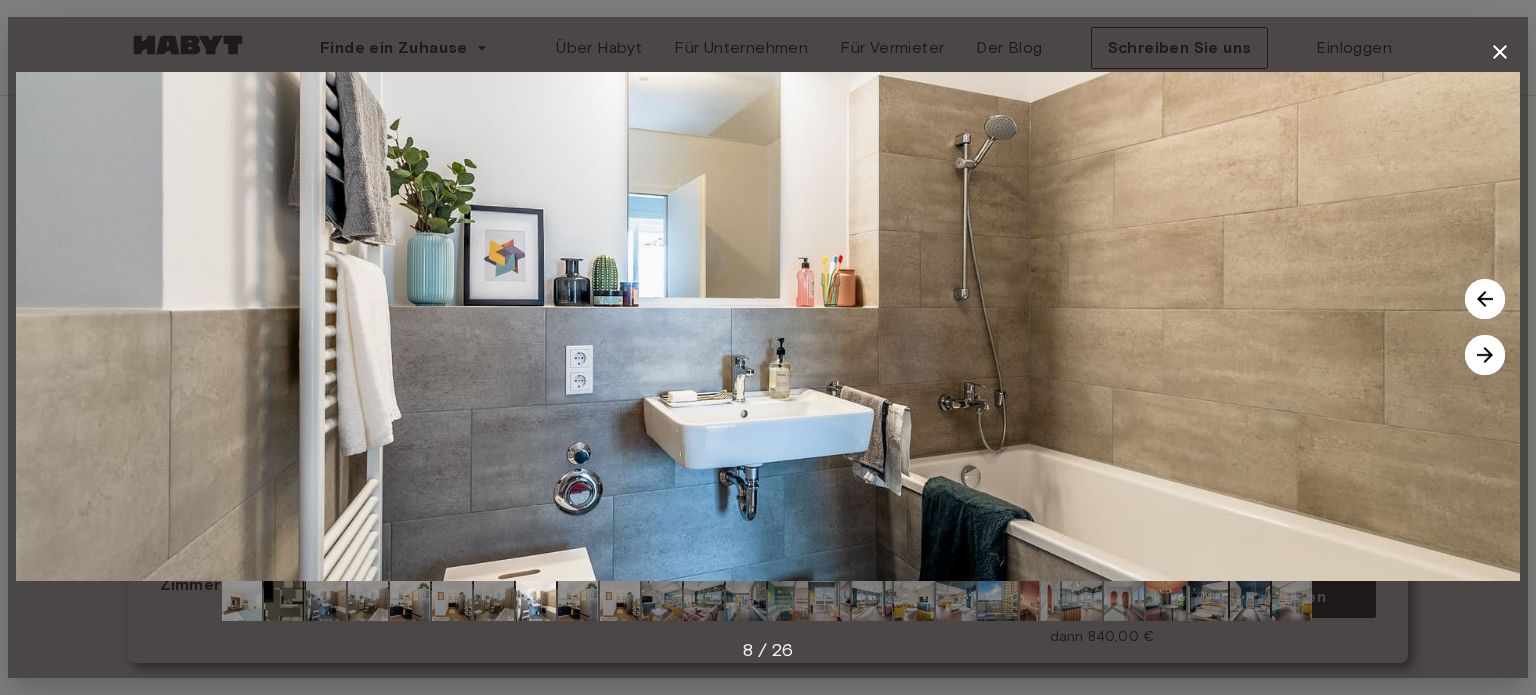 click at bounding box center [1485, 355] 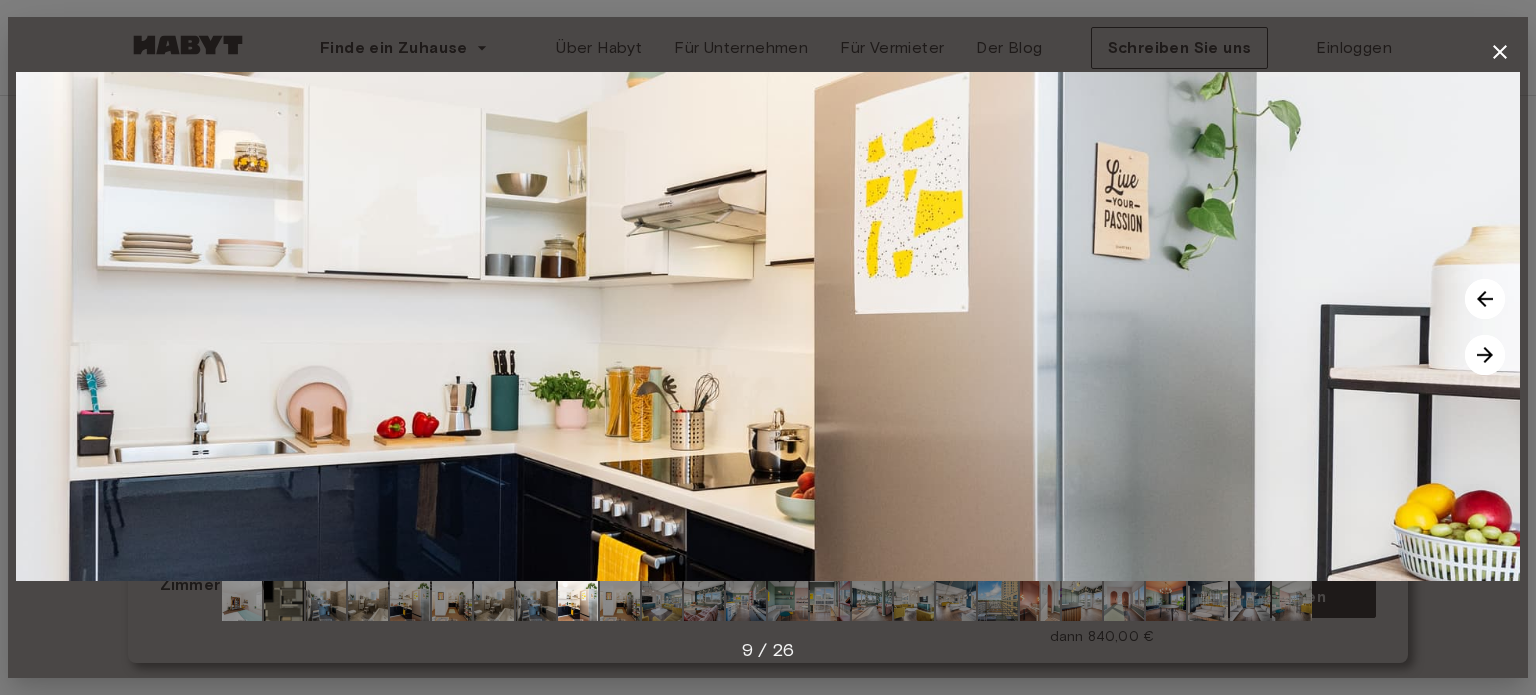 click at bounding box center (1485, 355) 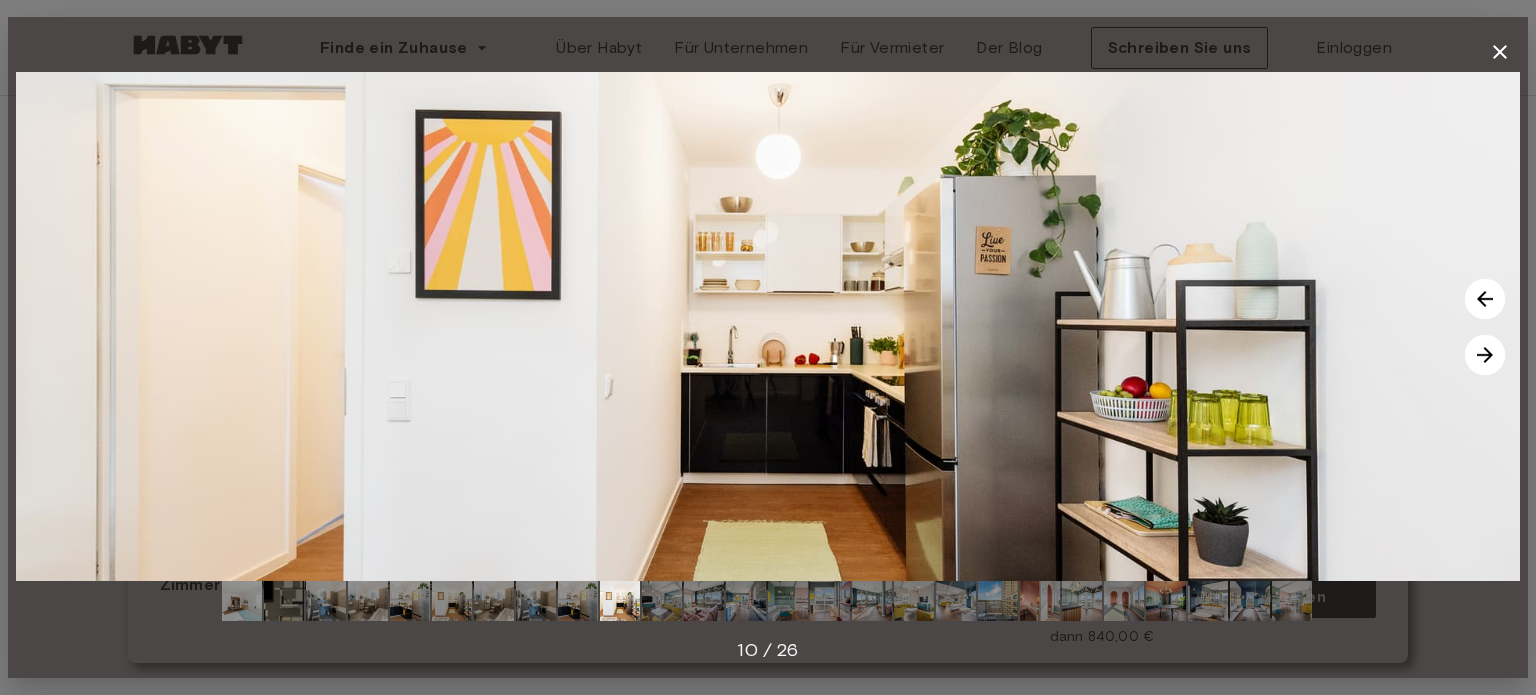 click at bounding box center (1485, 355) 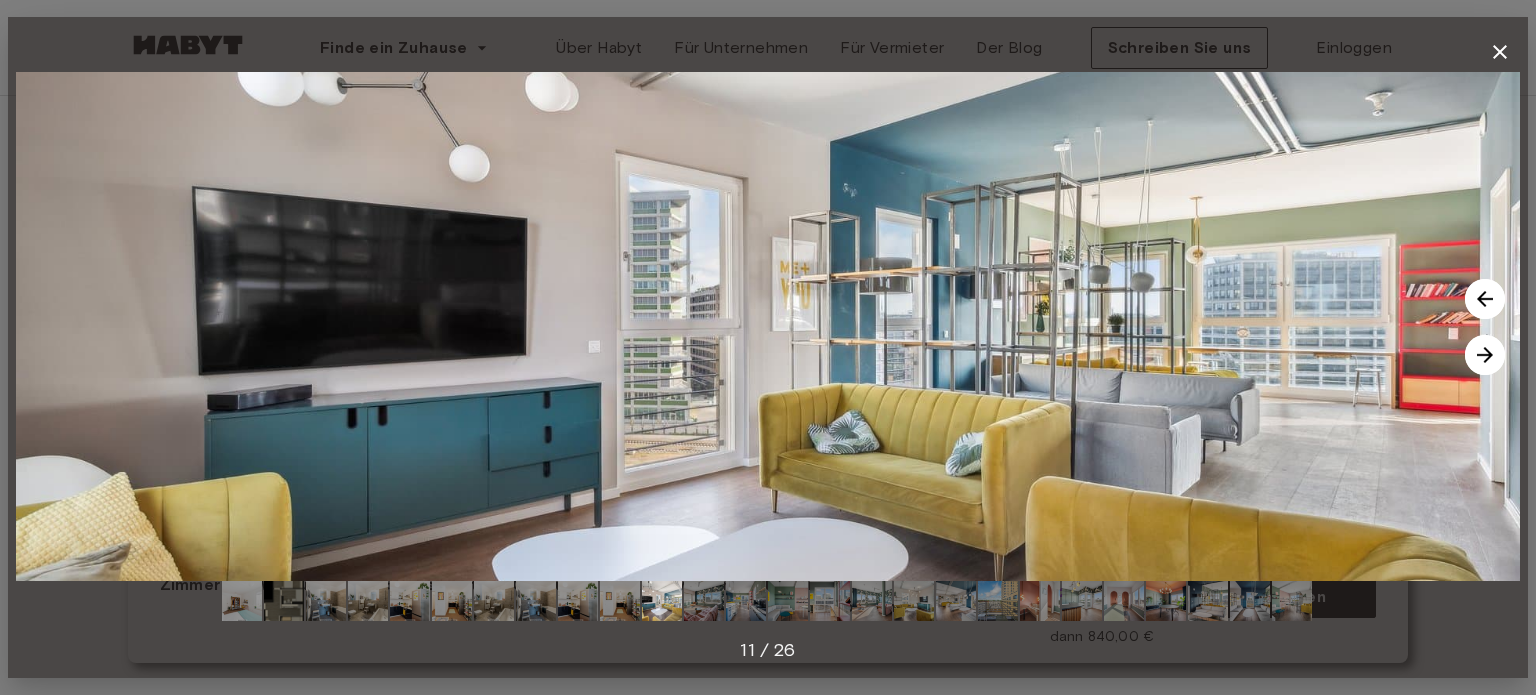 click at bounding box center [1485, 355] 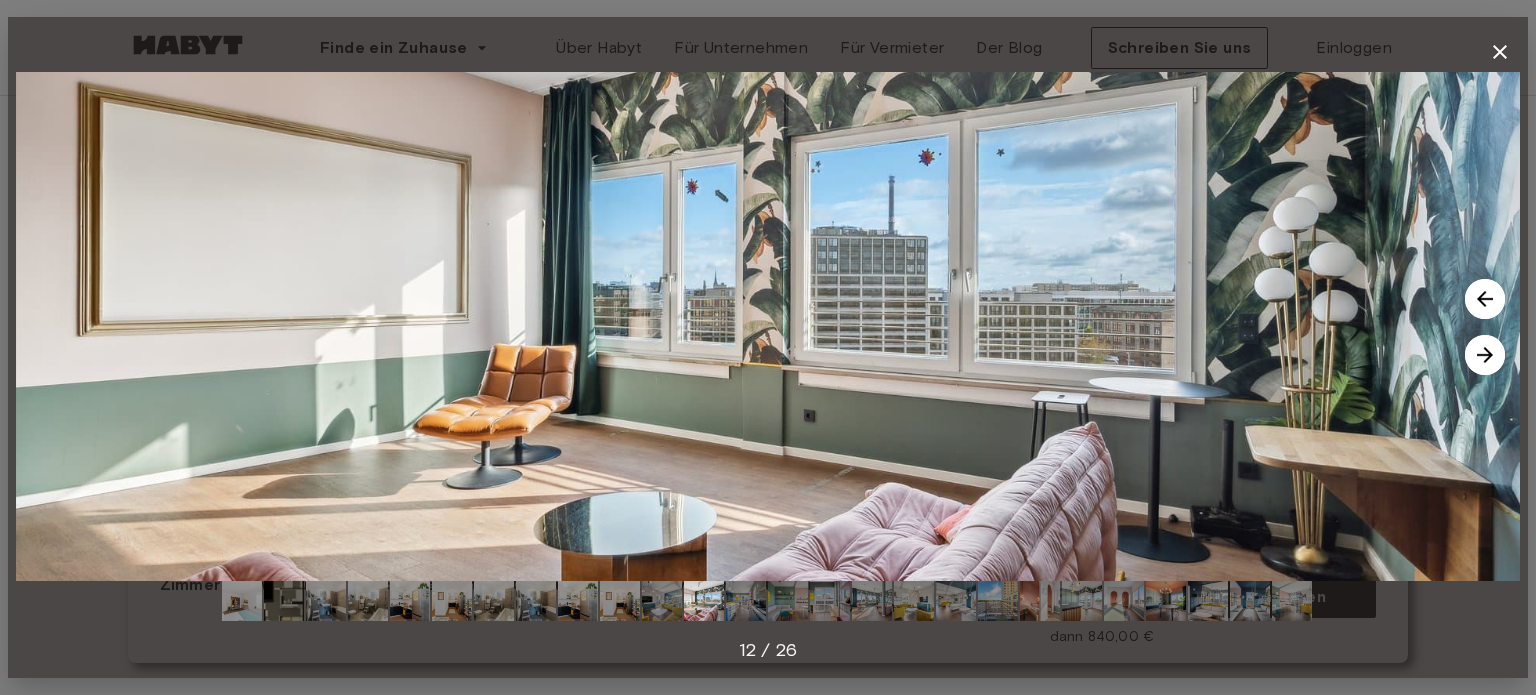 click at bounding box center (1485, 355) 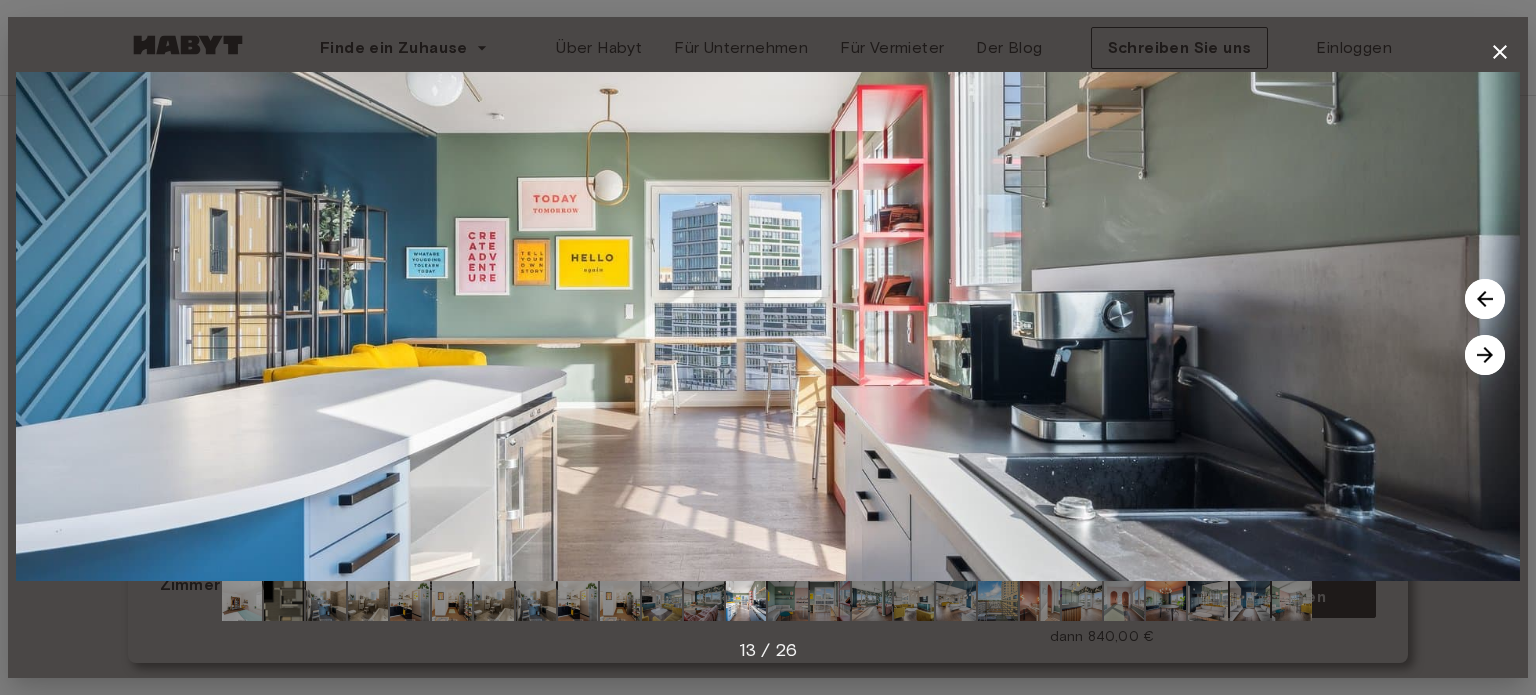 click at bounding box center [1485, 355] 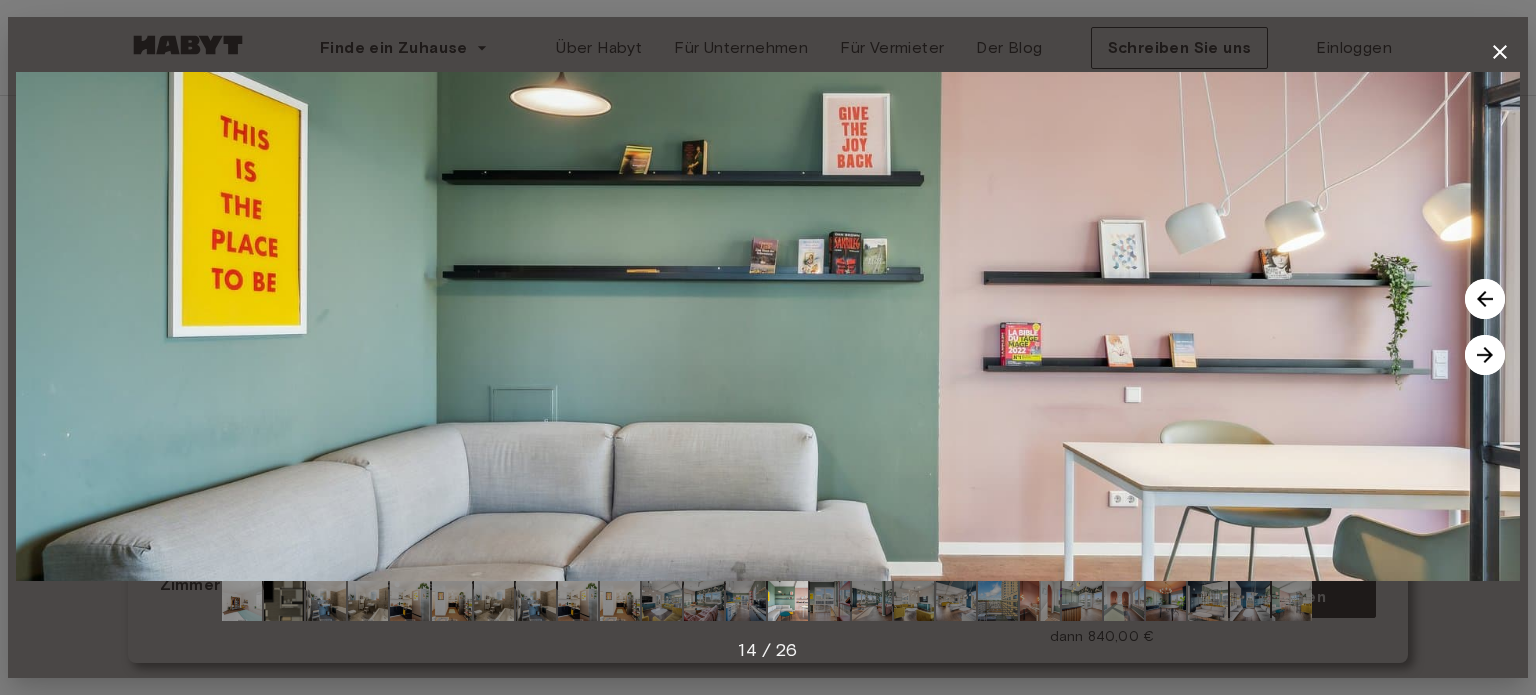 click at bounding box center [1485, 355] 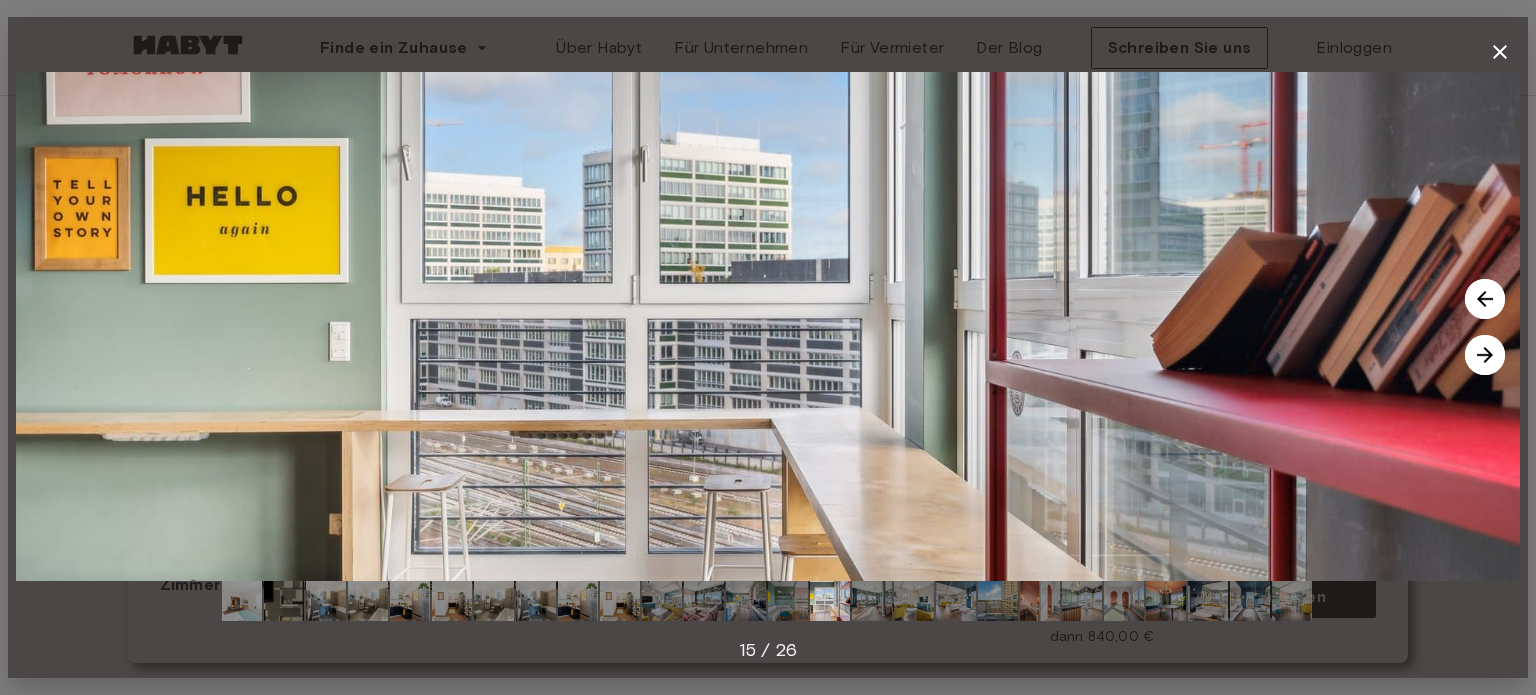 click at bounding box center [1485, 355] 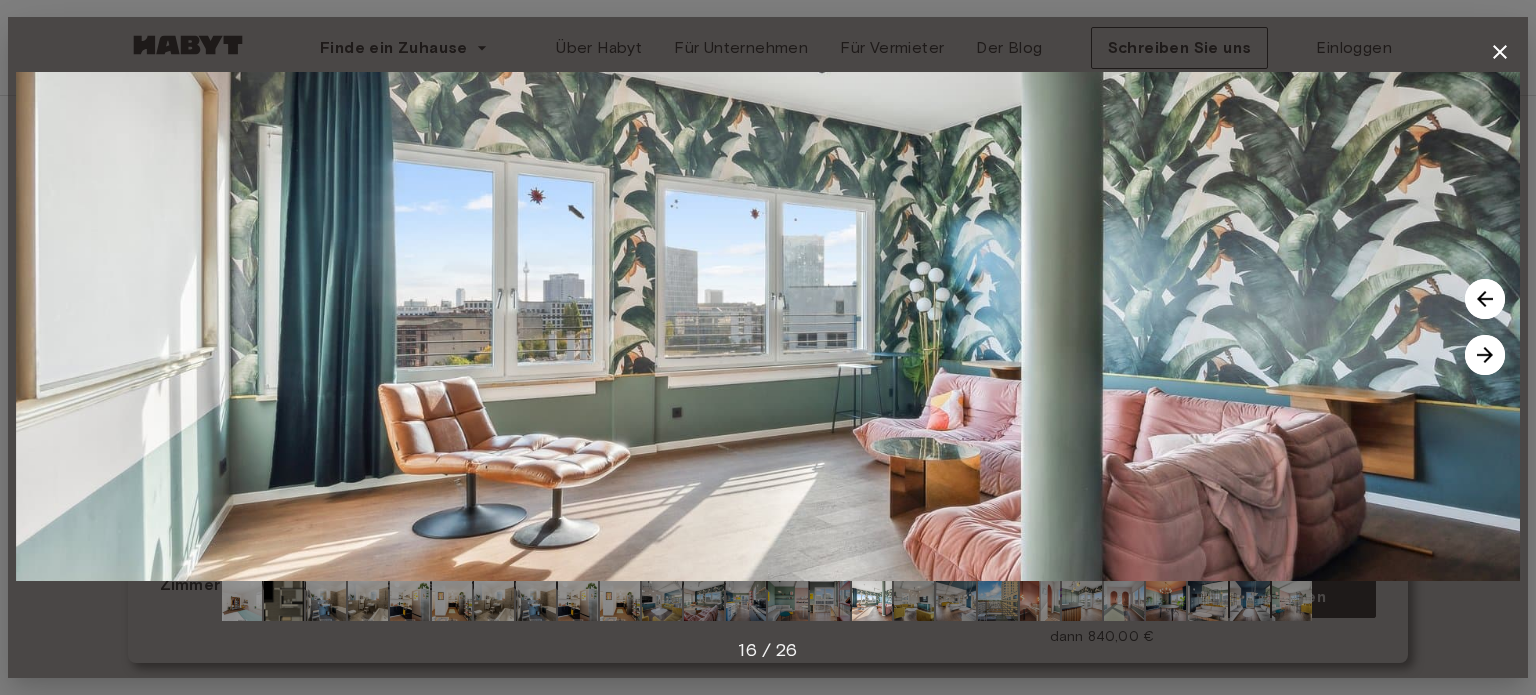 click at bounding box center [1485, 355] 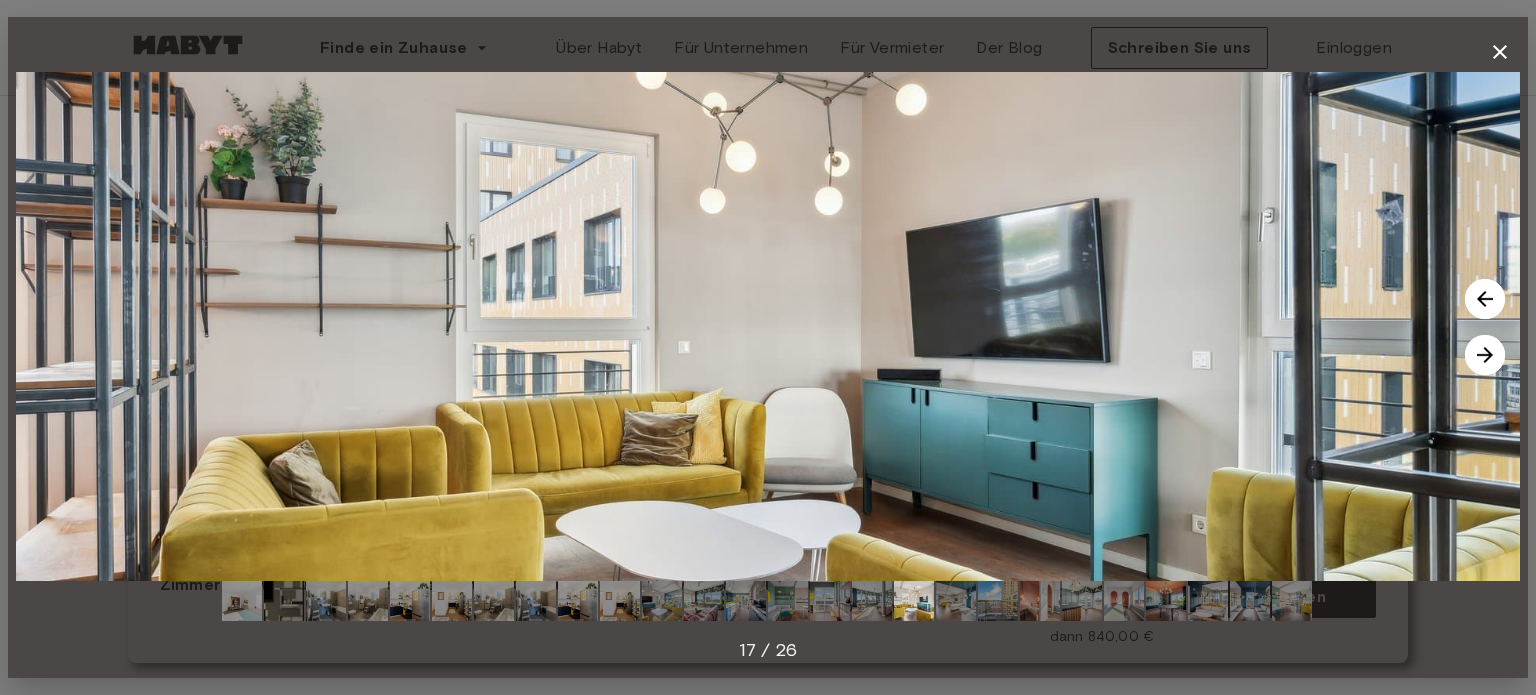 click at bounding box center [1485, 355] 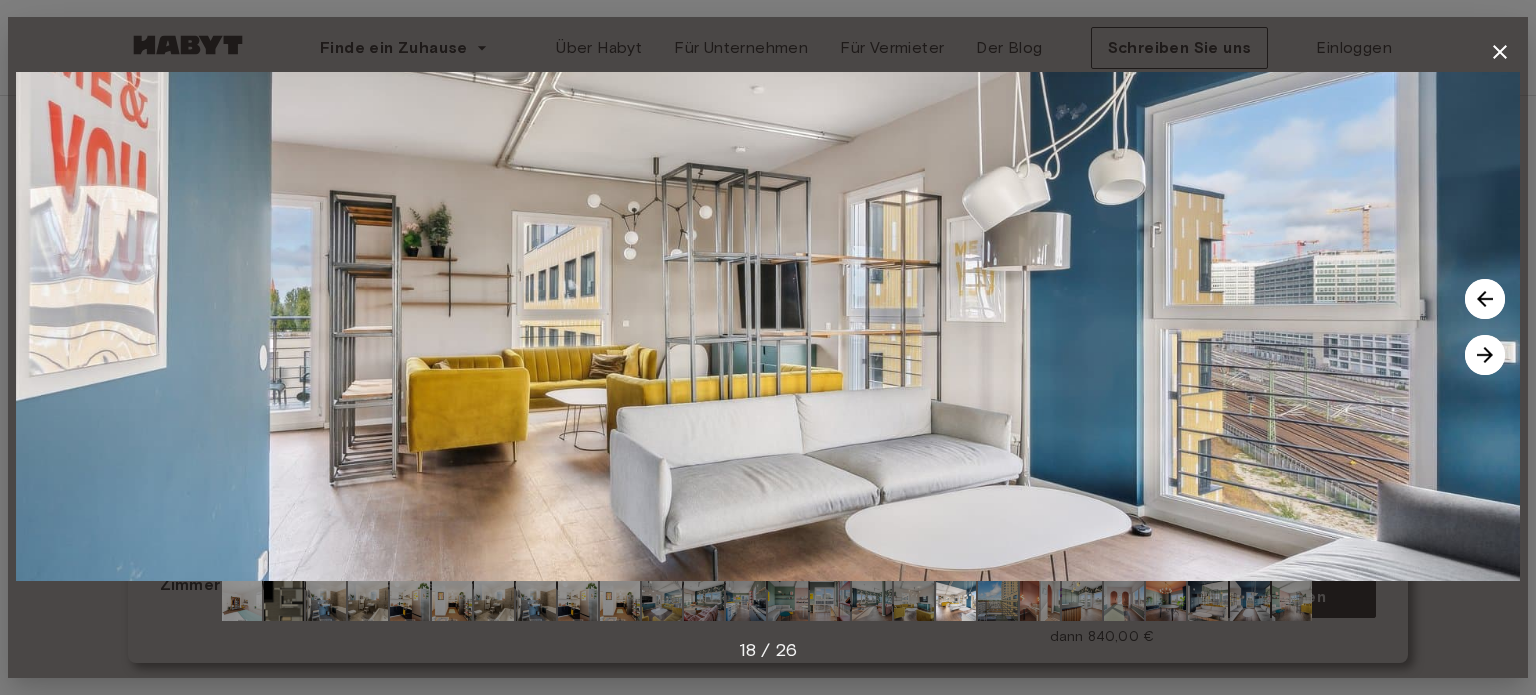 click at bounding box center [1485, 355] 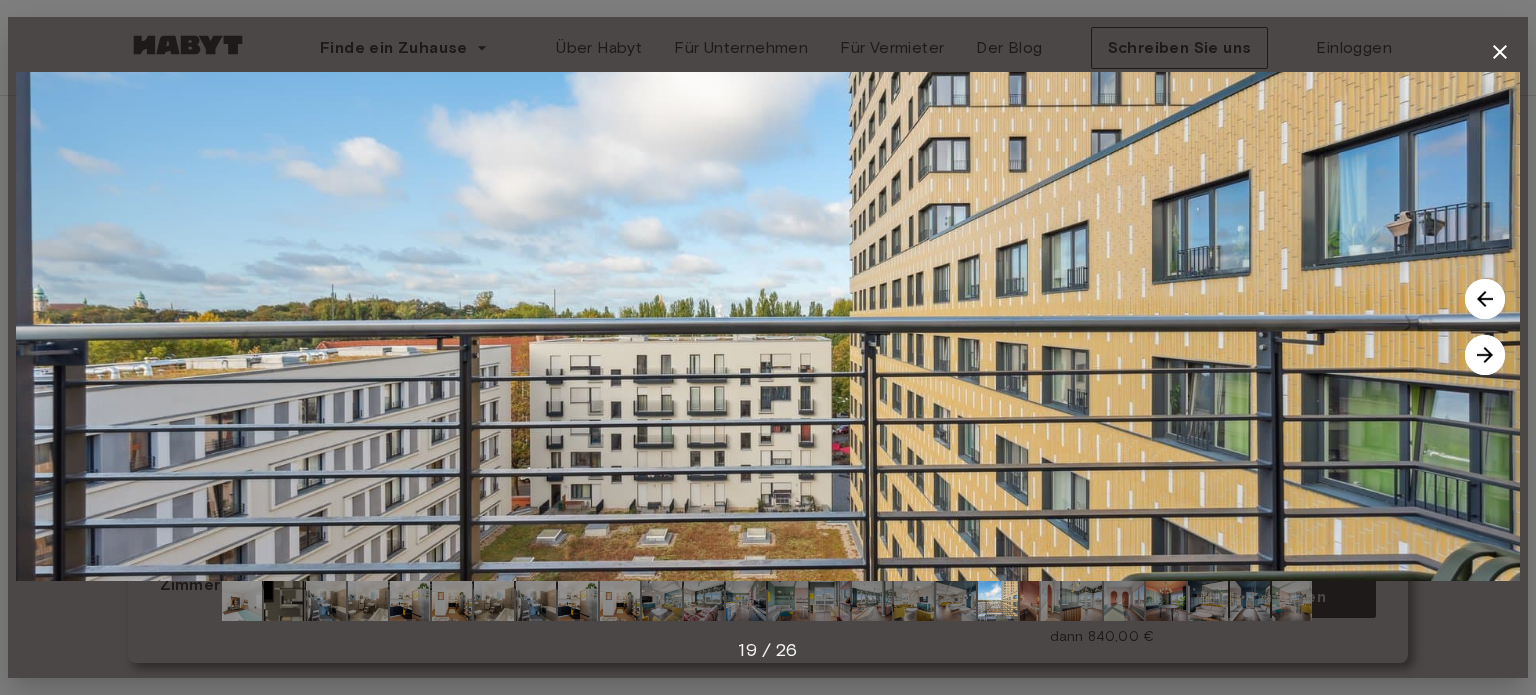 click at bounding box center [1485, 355] 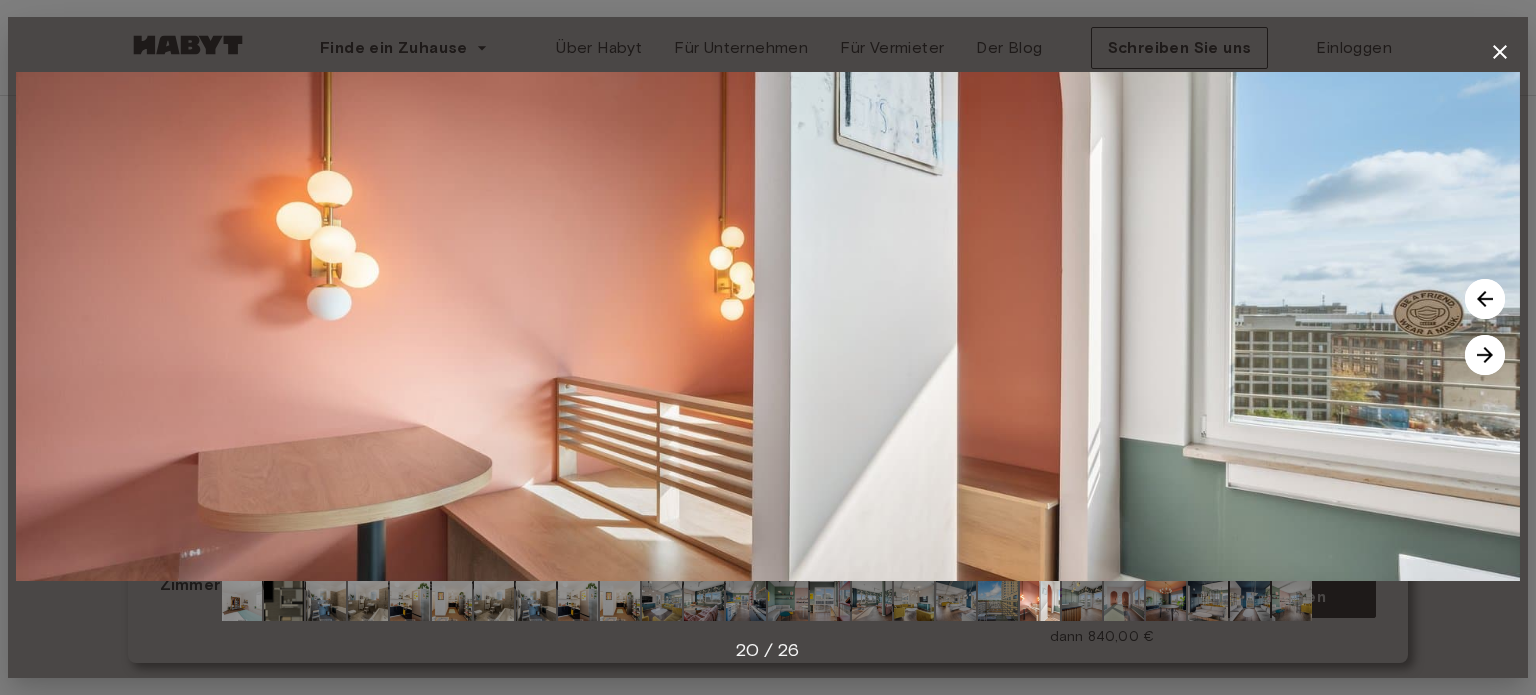 click at bounding box center [1485, 355] 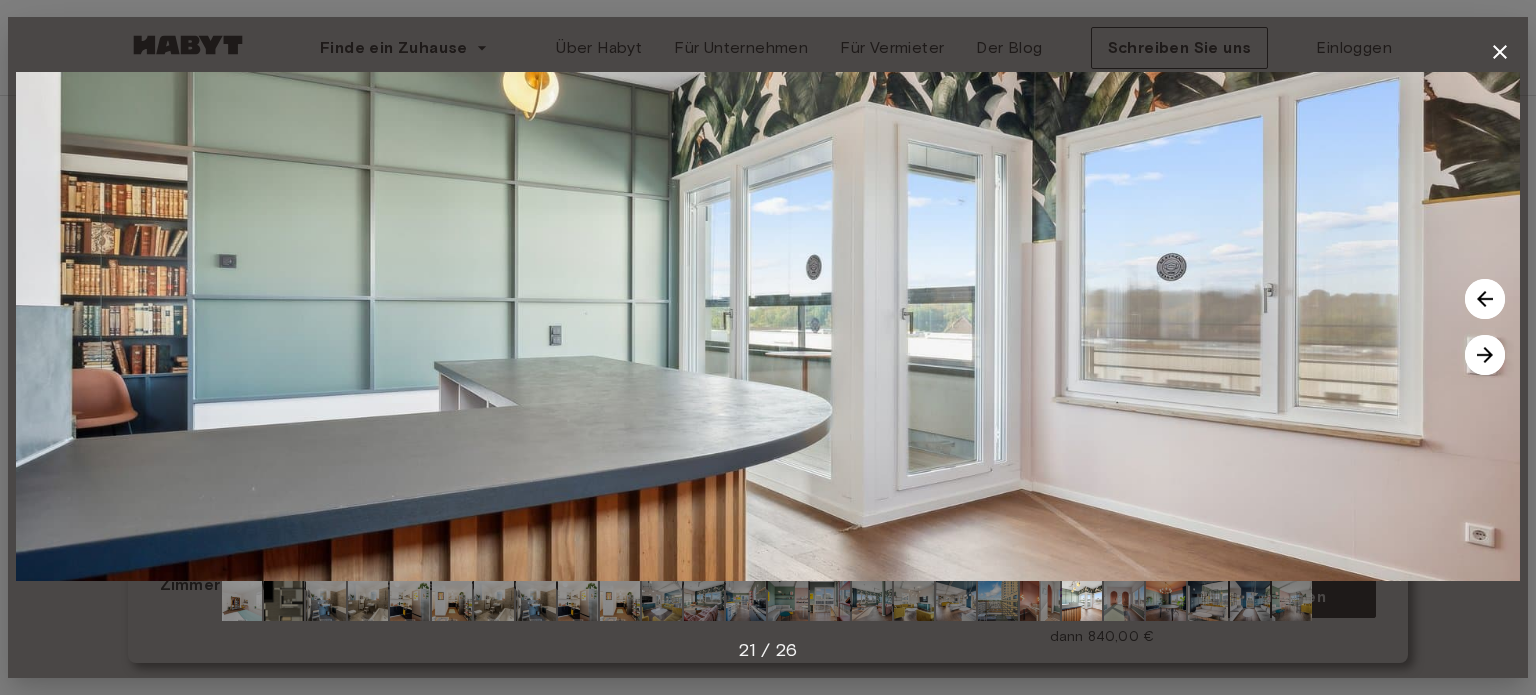 click at bounding box center (1485, 355) 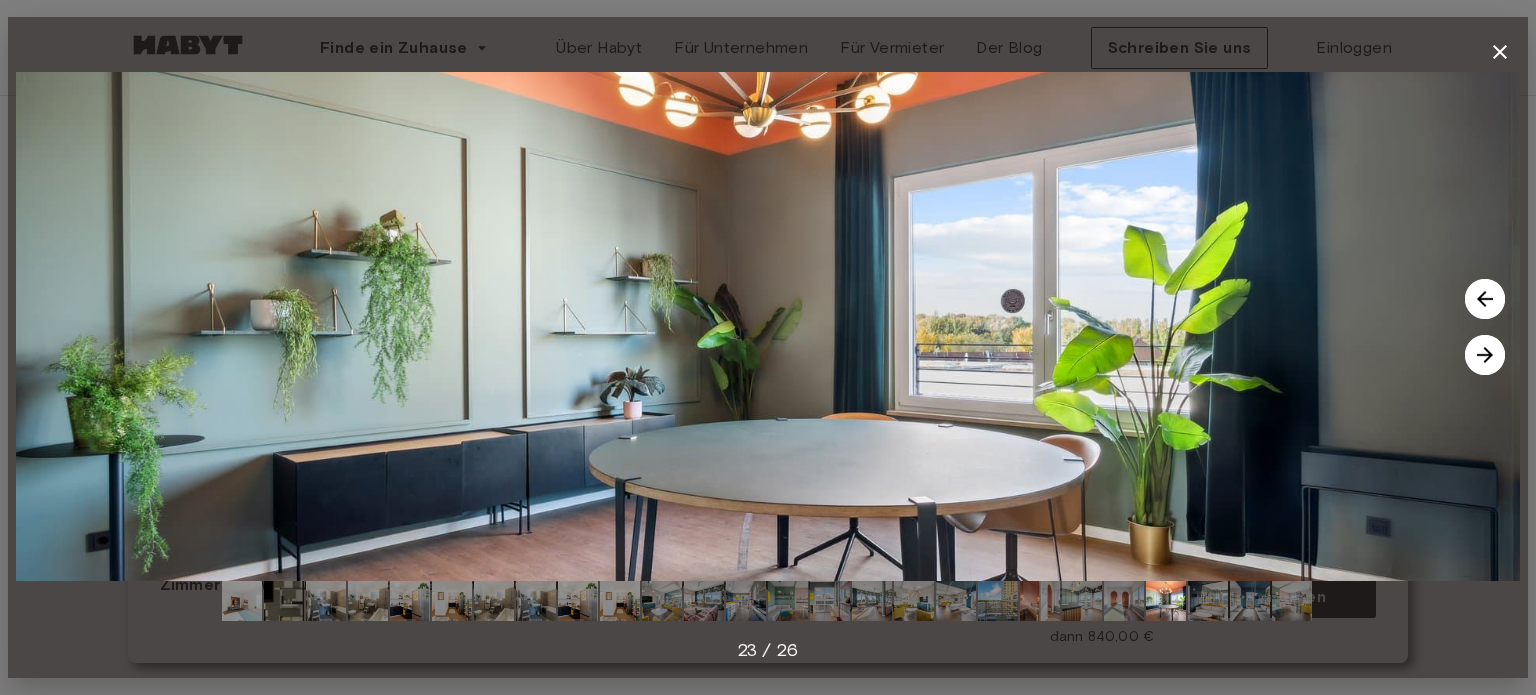 click at bounding box center [1485, 355] 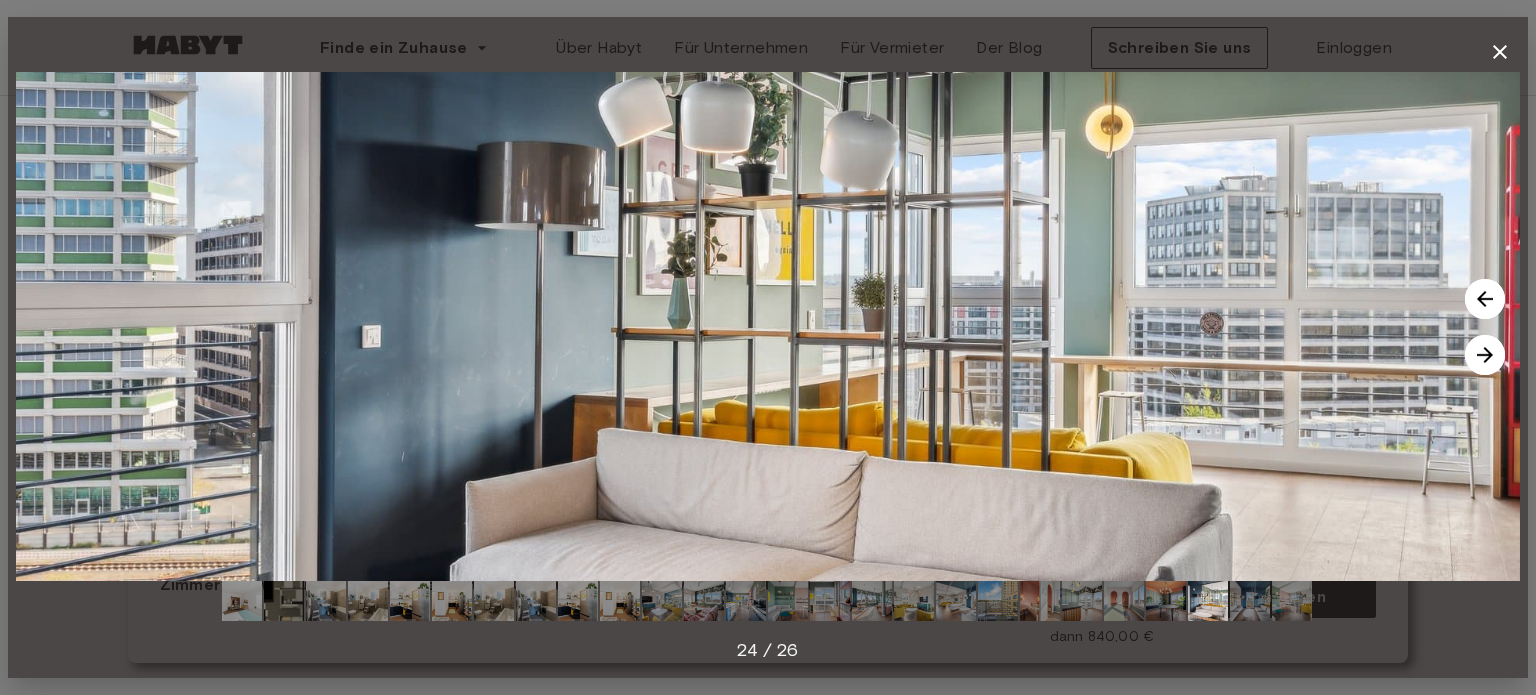 click at bounding box center (1485, 355) 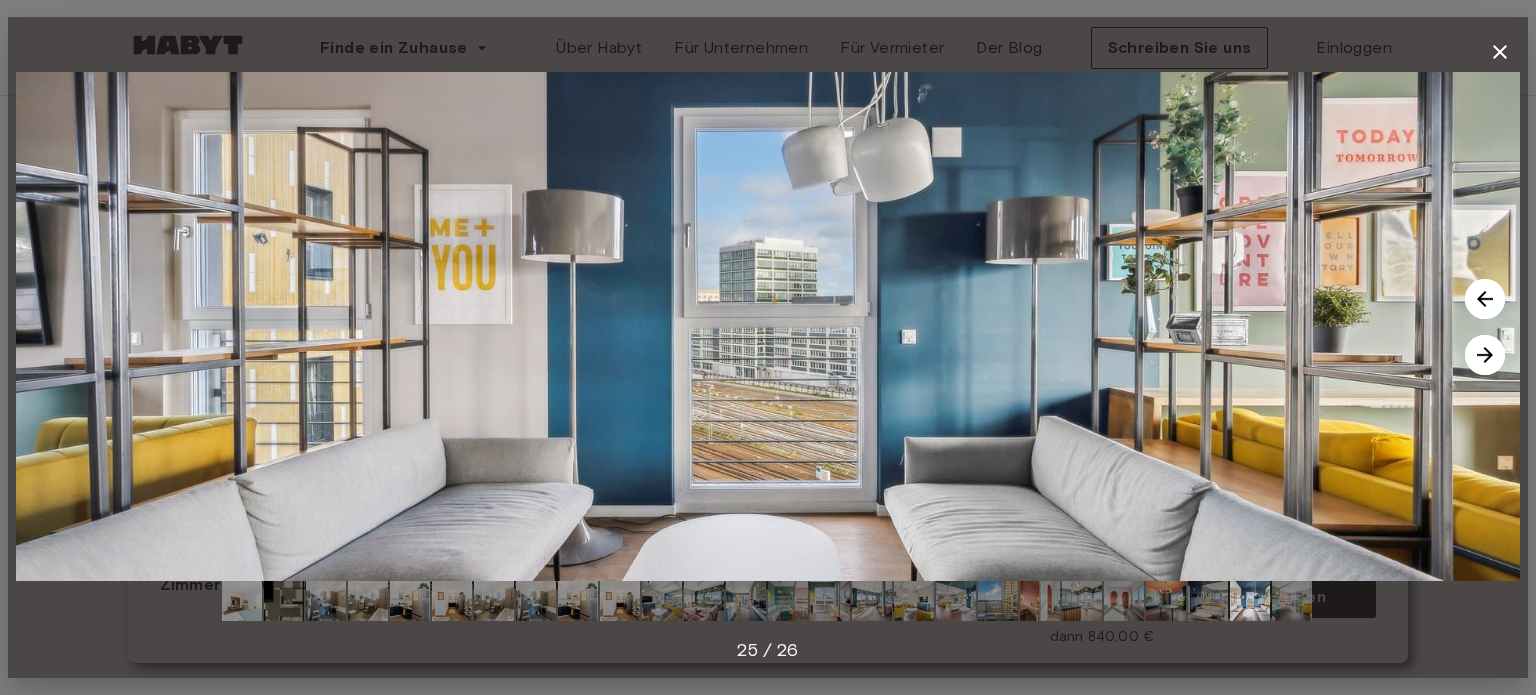 click at bounding box center [1485, 355] 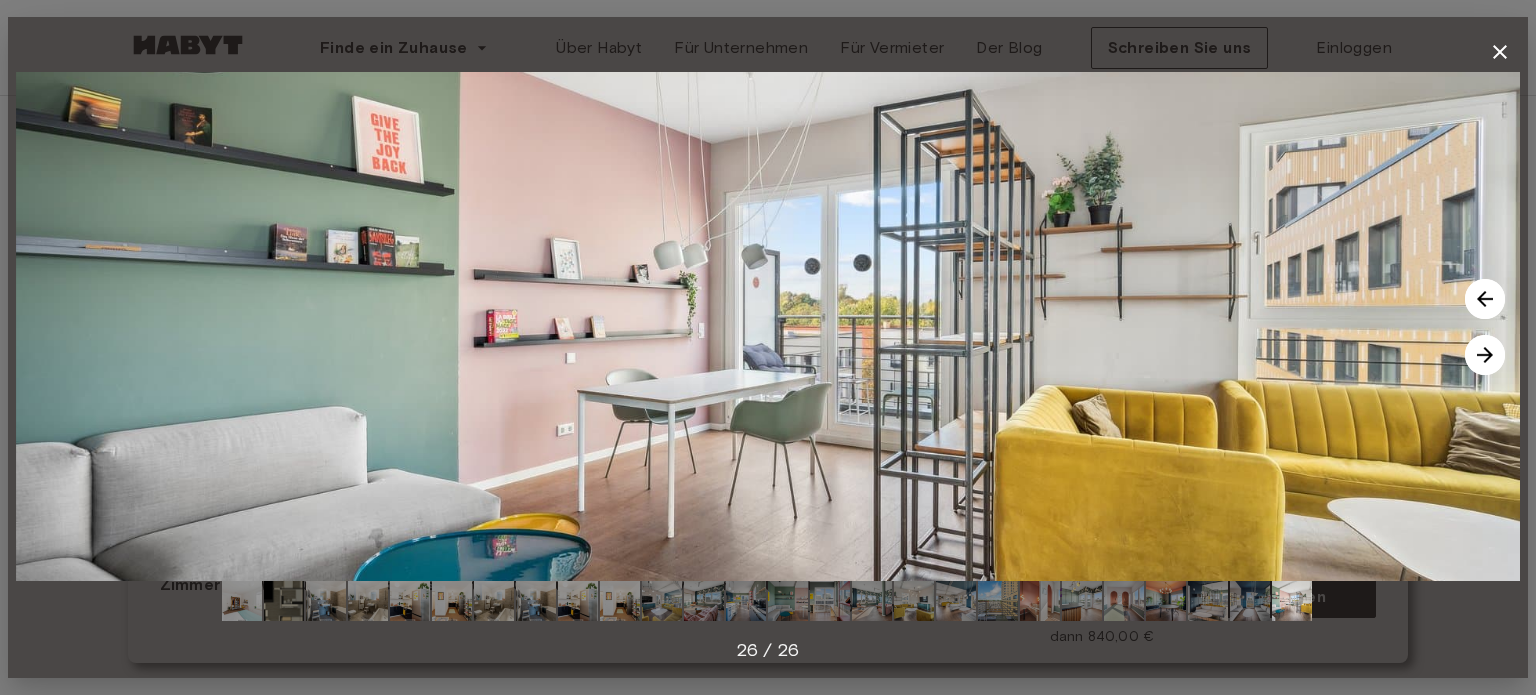 click at bounding box center [1485, 355] 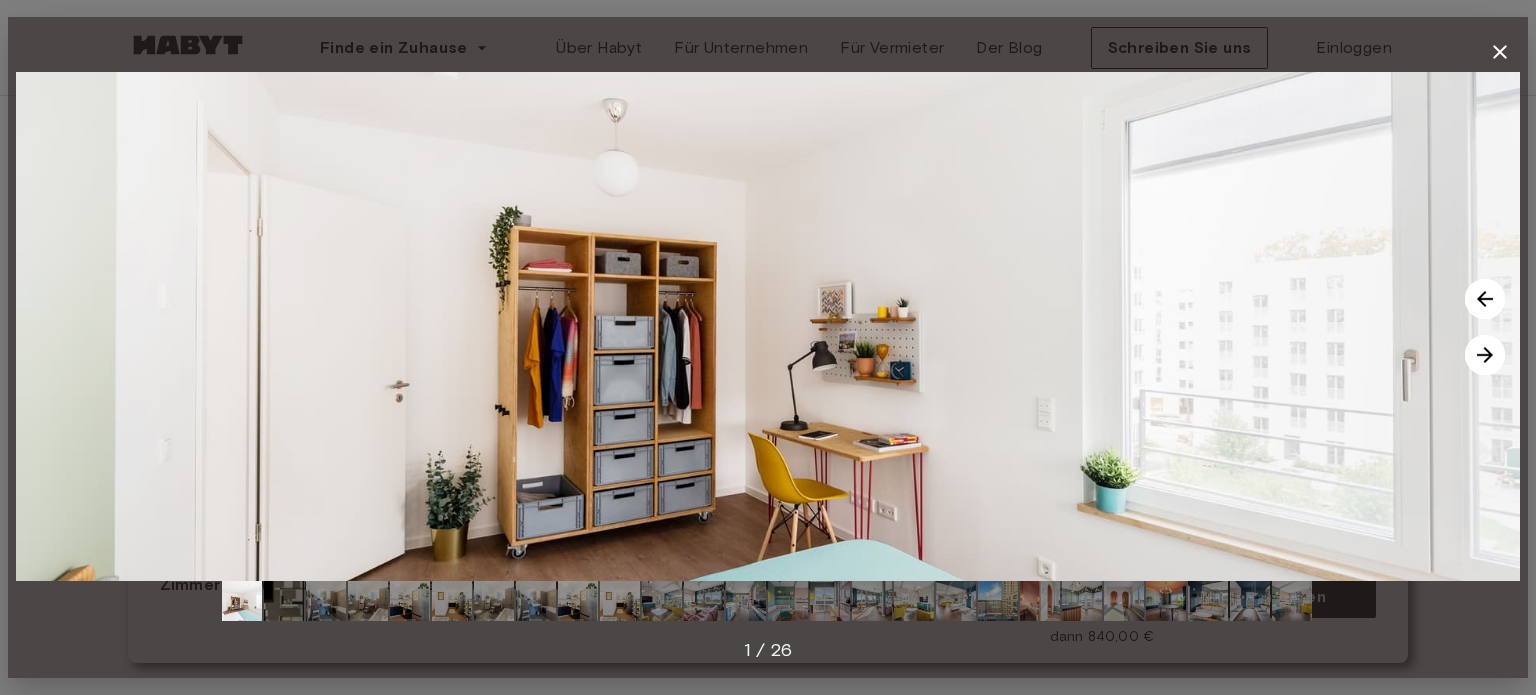 click at bounding box center [1485, 355] 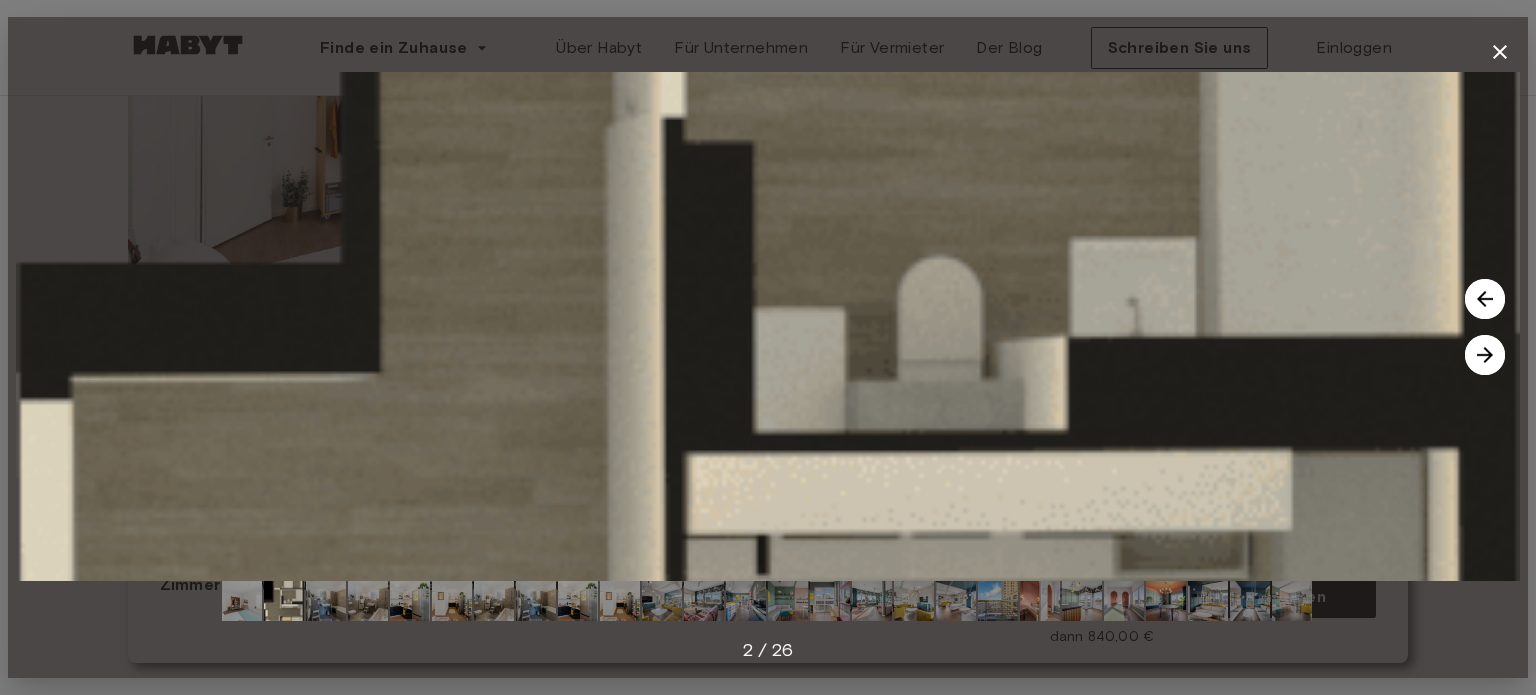 click at bounding box center (1485, 355) 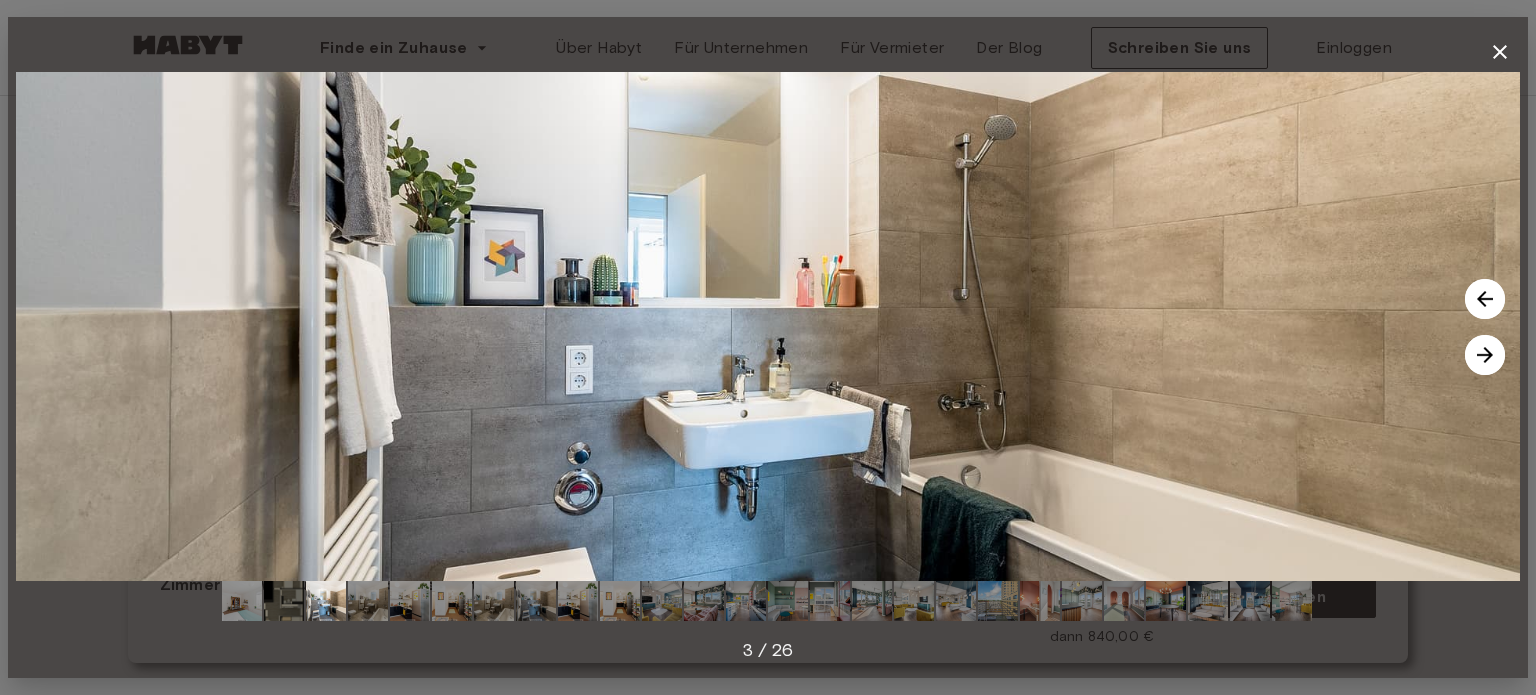 click at bounding box center [1485, 355] 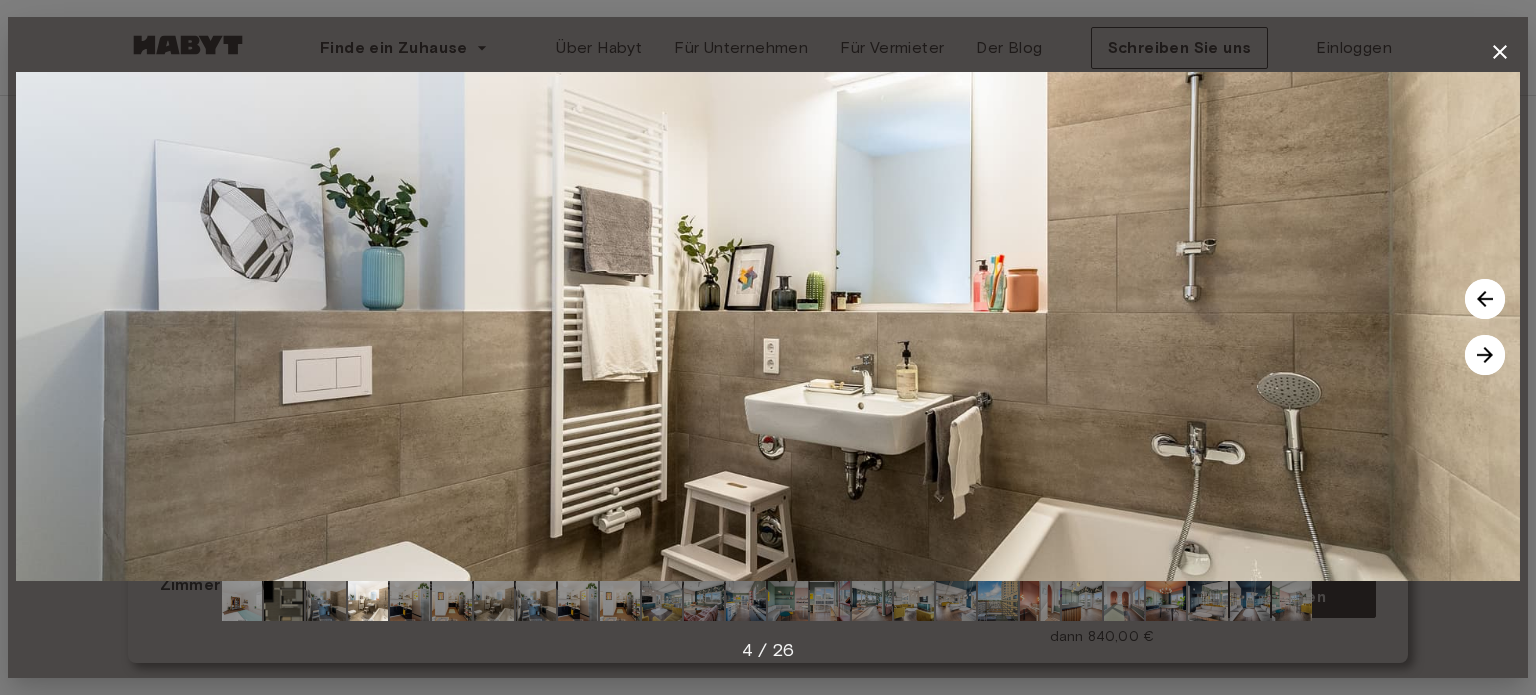 click at bounding box center [1485, 355] 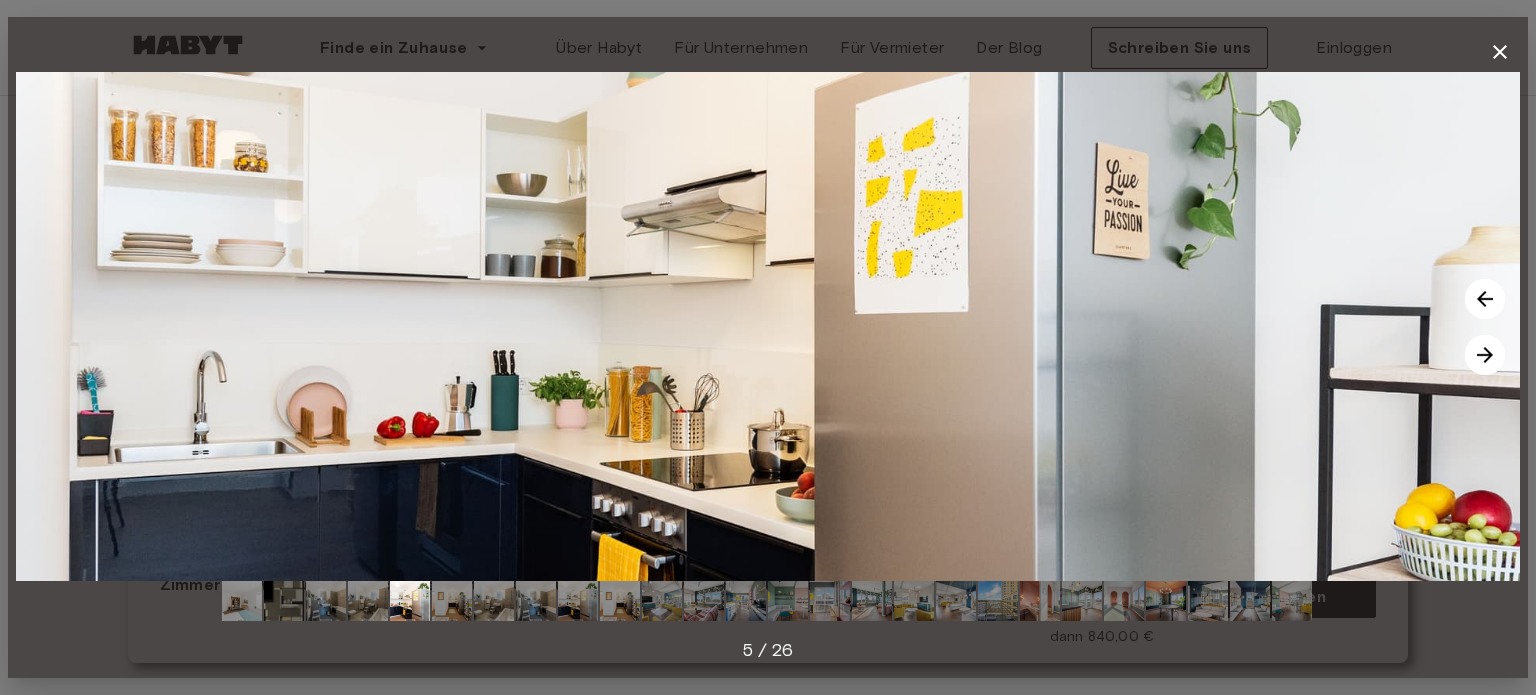 click at bounding box center [1485, 355] 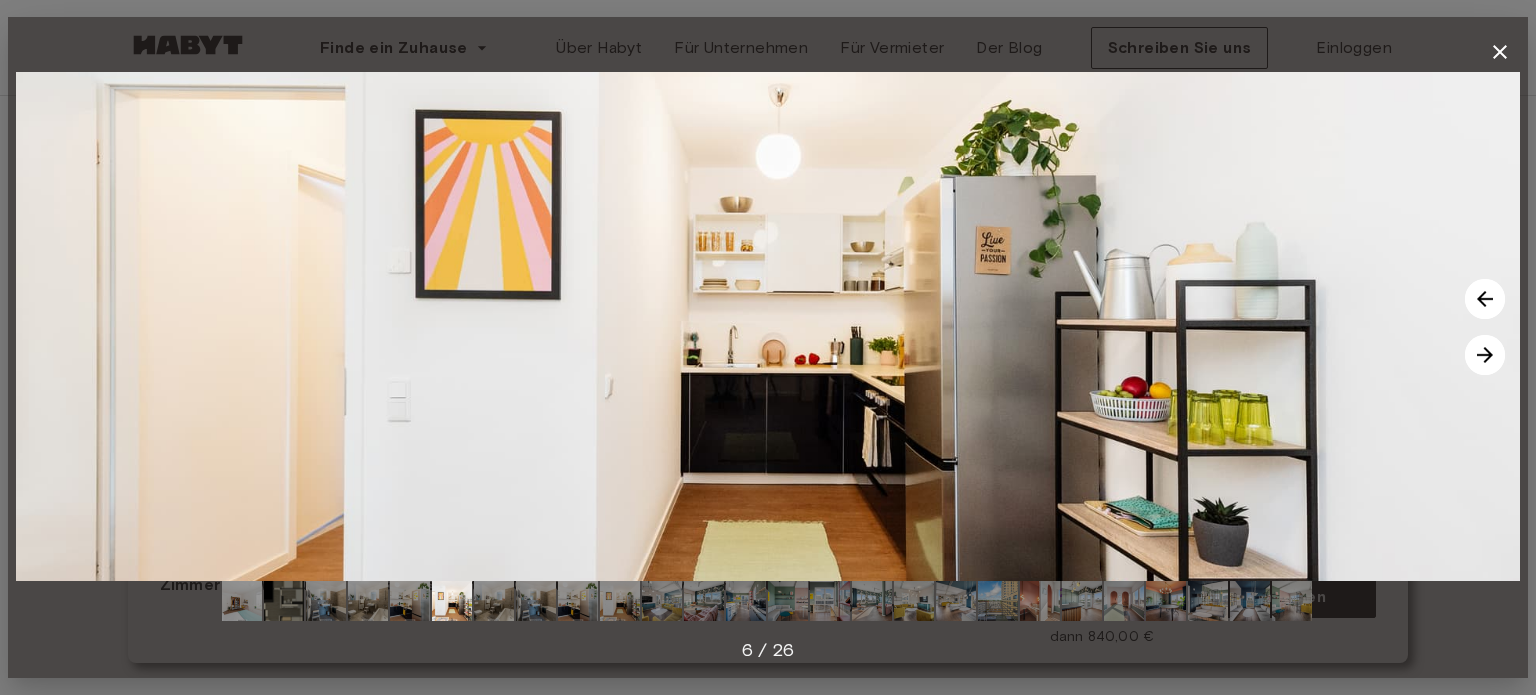 click at bounding box center [1485, 299] 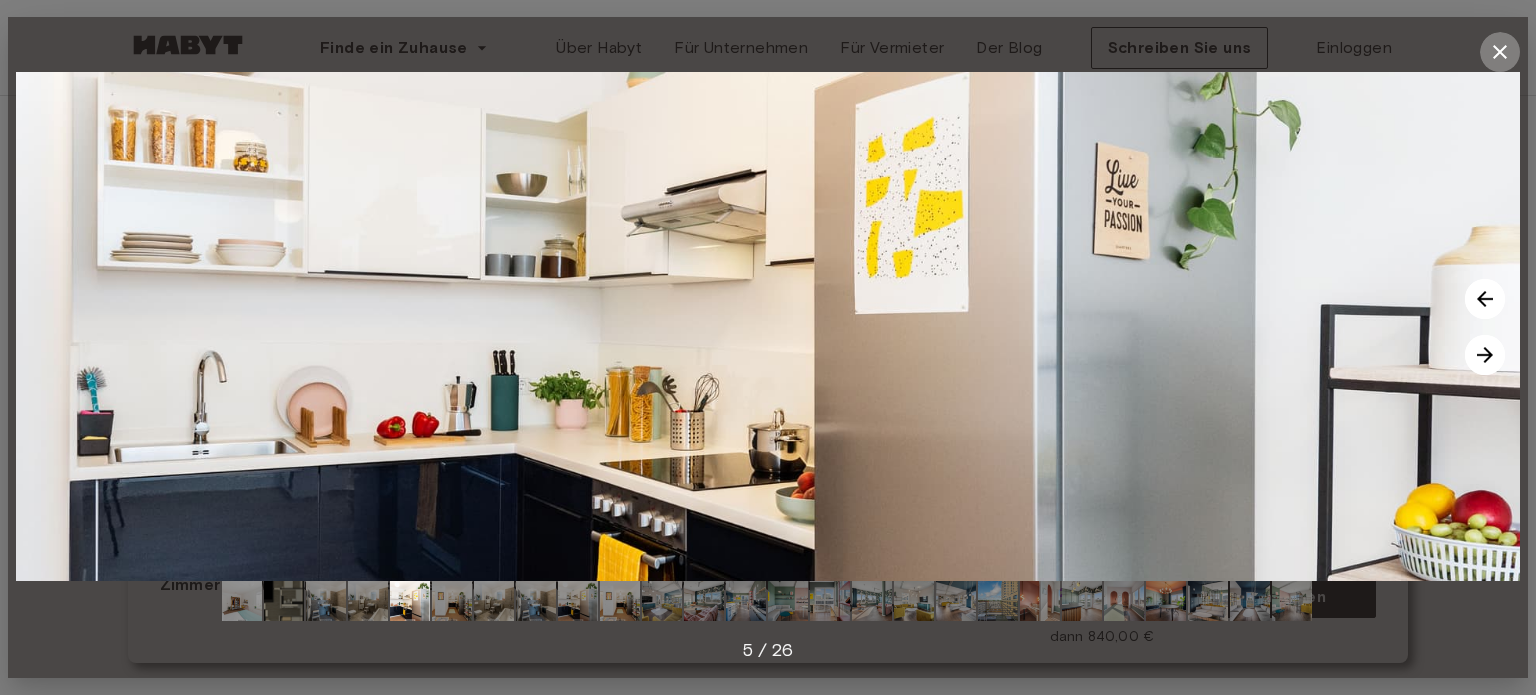 click 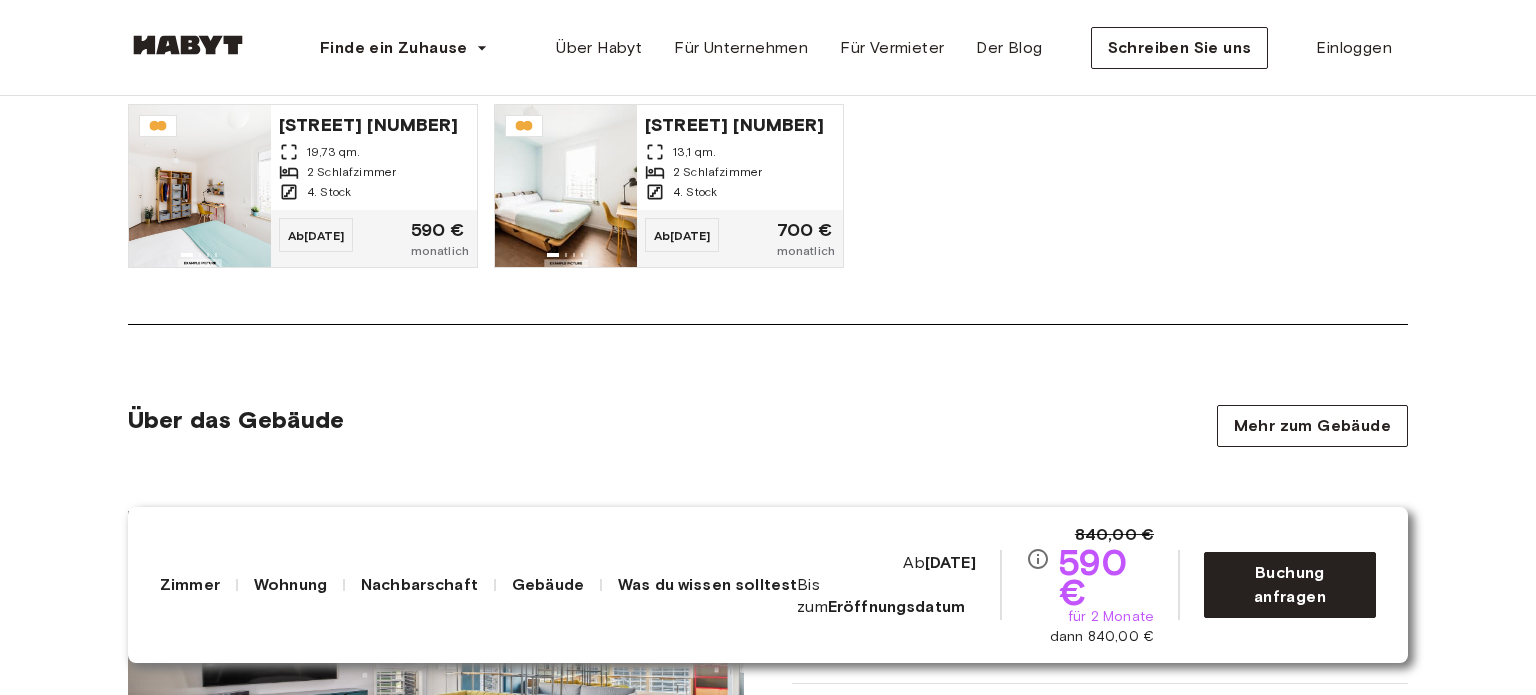scroll, scrollTop: 1600, scrollLeft: 0, axis: vertical 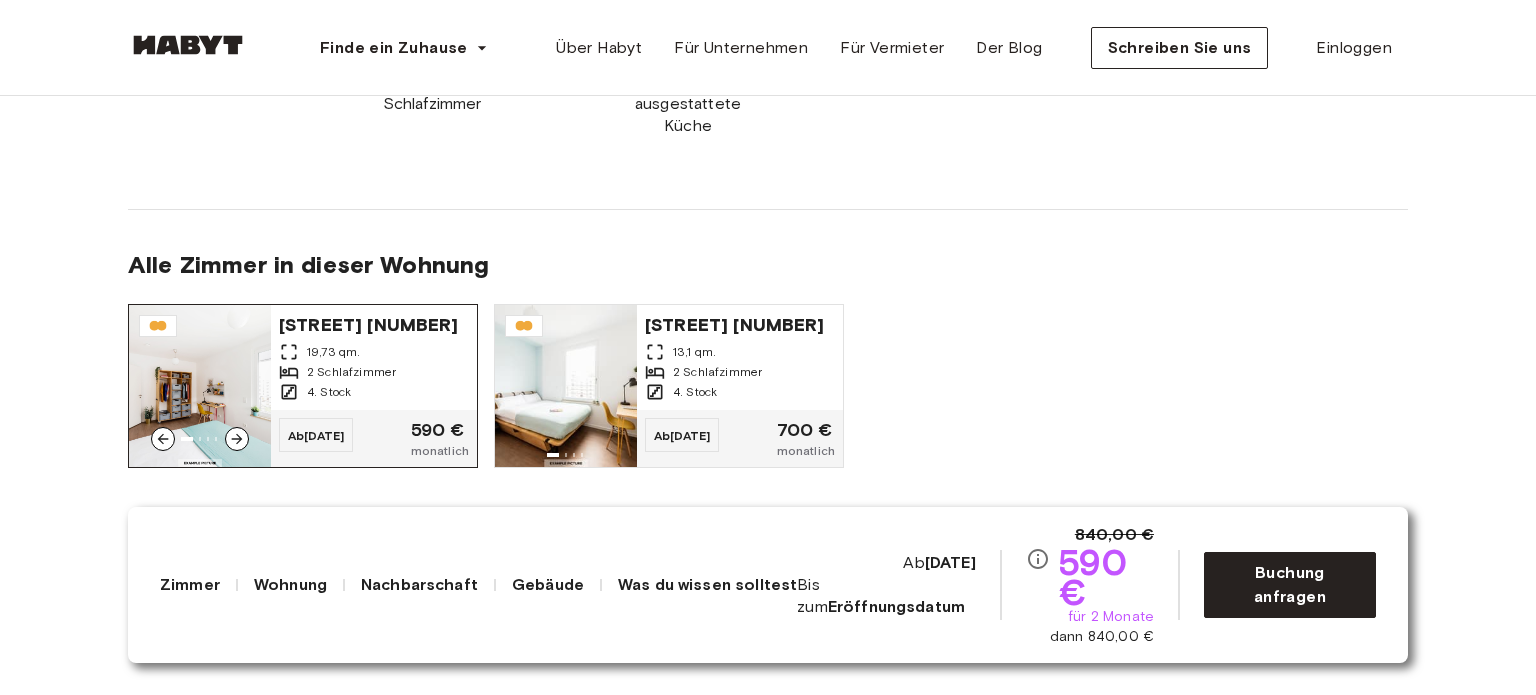 click 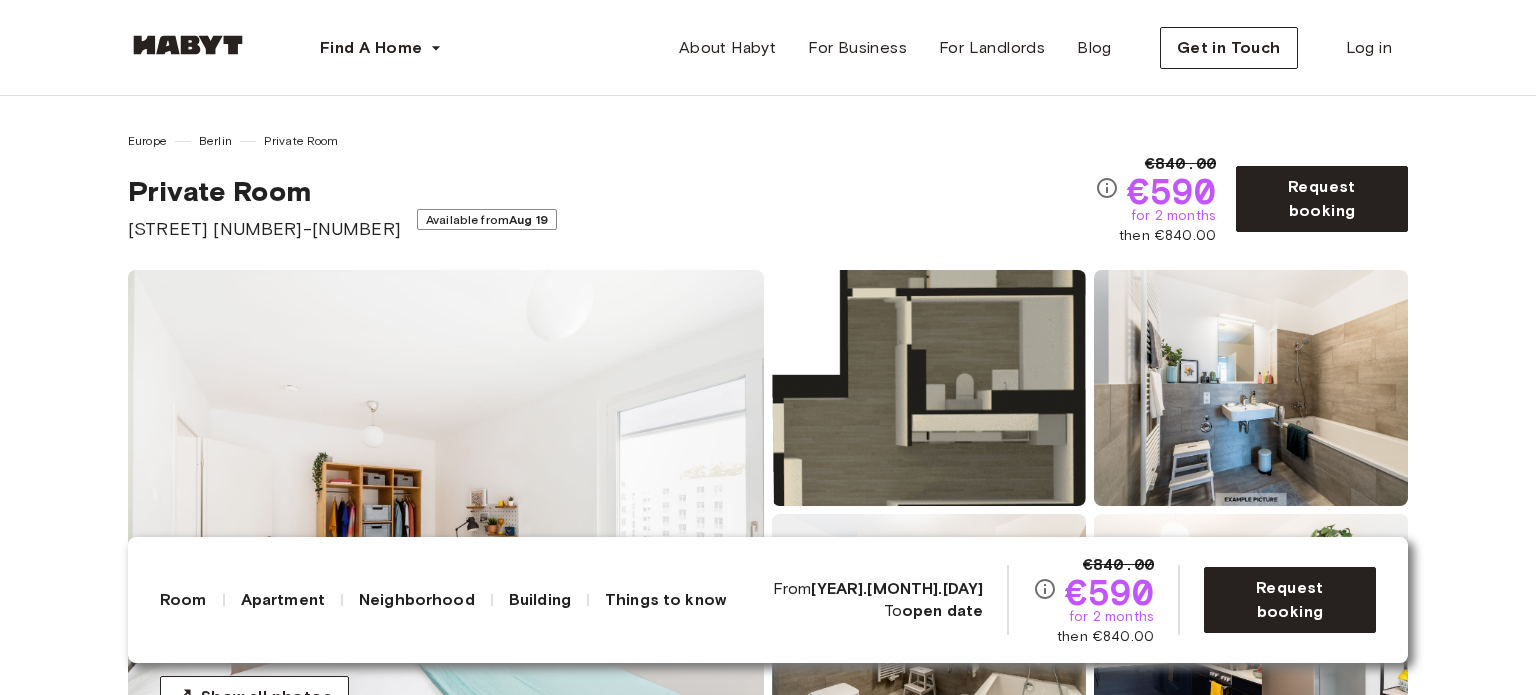 scroll, scrollTop: 0, scrollLeft: 0, axis: both 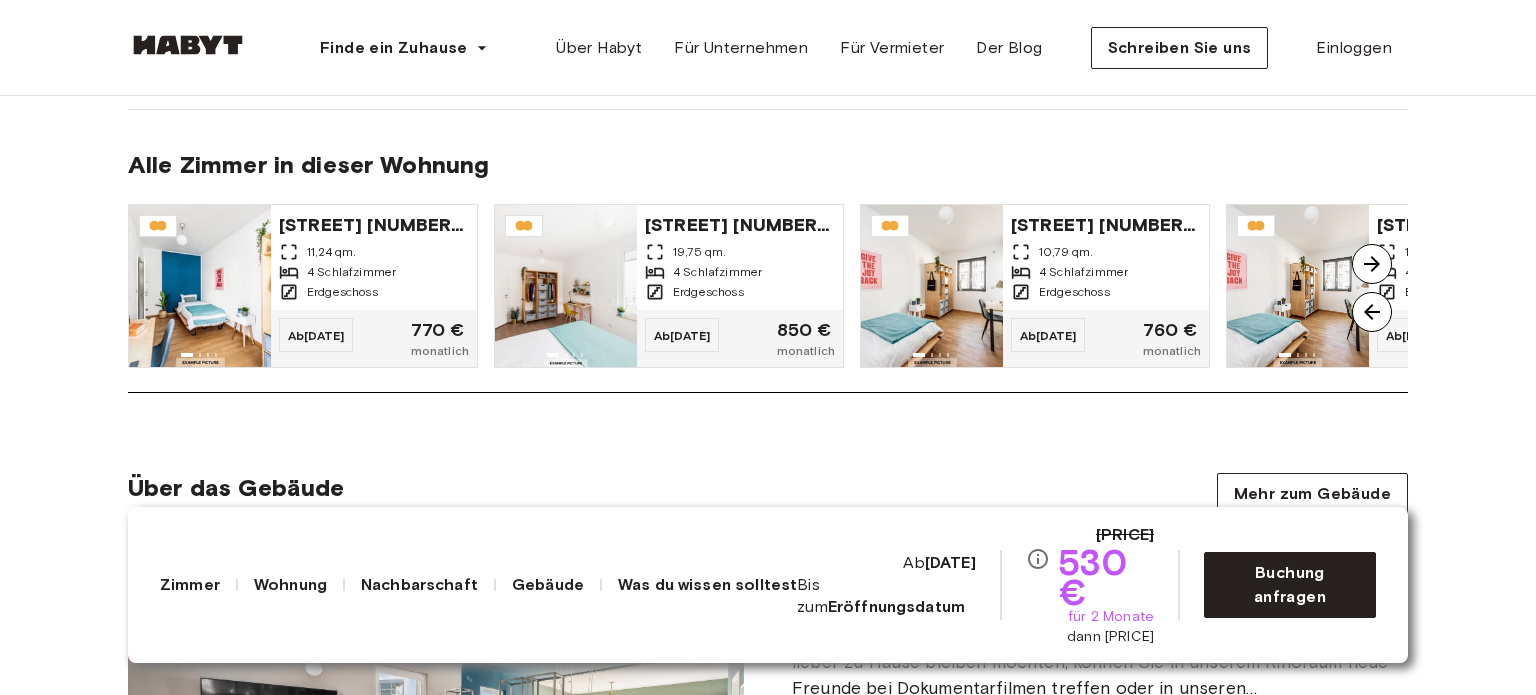 click at bounding box center (1372, 264) 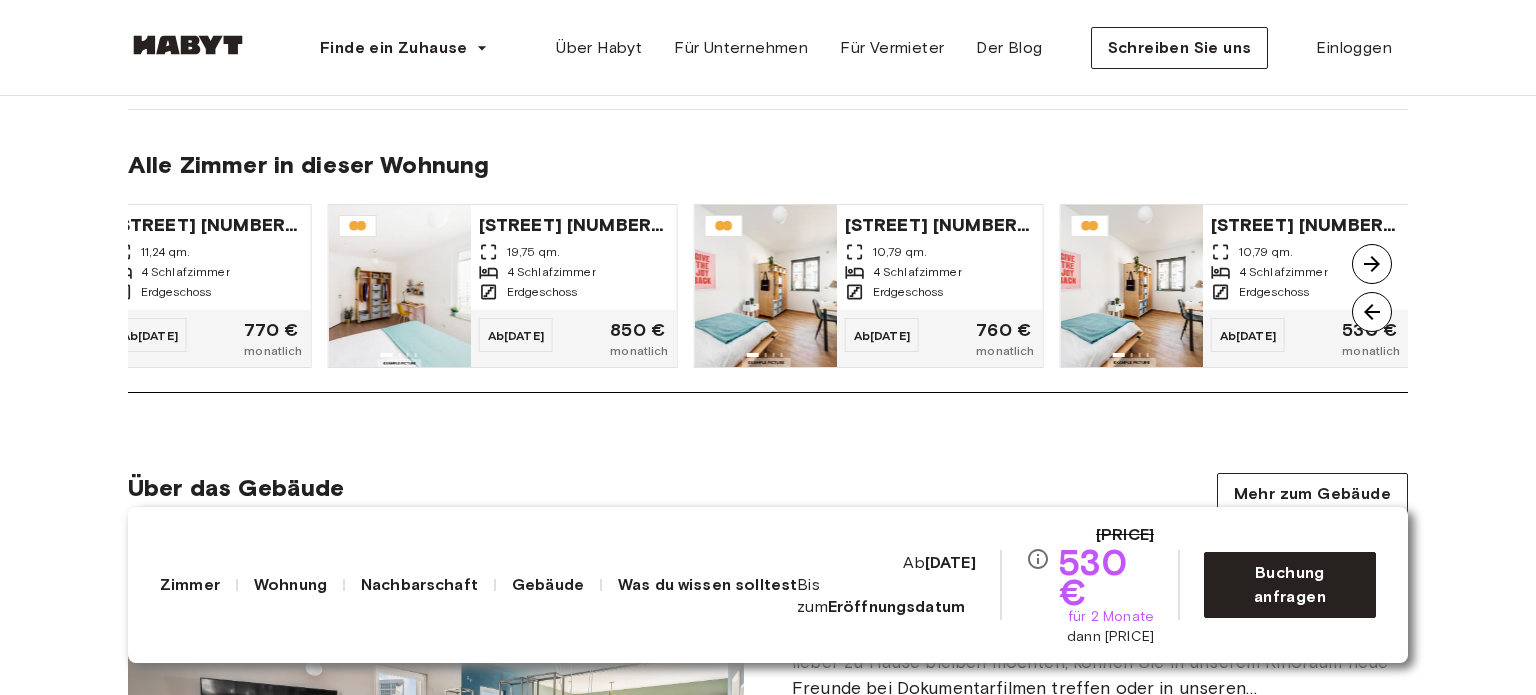 click at bounding box center [1372, 264] 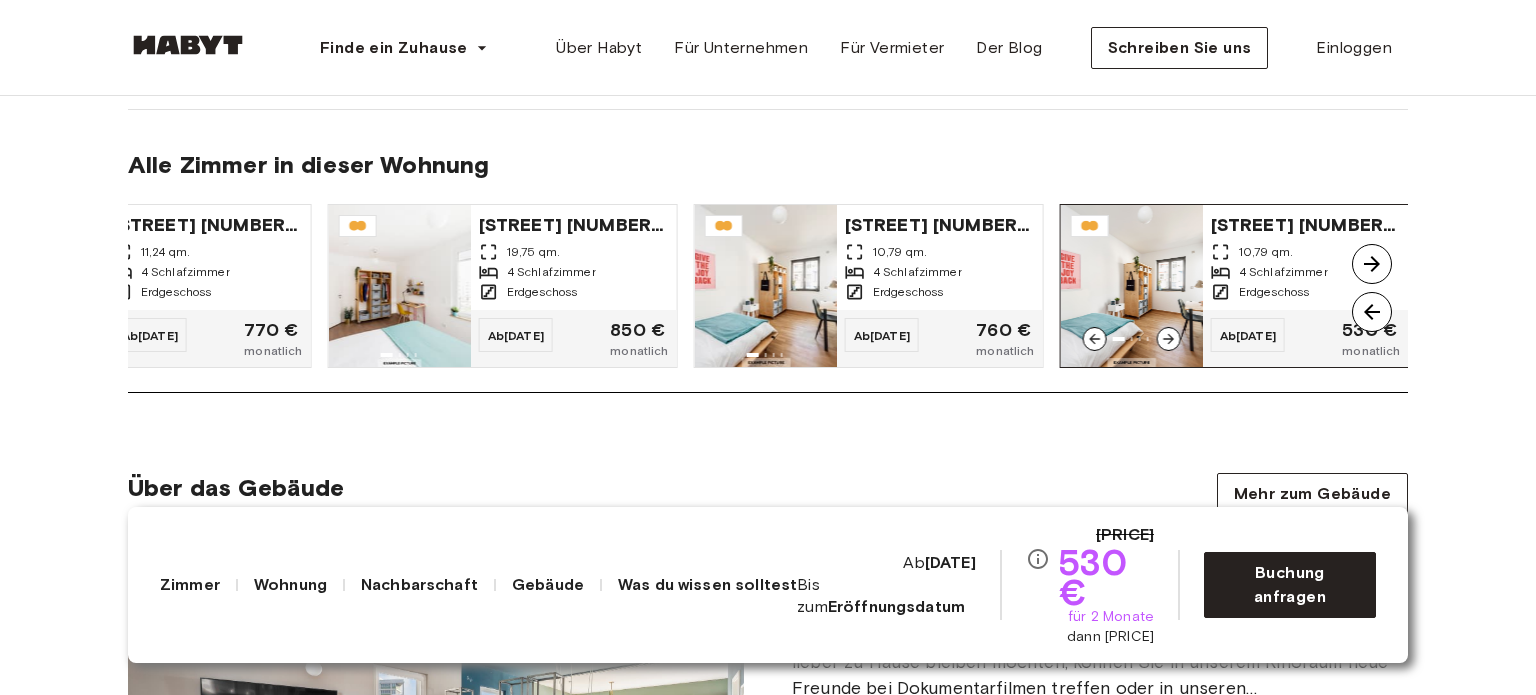 click on "4 Schlafzimmer" at bounding box center [1283, 271] 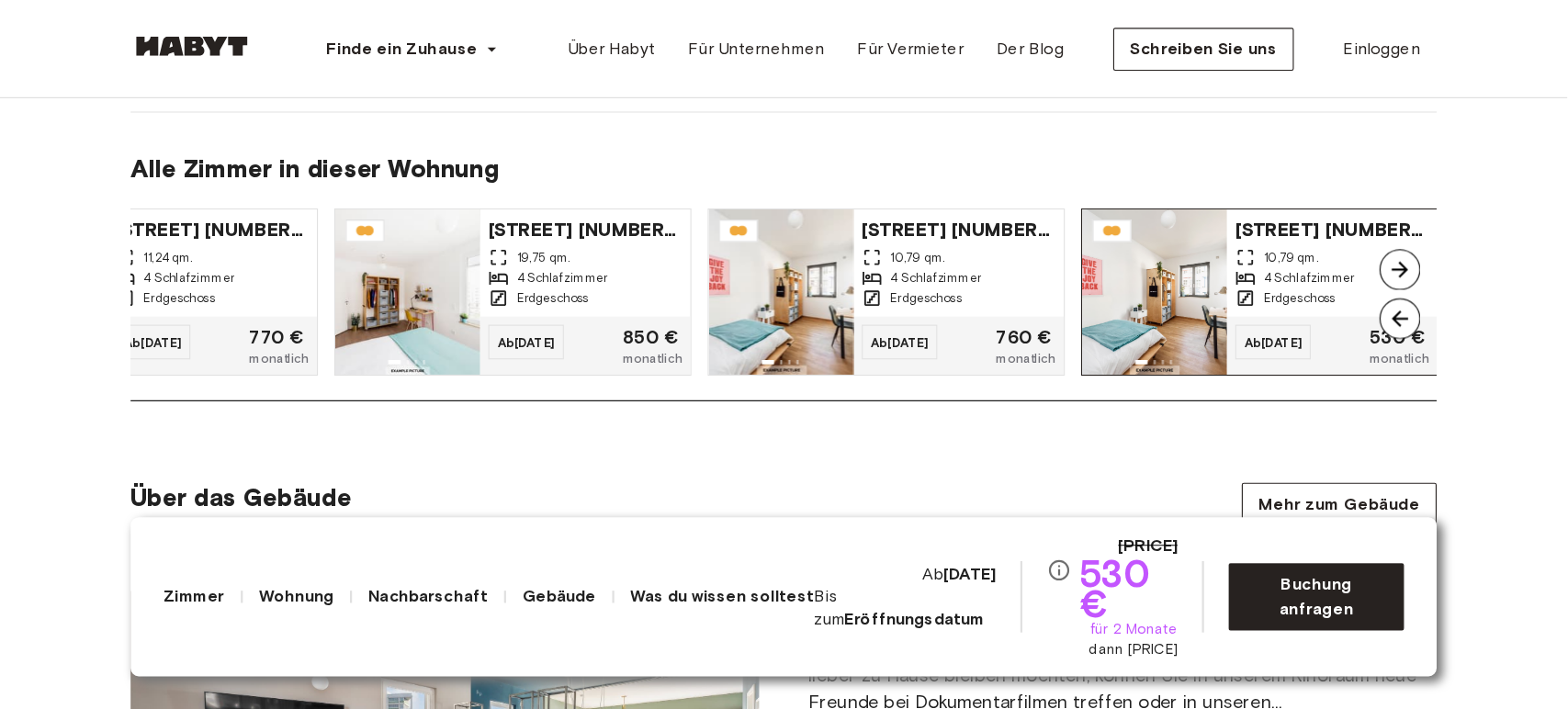 scroll, scrollTop: 1561, scrollLeft: 0, axis: vertical 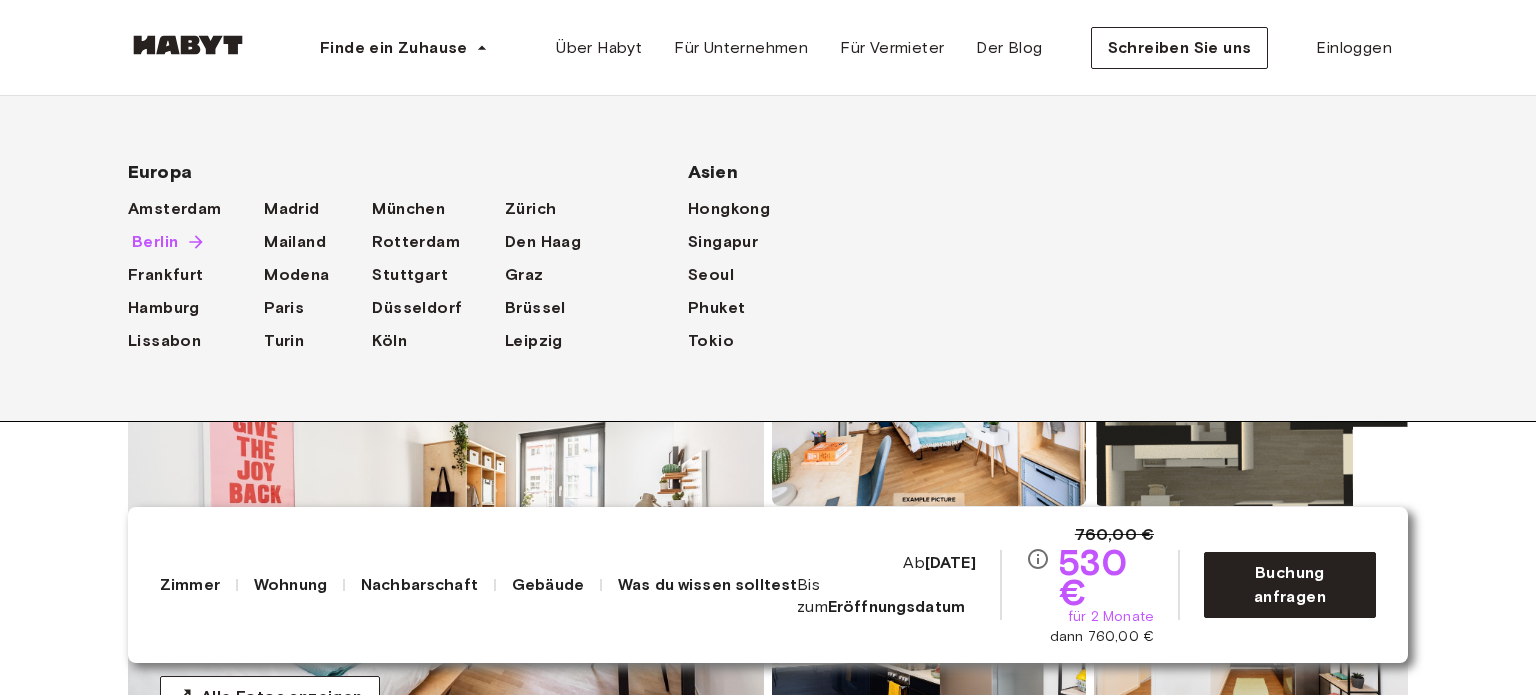 click on "Berlin" at bounding box center [155, 241] 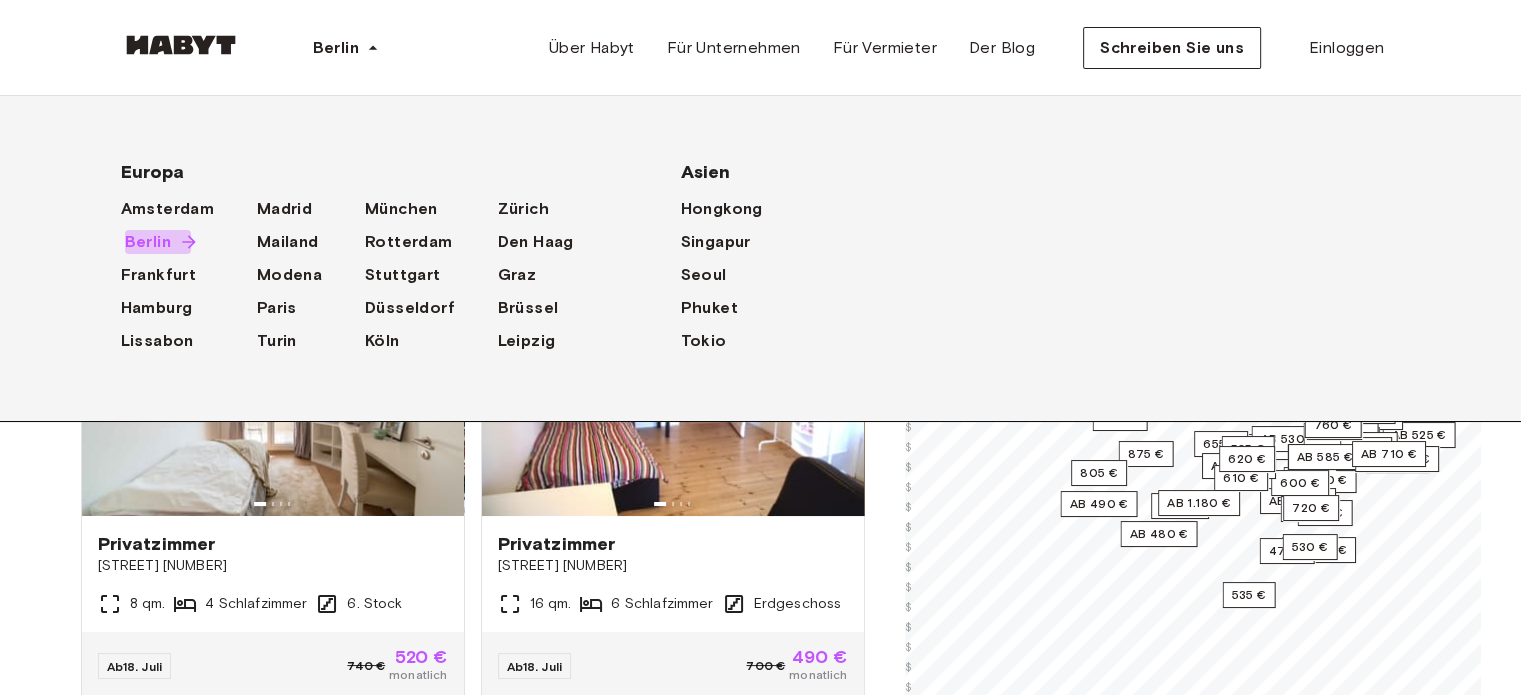 click on "Berlin" at bounding box center (148, 241) 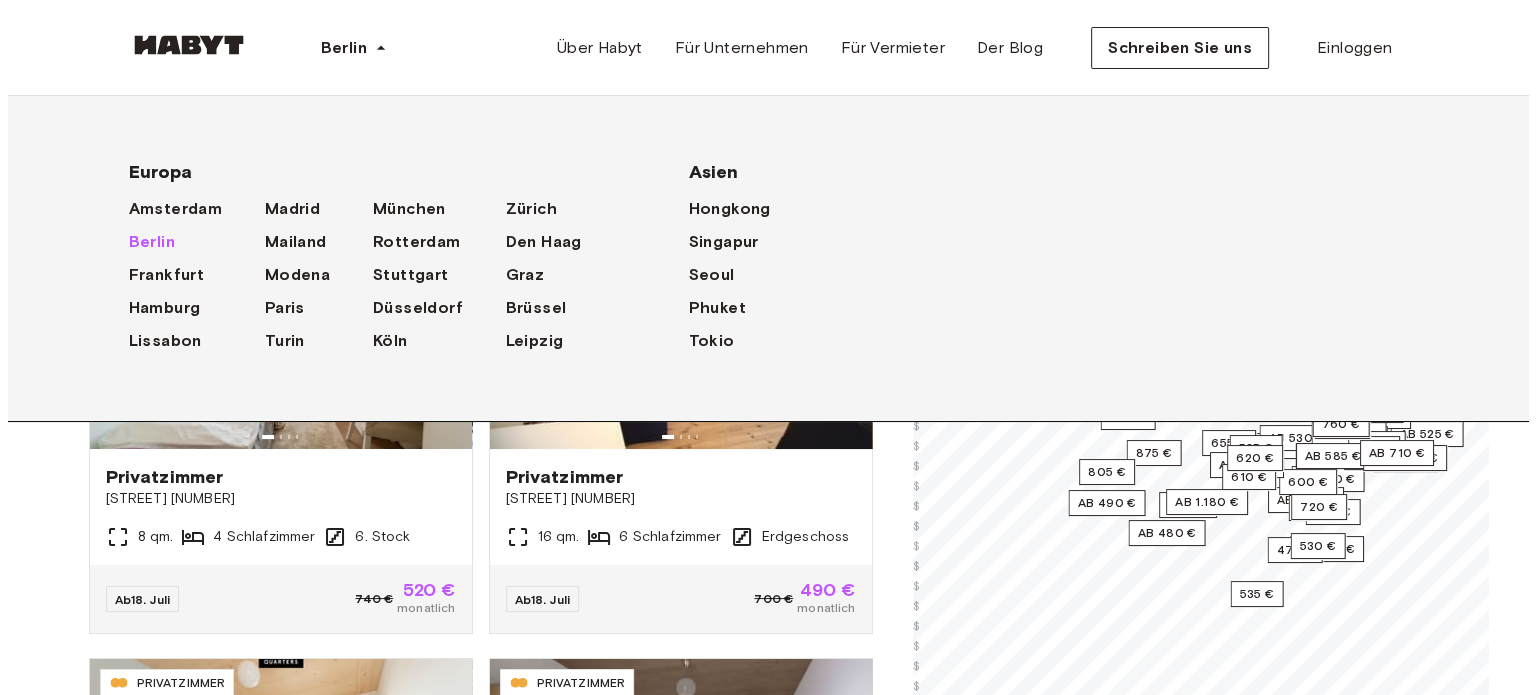 scroll, scrollTop: 0, scrollLeft: 0, axis: both 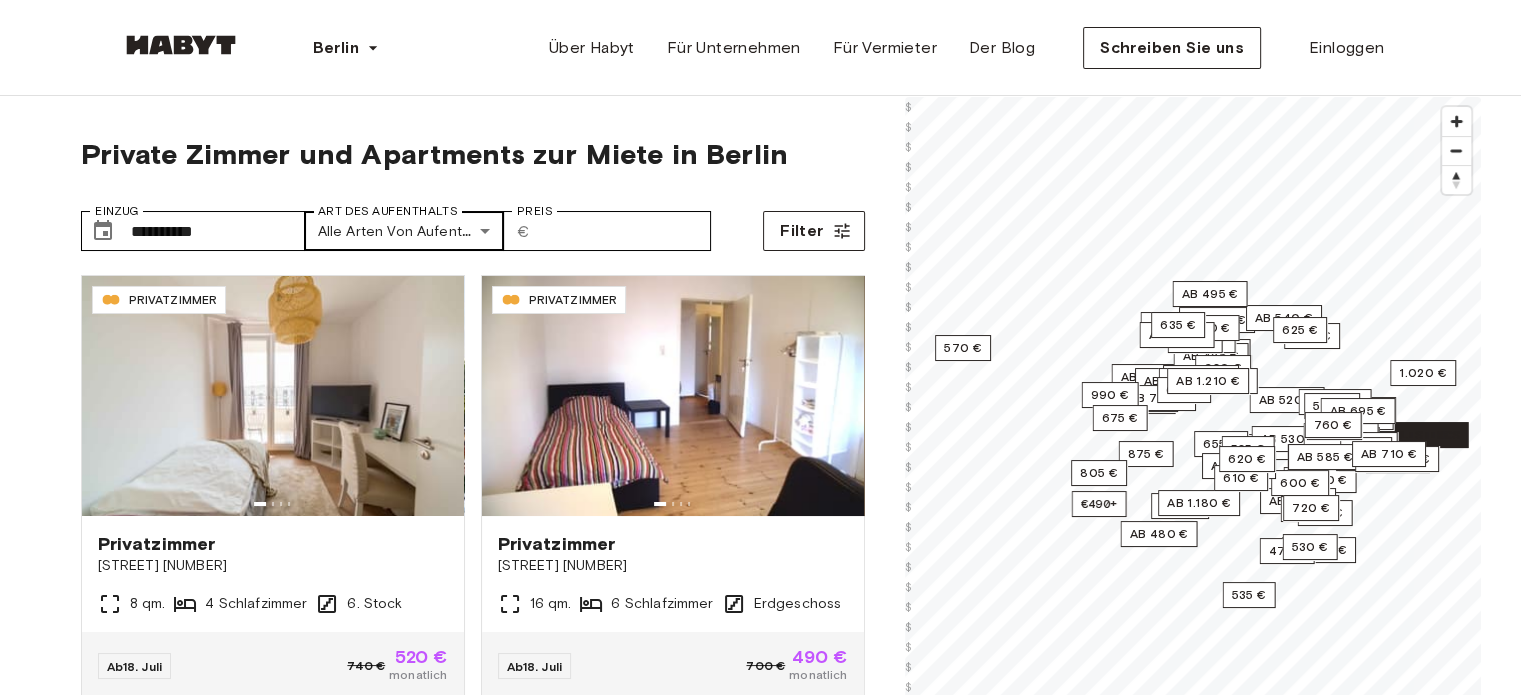 click on "PRIVATZIMMER Privatzimmer Klara Franke Straße 12 8 qm. 4 Schlafzimmer 6. Stock Ab [DATE] 740 € 520 € monatlich PRIVATZIMMER Privatzimmer Cunostraße 70 16 qm. 6 Schlafzimmer Erdgeschoss Ab [DATE] 700 € 490 € monatlich PRIVATZIMMER Privatzimmer Müllerstraße 55A 11,8 qm. 5 Schlafzimmer 3. Stock Ab [DATE] 735 € 590 € monatlich PRIVATZIMMER Privatzimmer Müllerstraße 55A 11,5 qm. 5 Schlafzimmer 3. Stock Ab [DATE] 725 € 505 € monatlich PRIVATZIMMER" at bounding box center [760, 2458] 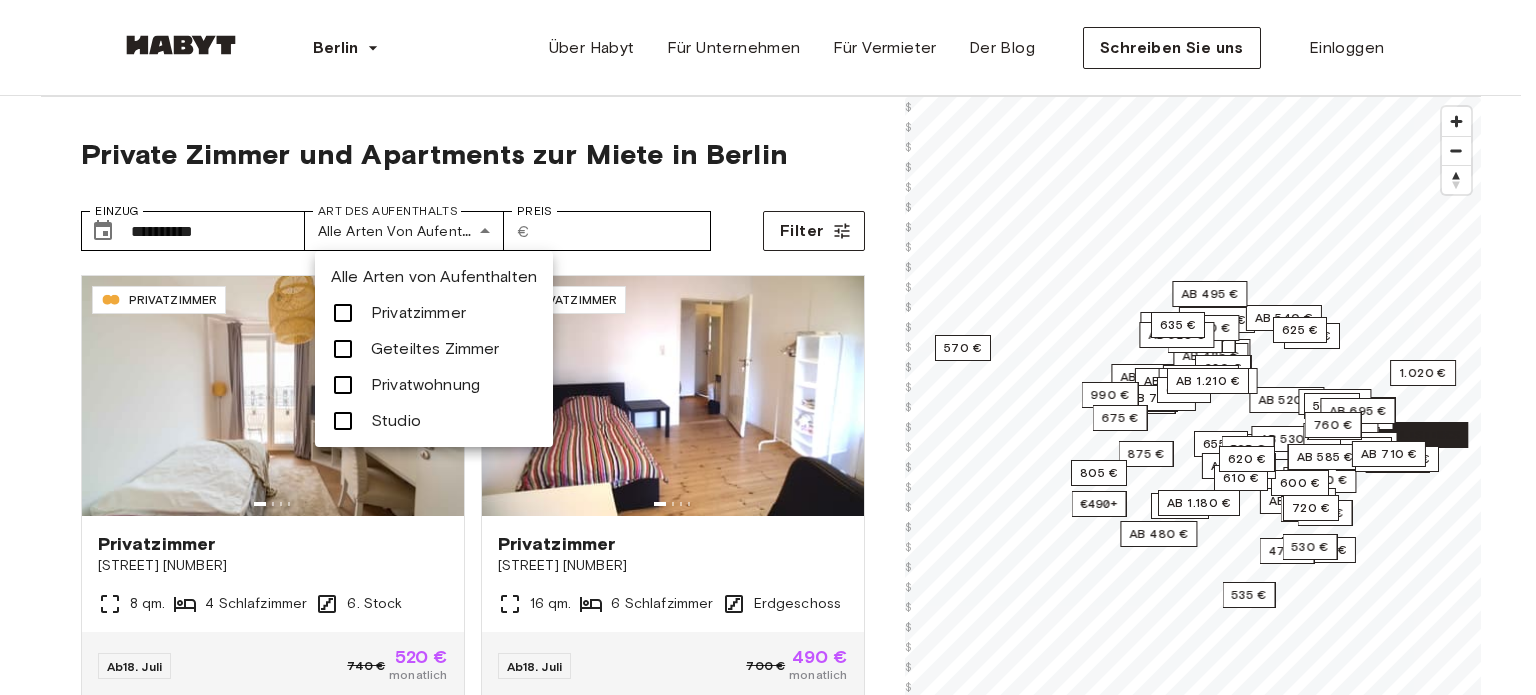 click on "Privatwohnung" at bounding box center [425, 384] 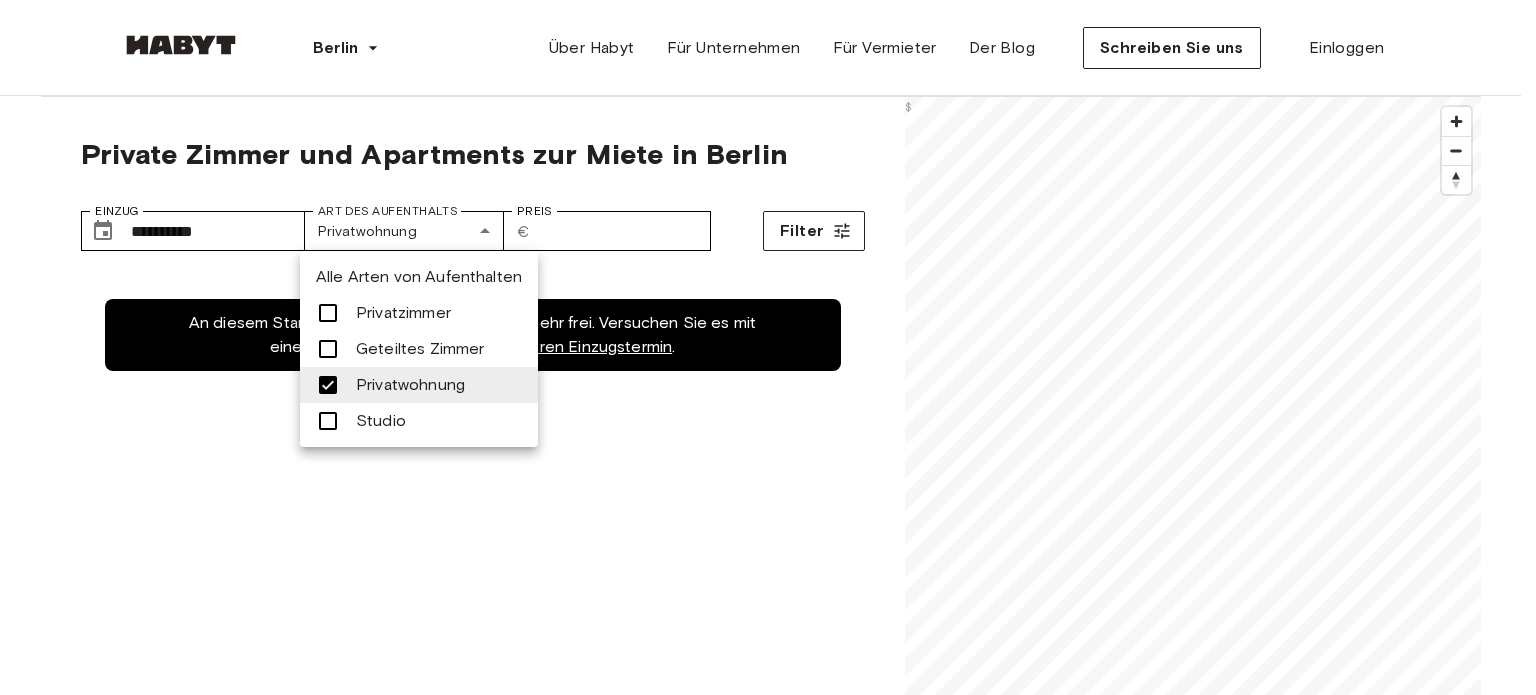 click at bounding box center (768, 347) 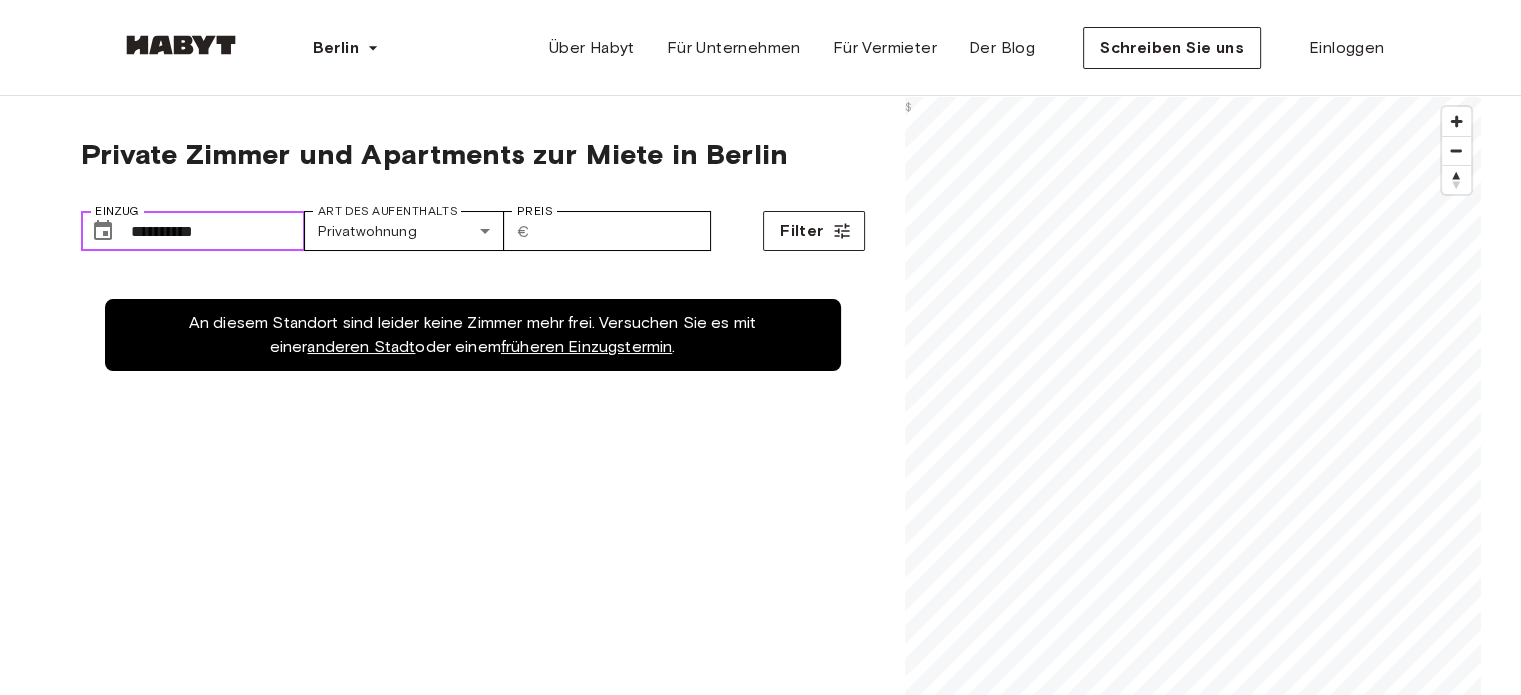 click on "**********" at bounding box center [218, 231] 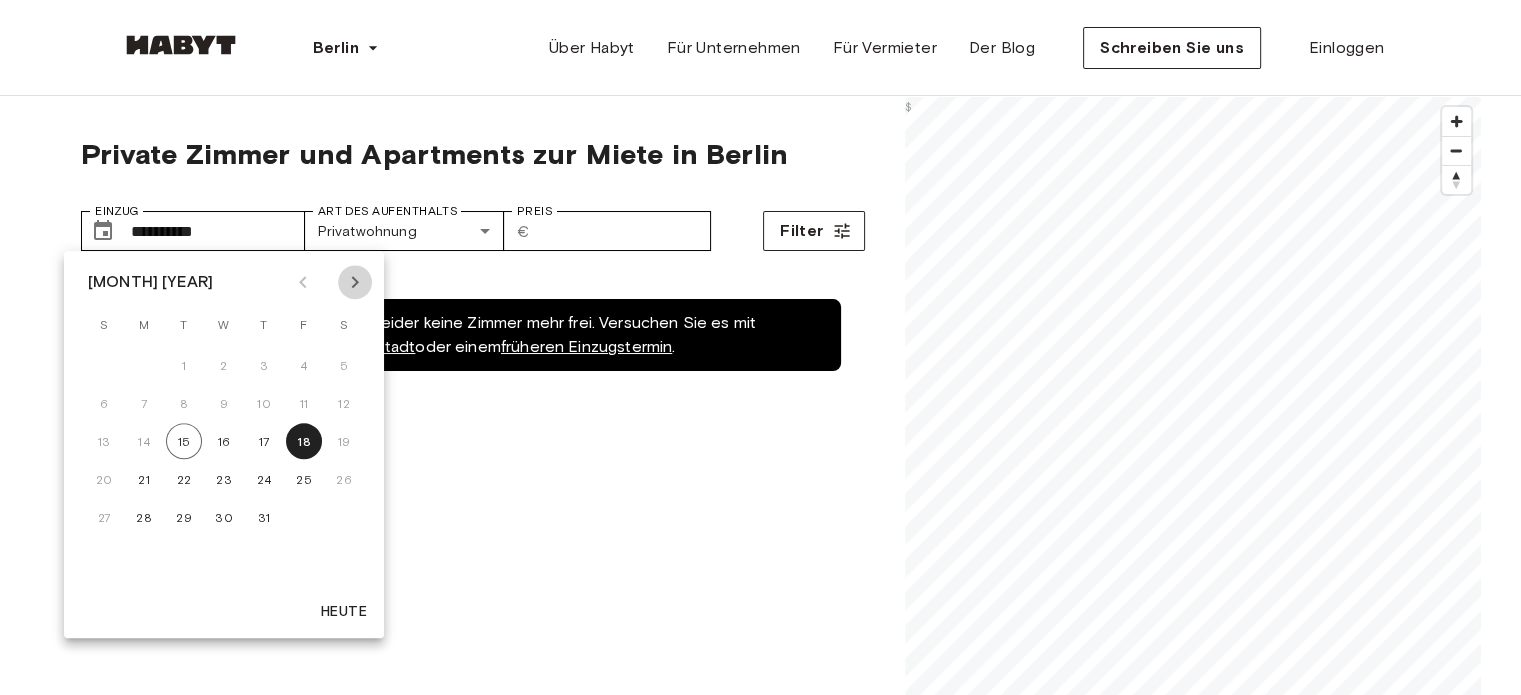 click 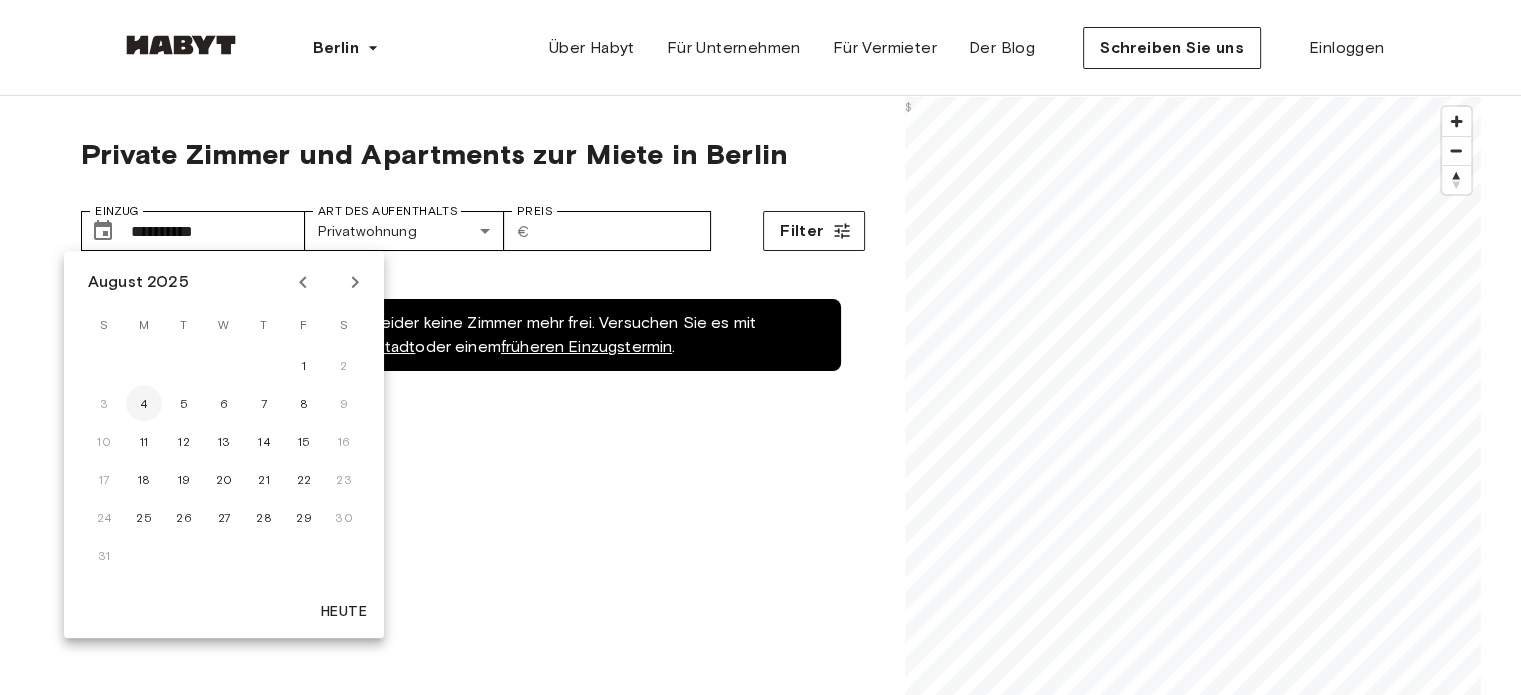 click on "4" at bounding box center [143, 403] 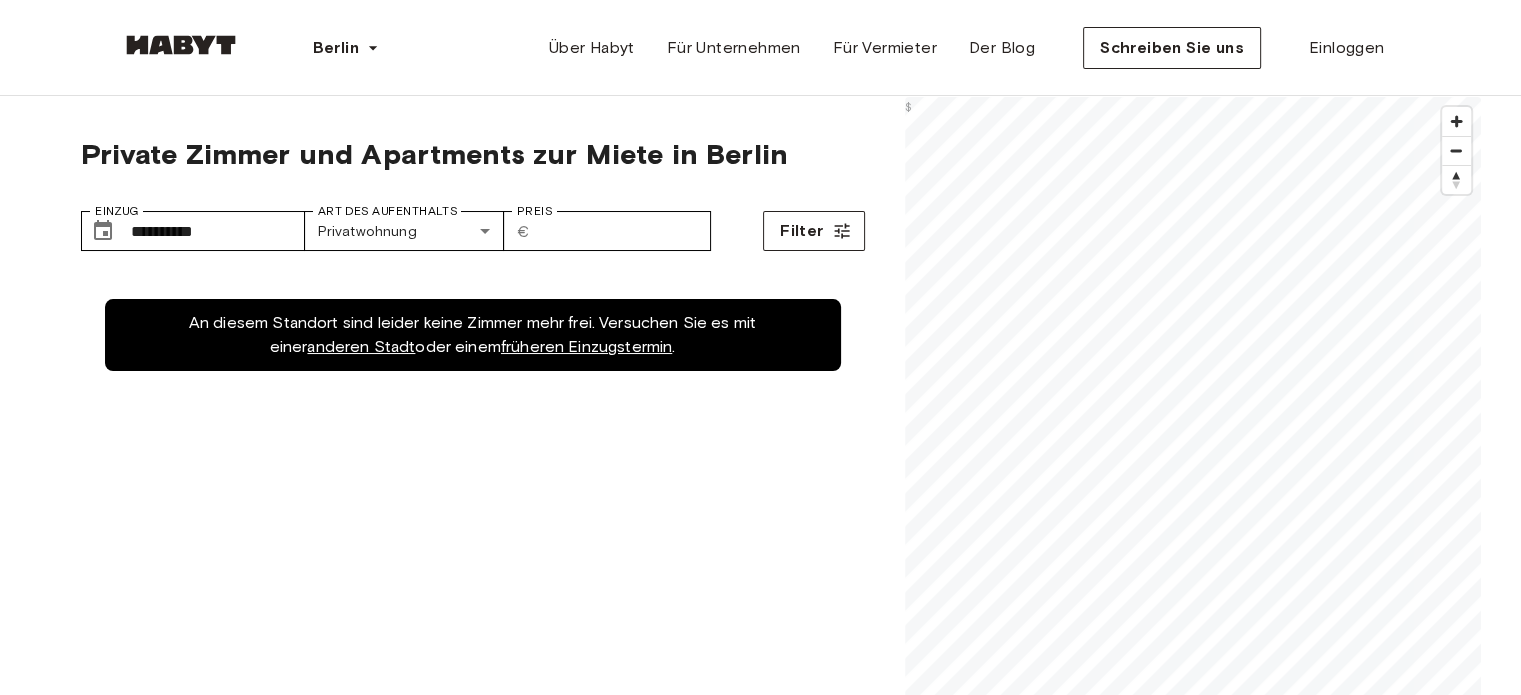 type on "**********" 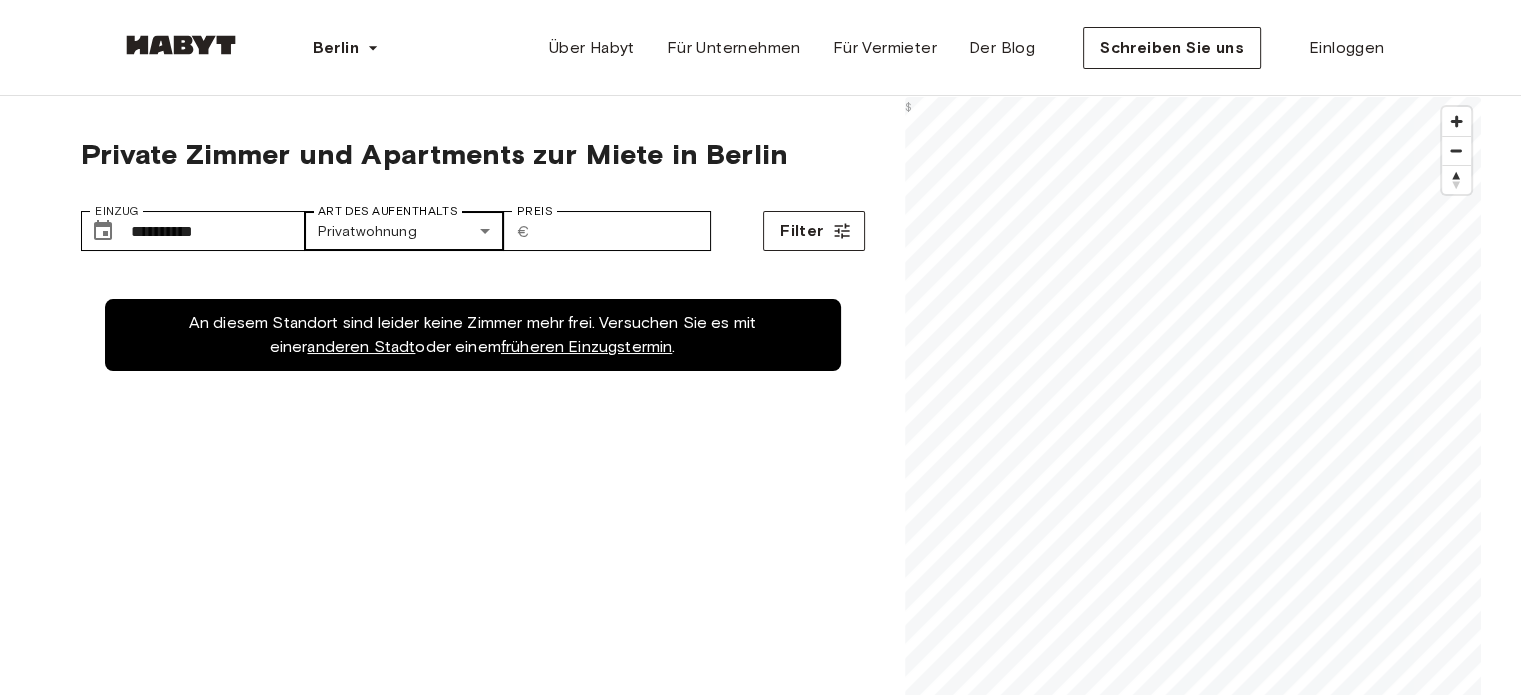 click on "**********" at bounding box center [760, 2458] 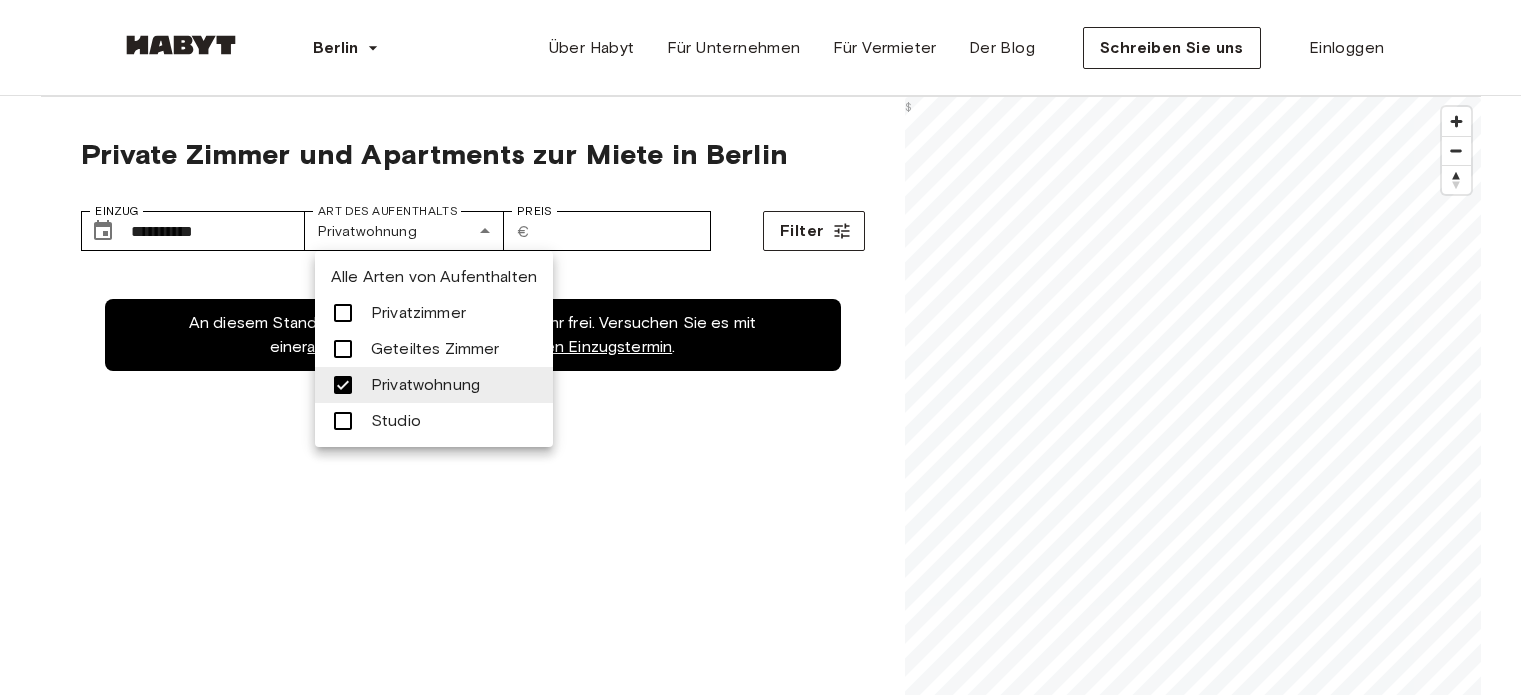 click on "Geteiltes Zimmer" at bounding box center [435, 348] 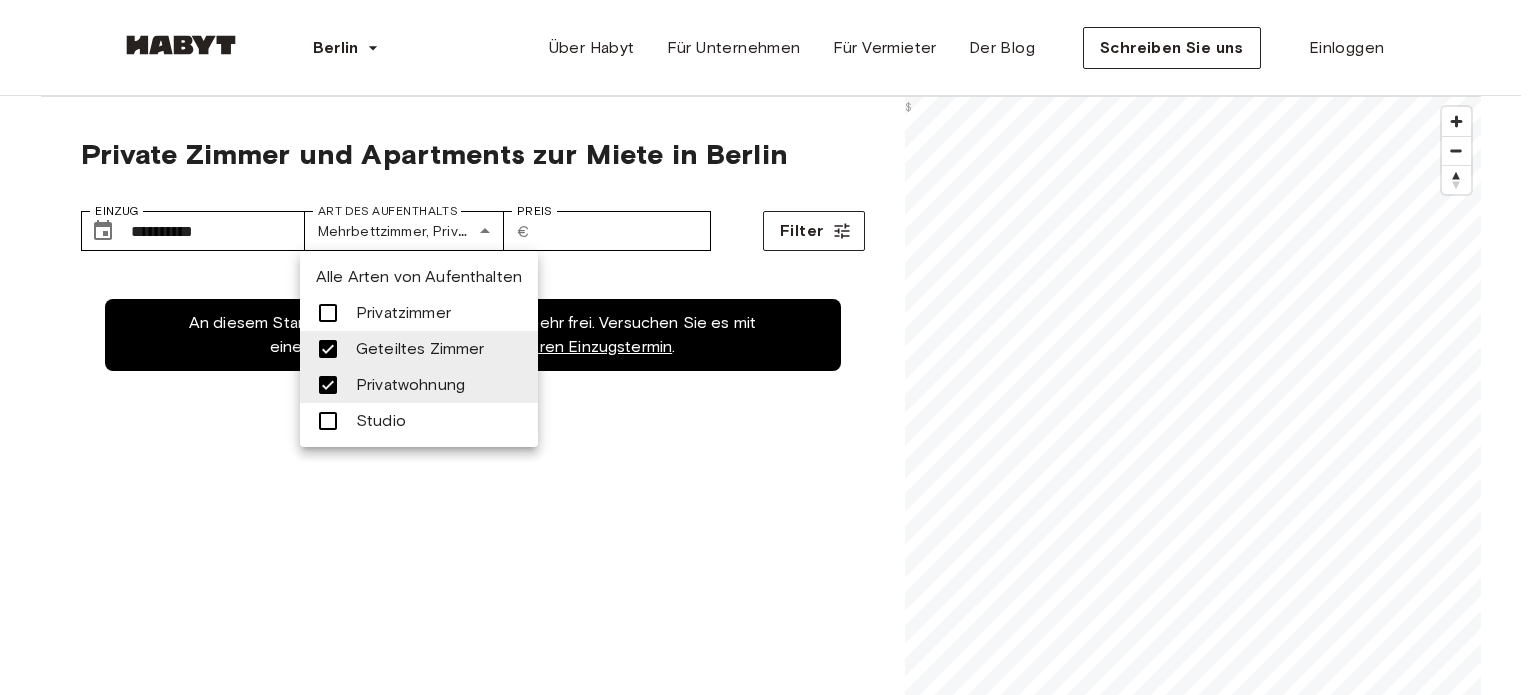 click on "Privatzimmer" at bounding box center (403, 312) 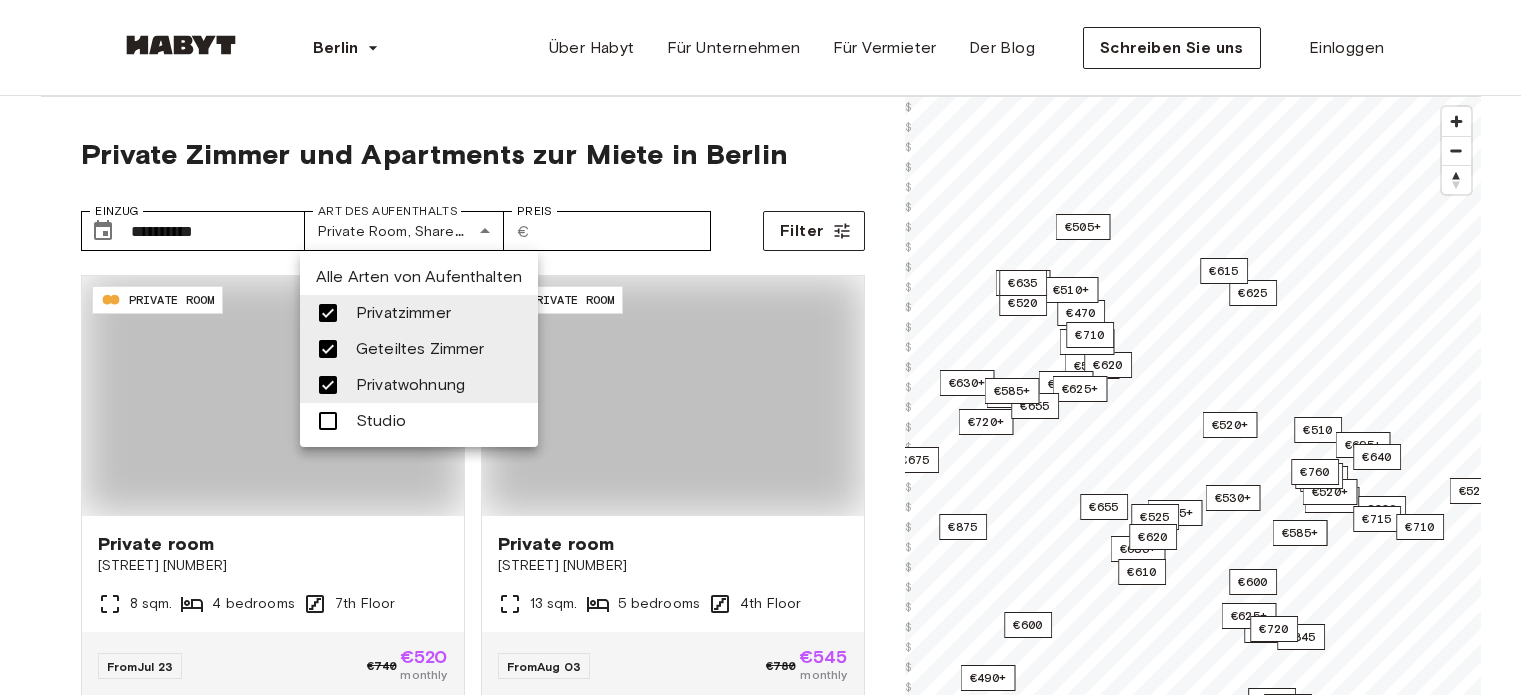 type on "**********" 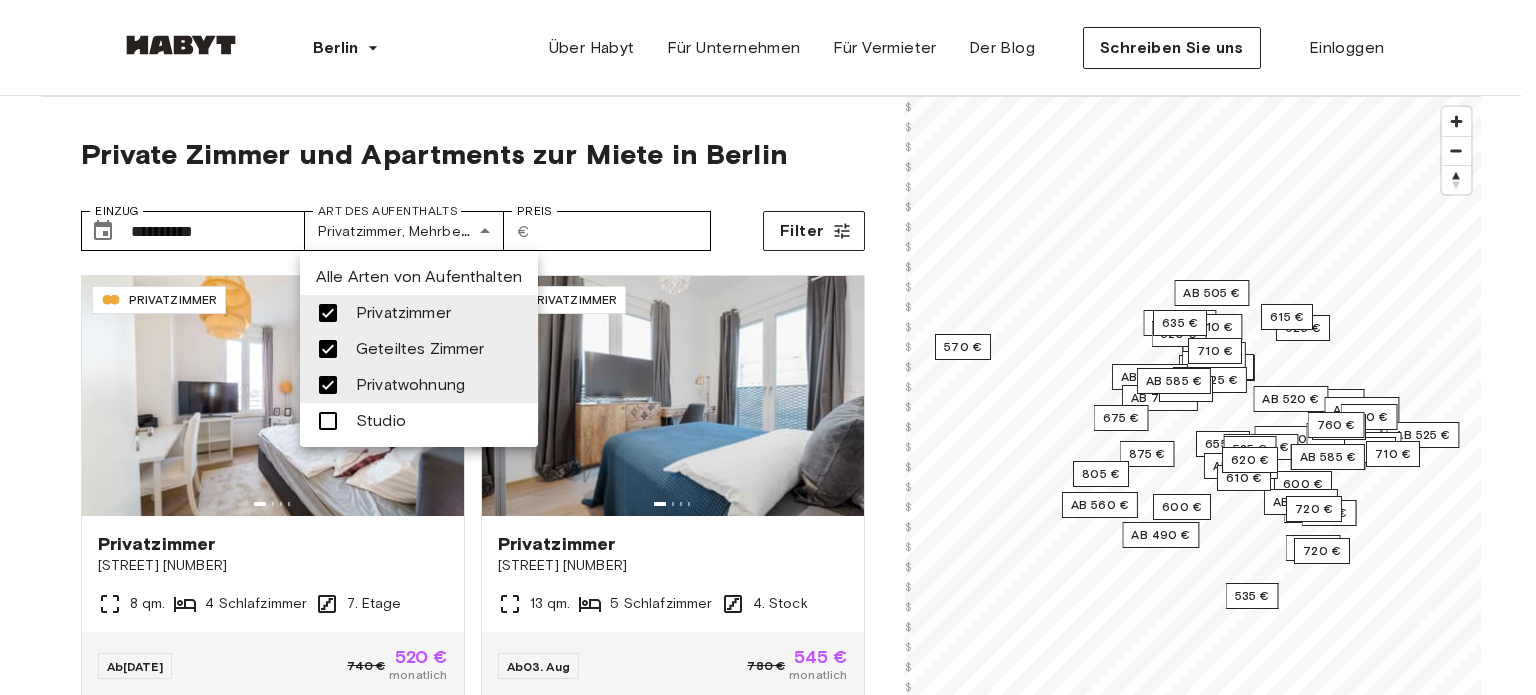 click at bounding box center [768, 347] 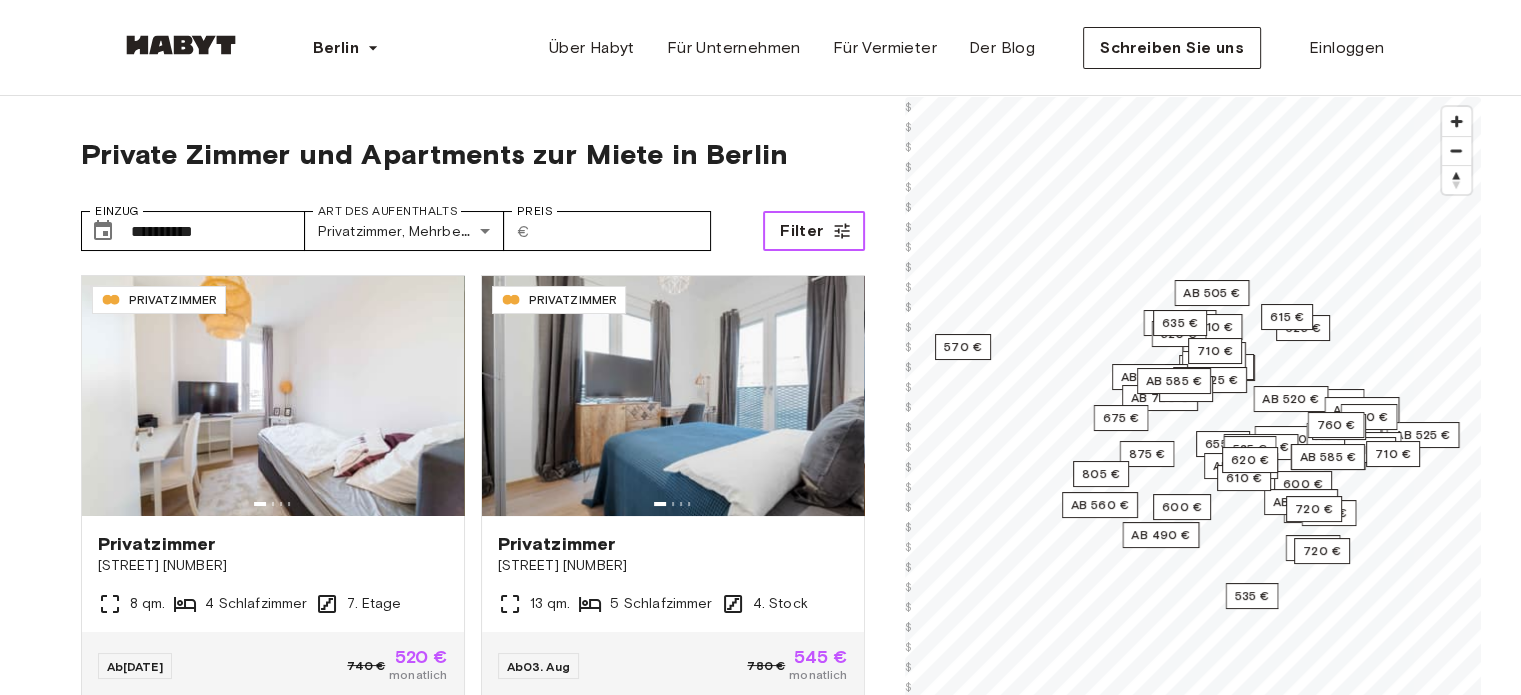click on "Filter" at bounding box center (801, 230) 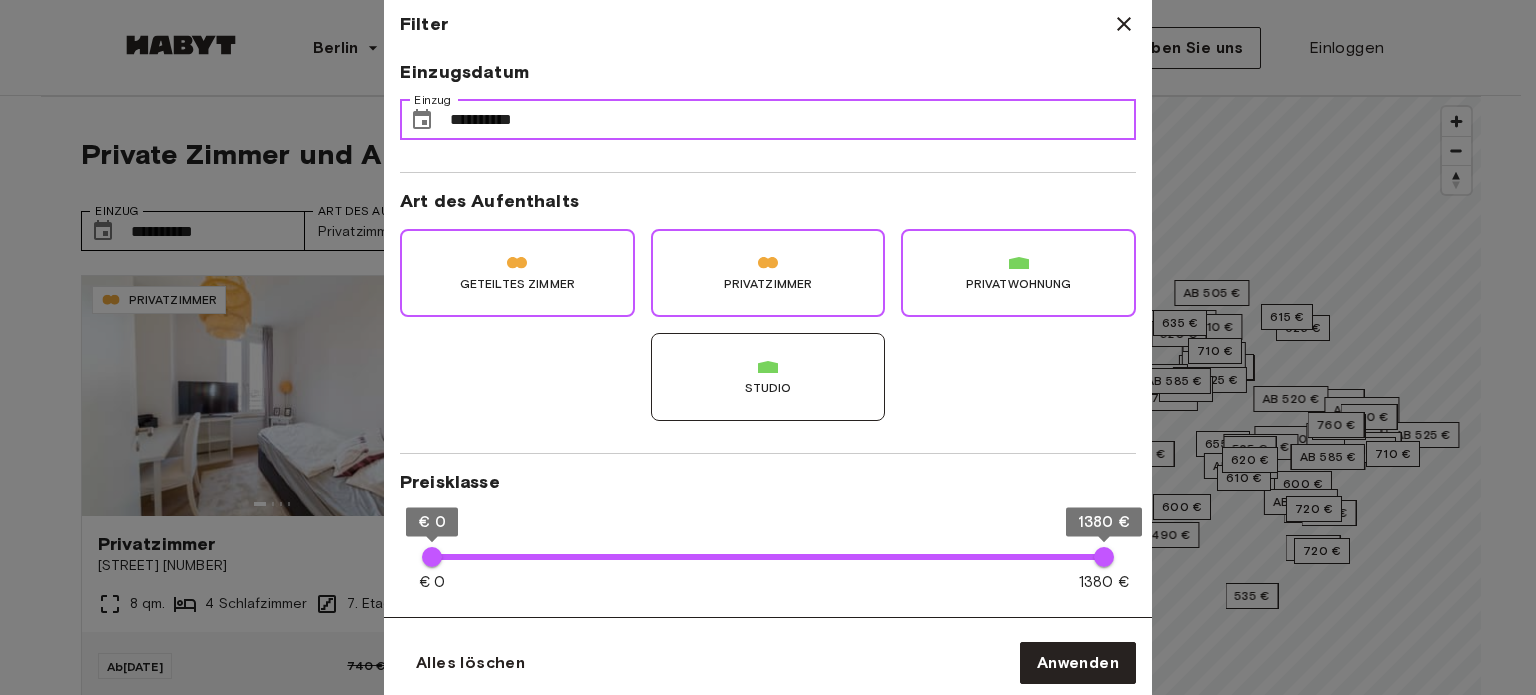 click on "**********" at bounding box center [793, 120] 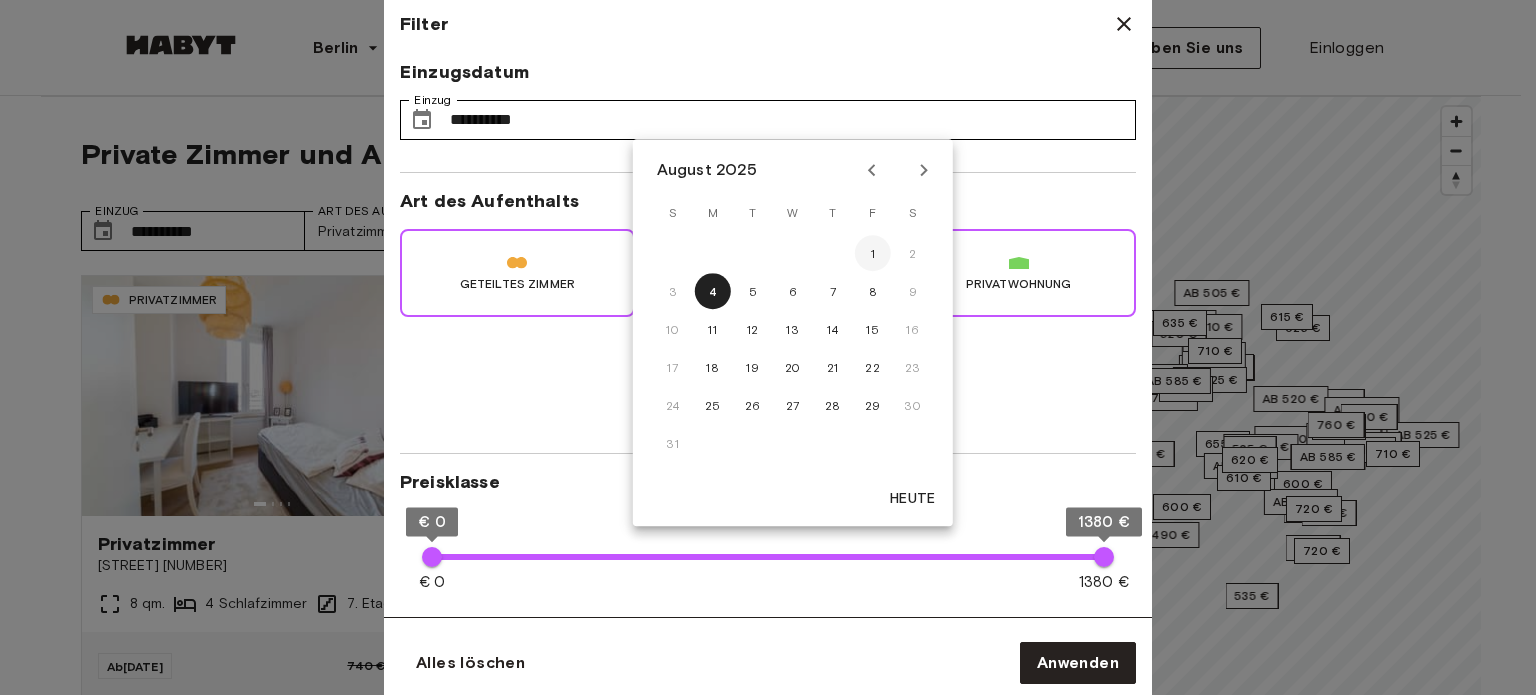 click on "1" at bounding box center (873, 253) 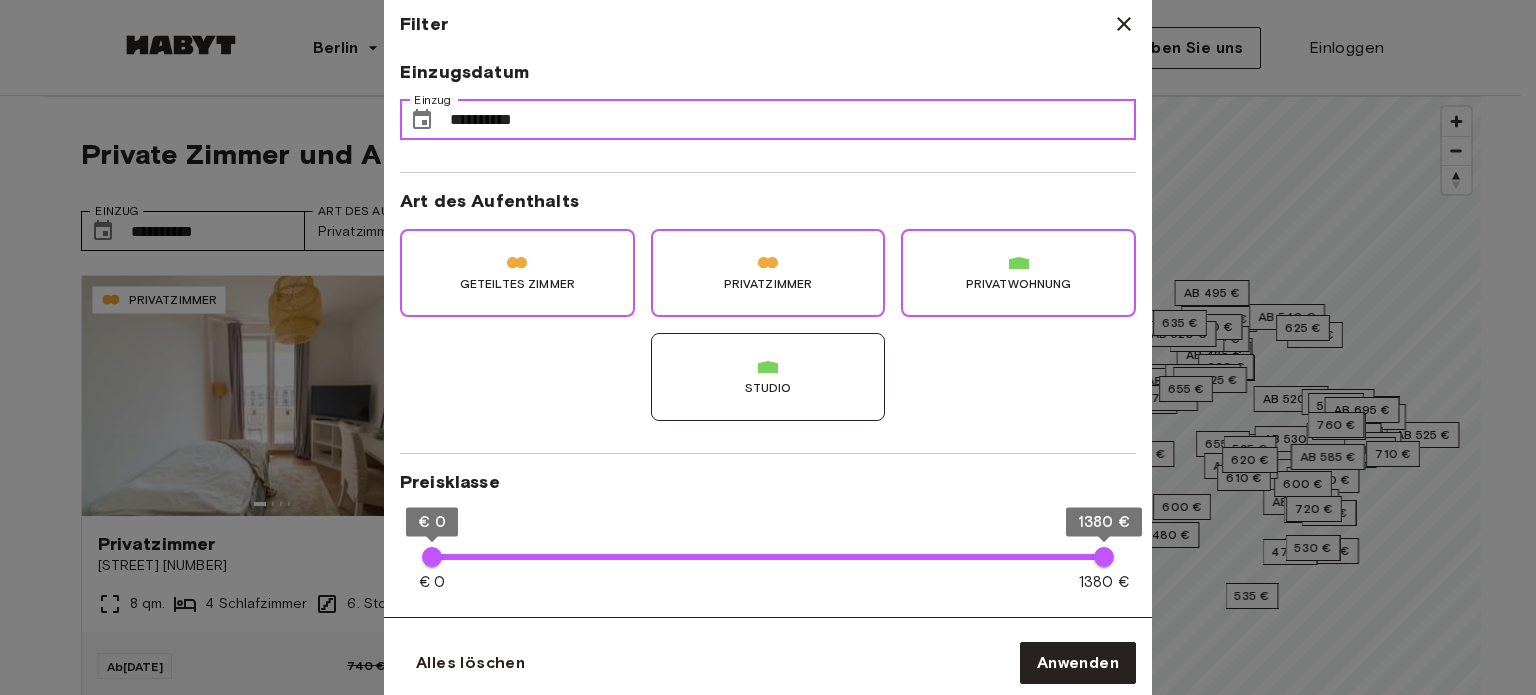 type on "**" 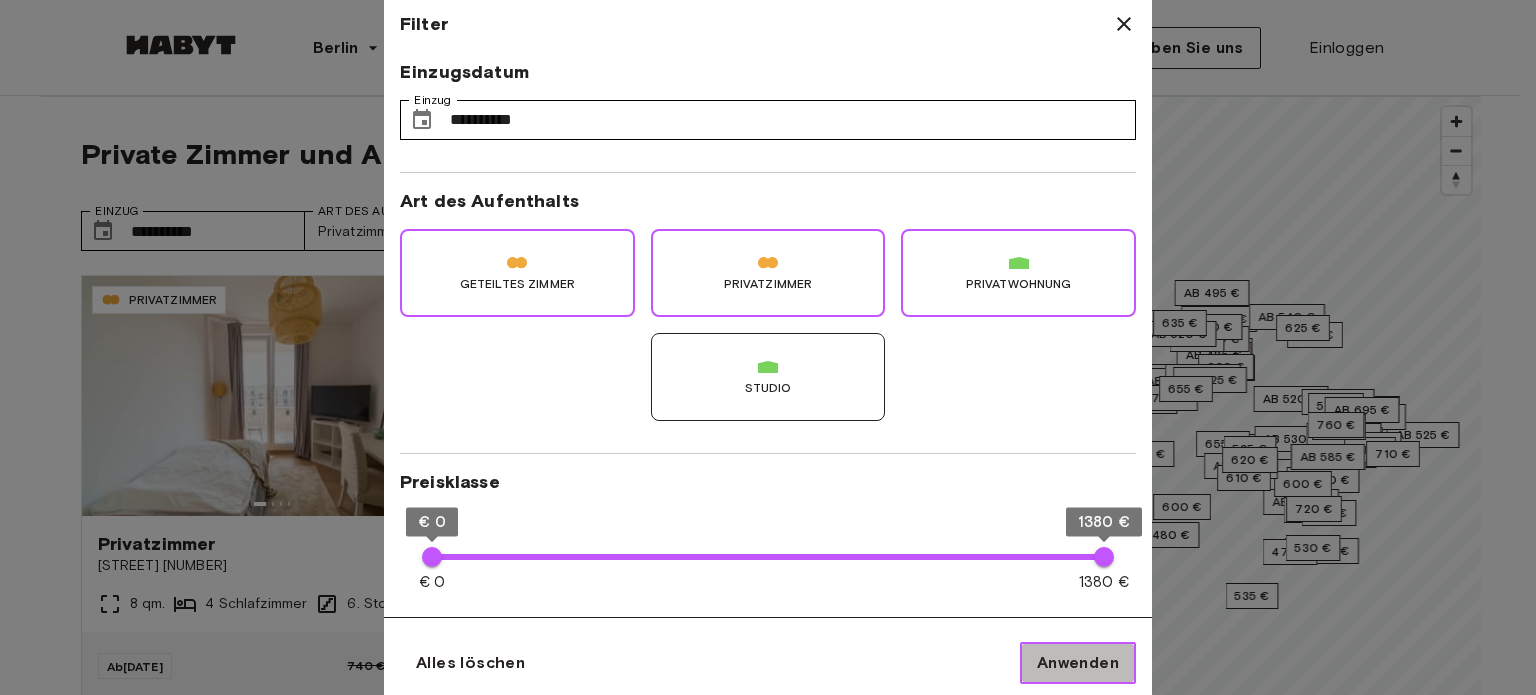 click on "Anwenden" at bounding box center [1078, 662] 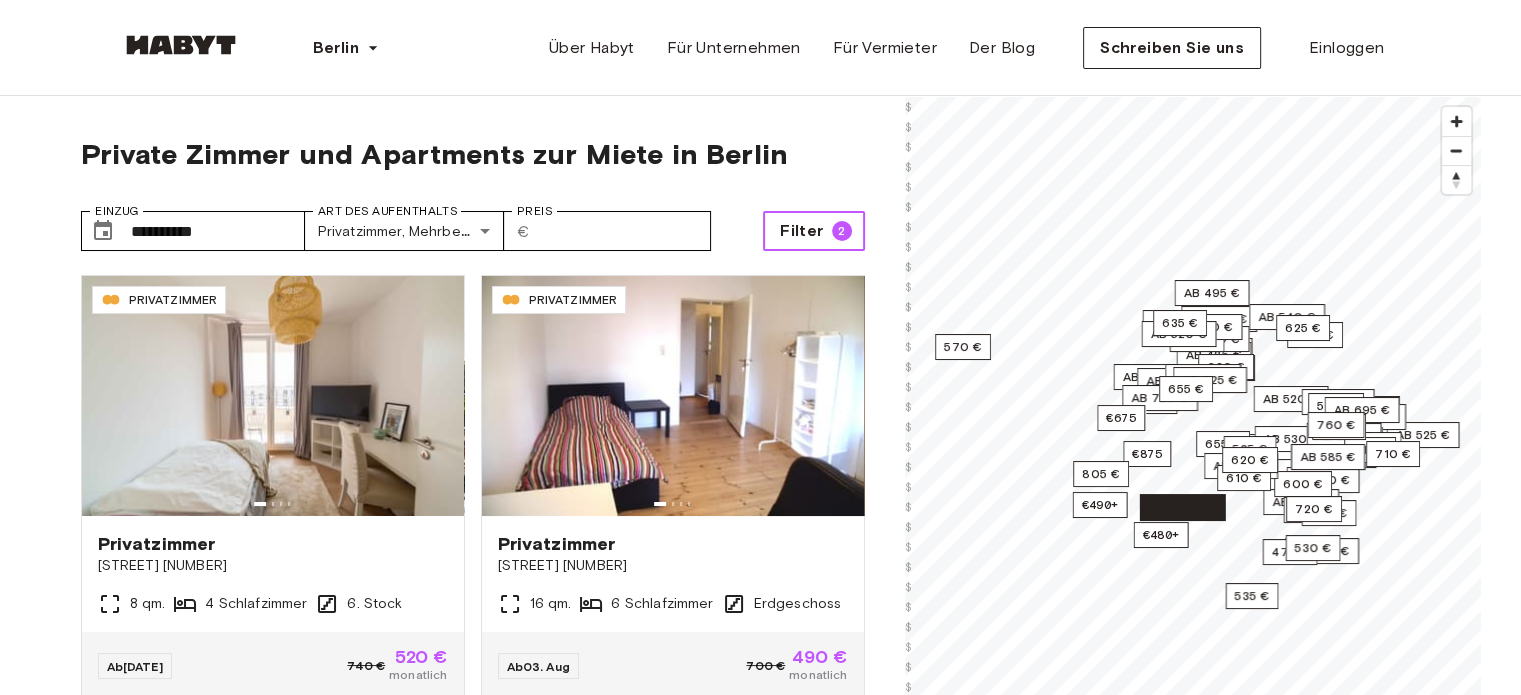 click on "Filter" at bounding box center (801, 230) 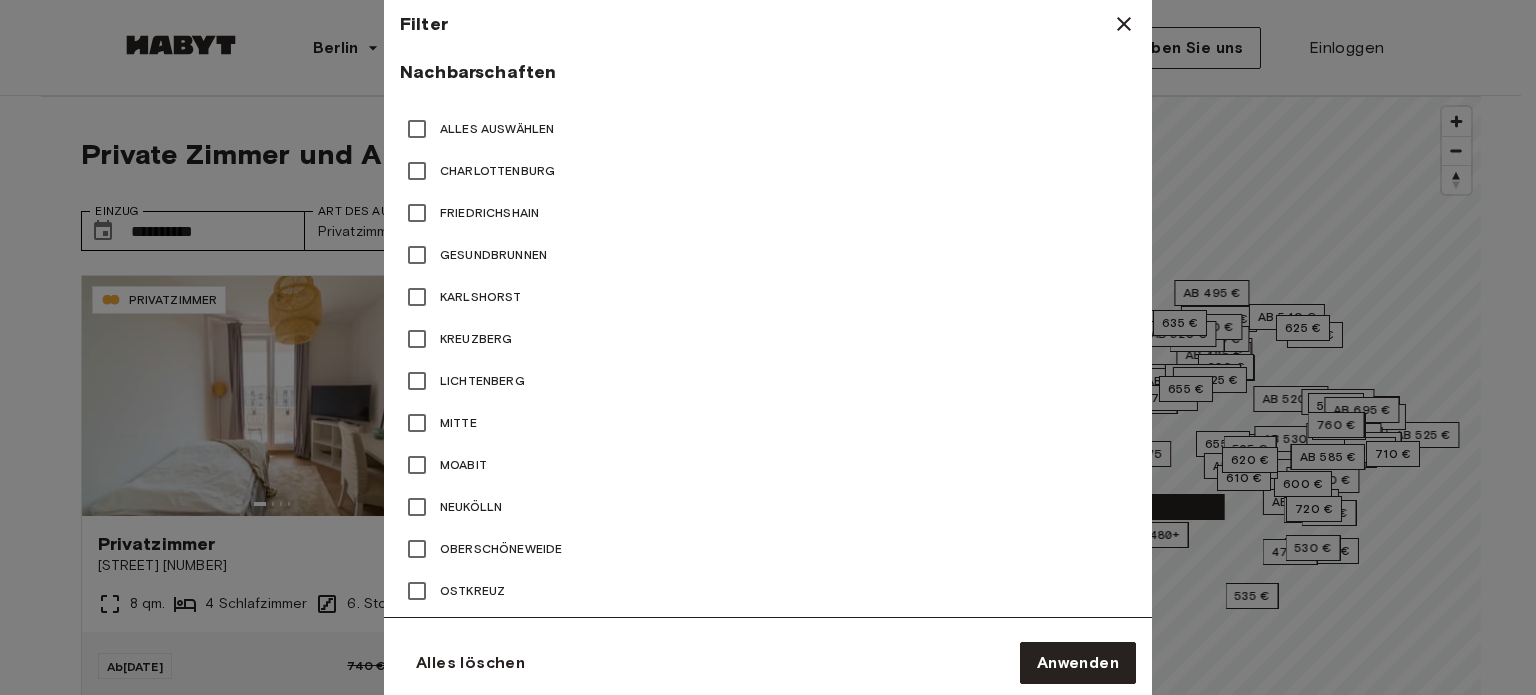 scroll, scrollTop: 900, scrollLeft: 0, axis: vertical 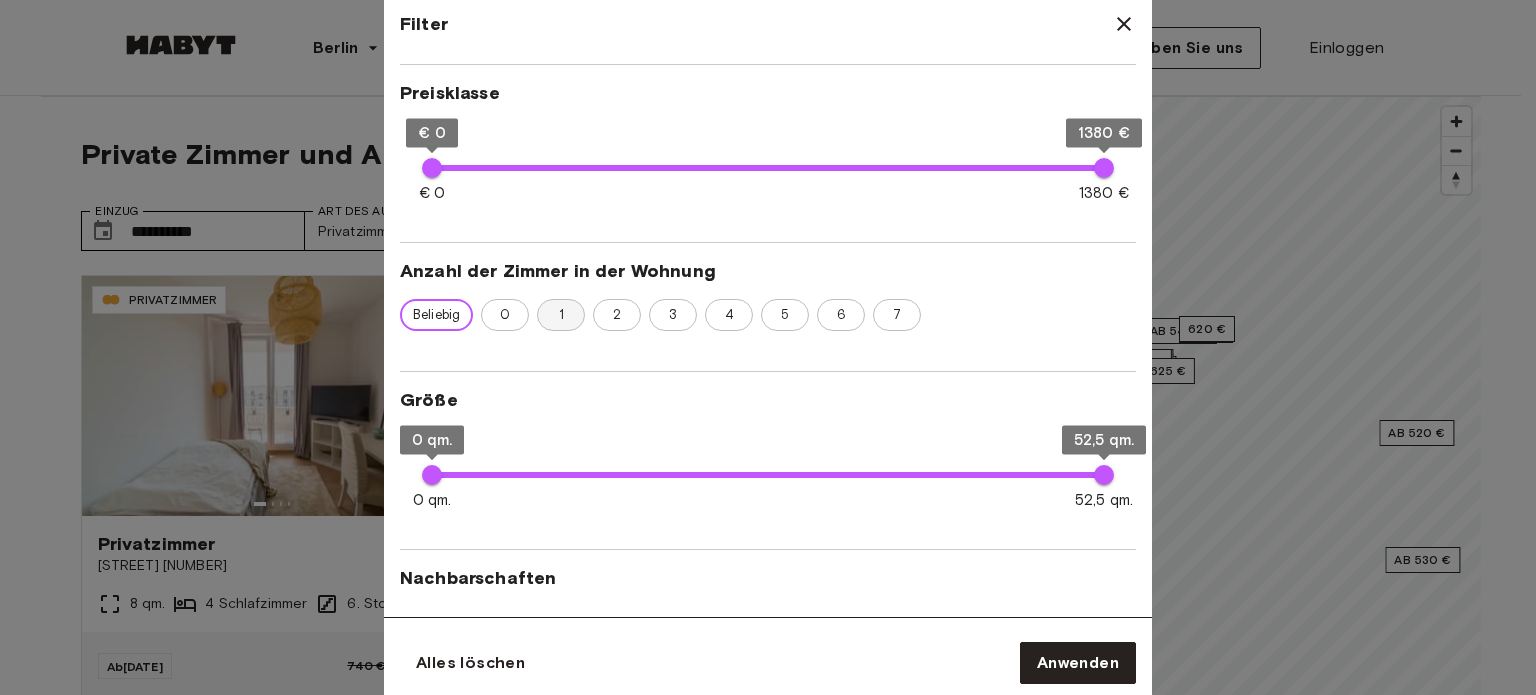 click on "1" at bounding box center (561, 315) 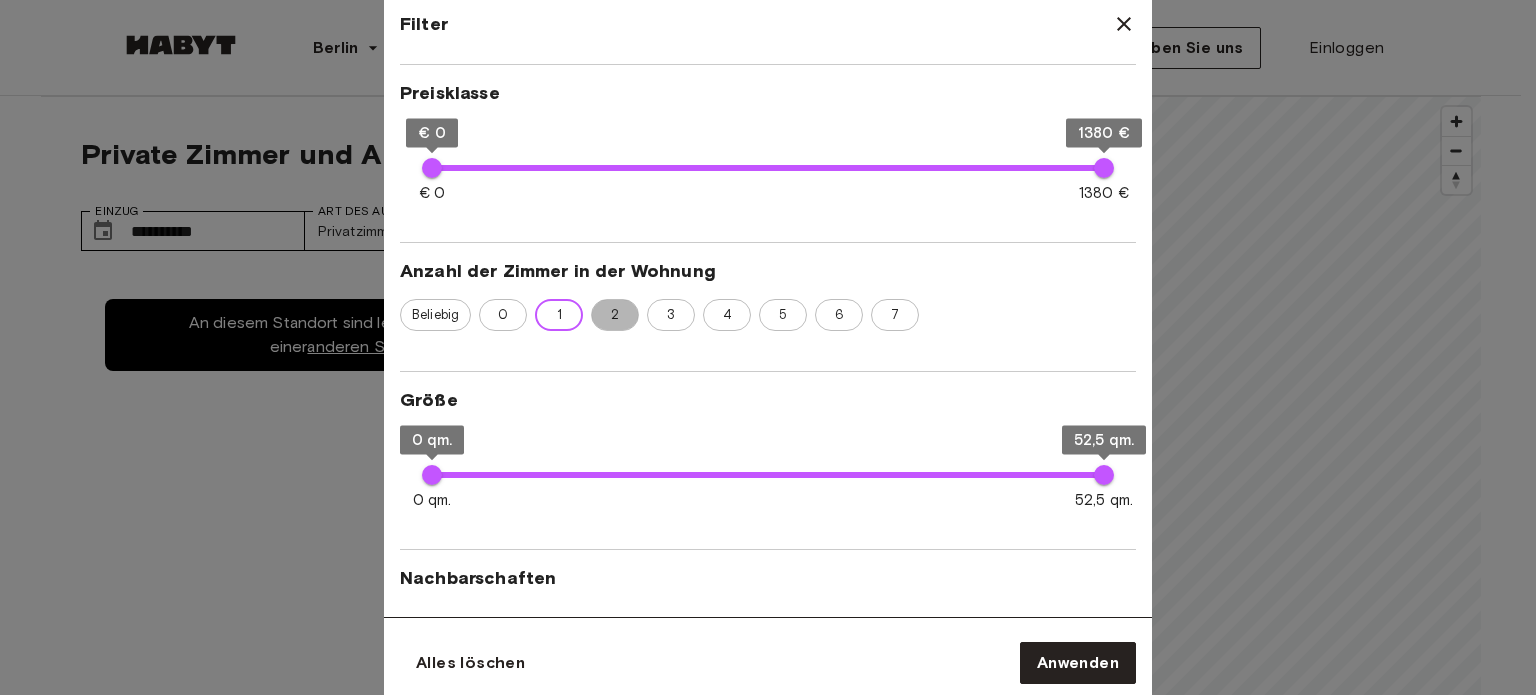 click on "2" at bounding box center [615, 314] 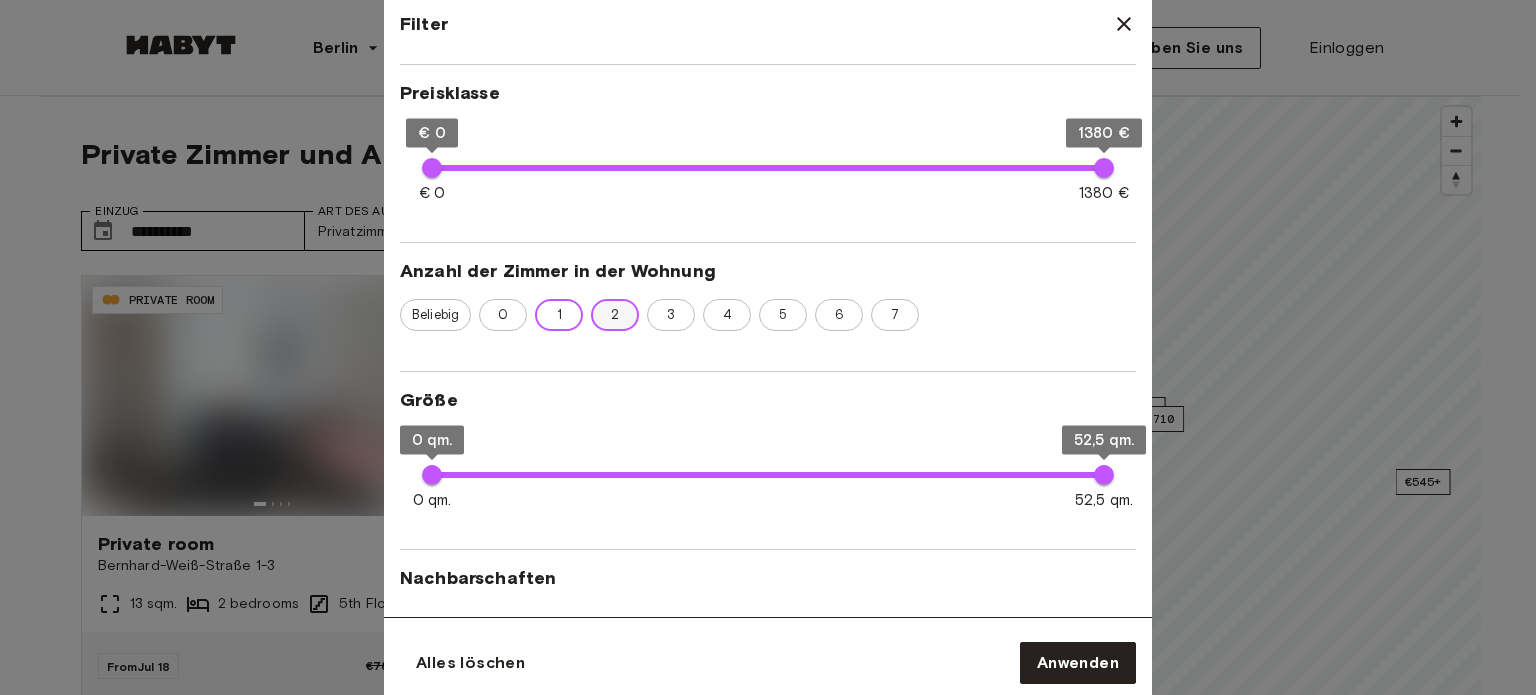 type on "**" 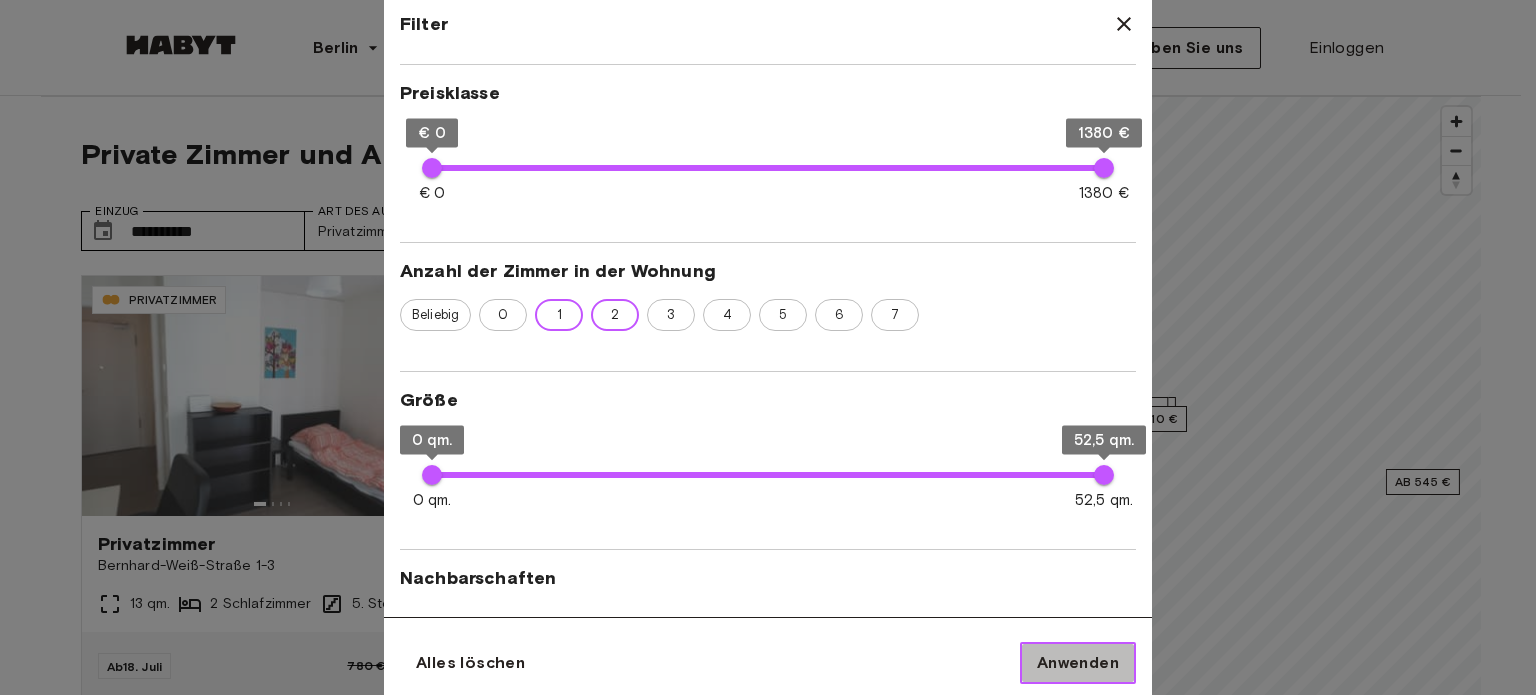 click on "Anwenden" at bounding box center (1078, 662) 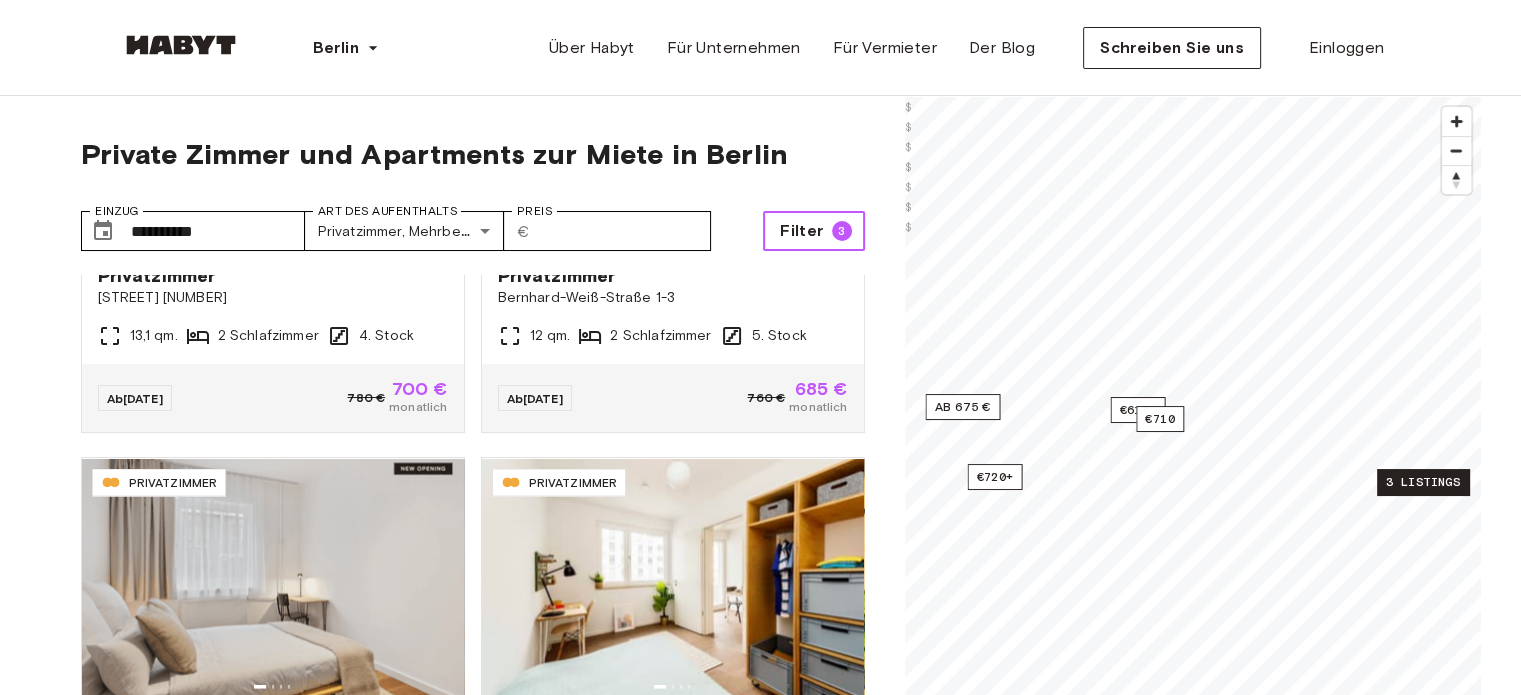 scroll, scrollTop: 3905, scrollLeft: 0, axis: vertical 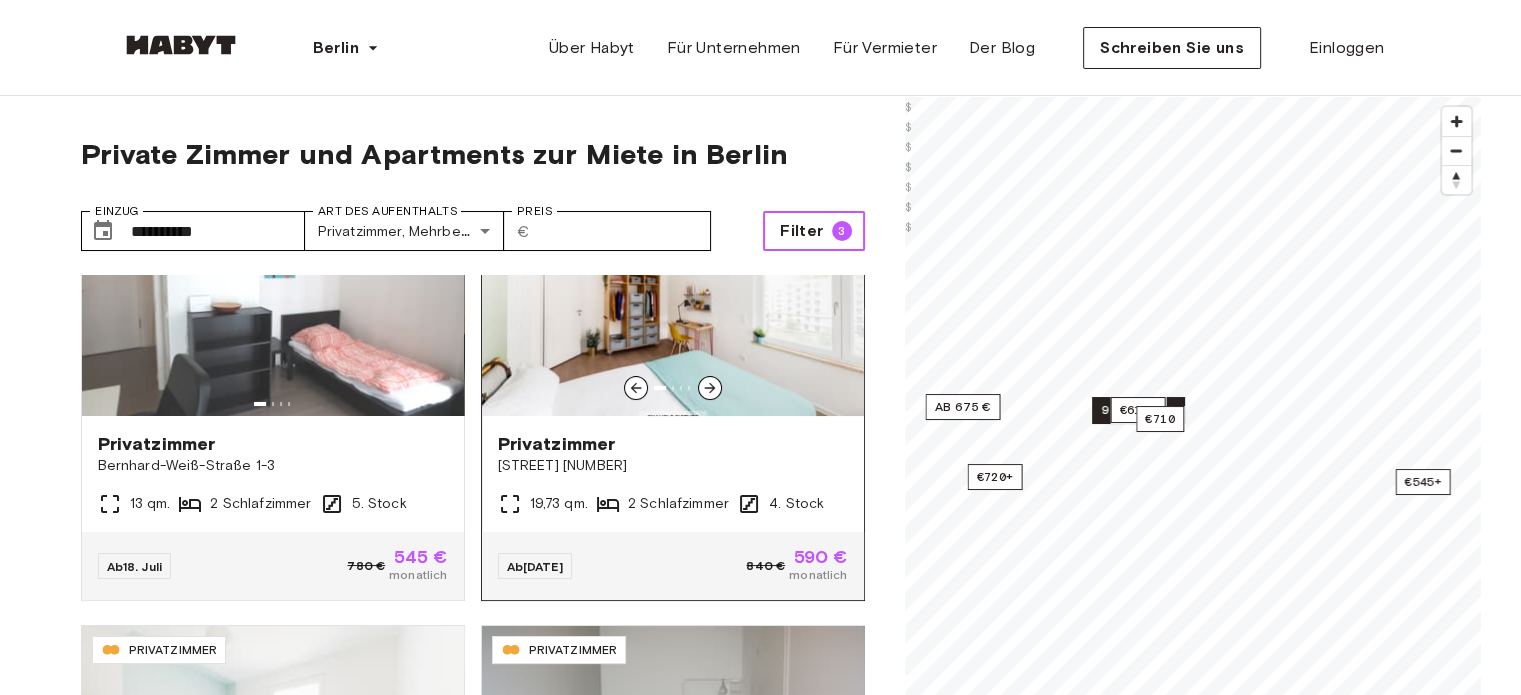 click at bounding box center [673, 296] 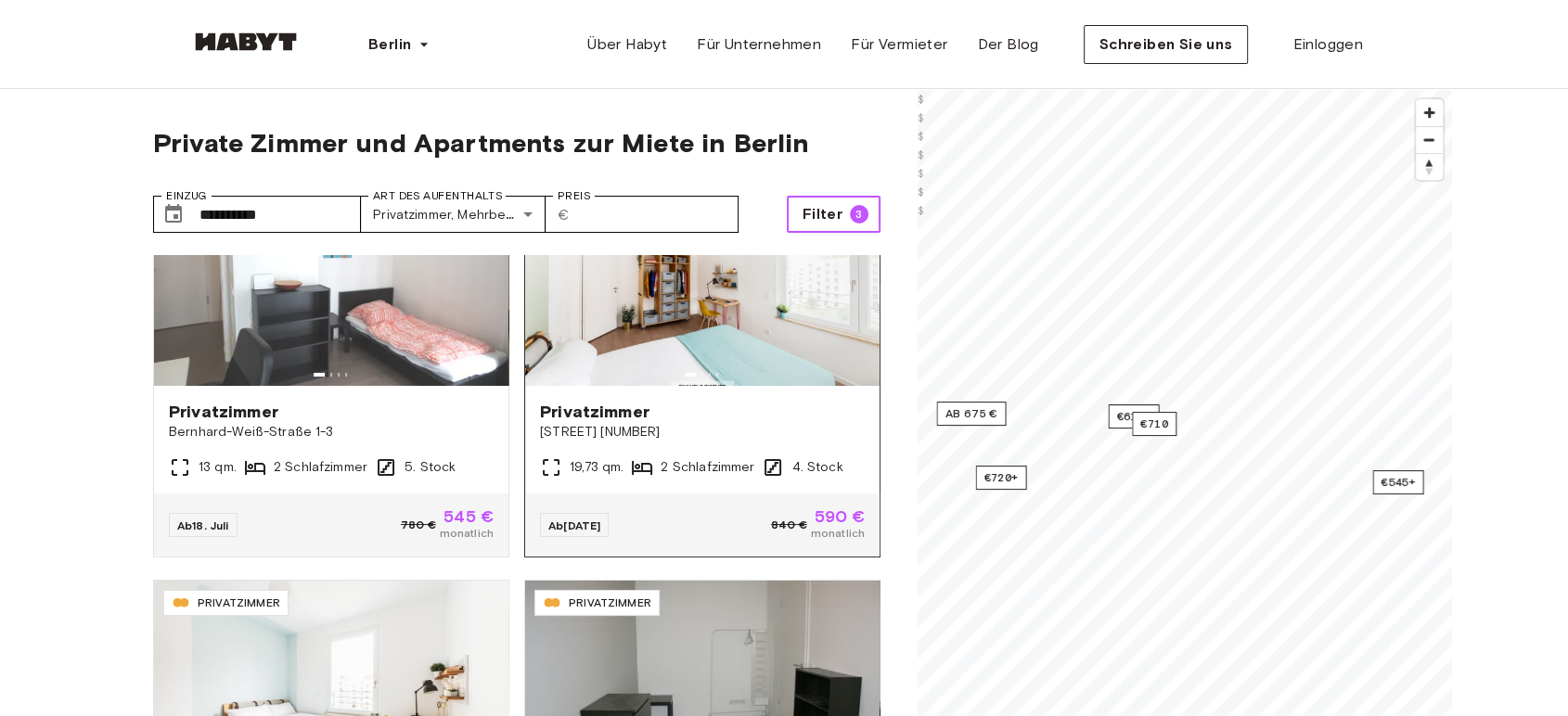 scroll, scrollTop: 93, scrollLeft: 0, axis: vertical 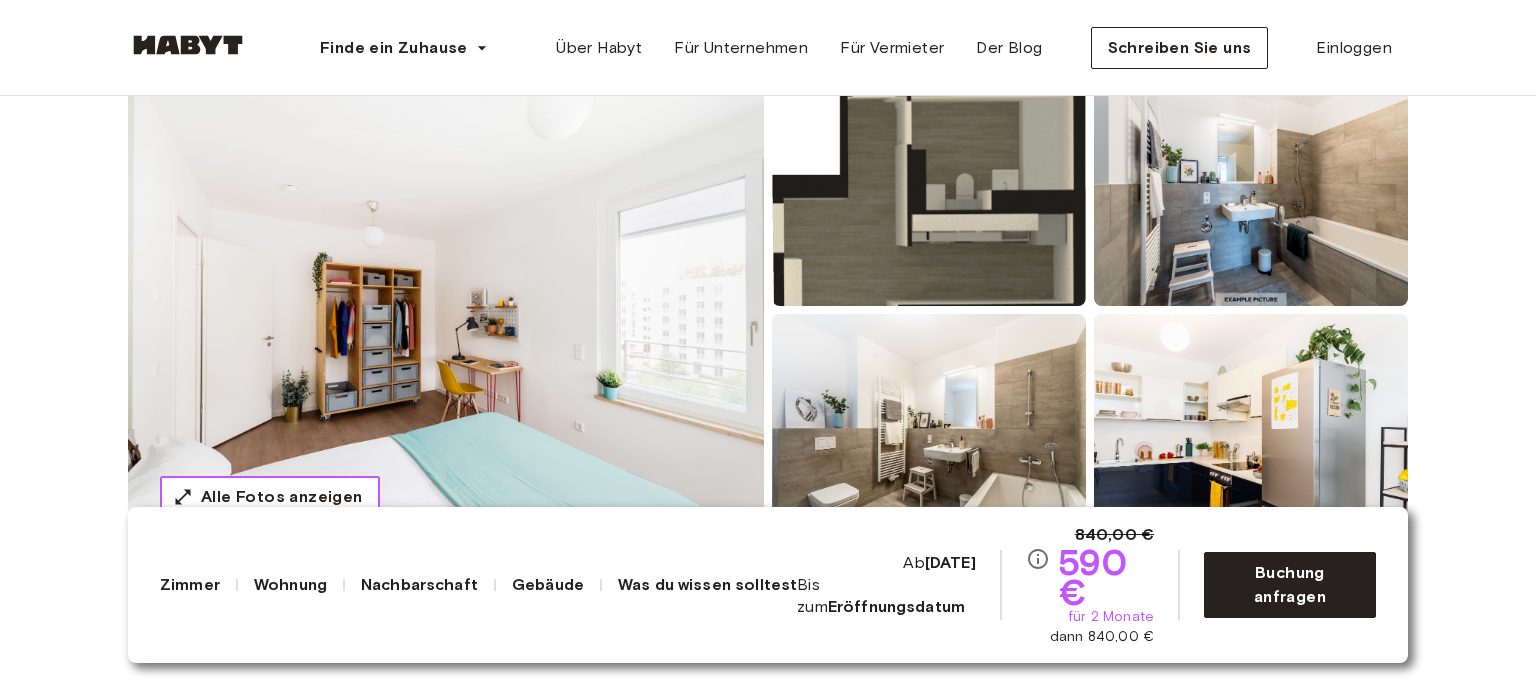 click on "Alle Fotos anzeigen" at bounding box center (282, 496) 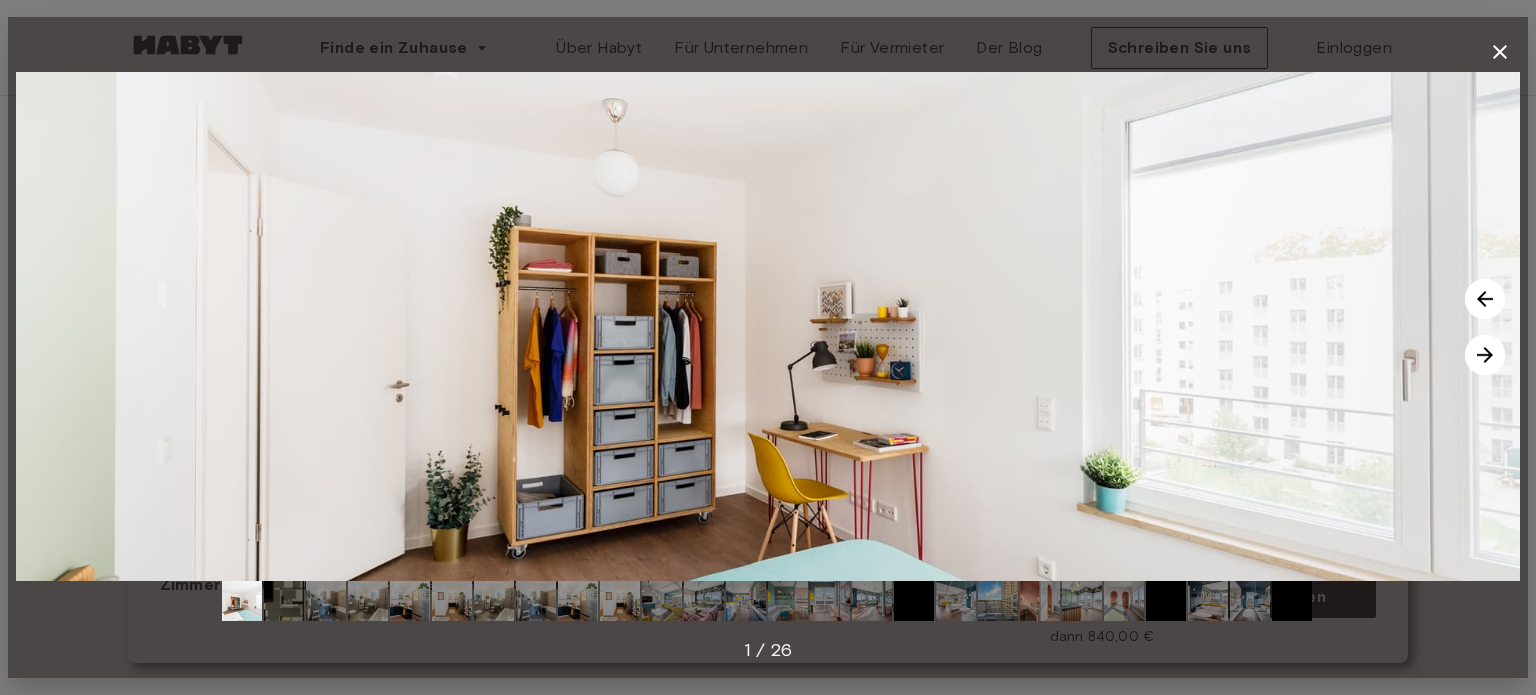 click at bounding box center (1485, 355) 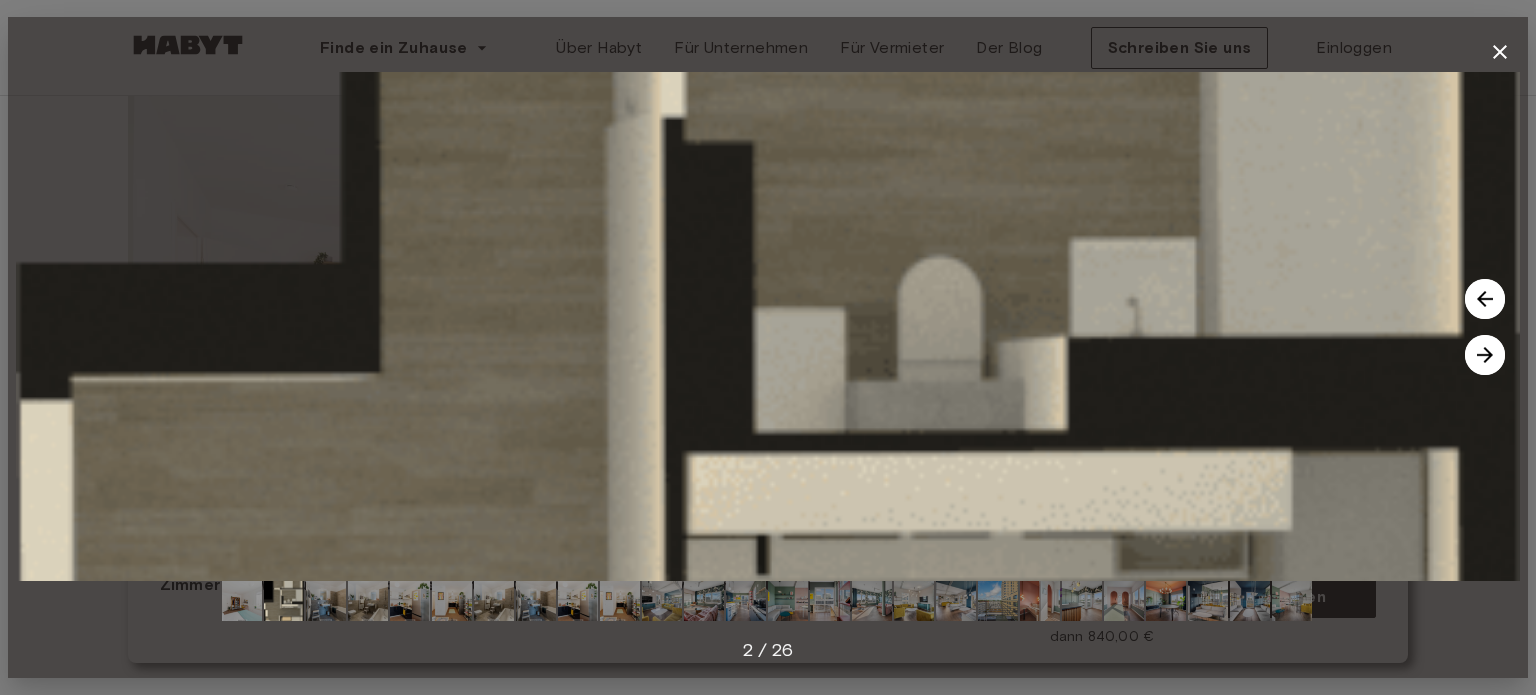 click at bounding box center [1485, 355] 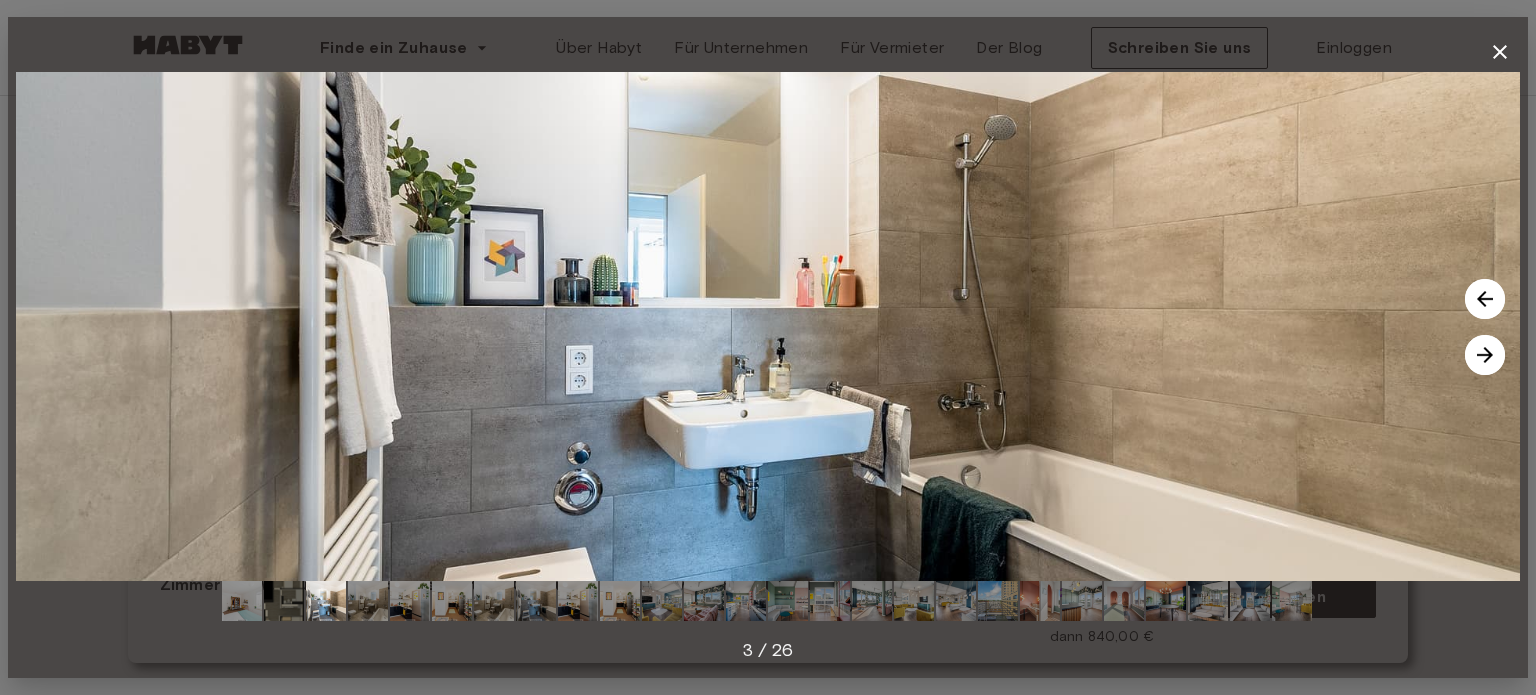 click at bounding box center (1485, 355) 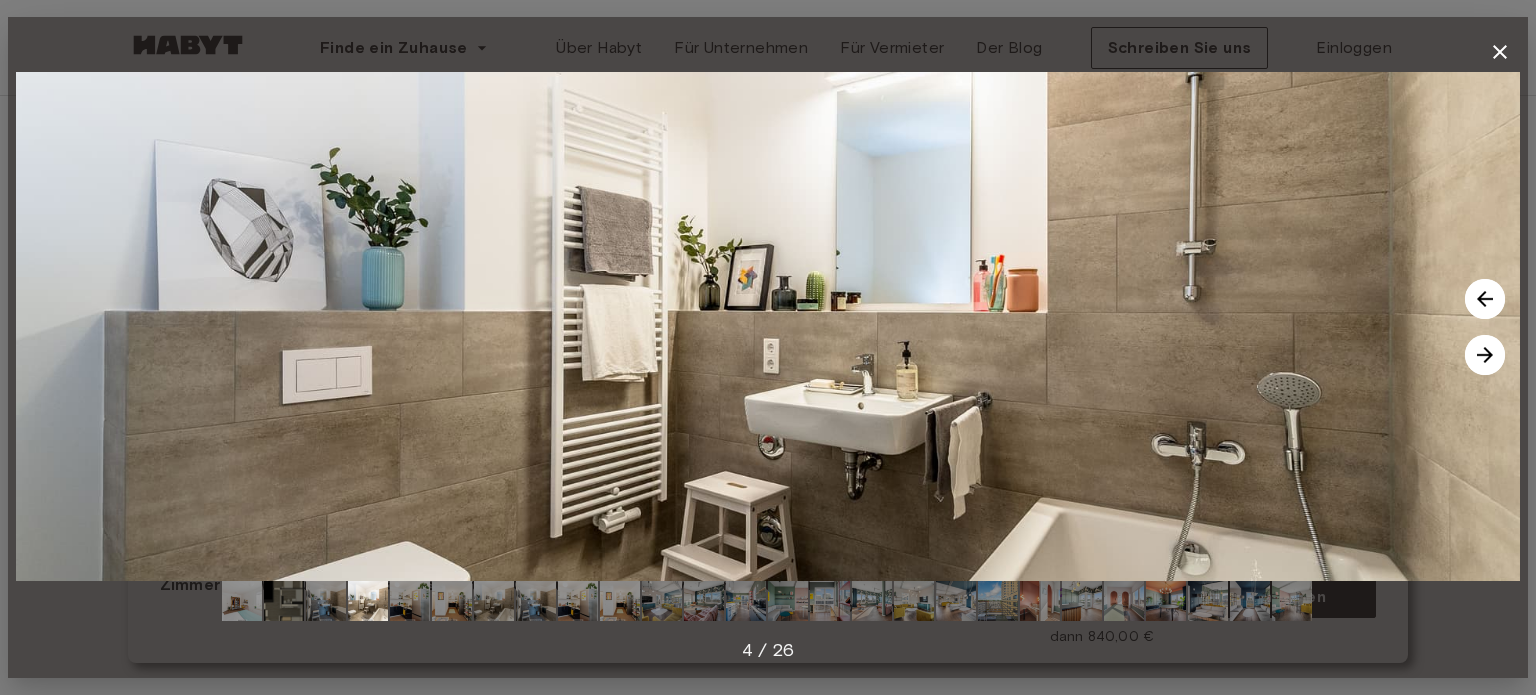 click at bounding box center (1485, 355) 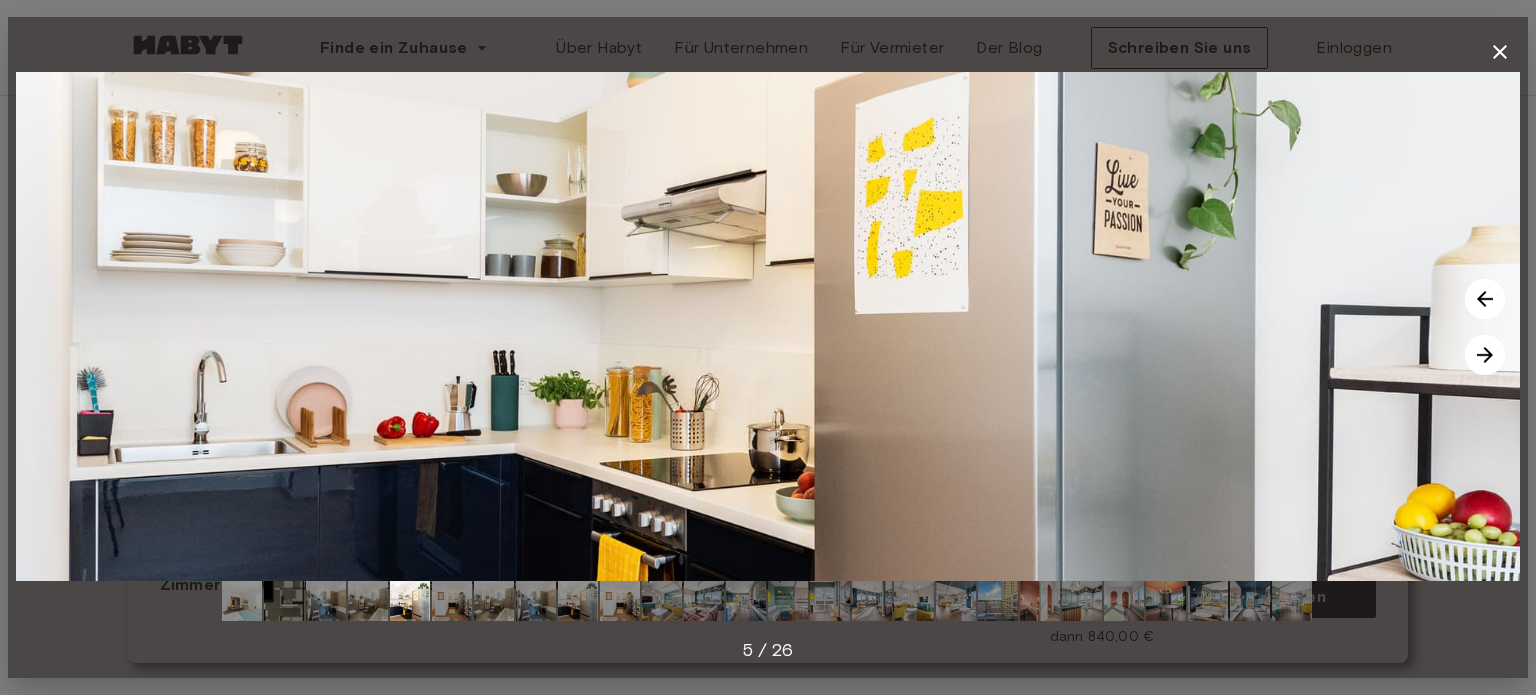 click at bounding box center (1485, 355) 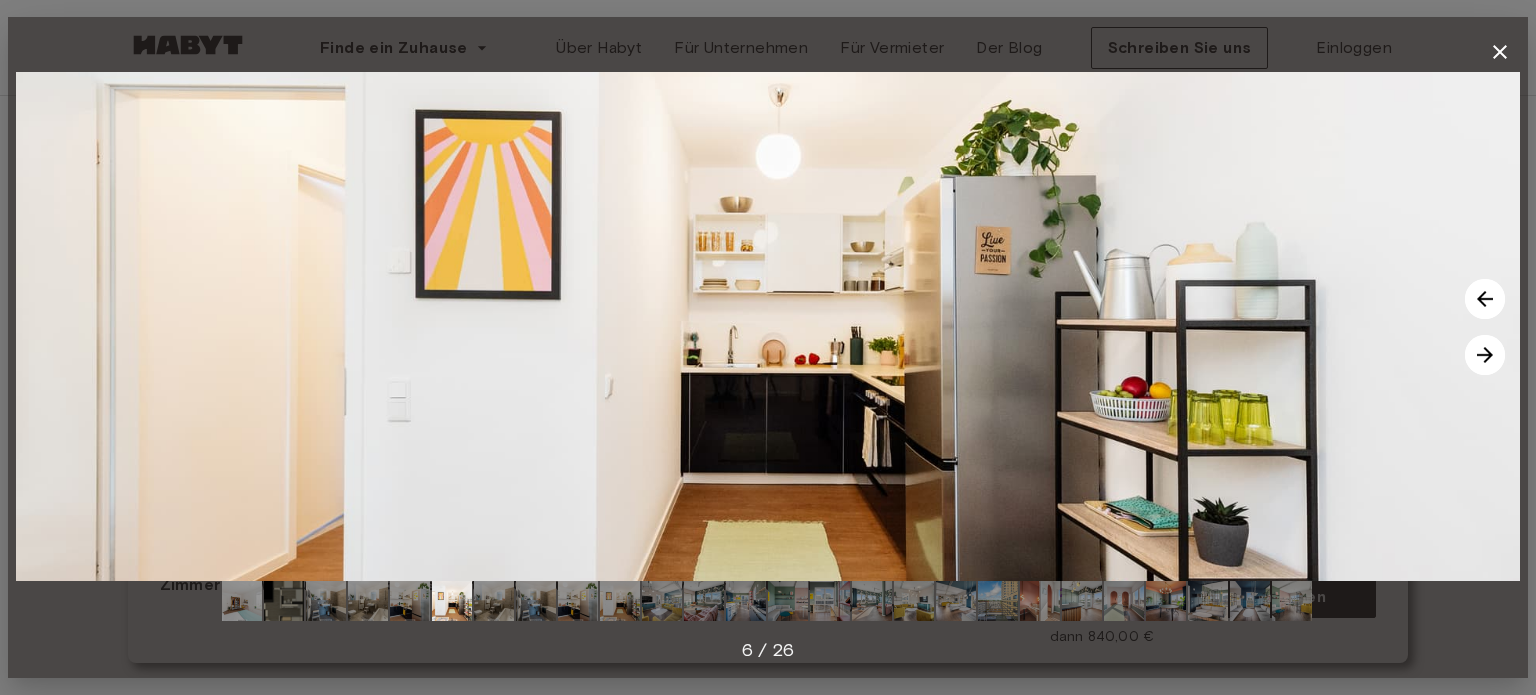 click at bounding box center [1485, 355] 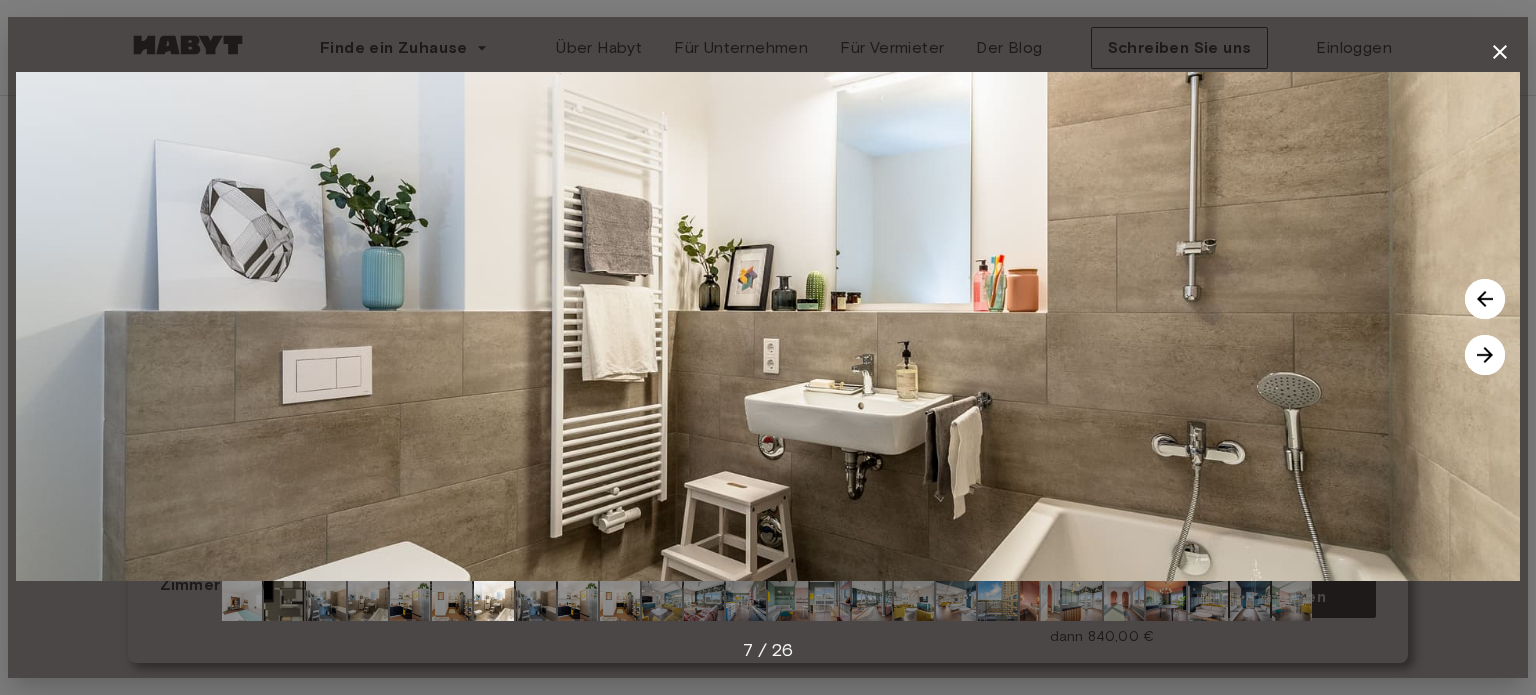click at bounding box center [1485, 355] 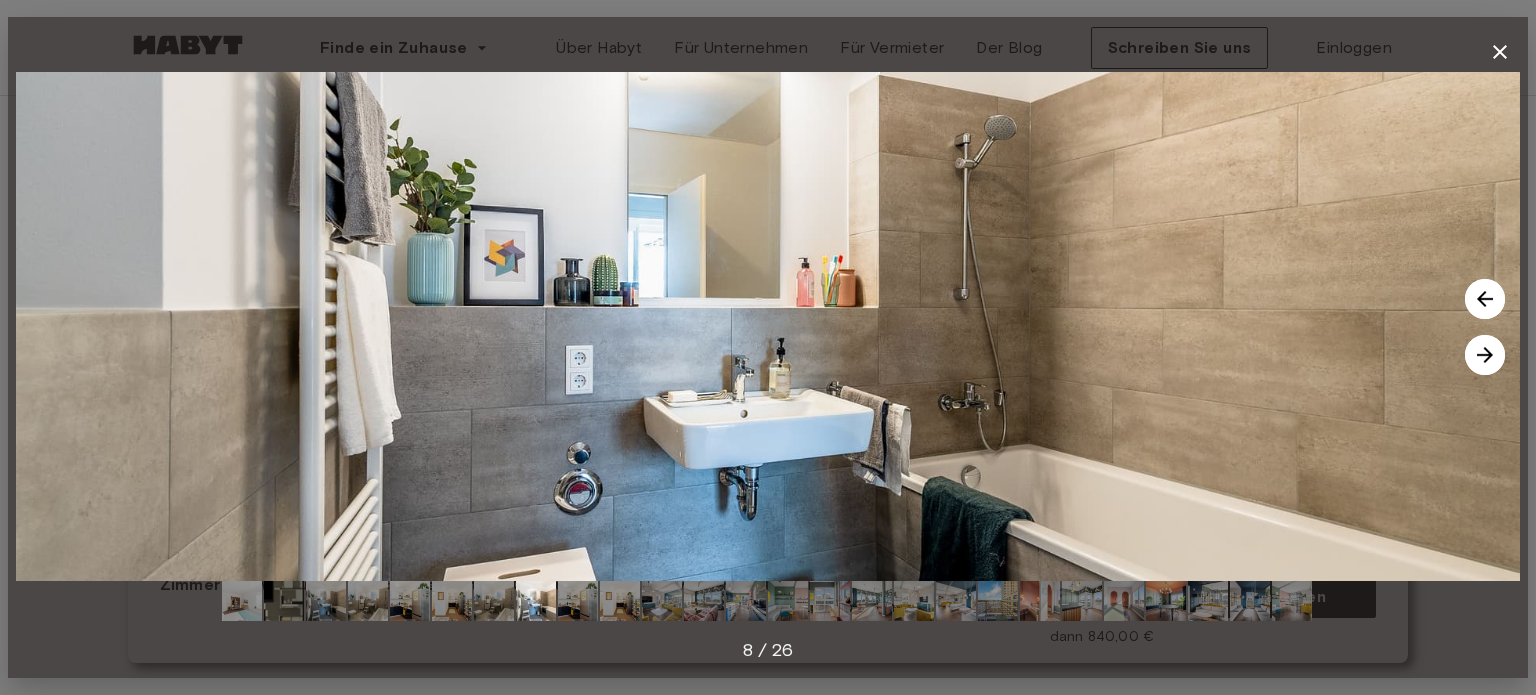 click at bounding box center [1485, 355] 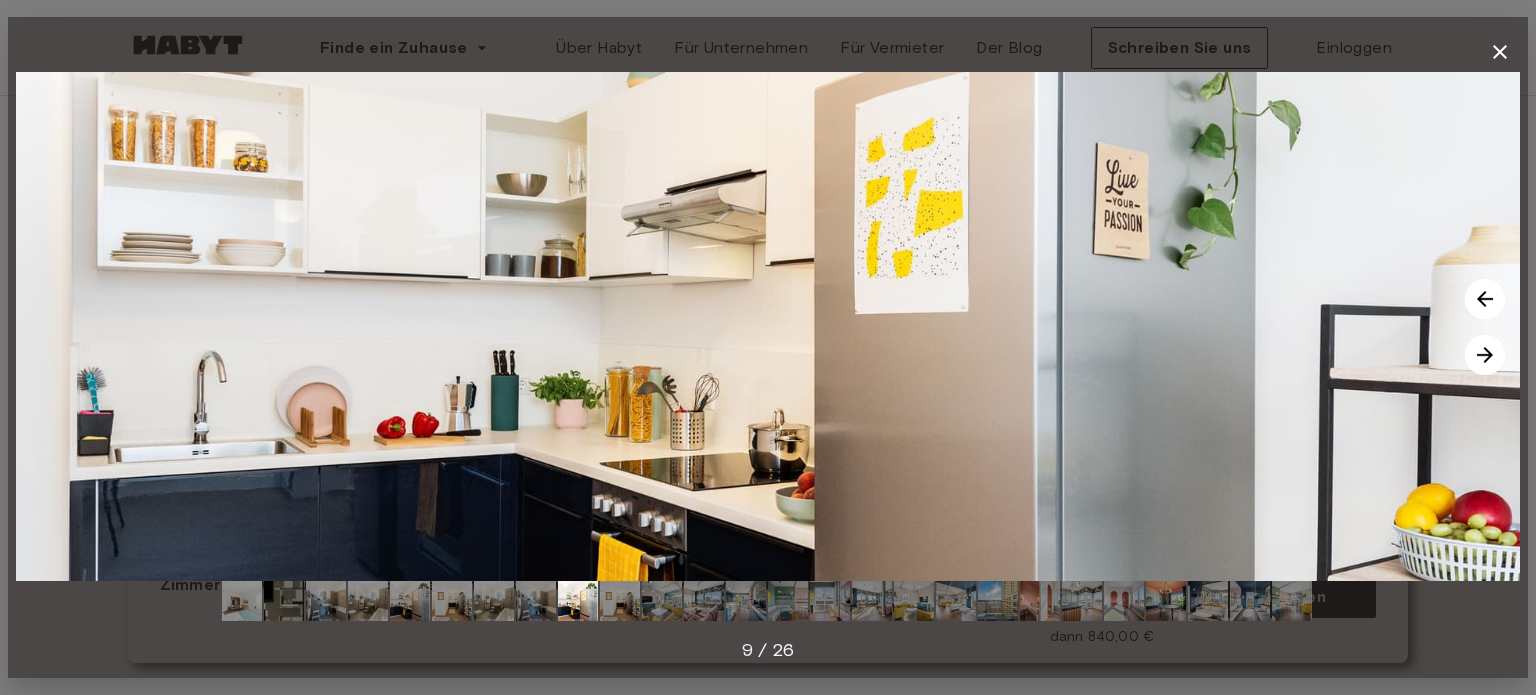 click at bounding box center (1485, 355) 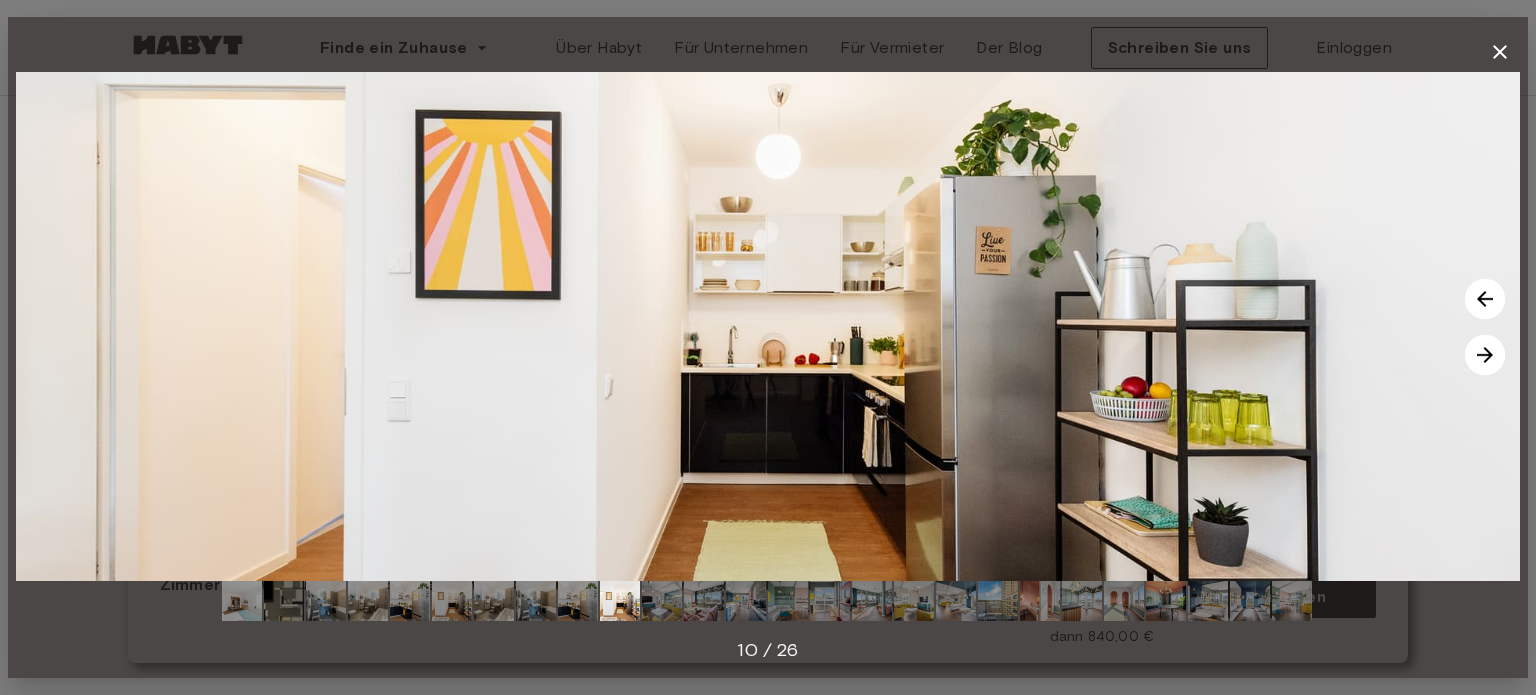 click at bounding box center (1485, 355) 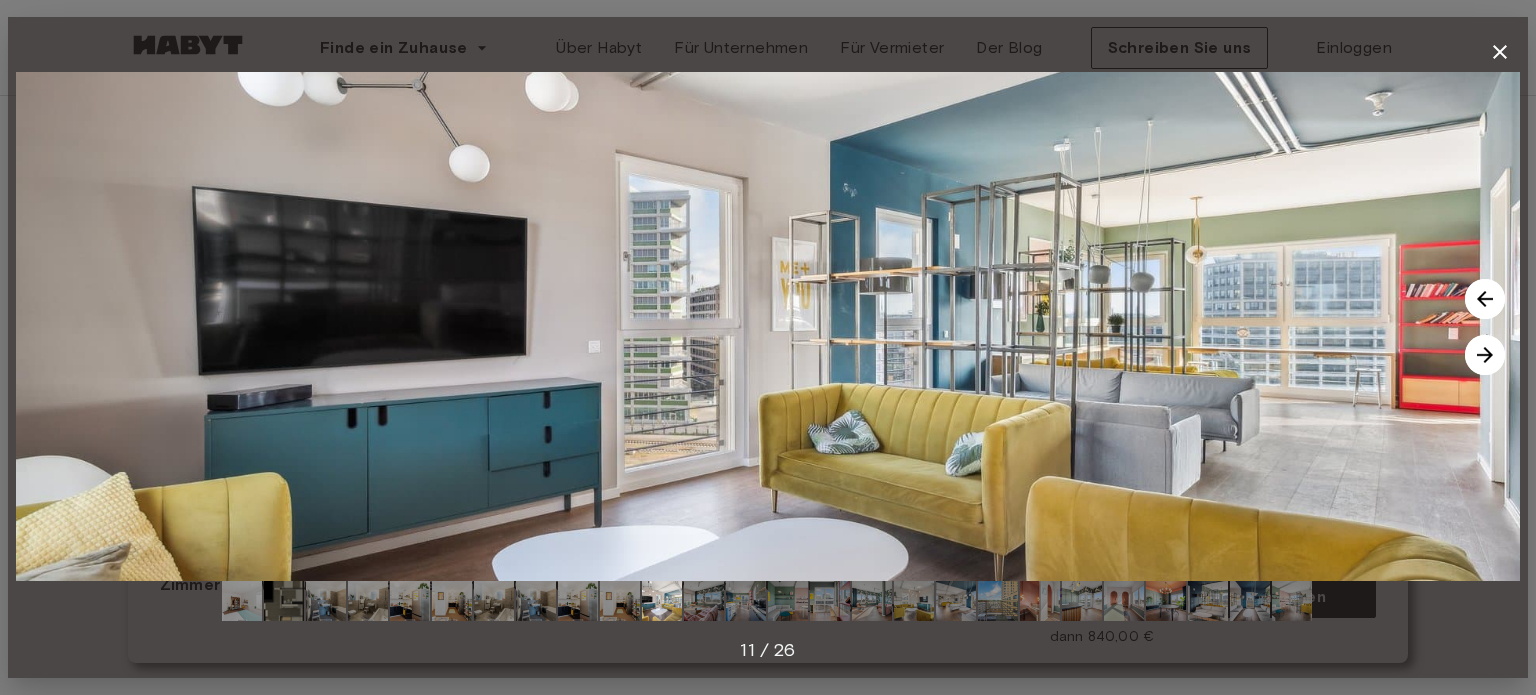 click at bounding box center (1485, 355) 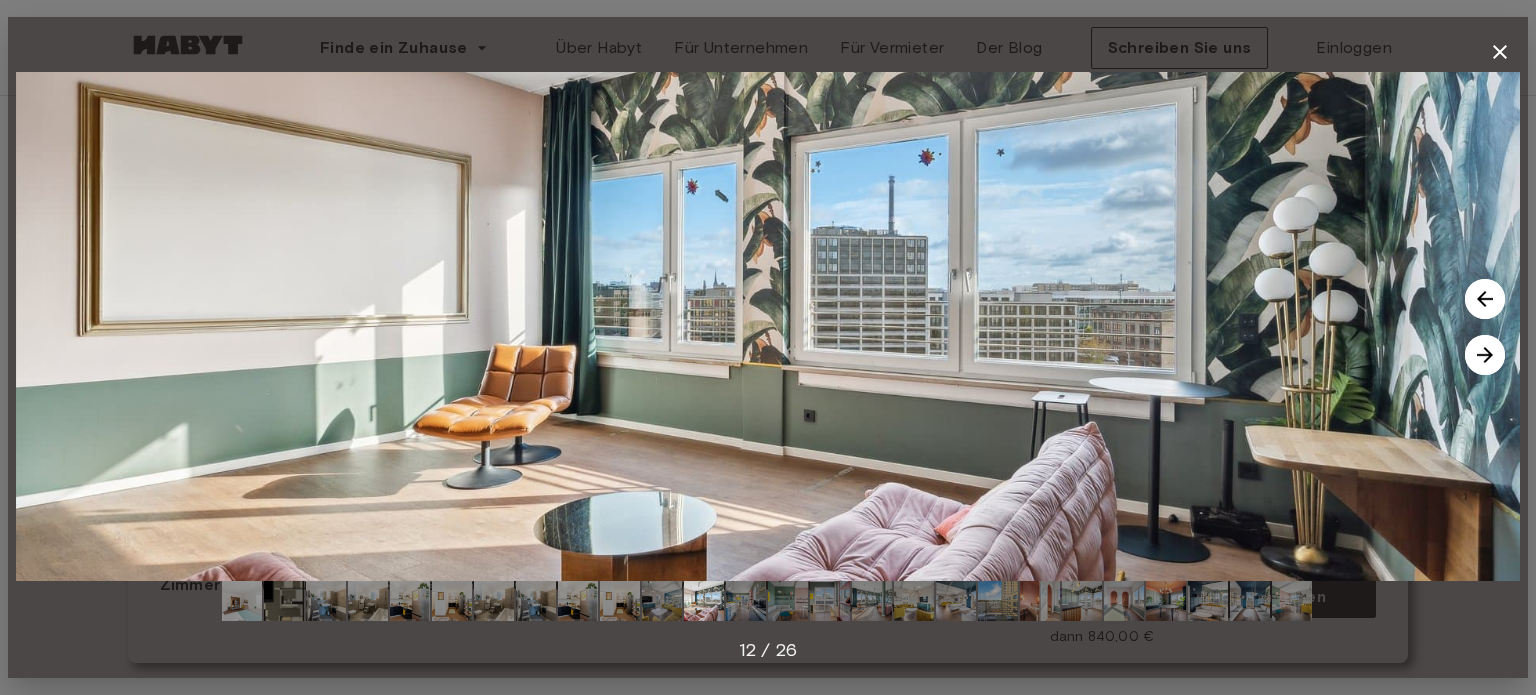 click at bounding box center [1485, 355] 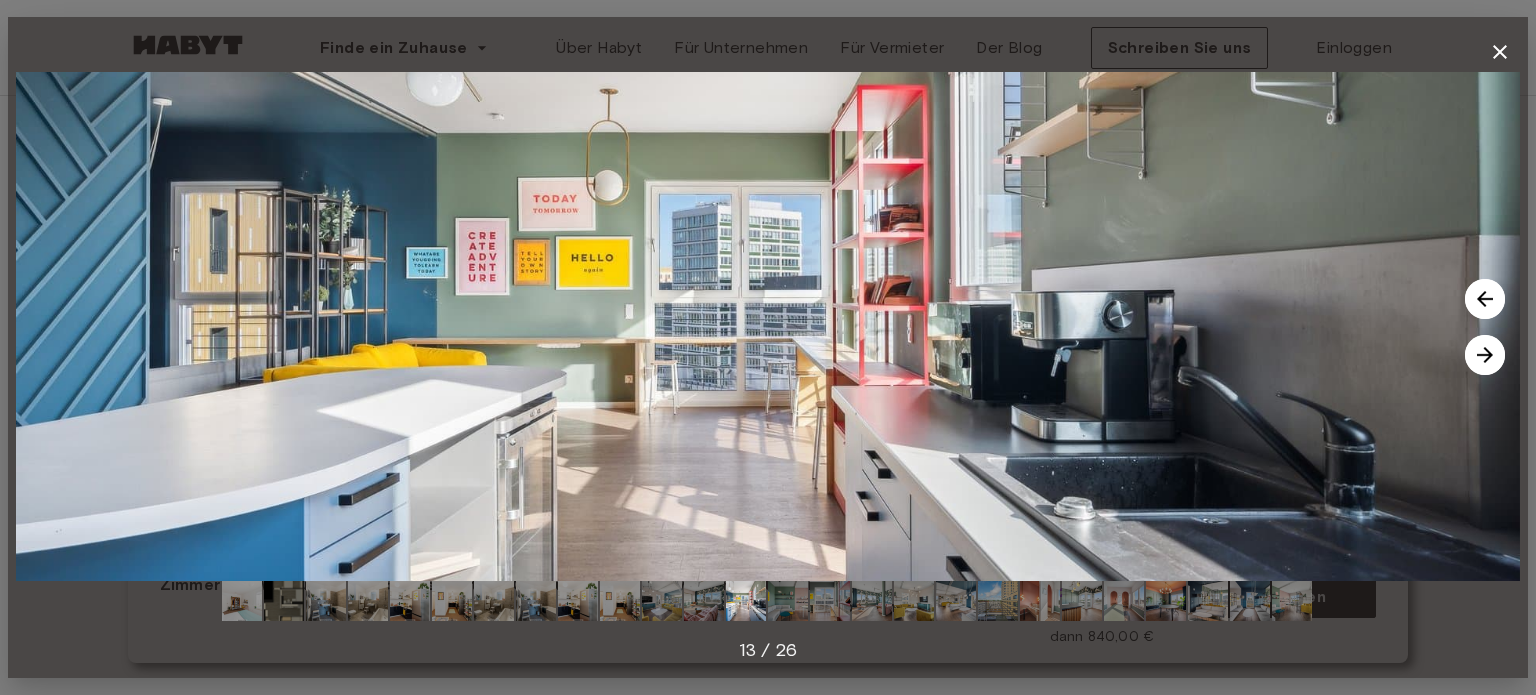click at bounding box center [788, 601] 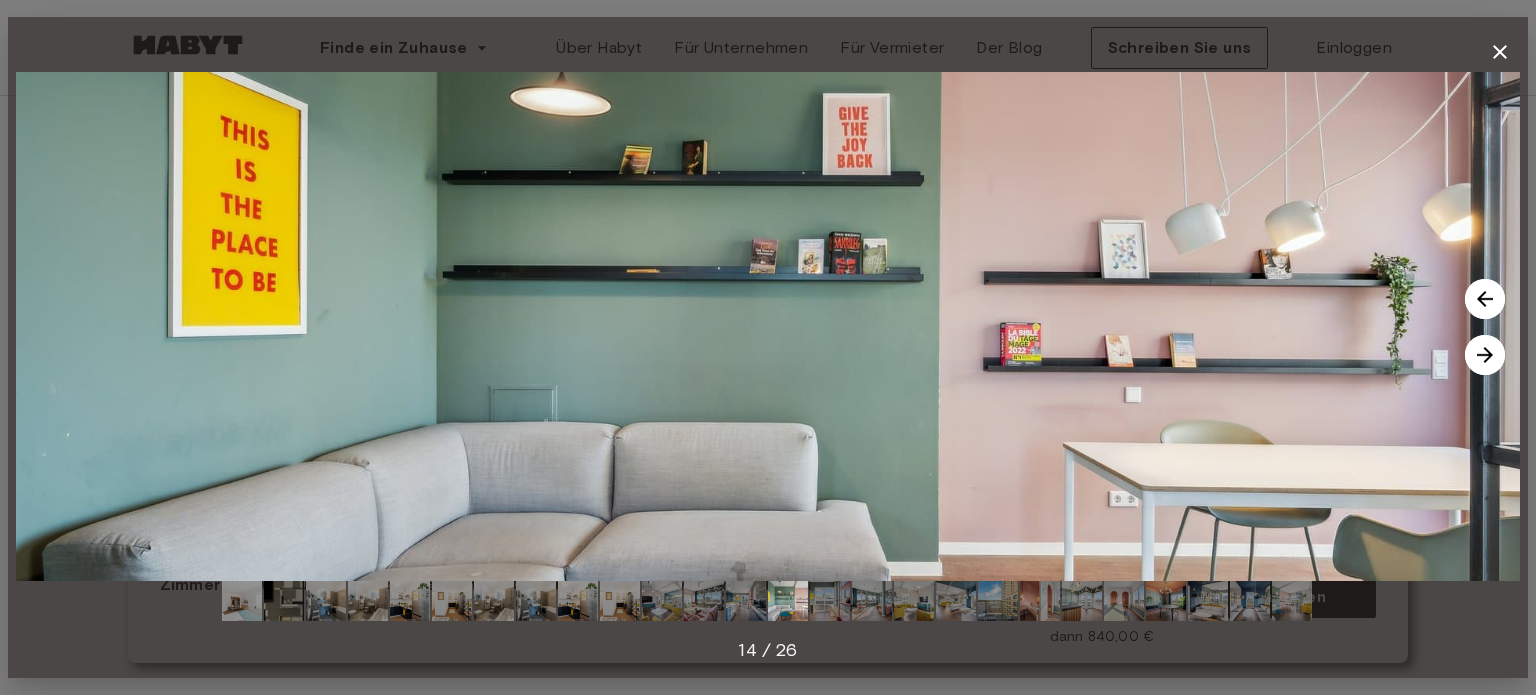 click at bounding box center [830, 601] 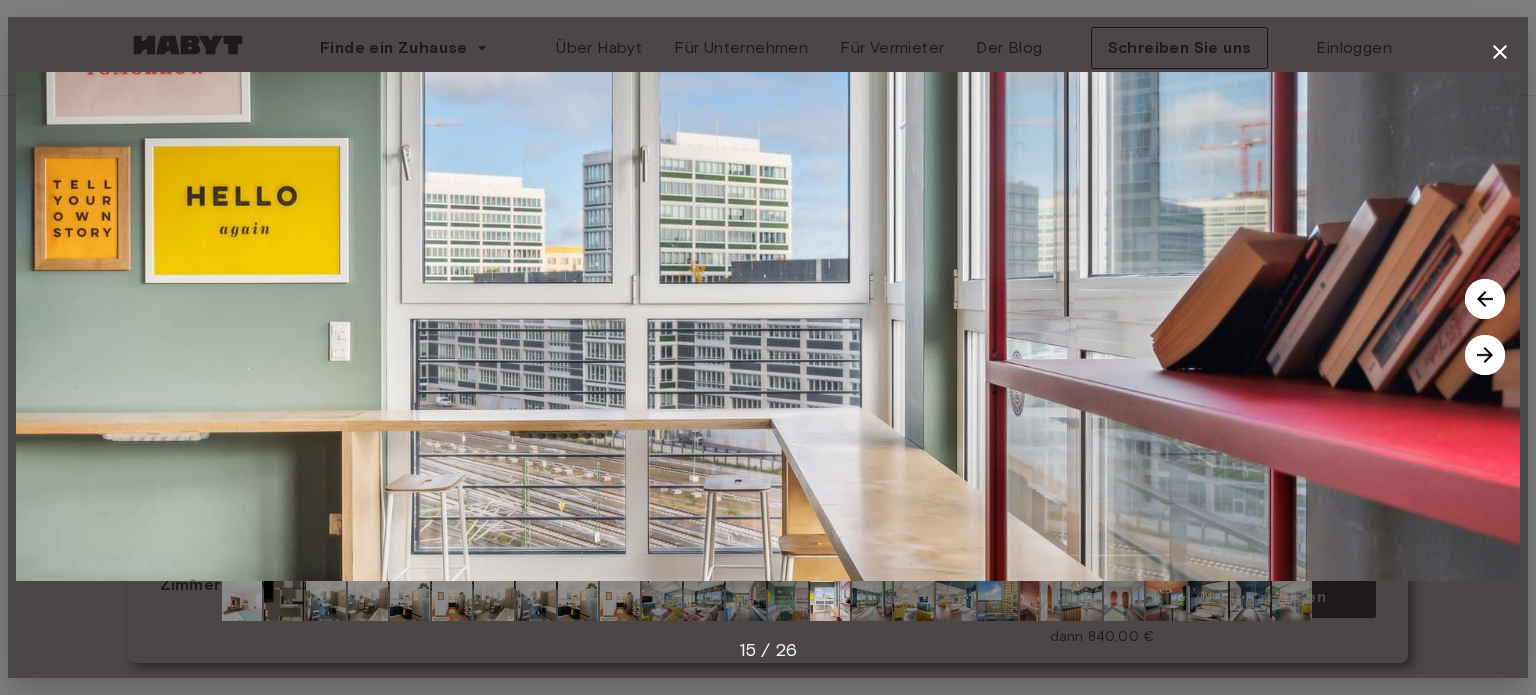 click at bounding box center [872, 601] 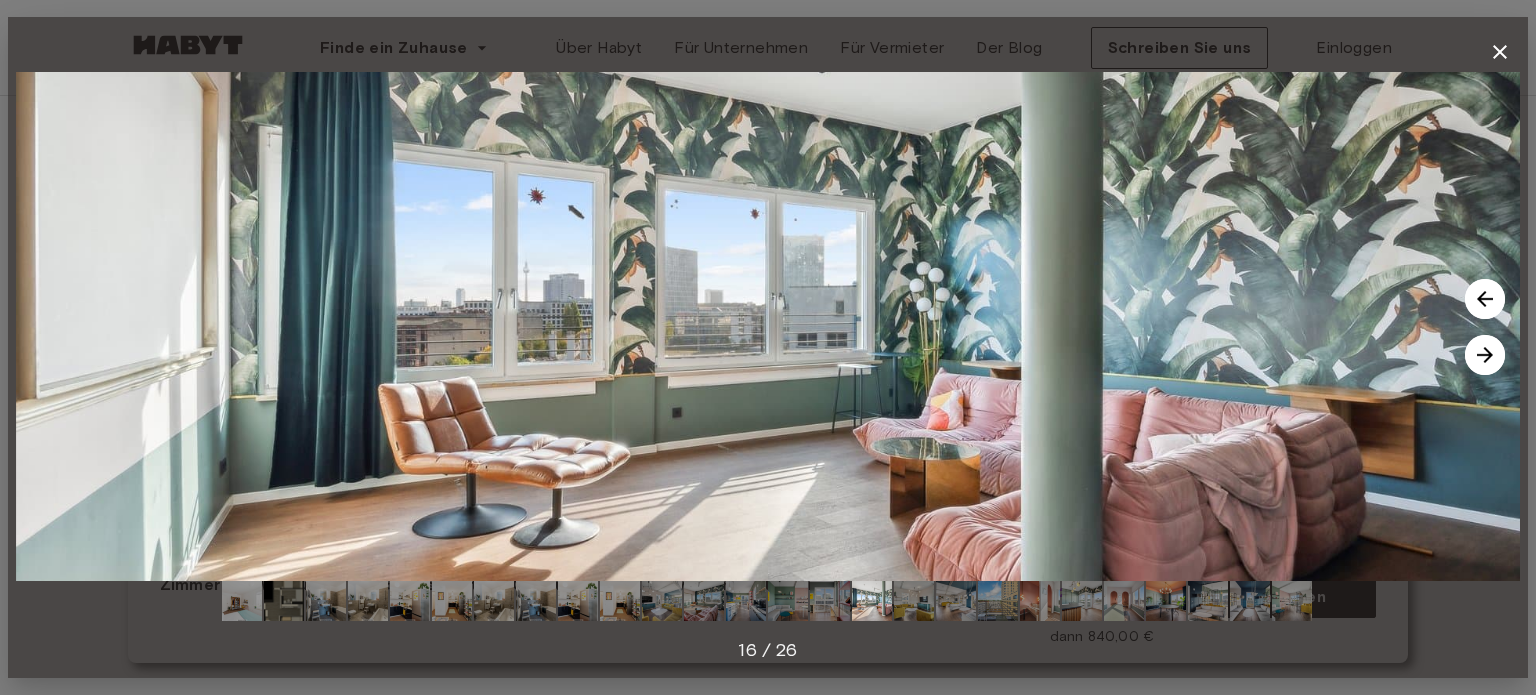 click at bounding box center [768, 601] 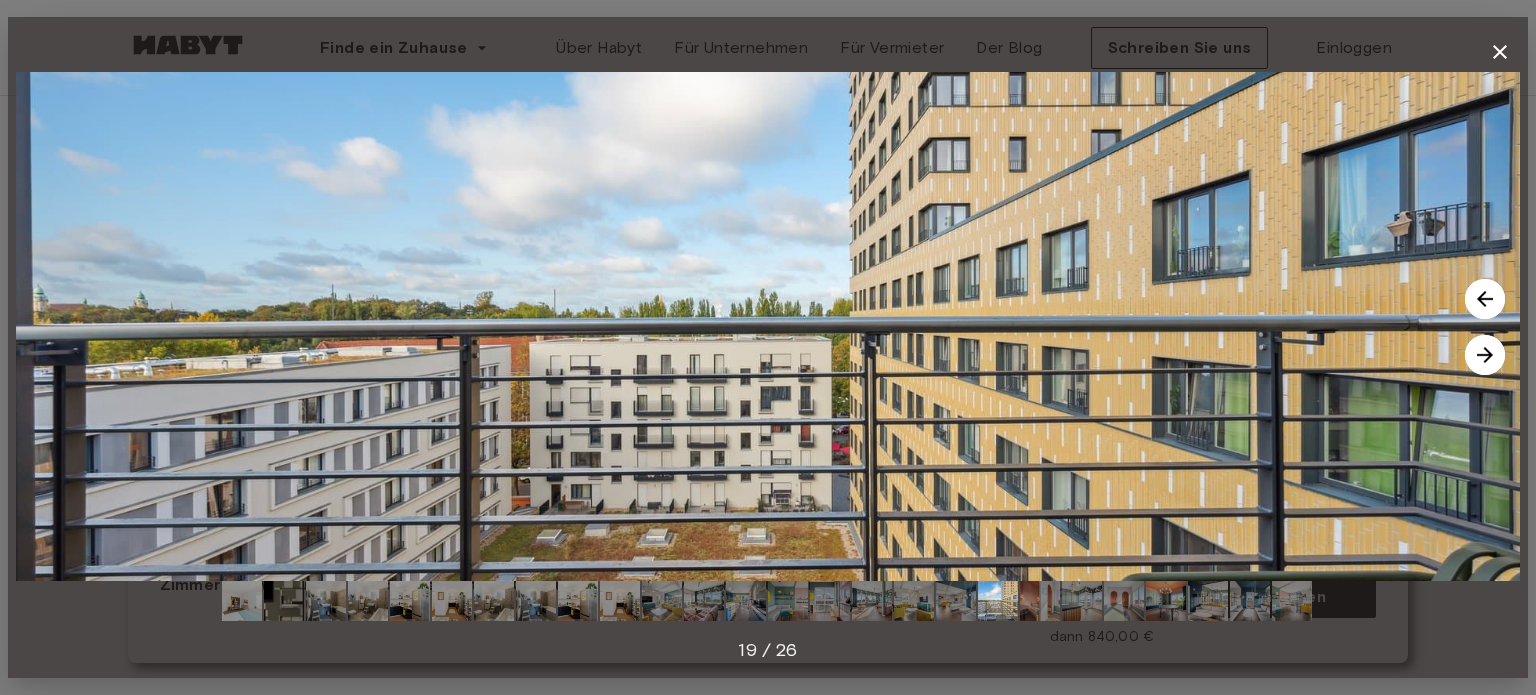 click at bounding box center [1082, 601] 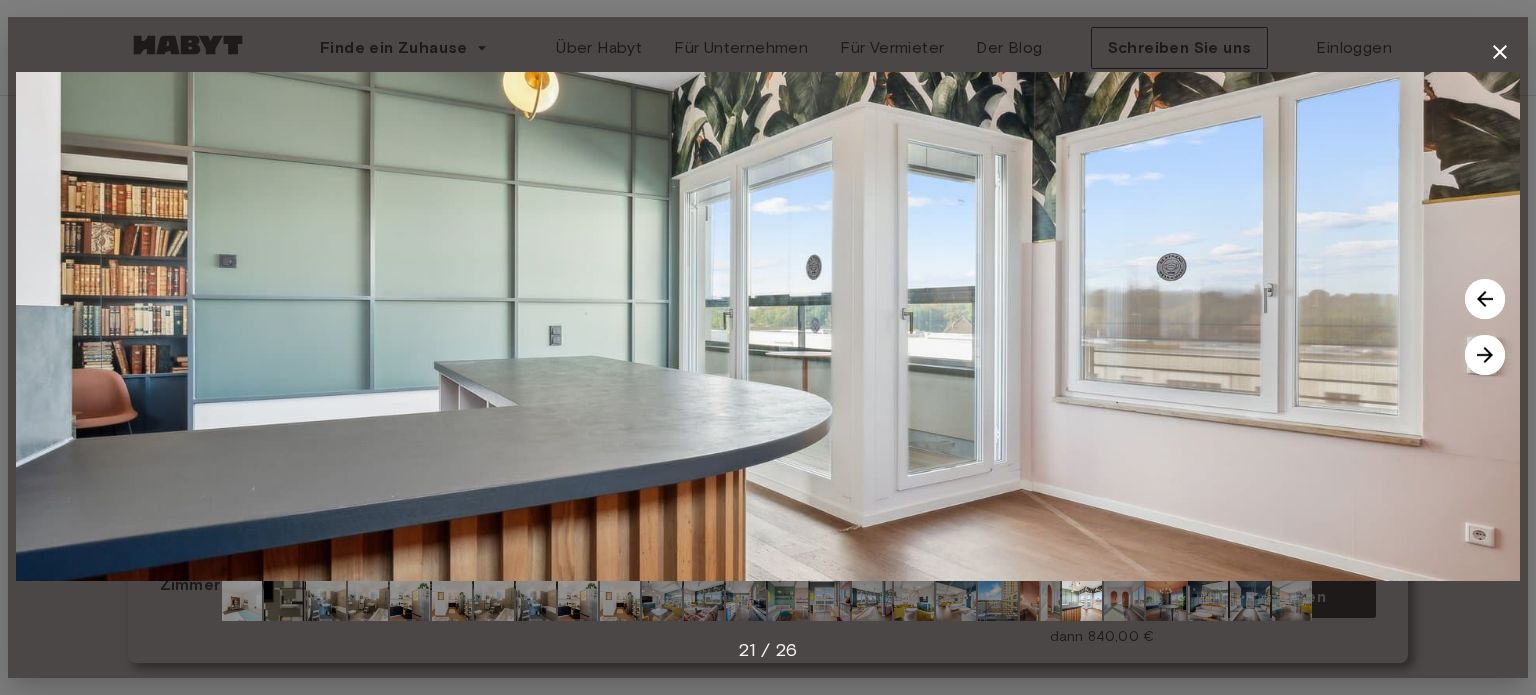 click at bounding box center (1124, 601) 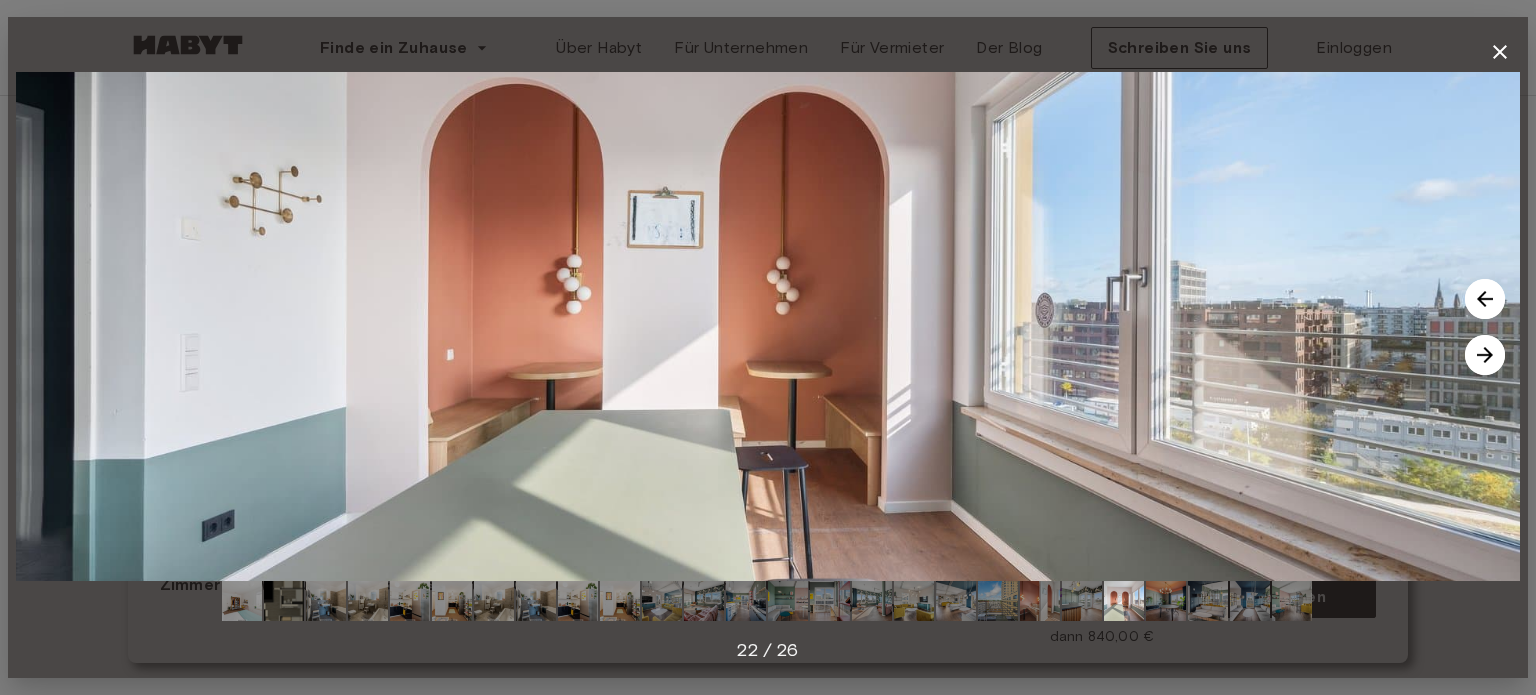 click at bounding box center [1208, 601] 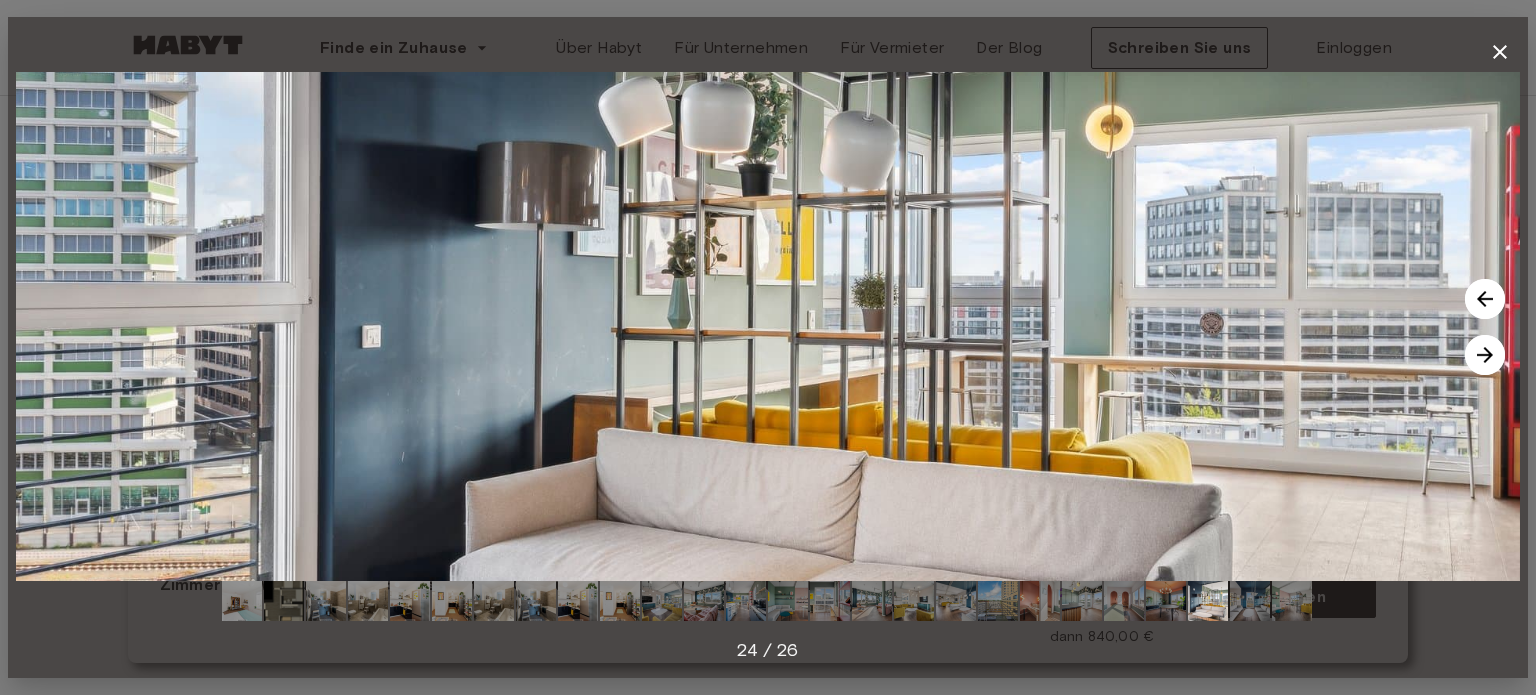 click at bounding box center (1250, 601) 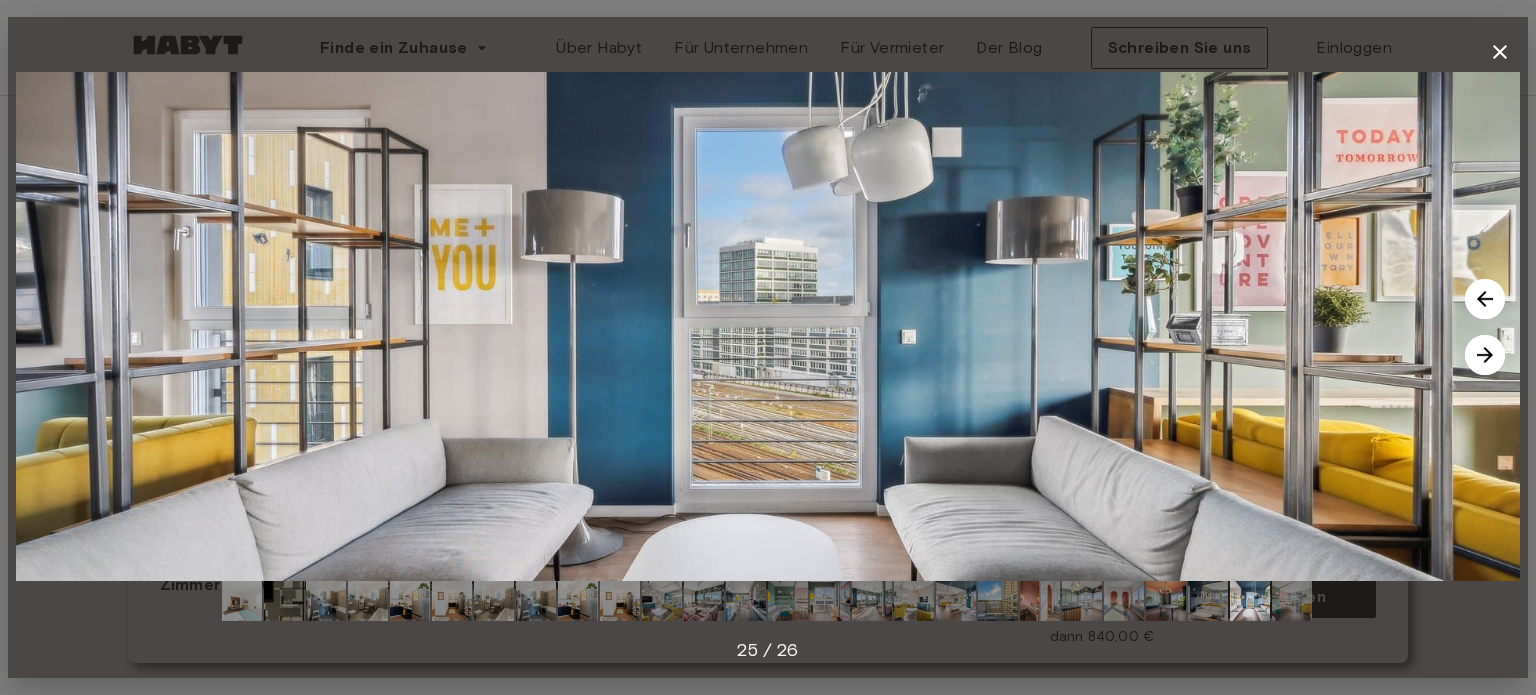click at bounding box center (1292, 601) 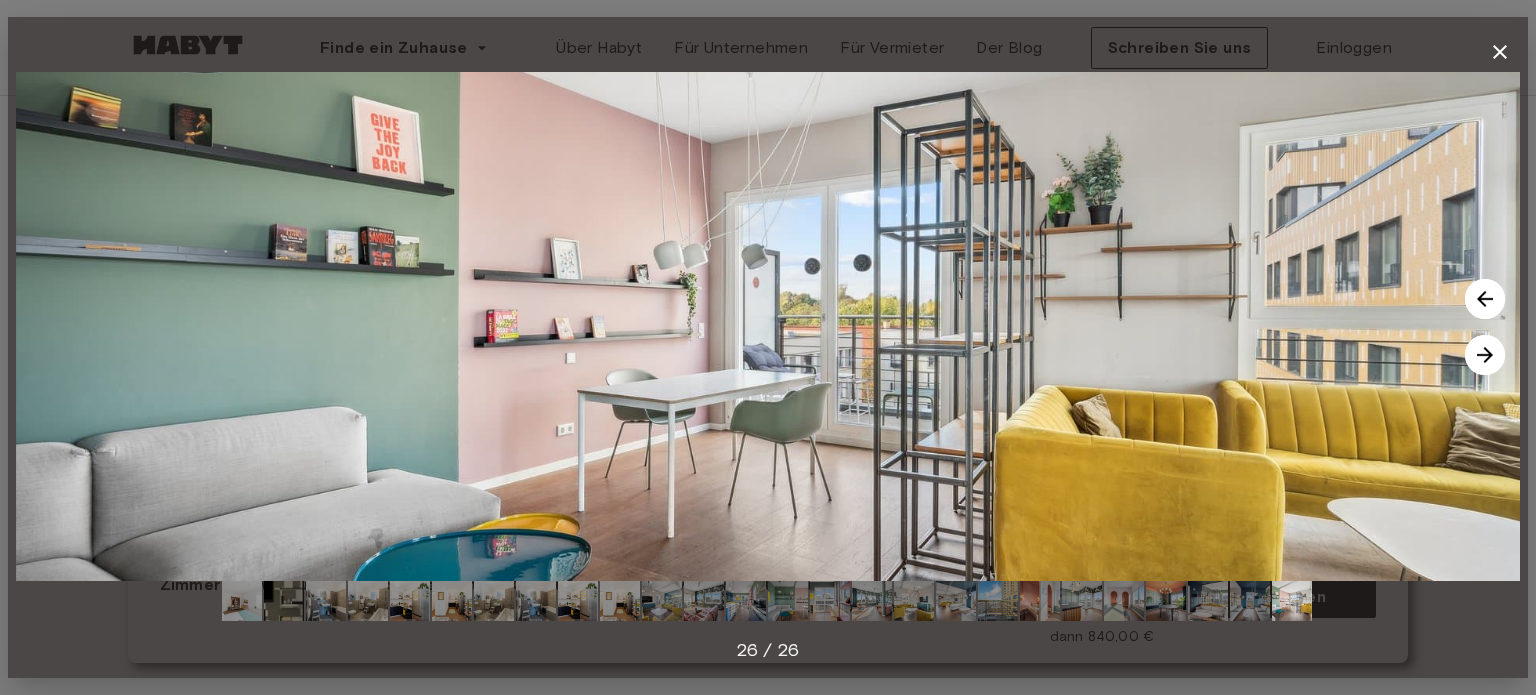 click at bounding box center (1250, 601) 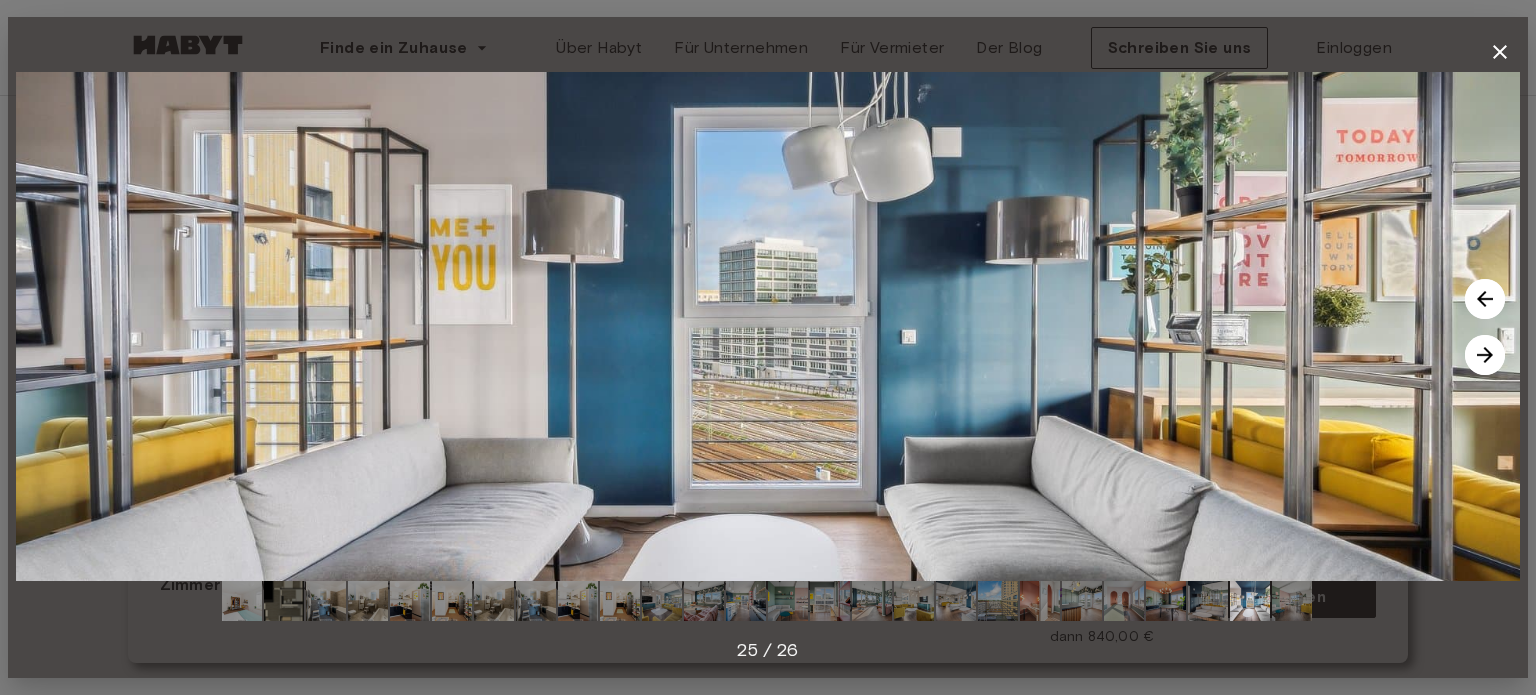 click at bounding box center [1485, 299] 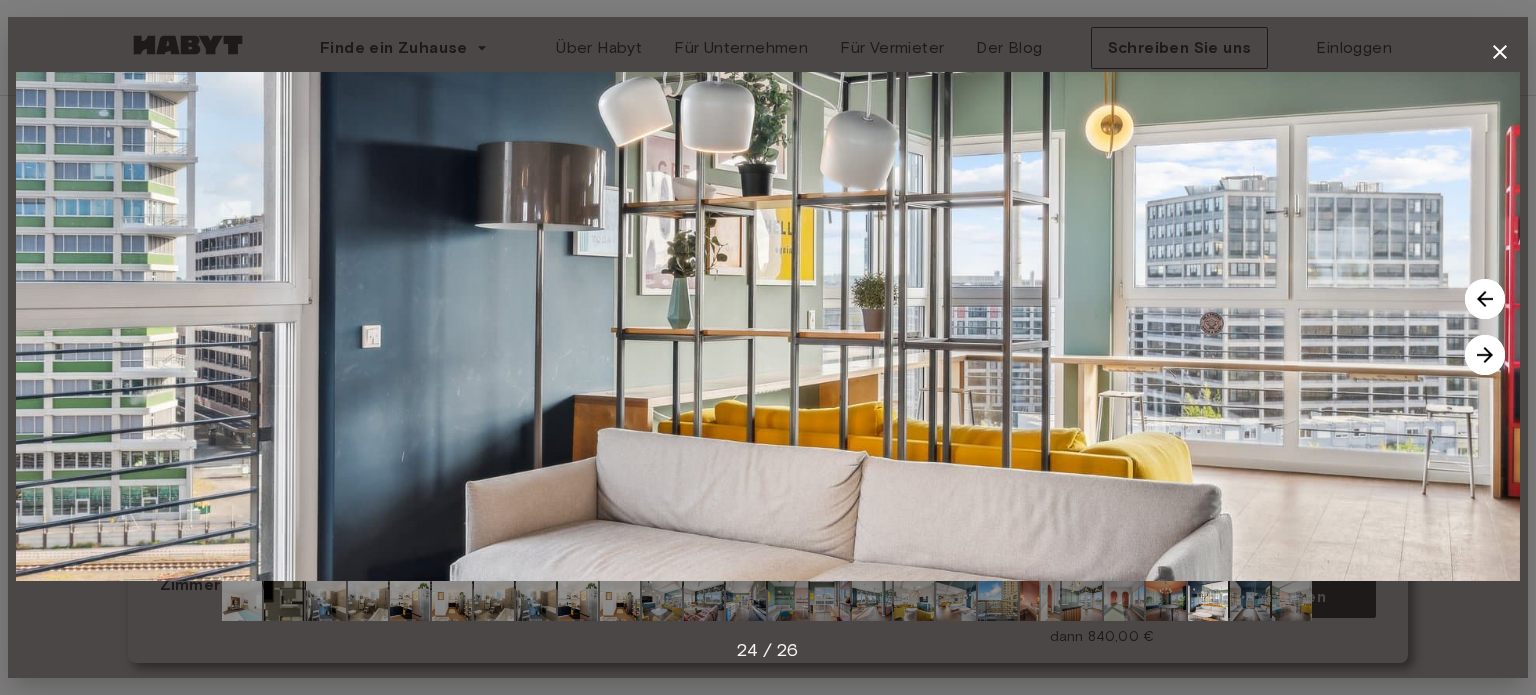 click at bounding box center (1485, 299) 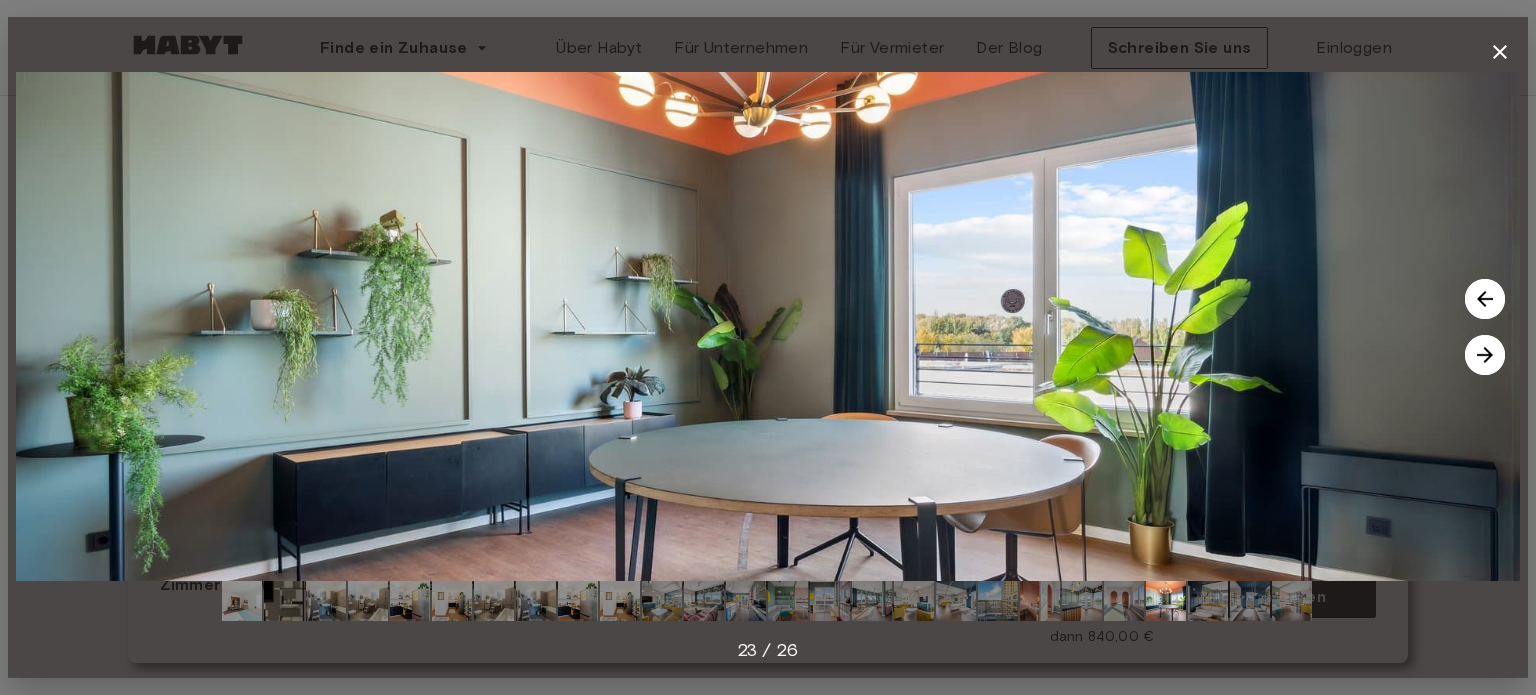 click at bounding box center [1485, 299] 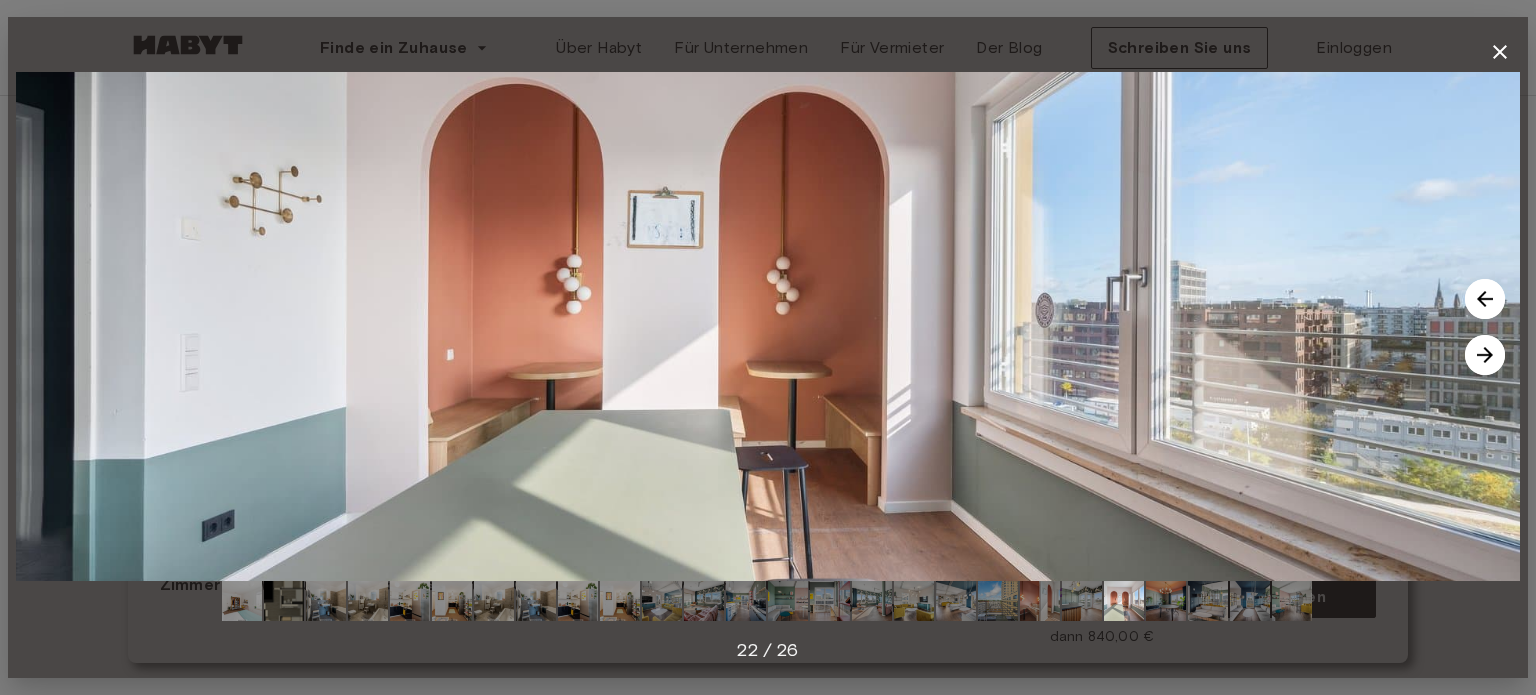 click at bounding box center (1485, 299) 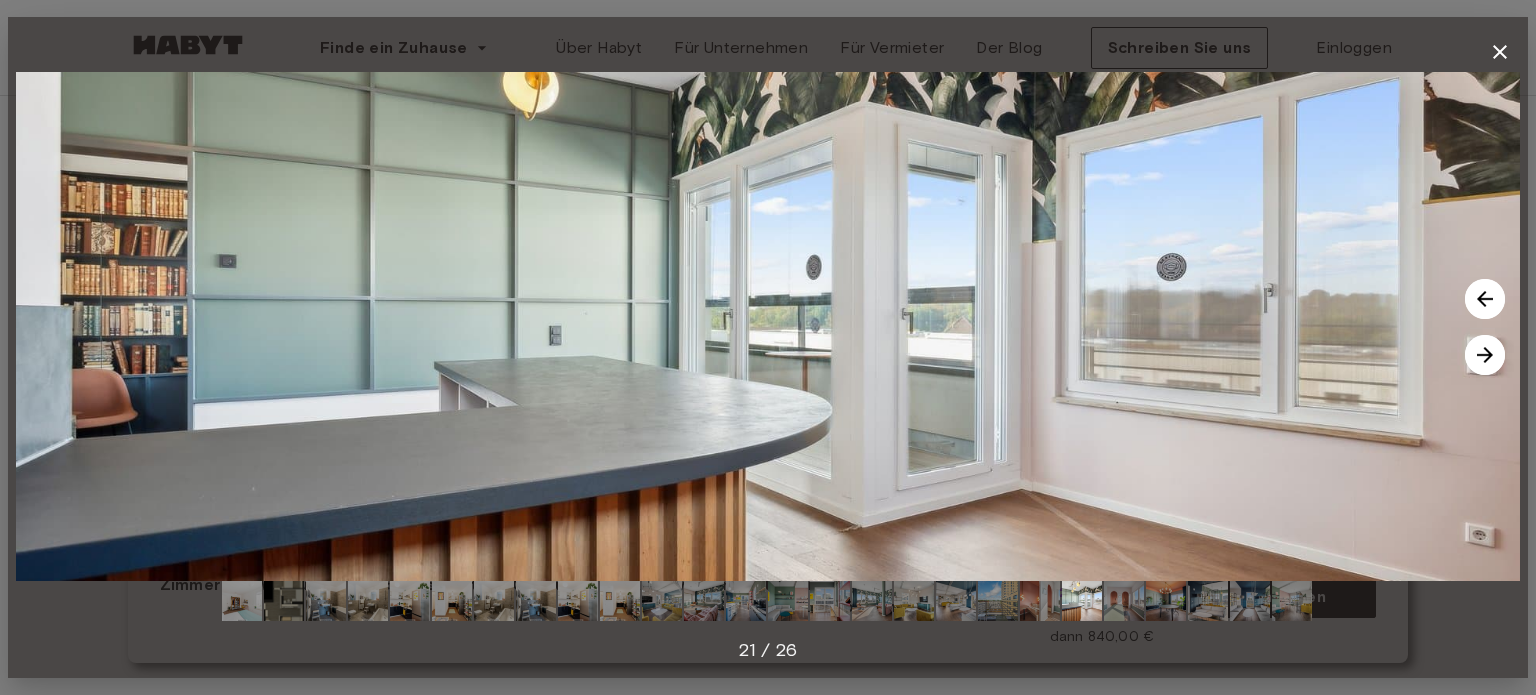 click at bounding box center [1485, 299] 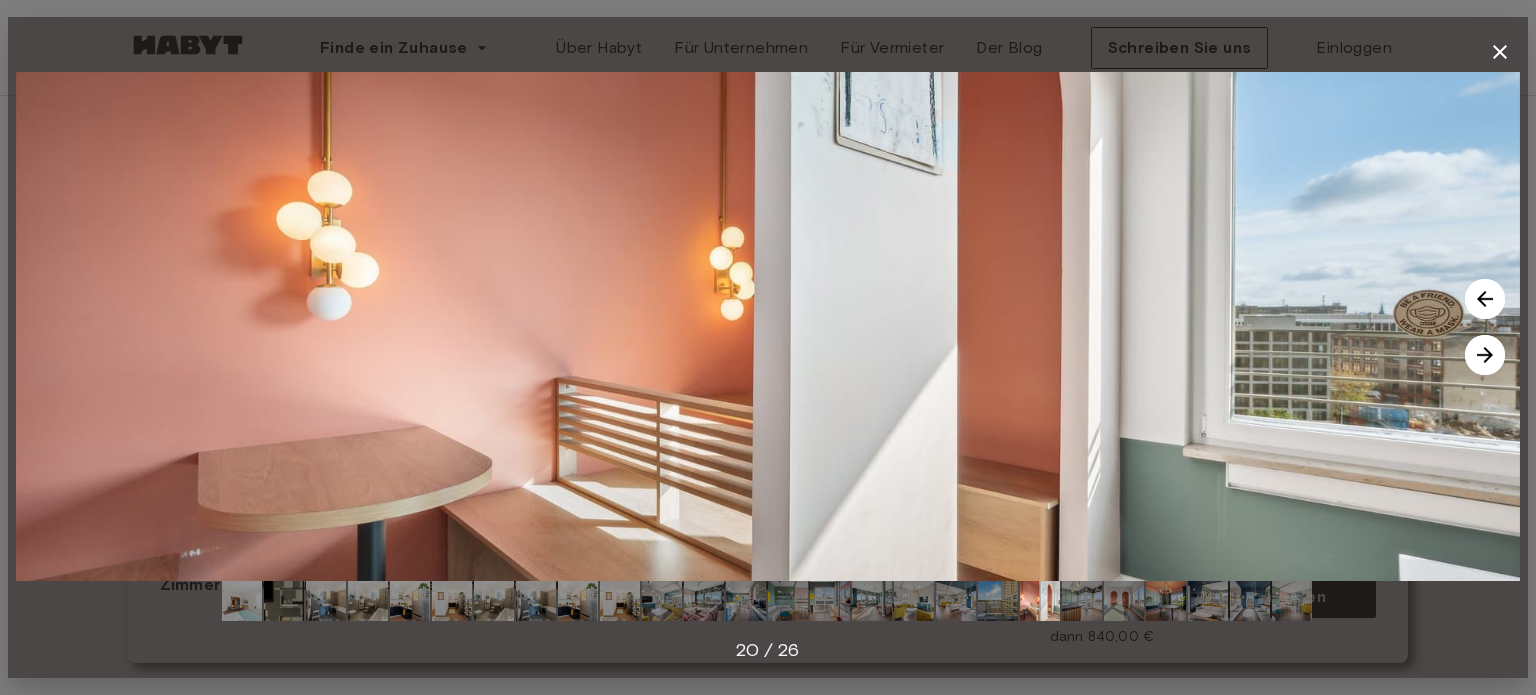 click at bounding box center [1485, 299] 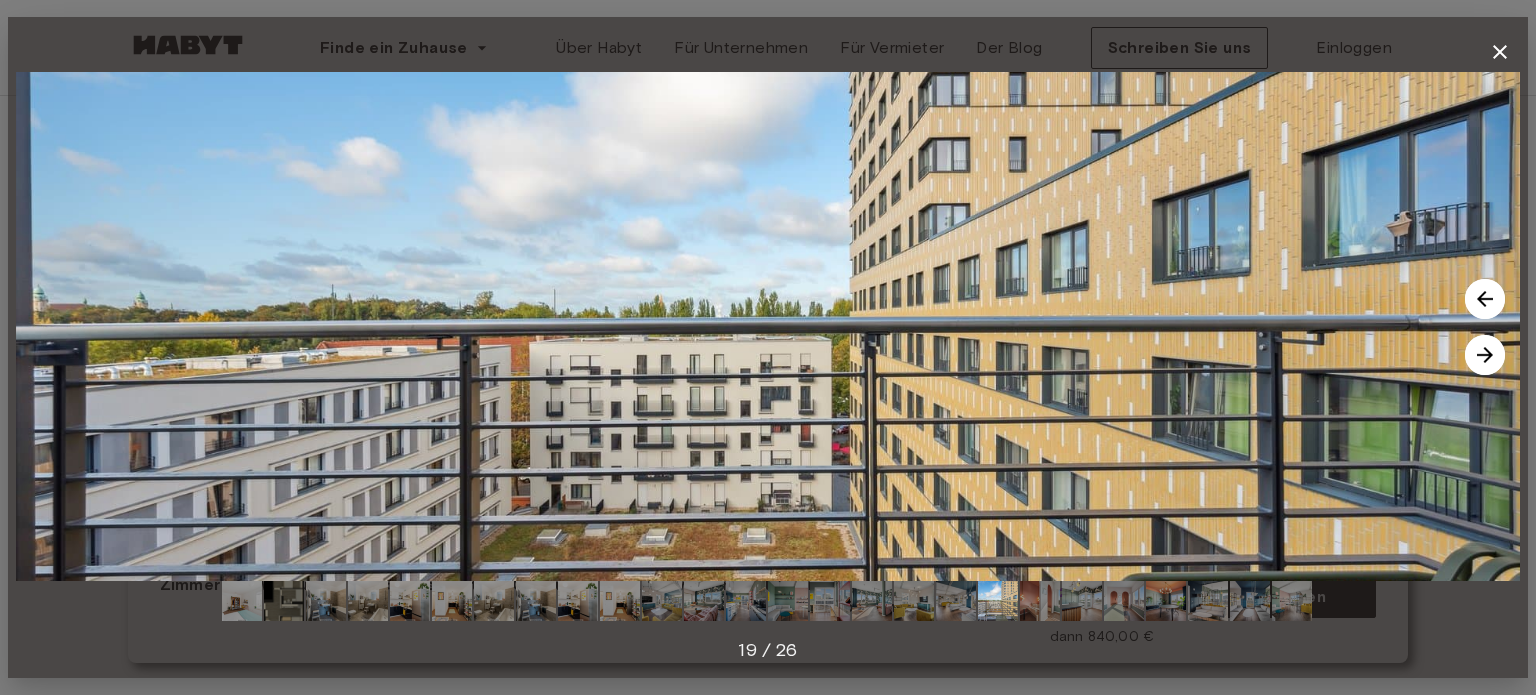 click at bounding box center [1485, 299] 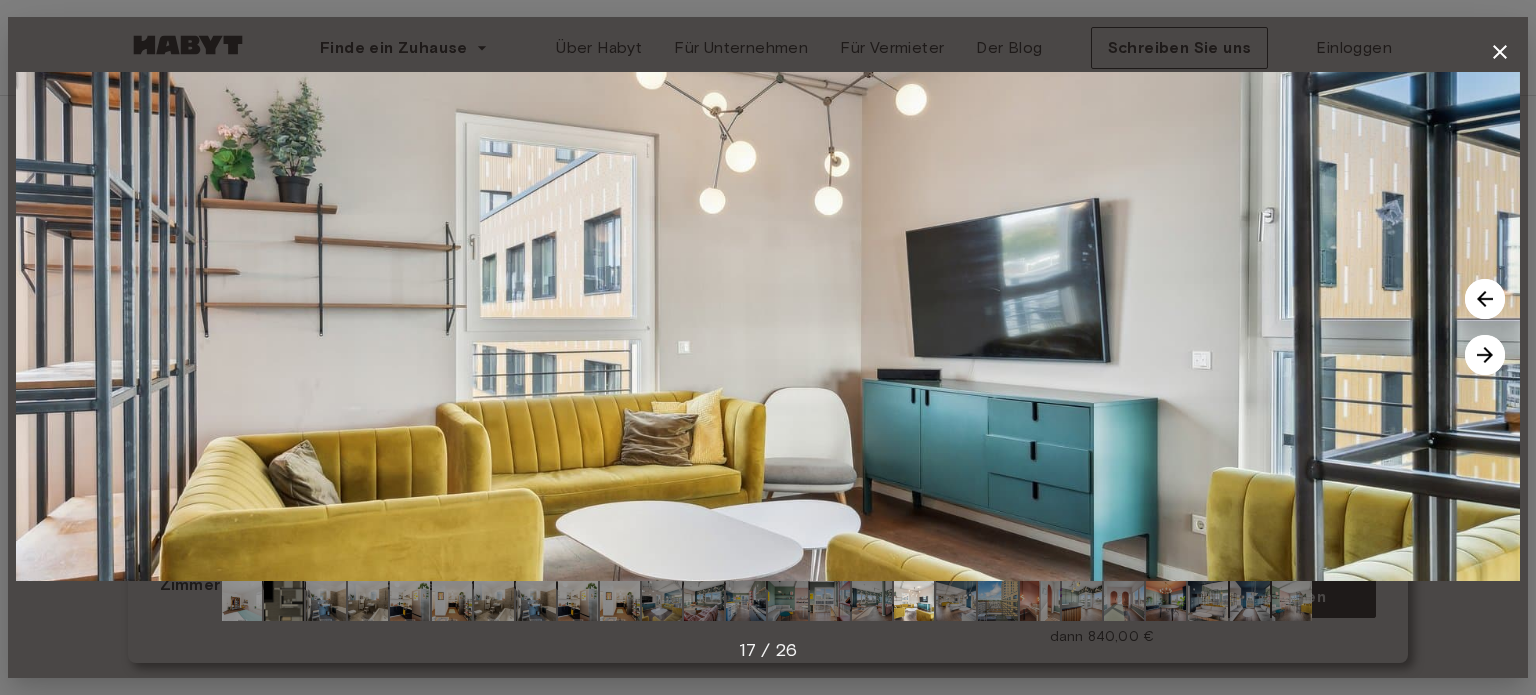 click at bounding box center [1485, 299] 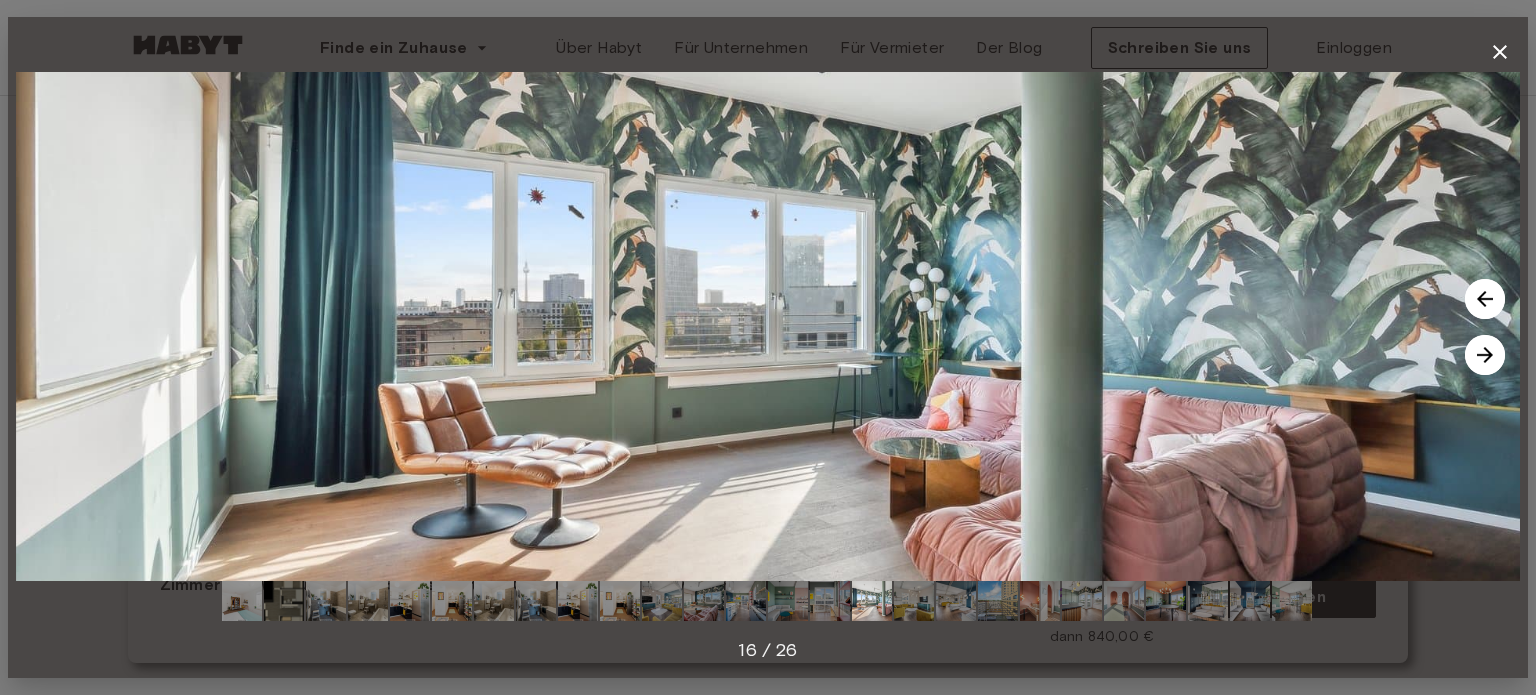 click at bounding box center (1485, 299) 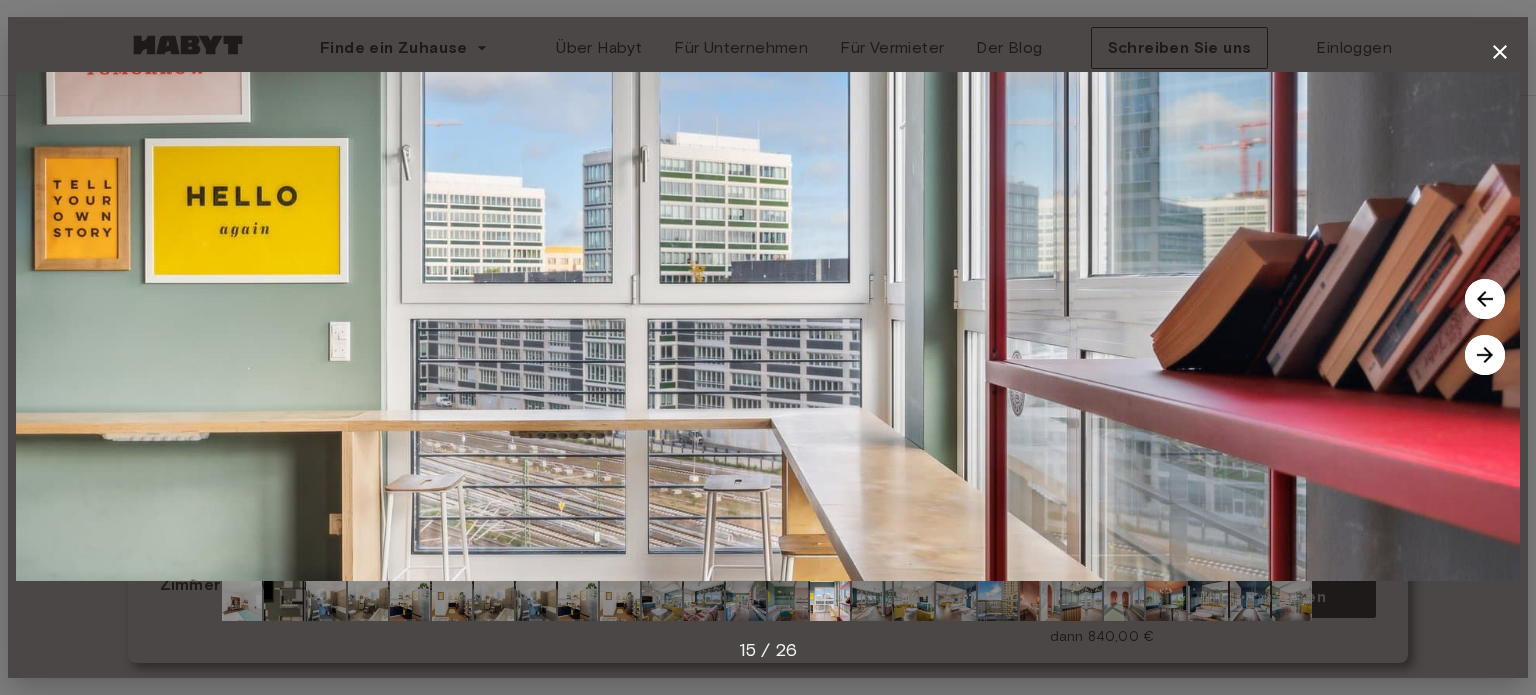 click at bounding box center [1485, 299] 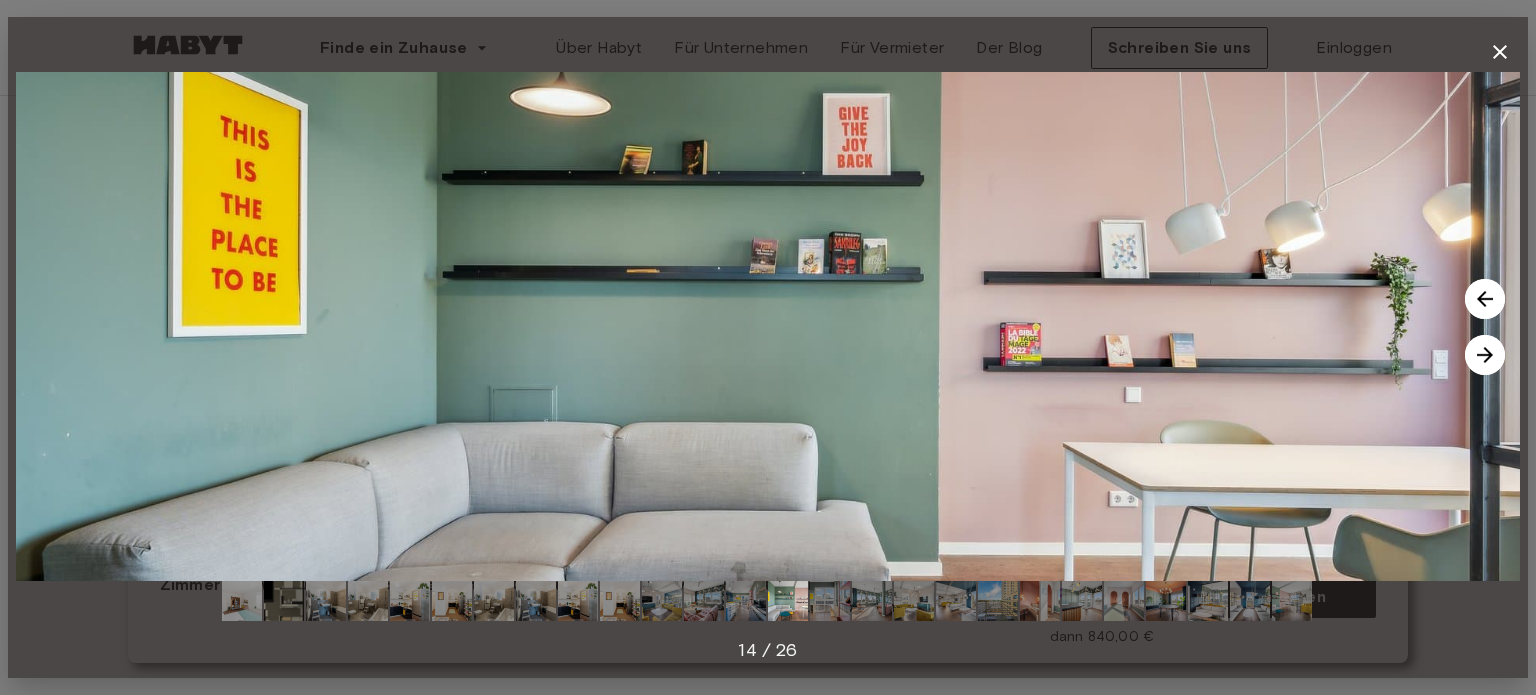 click at bounding box center (1485, 299) 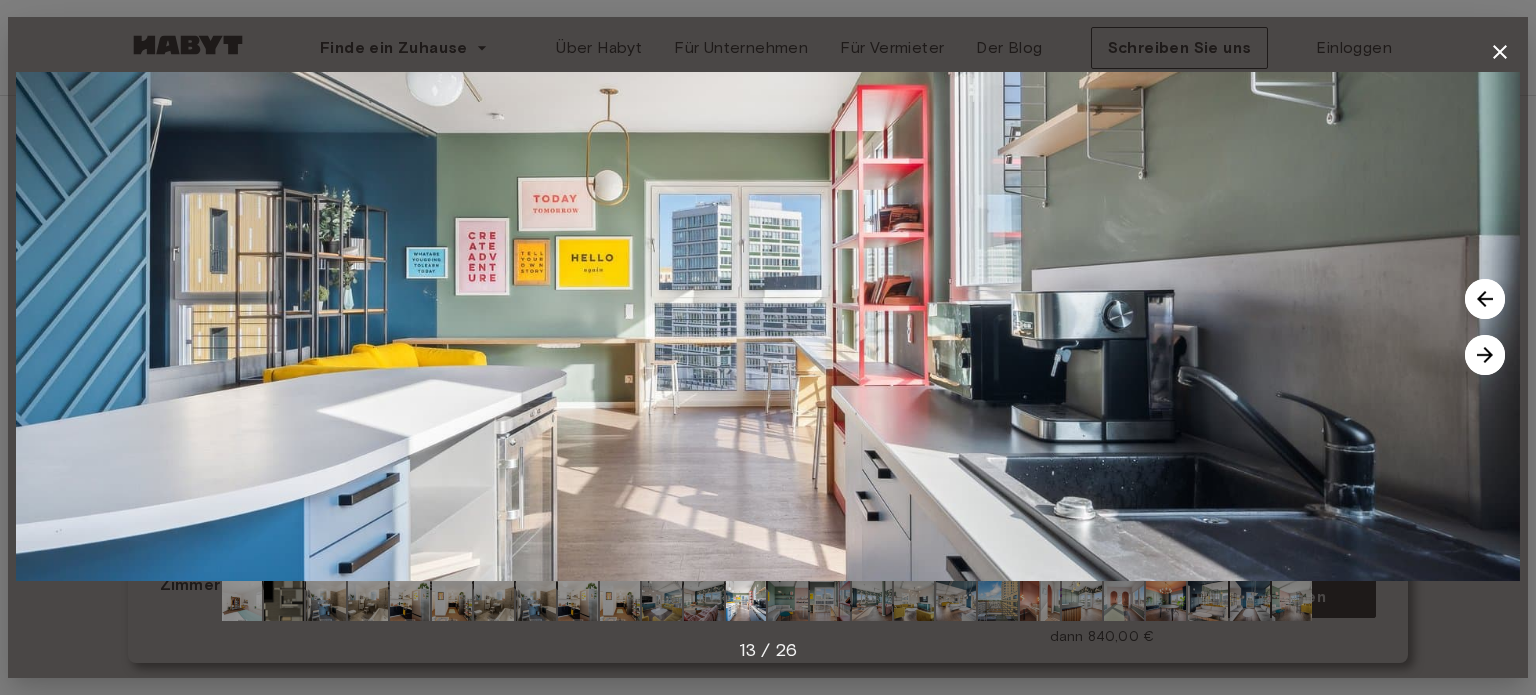click at bounding box center [1485, 299] 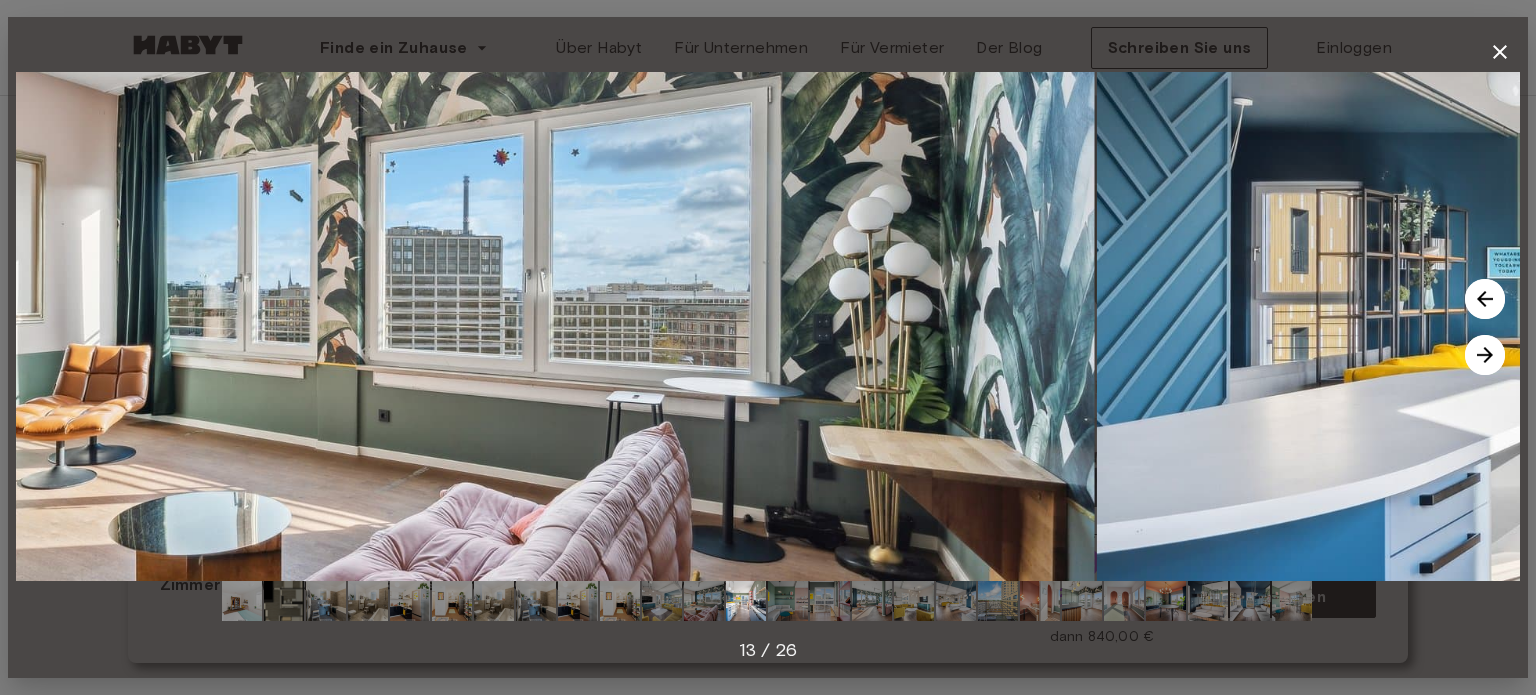 click at bounding box center (1485, 299) 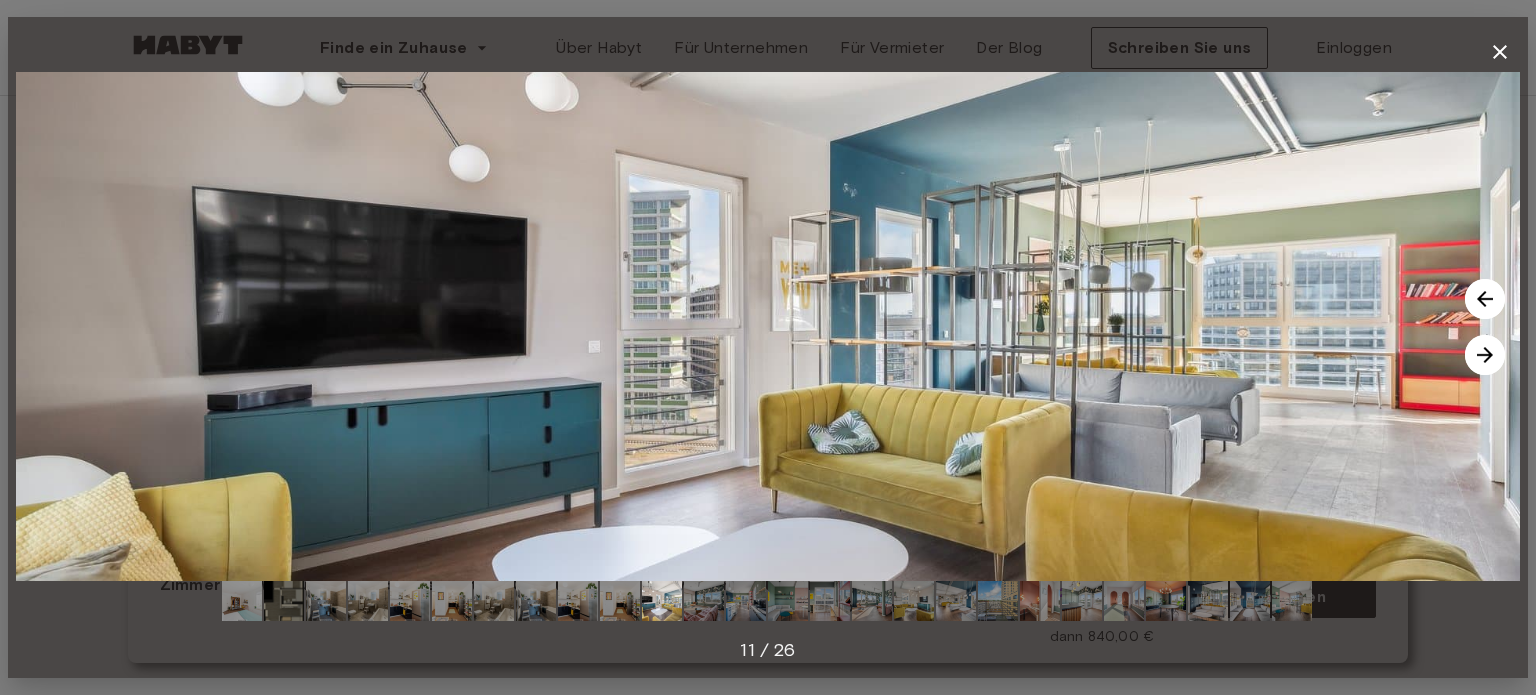 click at bounding box center (1485, 299) 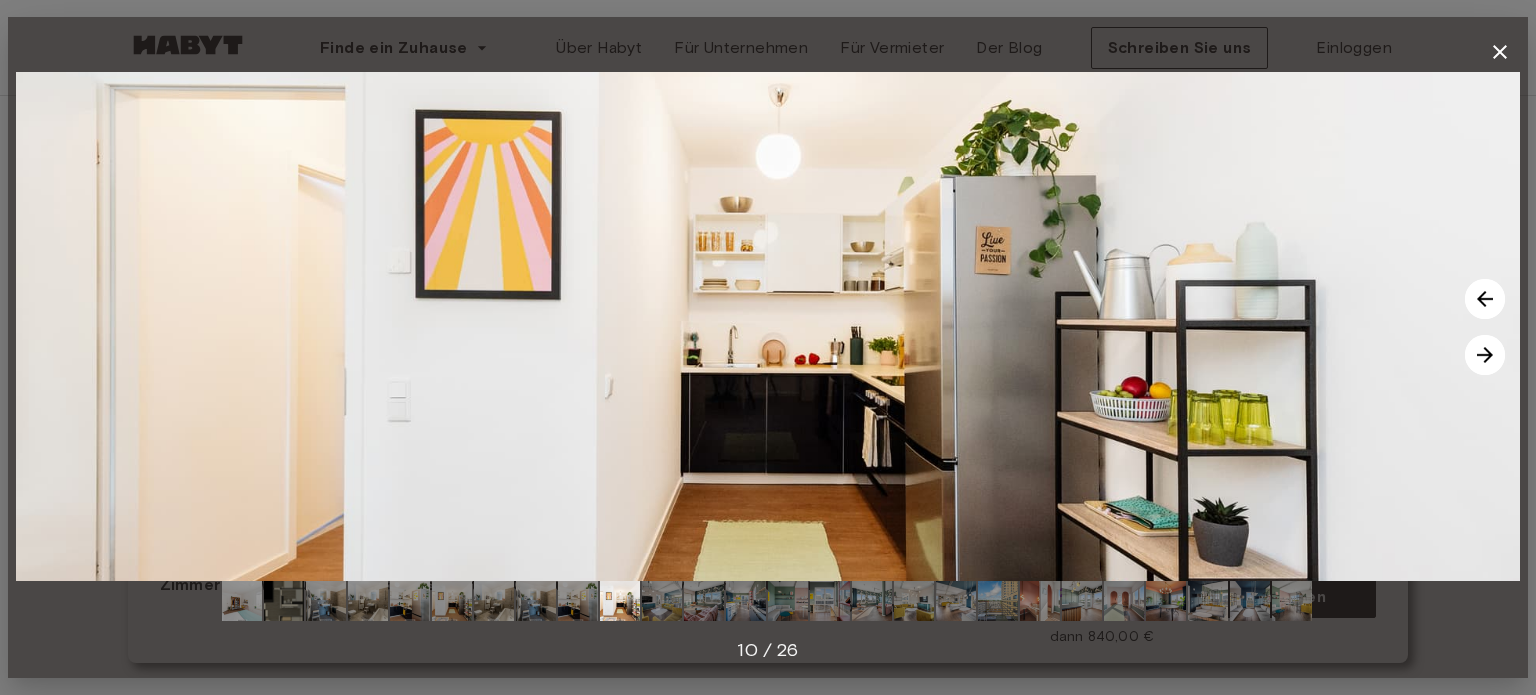 click at bounding box center [1485, 299] 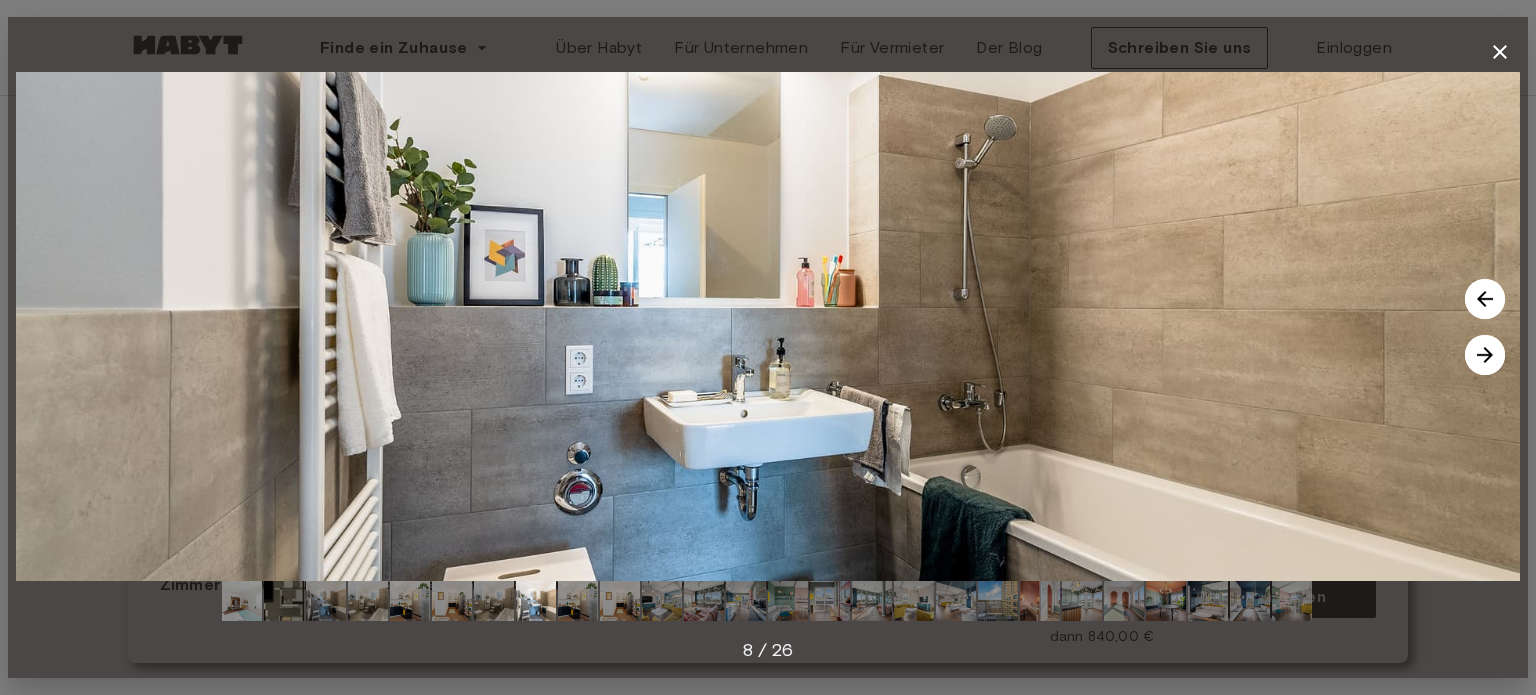 click at bounding box center (1485, 299) 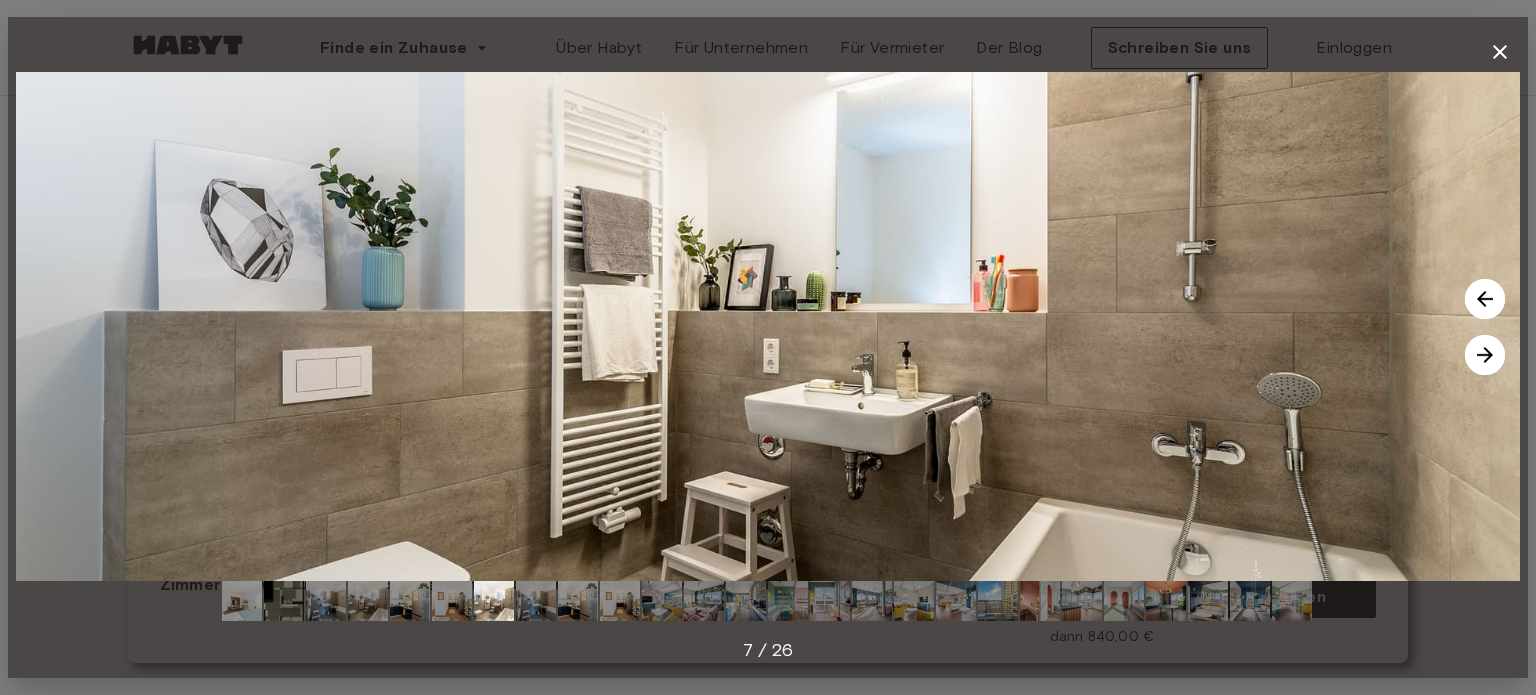 click at bounding box center [1485, 299] 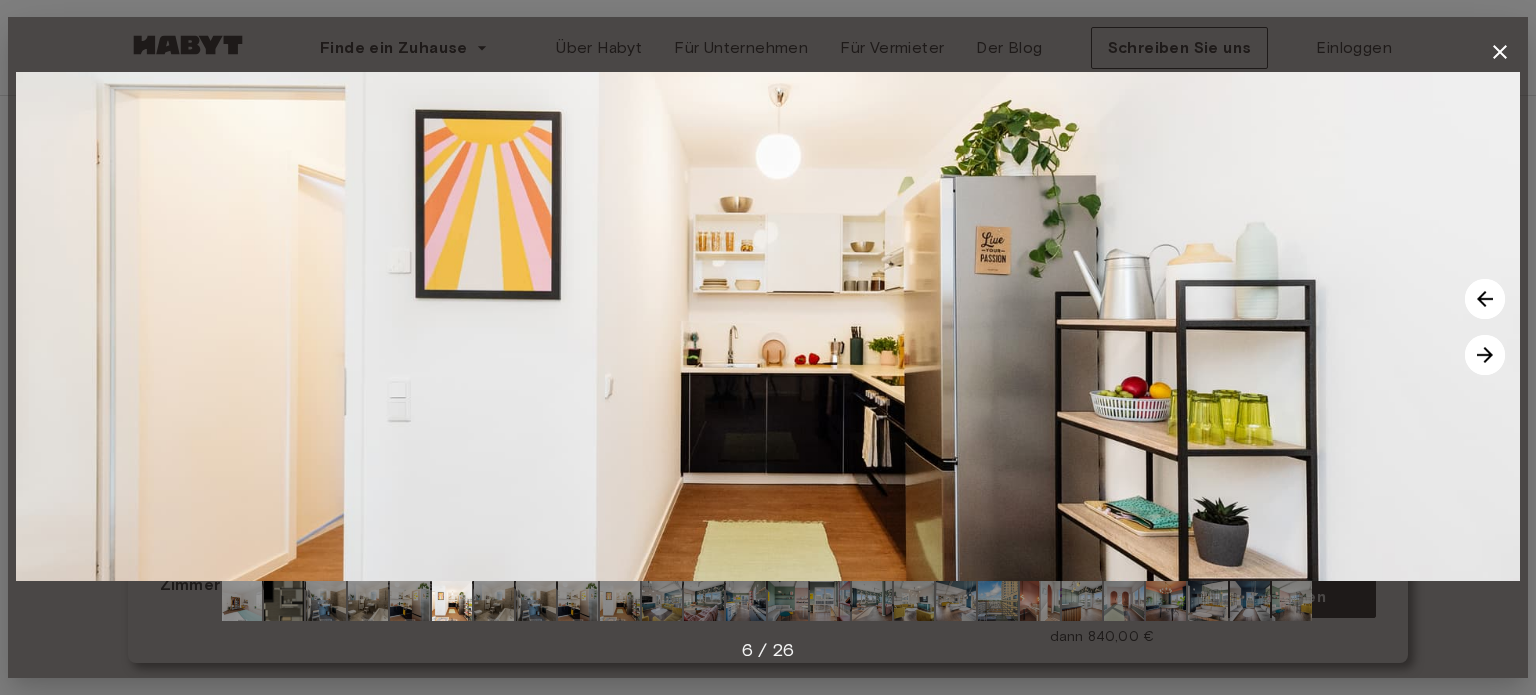 click at bounding box center (1485, 299) 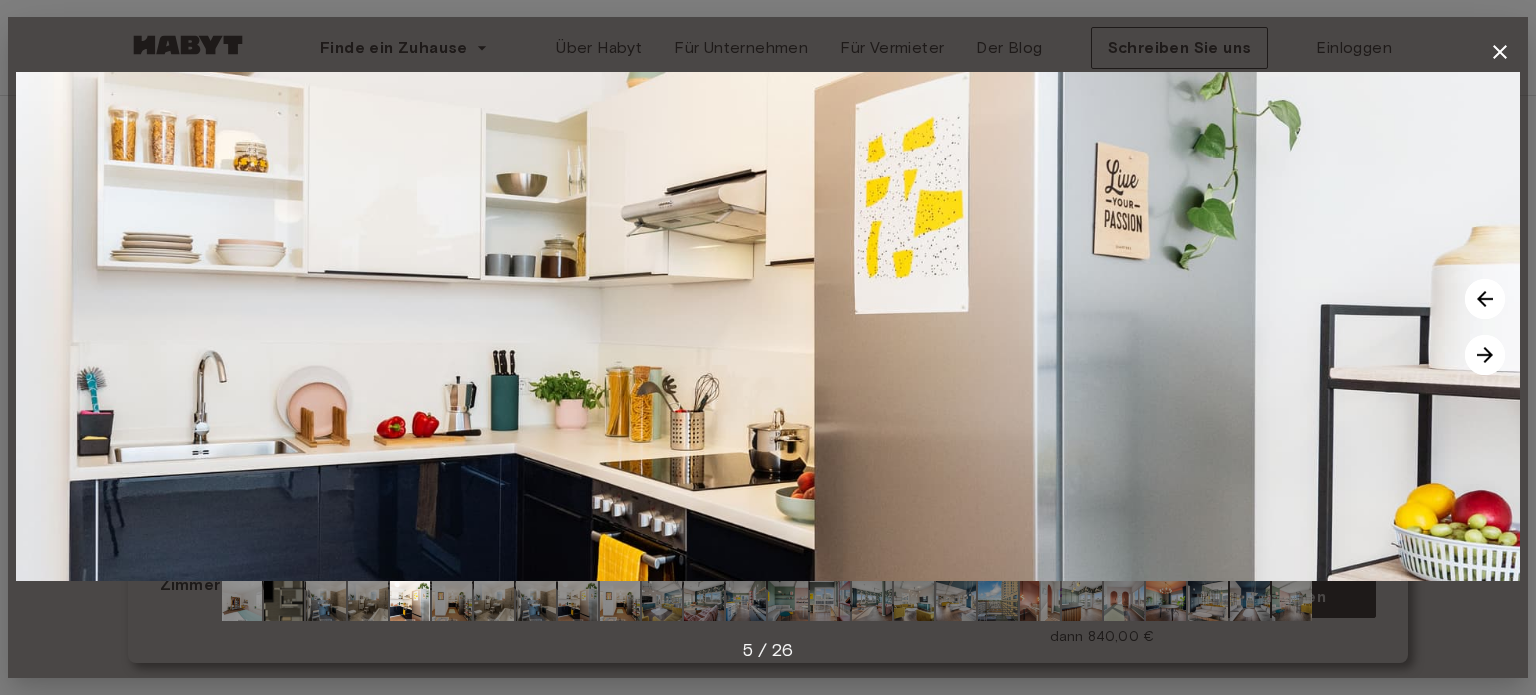 click at bounding box center (1485, 299) 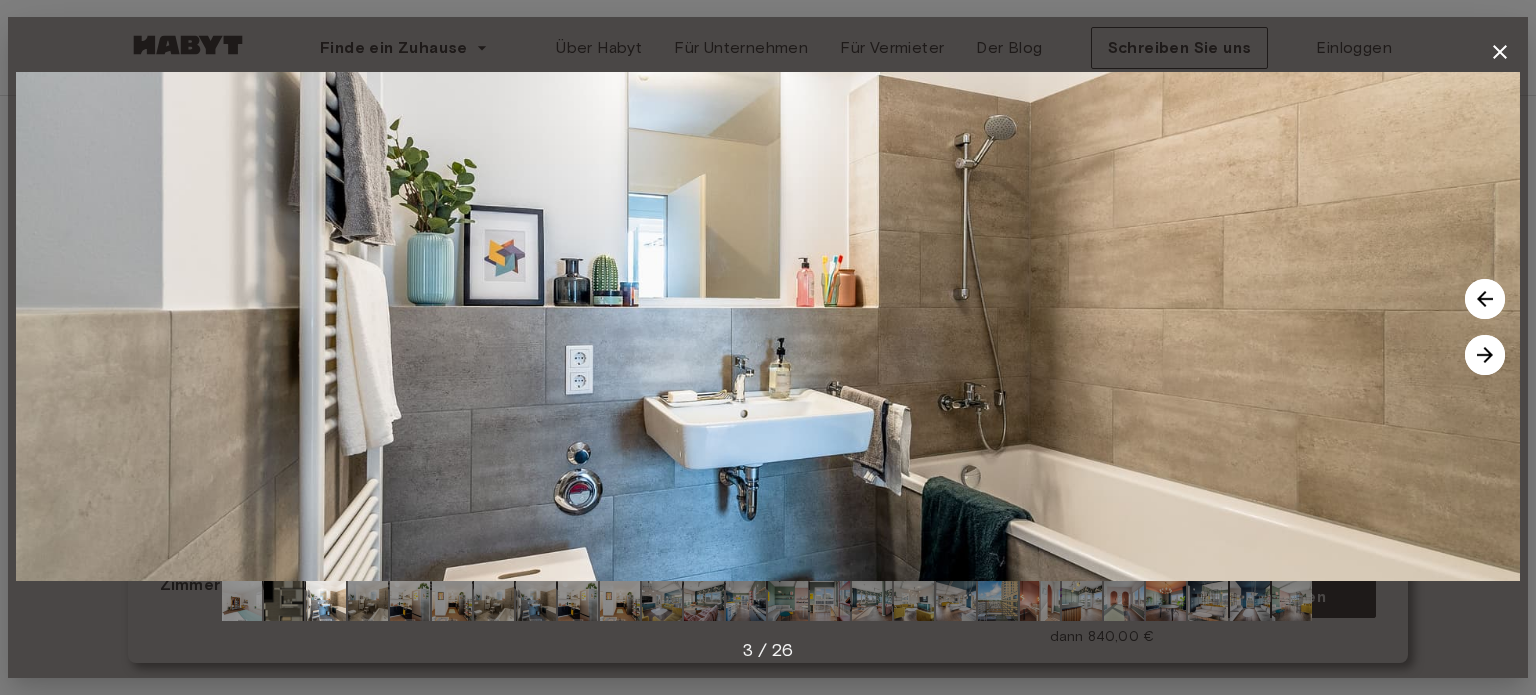 click at bounding box center (1485, 299) 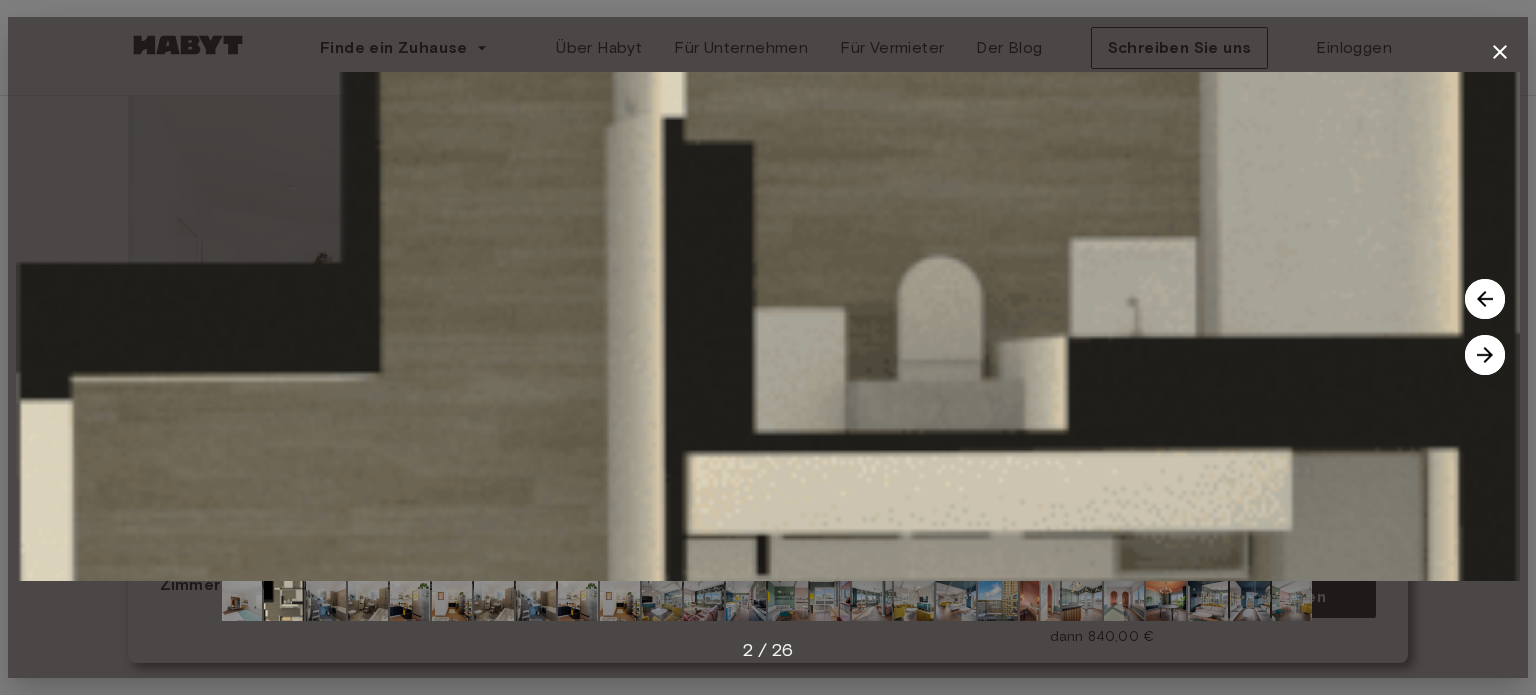 click at bounding box center (1485, 299) 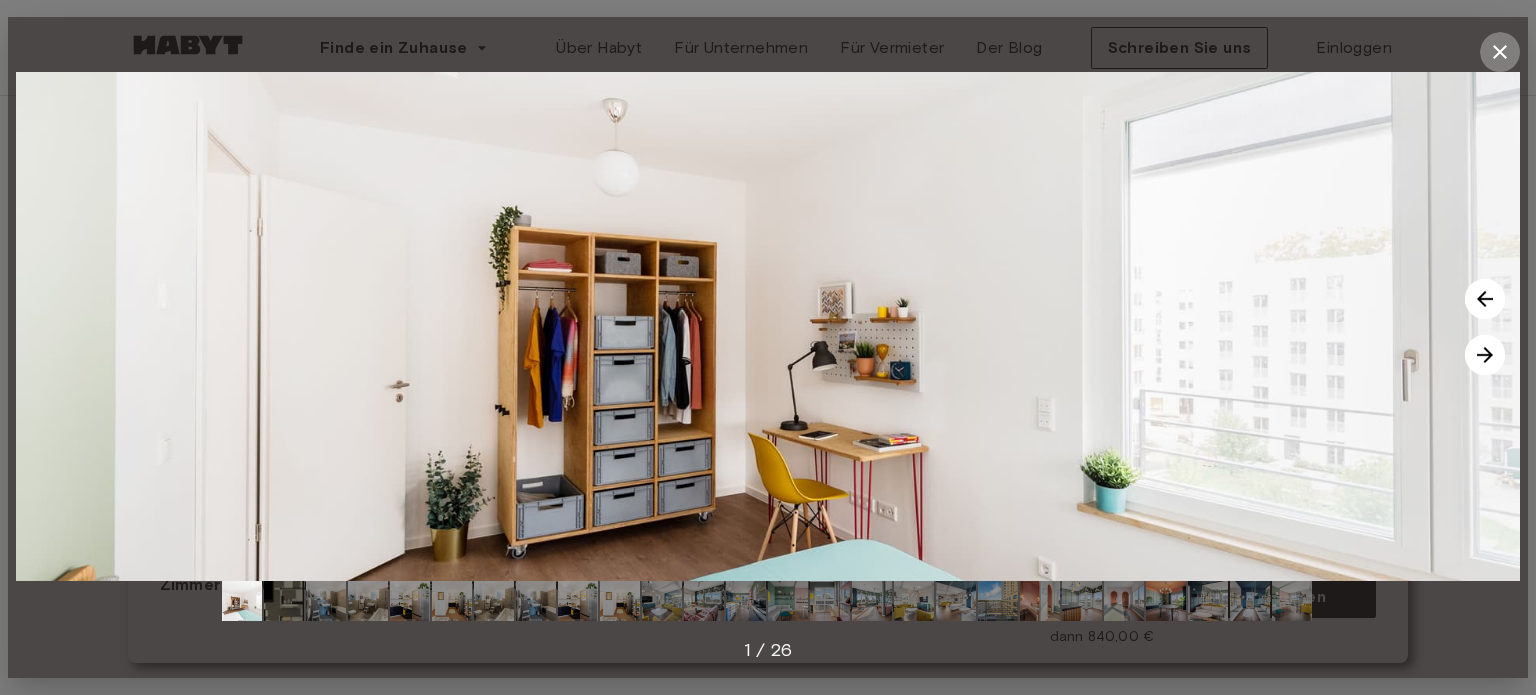 click 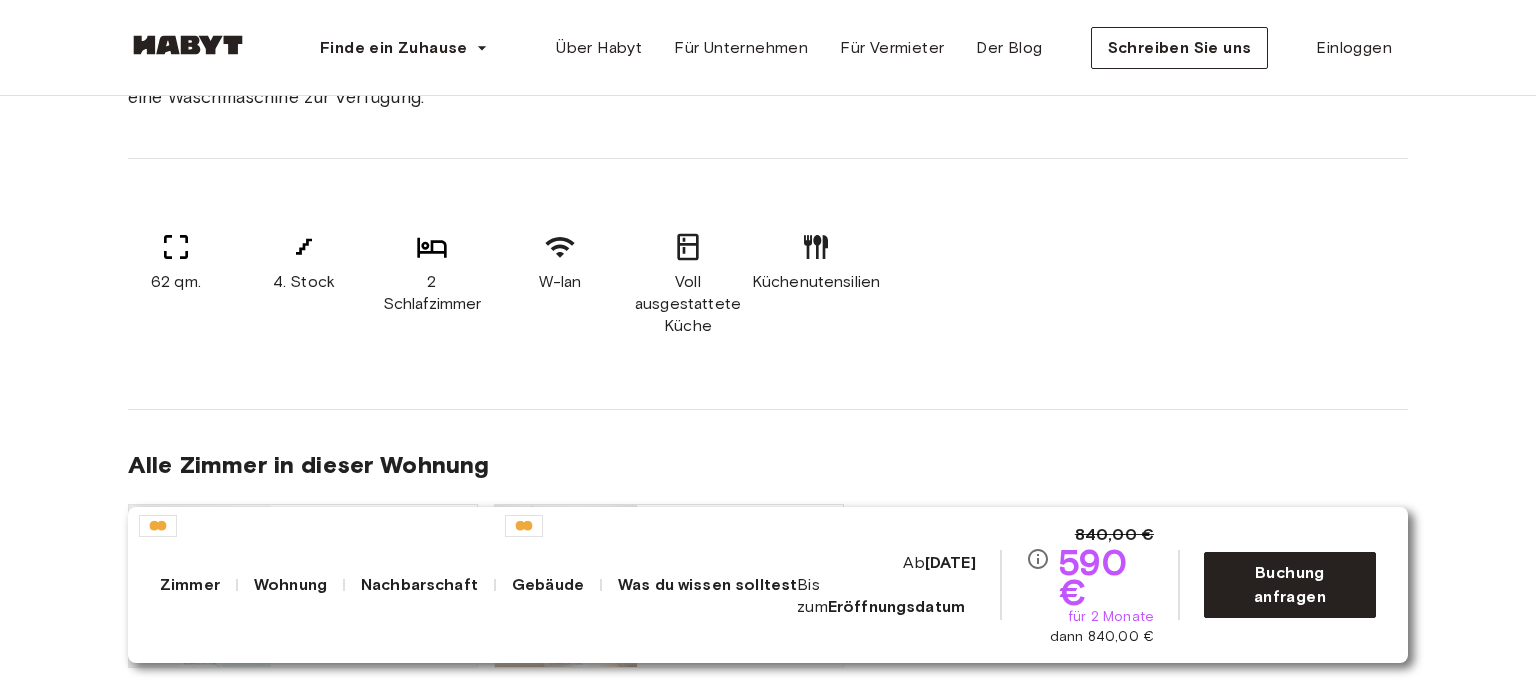 scroll, scrollTop: 1700, scrollLeft: 0, axis: vertical 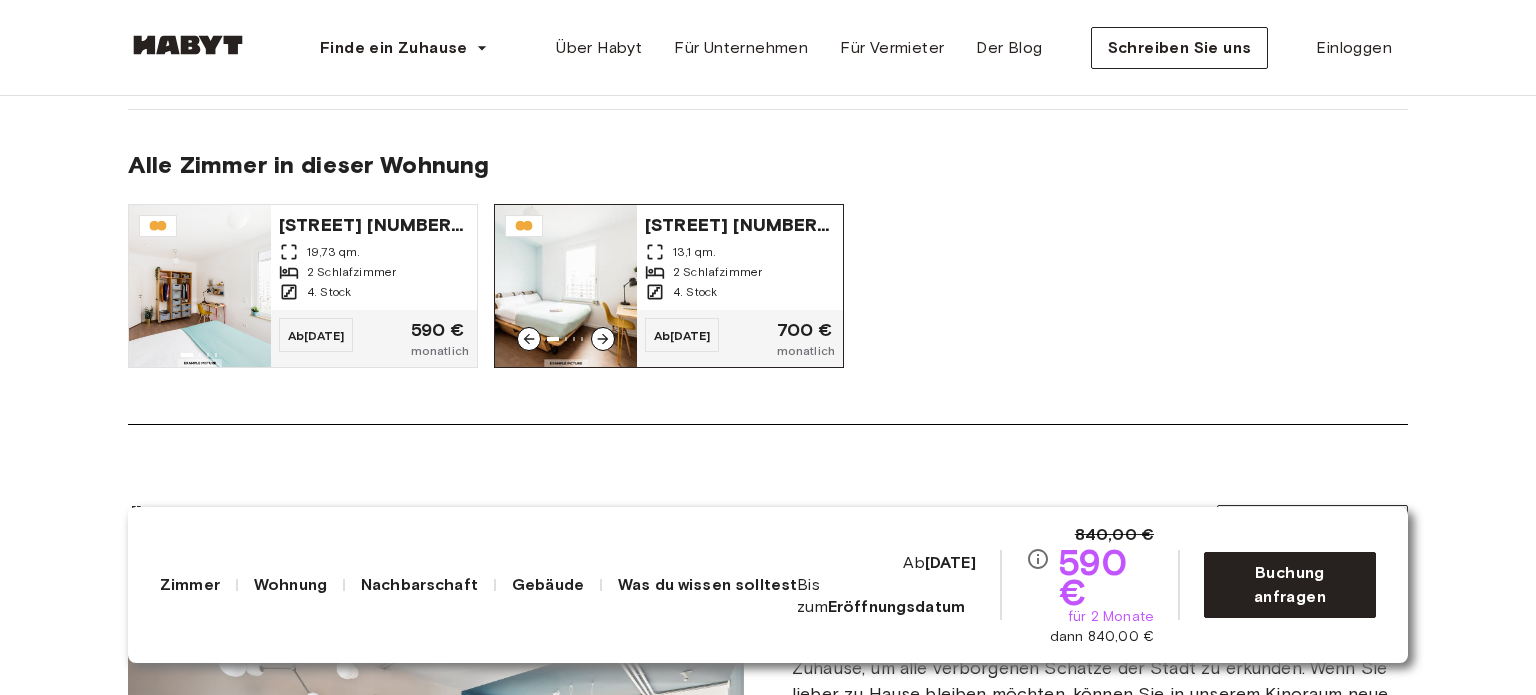 click on "13,1 qm." at bounding box center [694, 251] 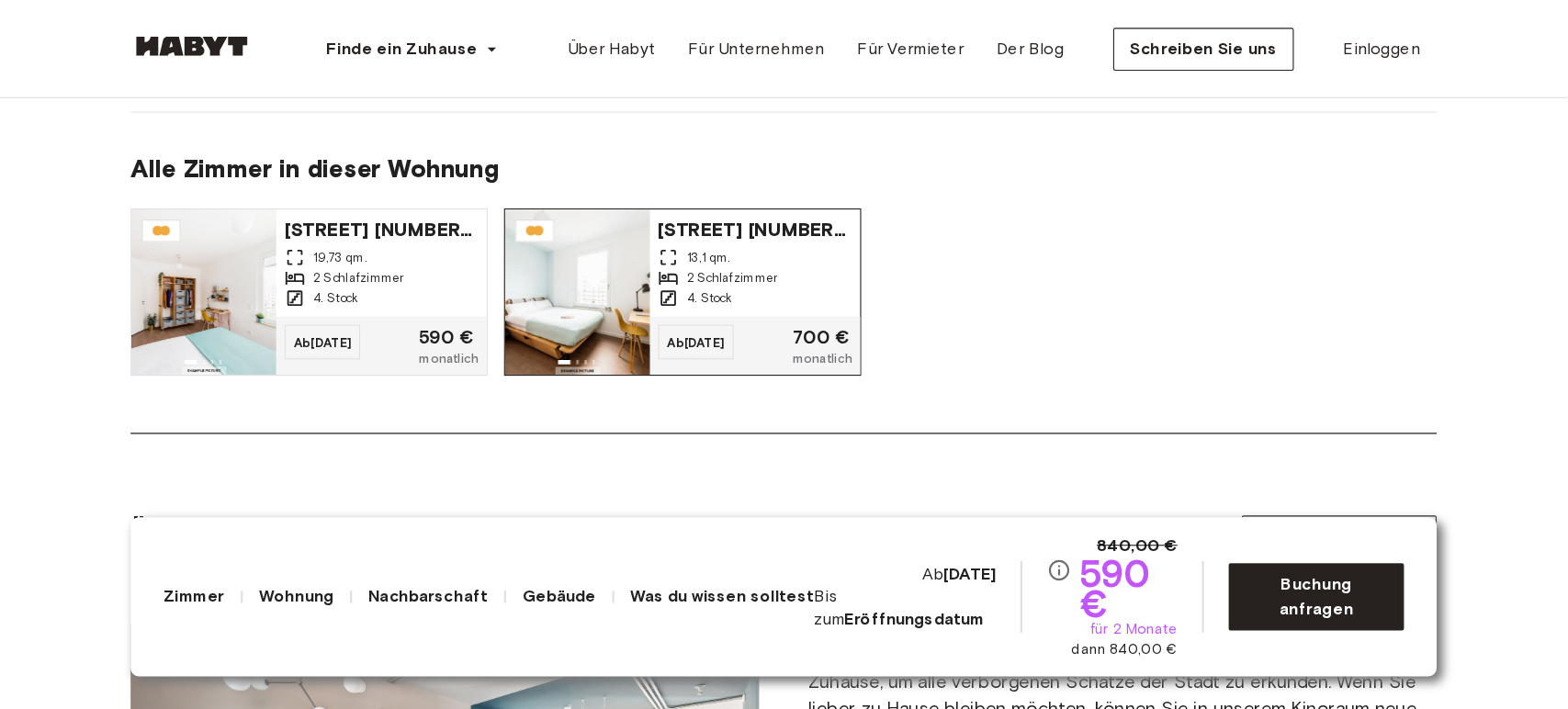 scroll, scrollTop: 1561, scrollLeft: 0, axis: vertical 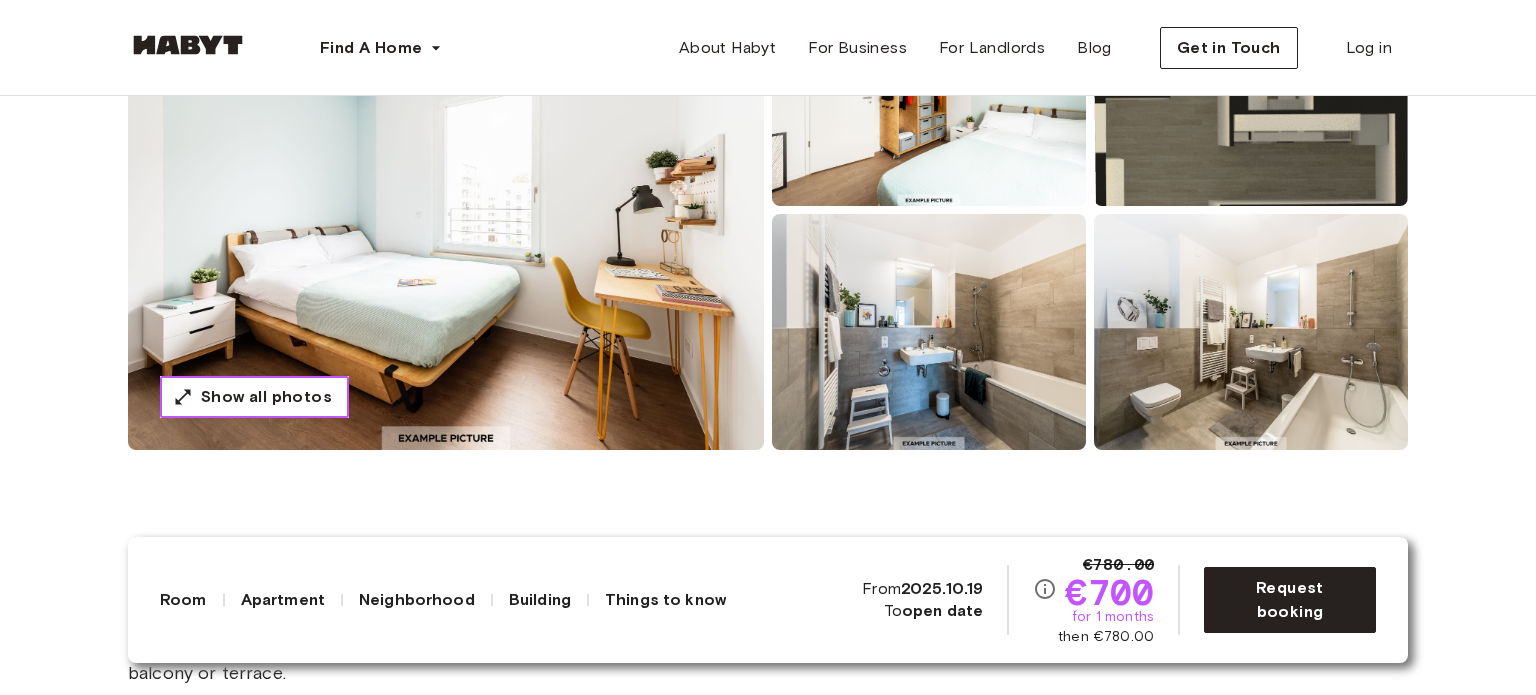click on "Show all photos" at bounding box center (266, 397) 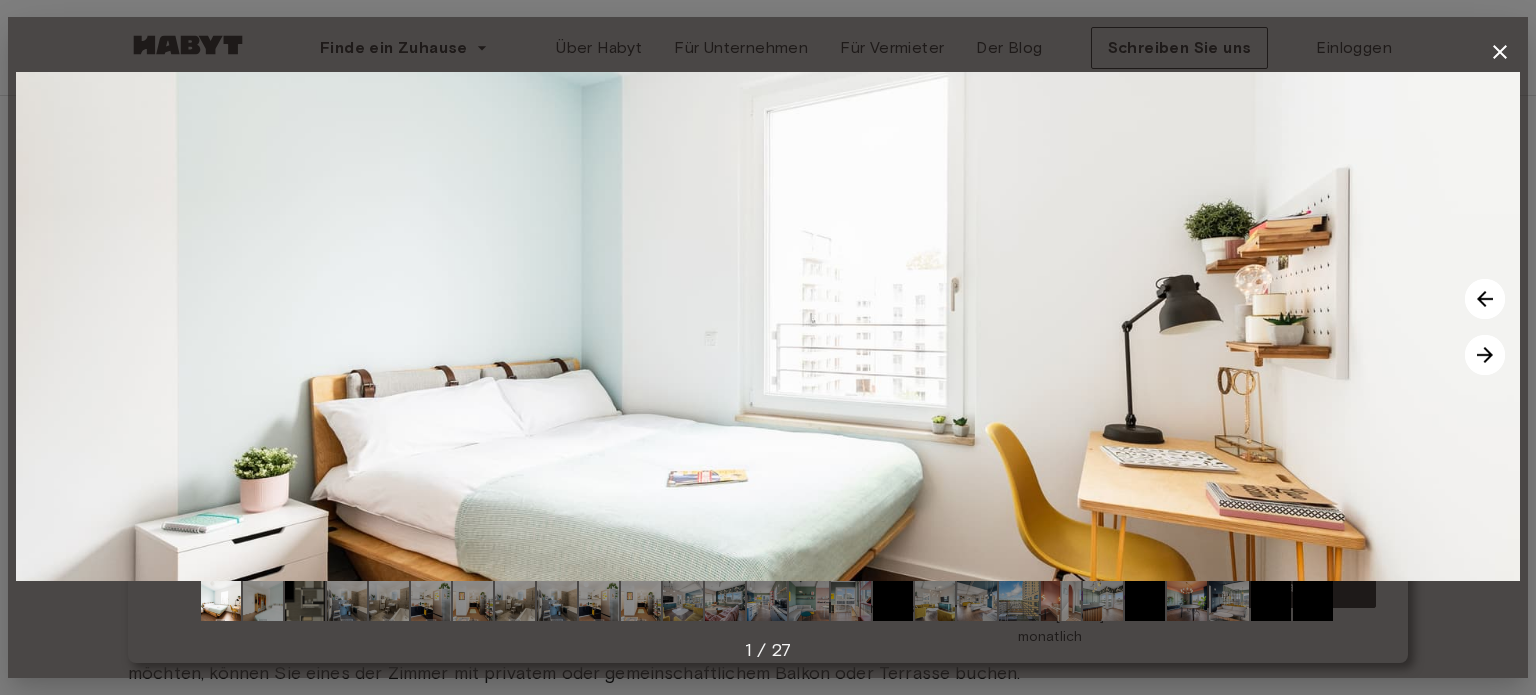 click at bounding box center (1485, 355) 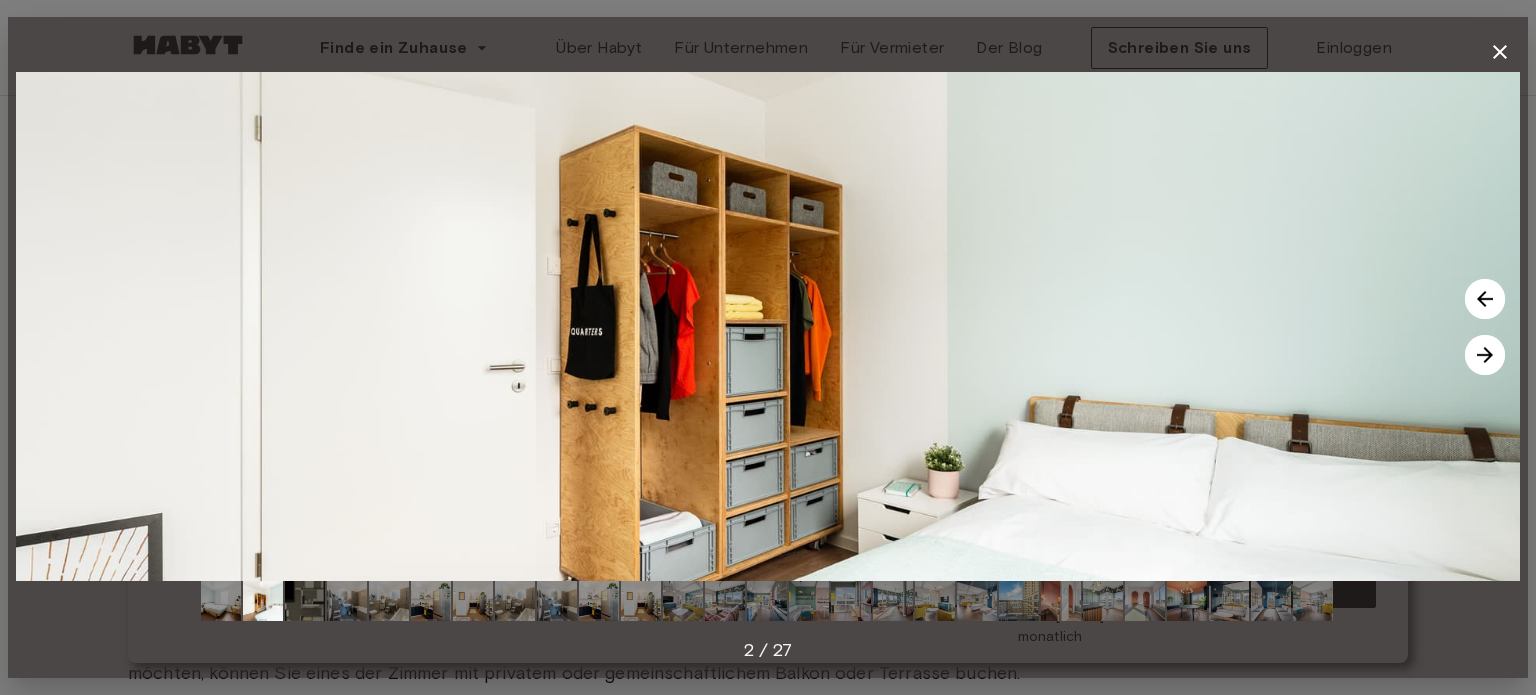 click at bounding box center [1485, 355] 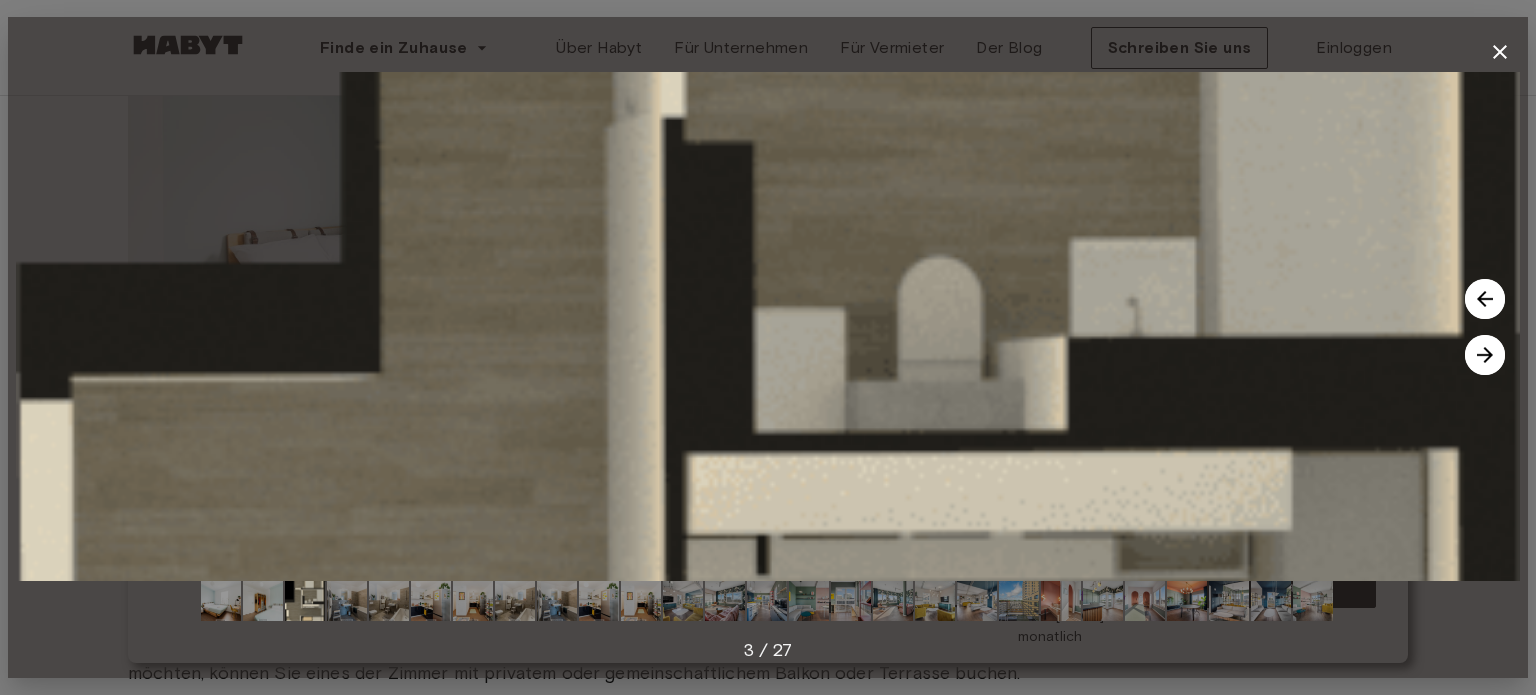click at bounding box center (1485, 355) 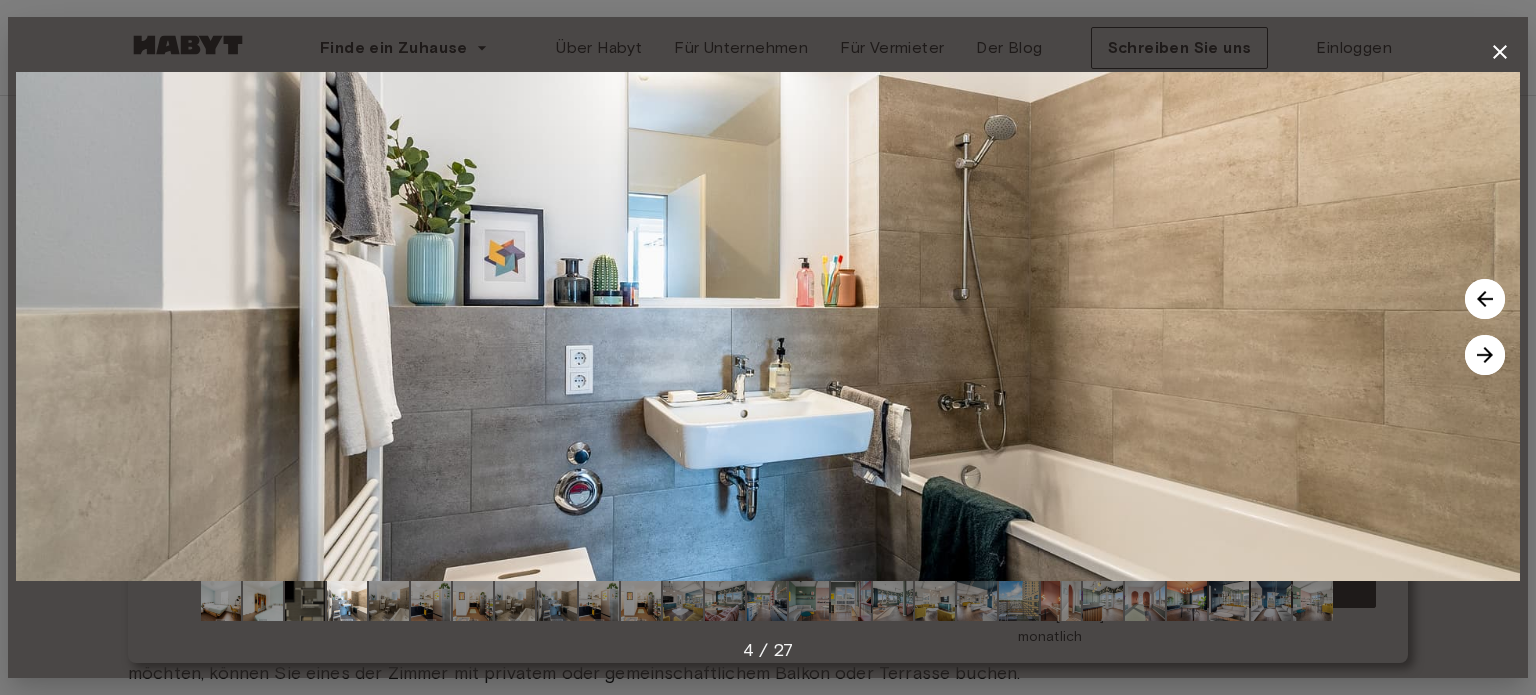 click at bounding box center (1485, 355) 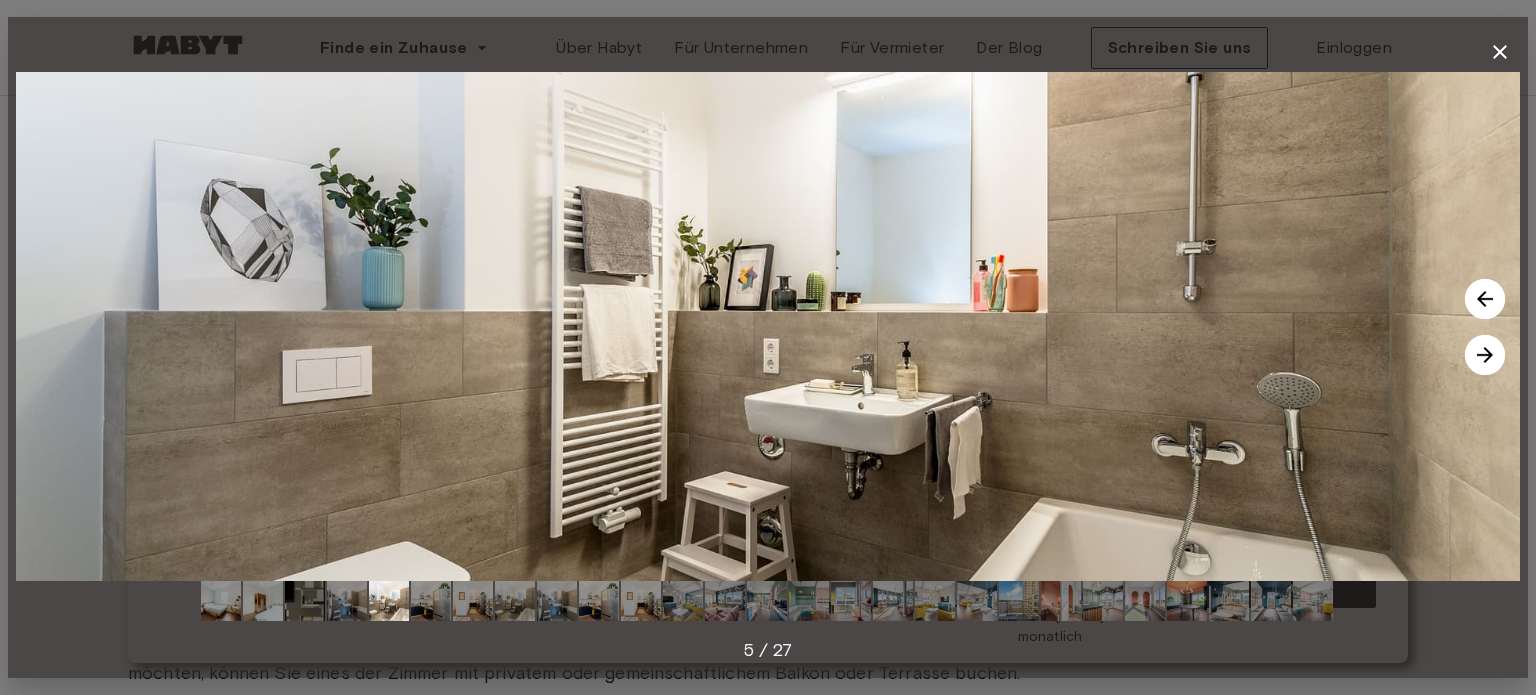 click at bounding box center [1485, 355] 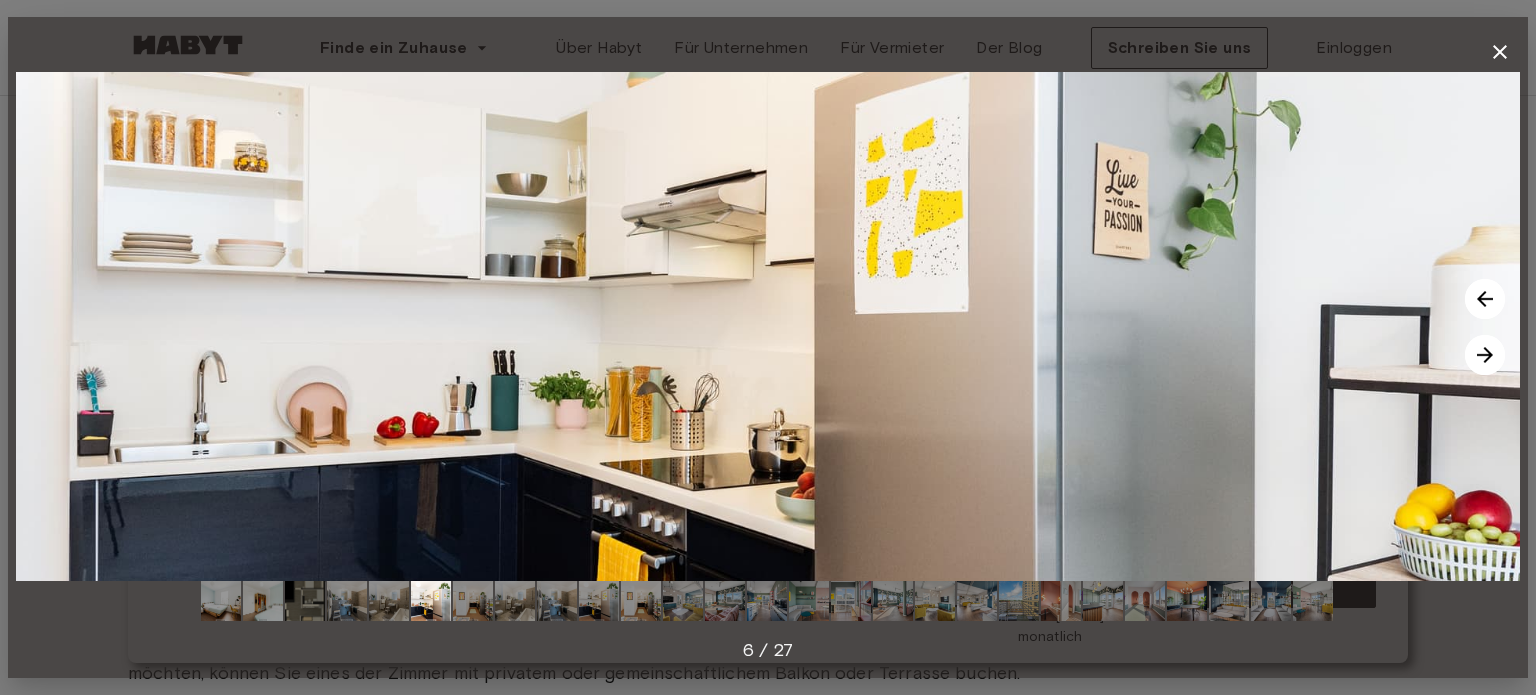 click at bounding box center (1485, 355) 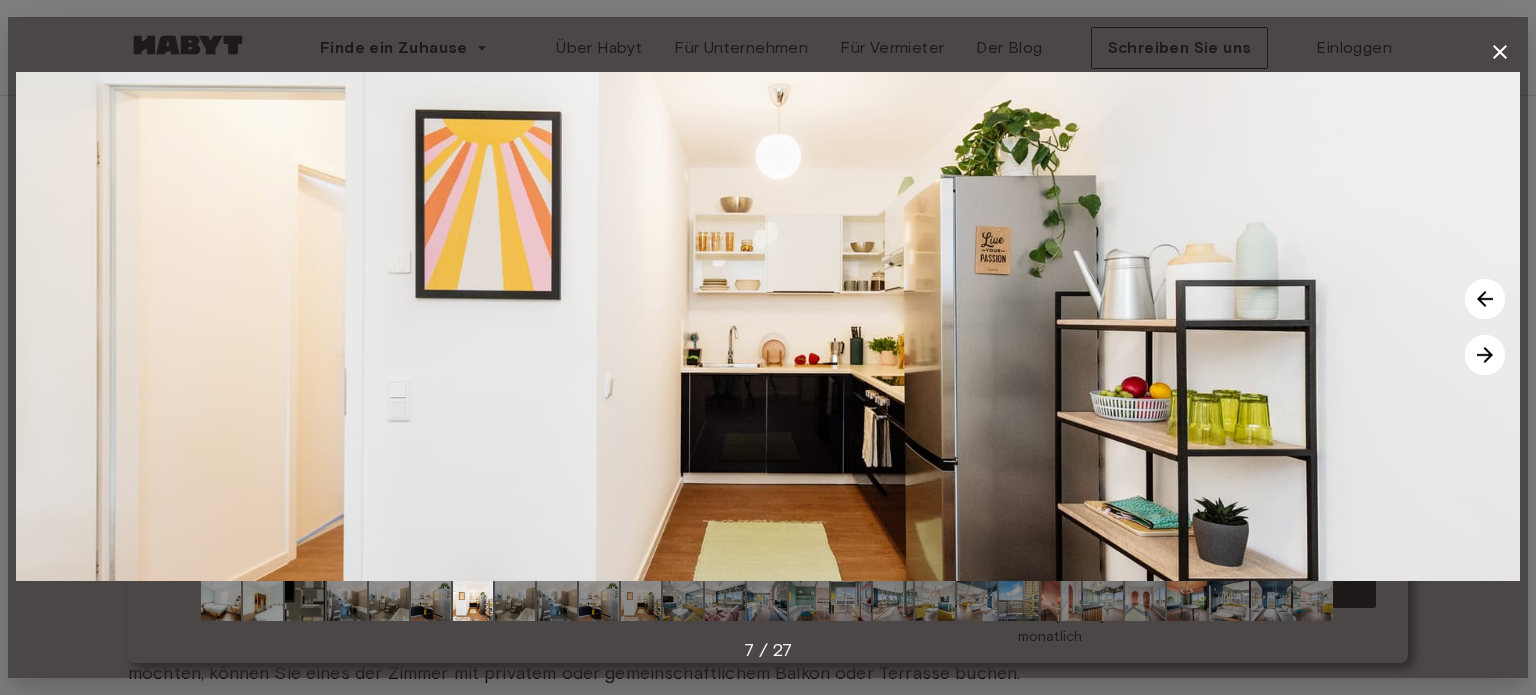 click at bounding box center (1485, 355) 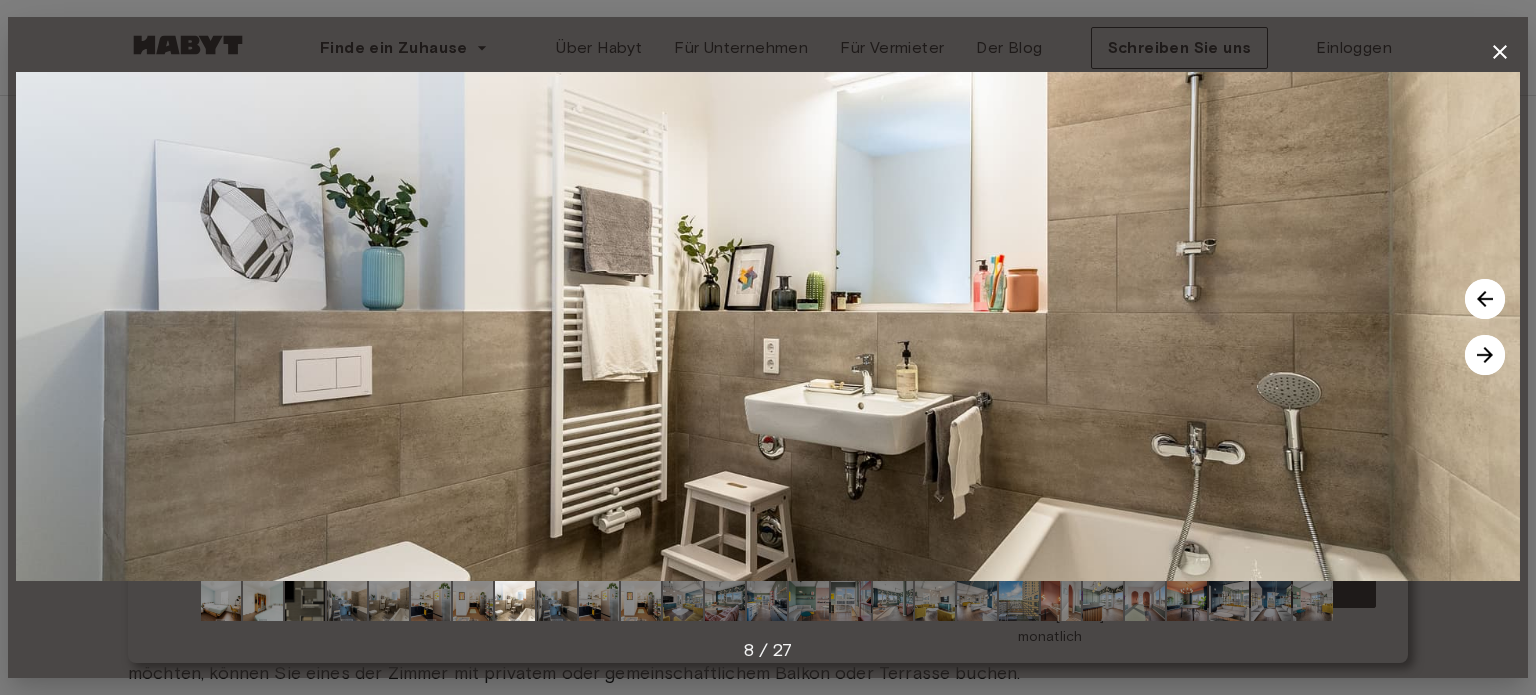 click at bounding box center [1485, 355] 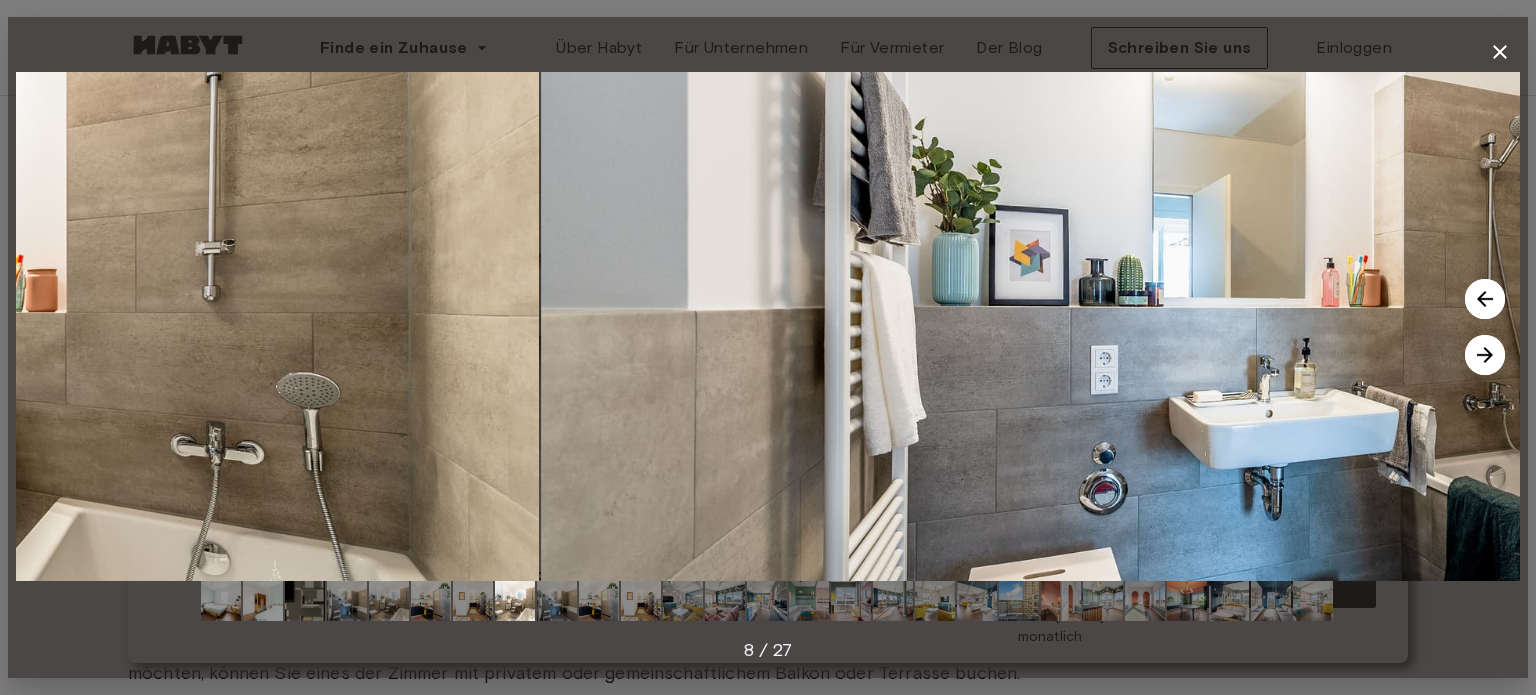 click at bounding box center (1485, 355) 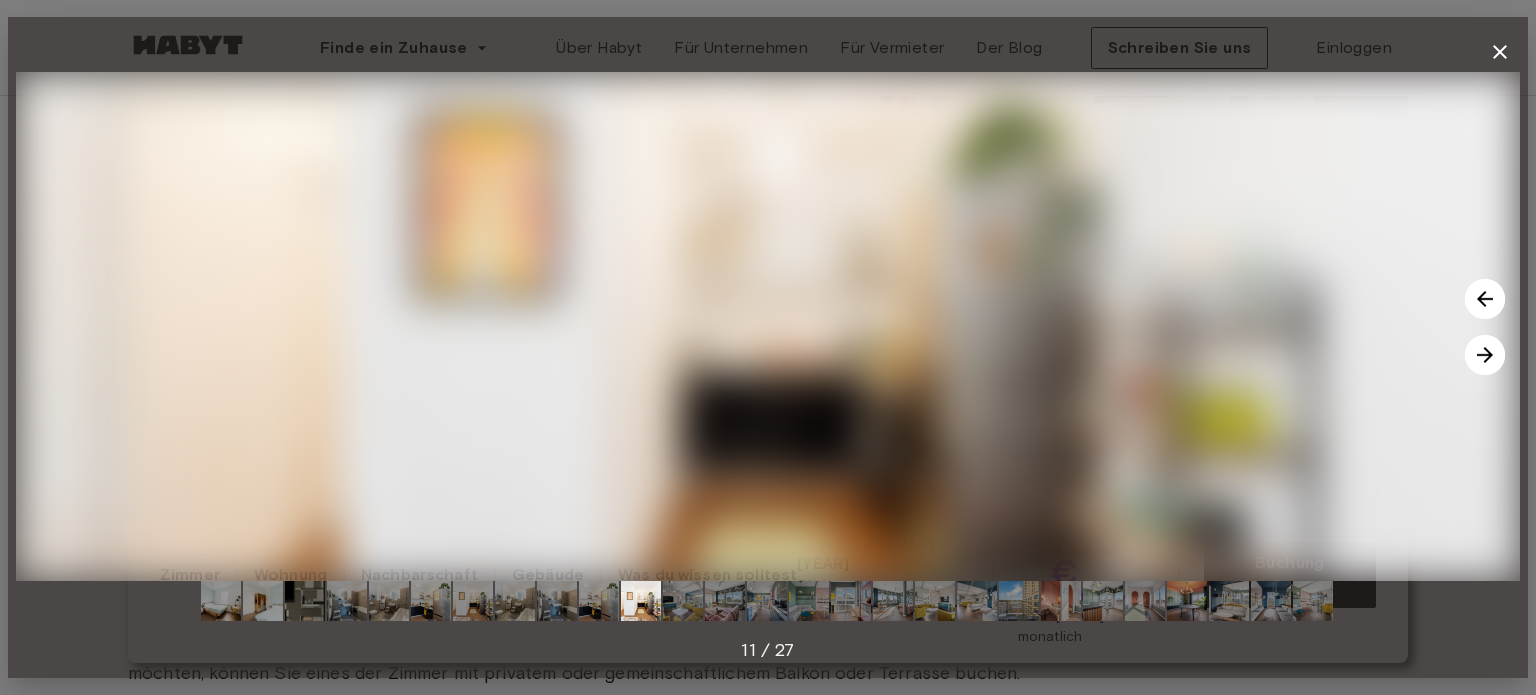 click at bounding box center (1485, 355) 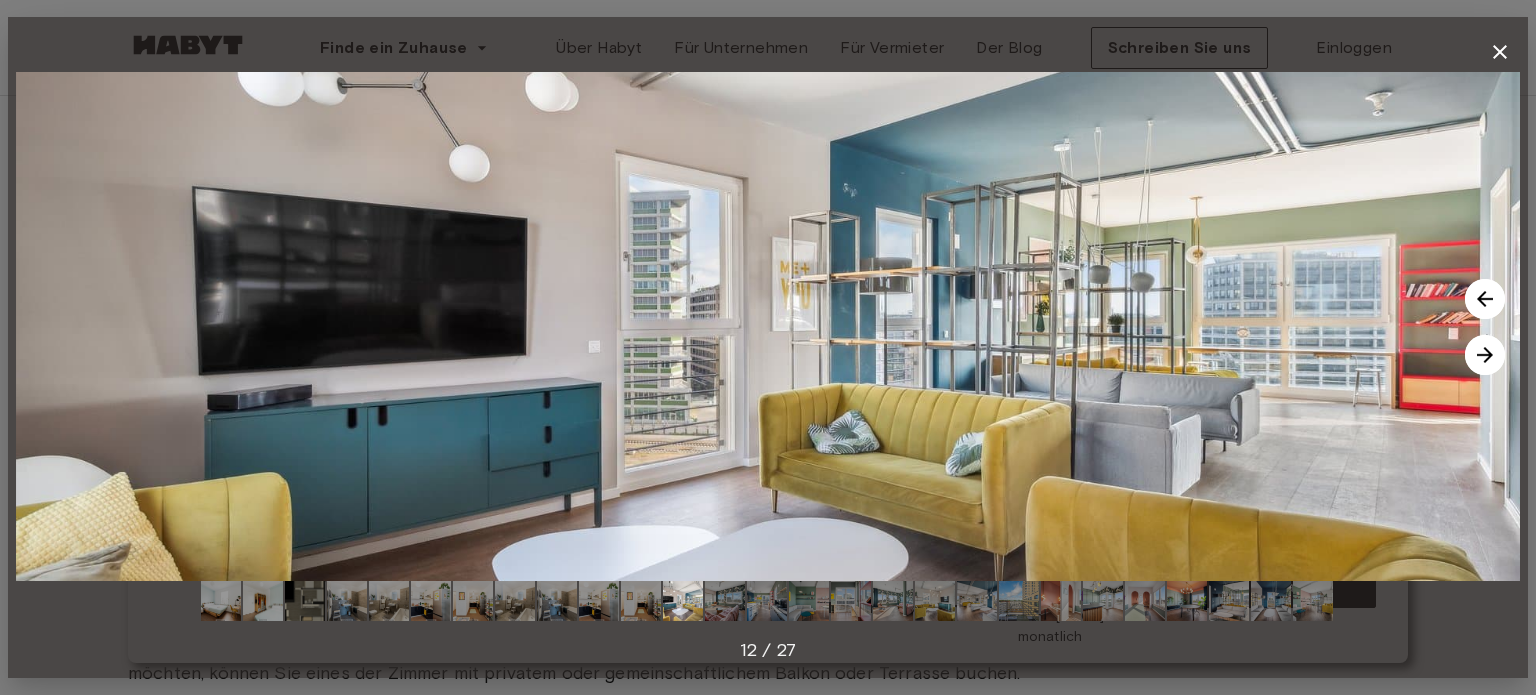 click at bounding box center [1485, 355] 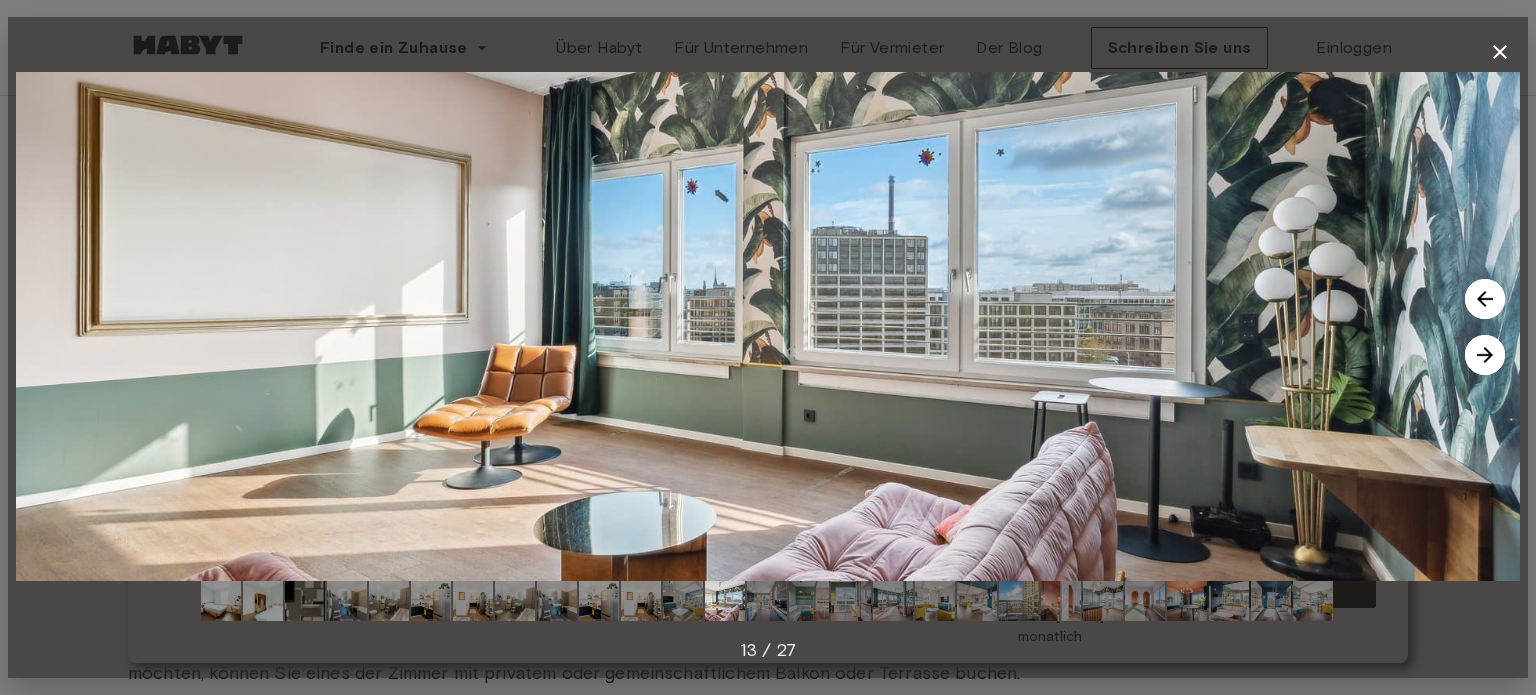 click at bounding box center [1485, 355] 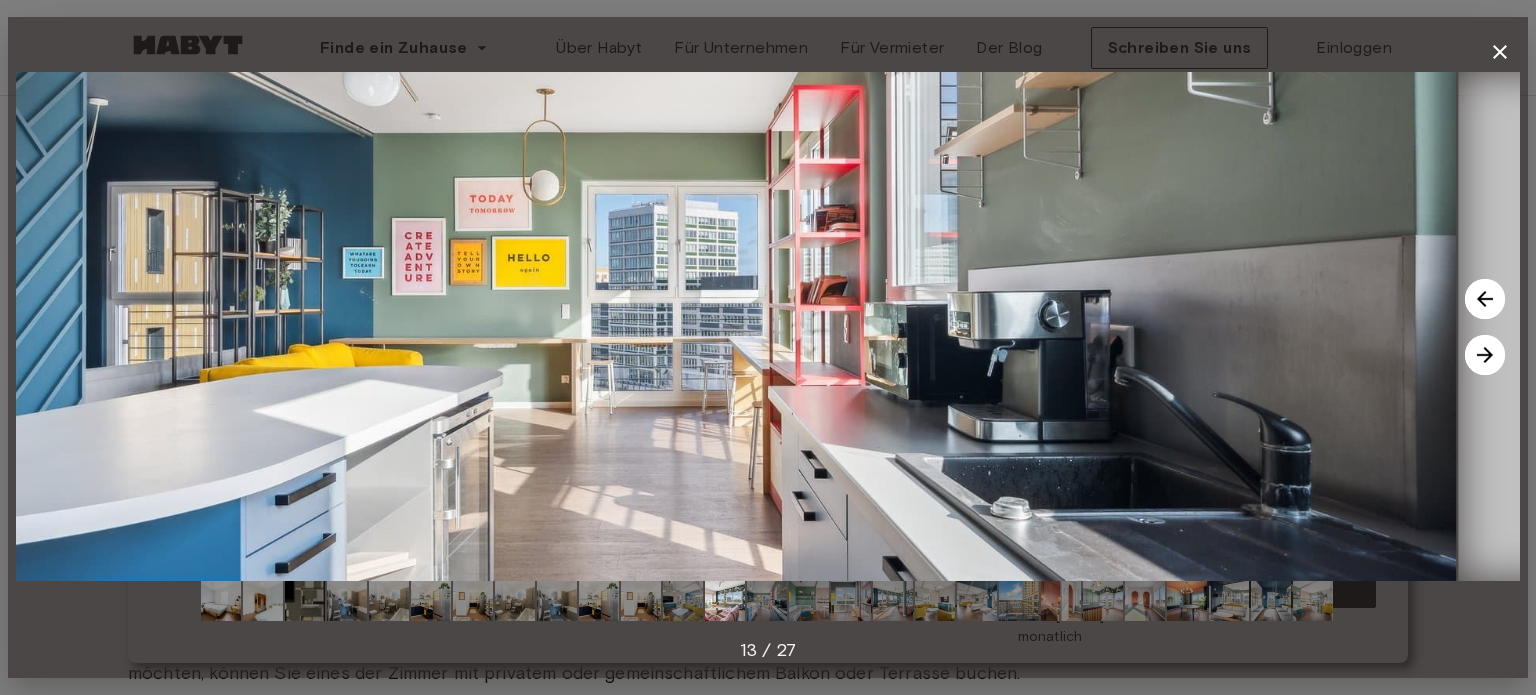 click at bounding box center [1485, 355] 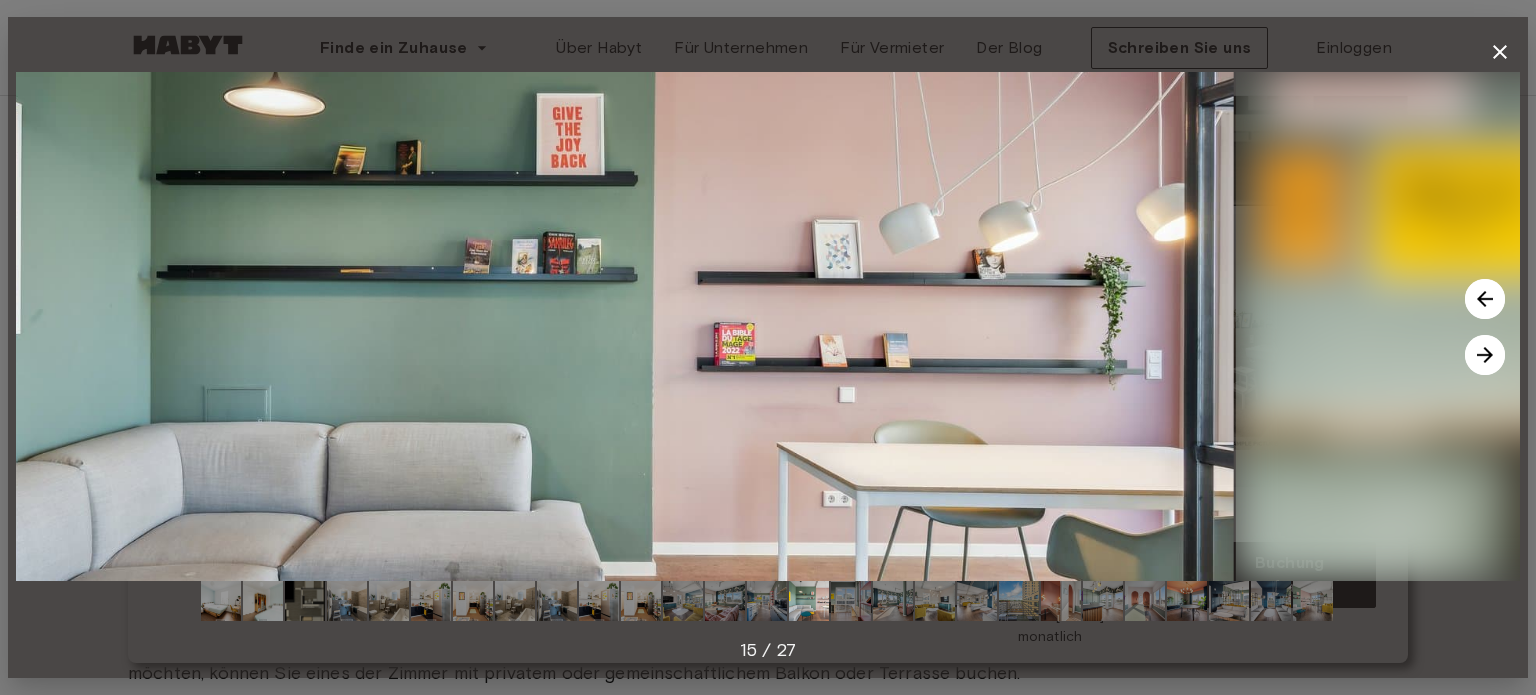 click at bounding box center (1485, 355) 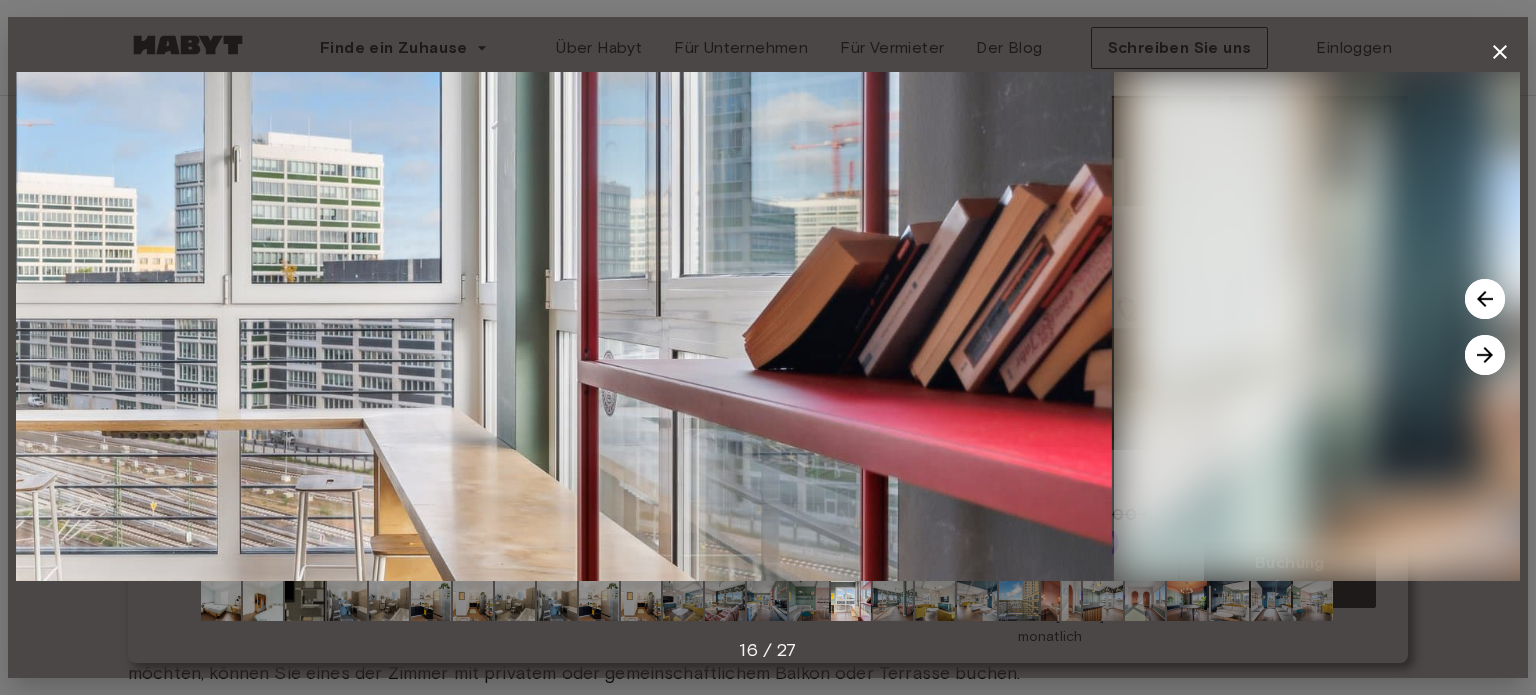 click at bounding box center (1485, 355) 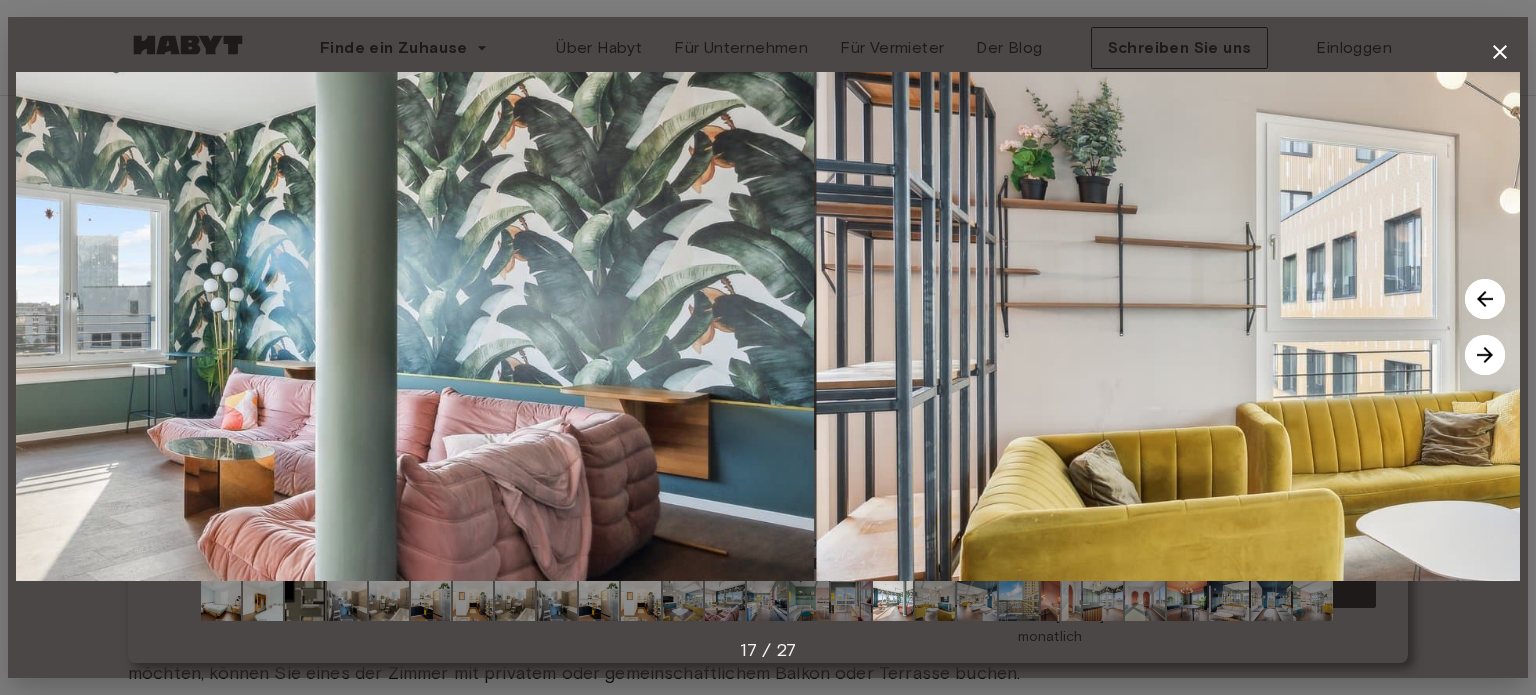 click at bounding box center [1485, 355] 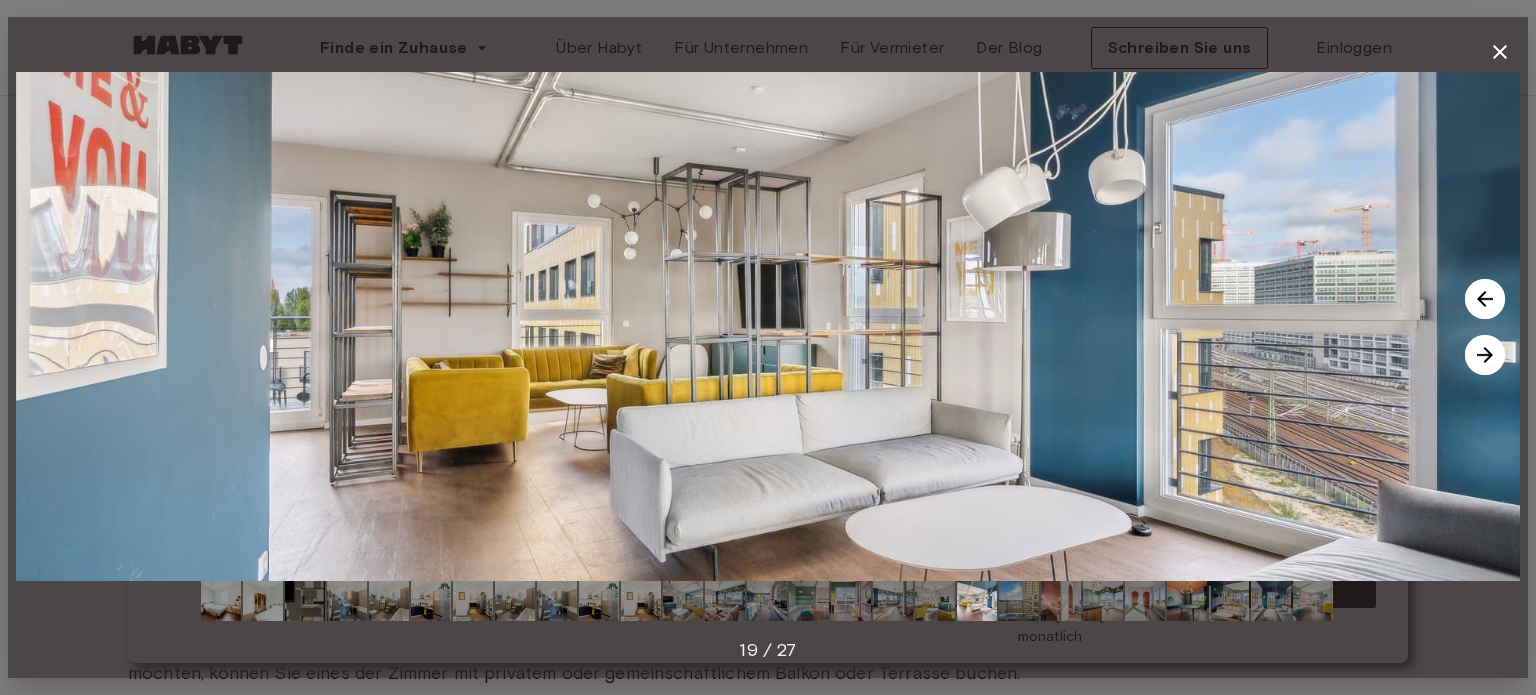 click at bounding box center [1485, 355] 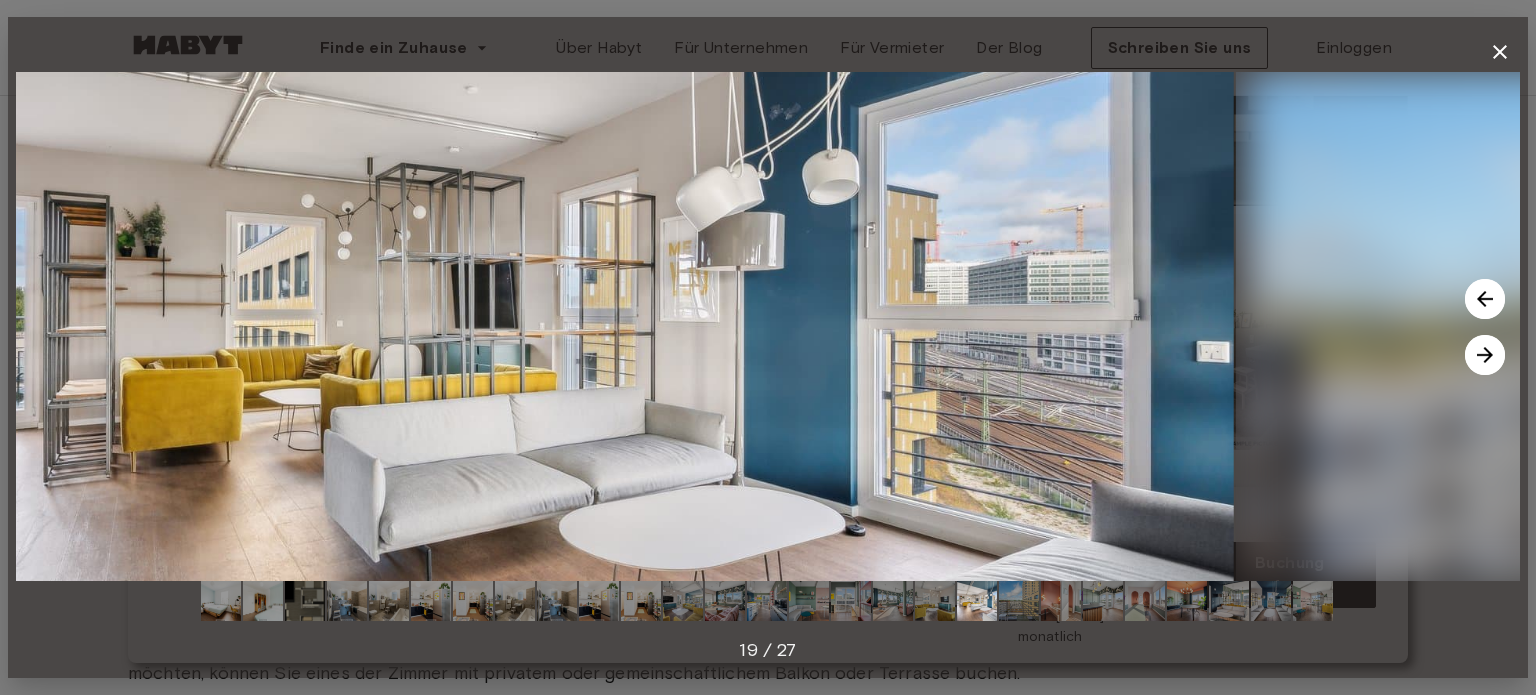 click at bounding box center (1485, 355) 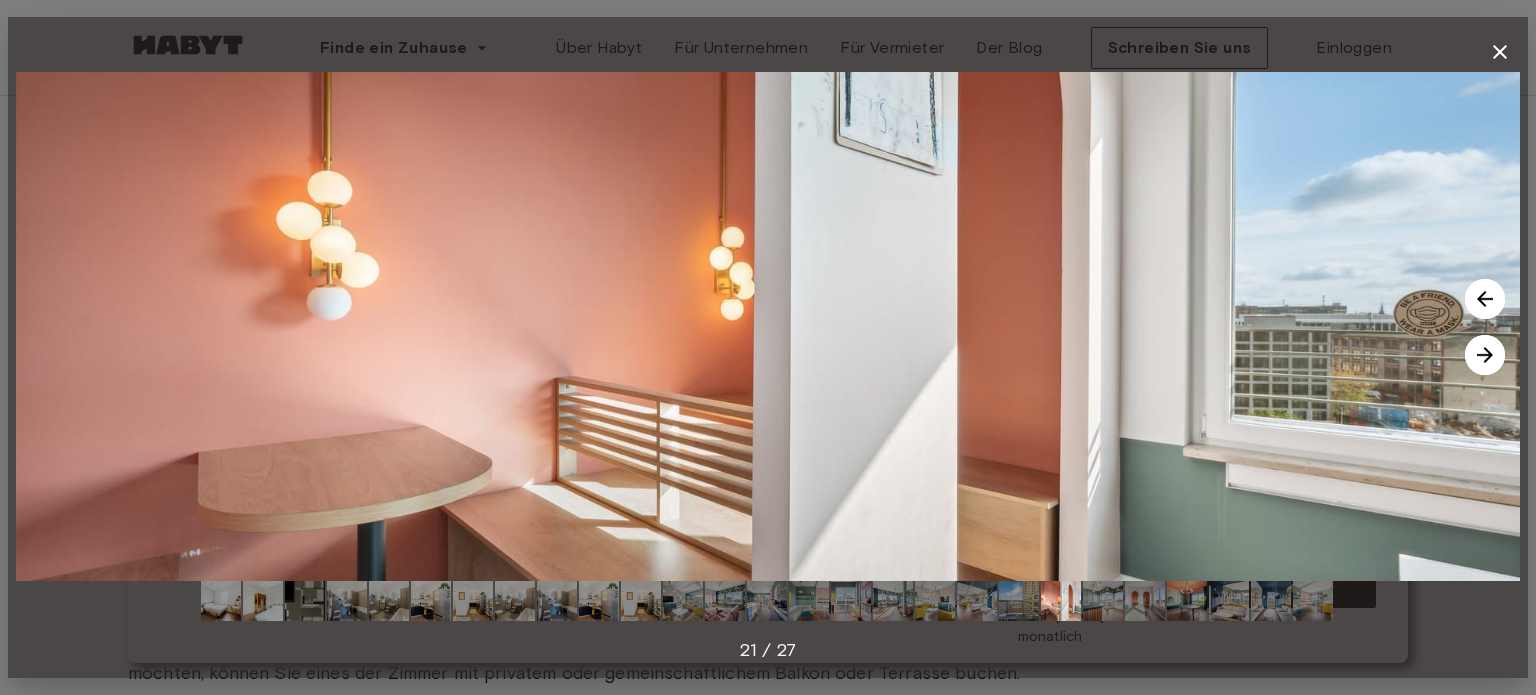 click at bounding box center [1485, 355] 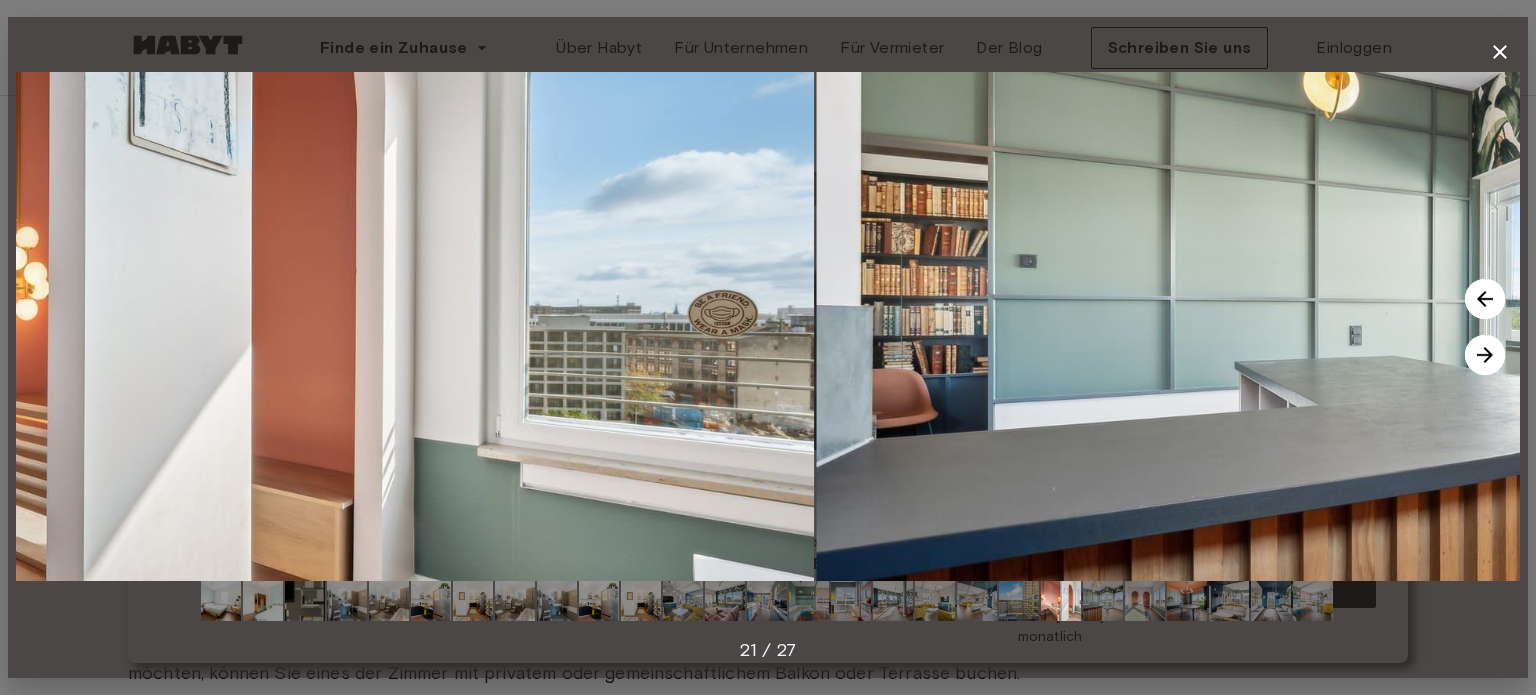 click at bounding box center [1485, 355] 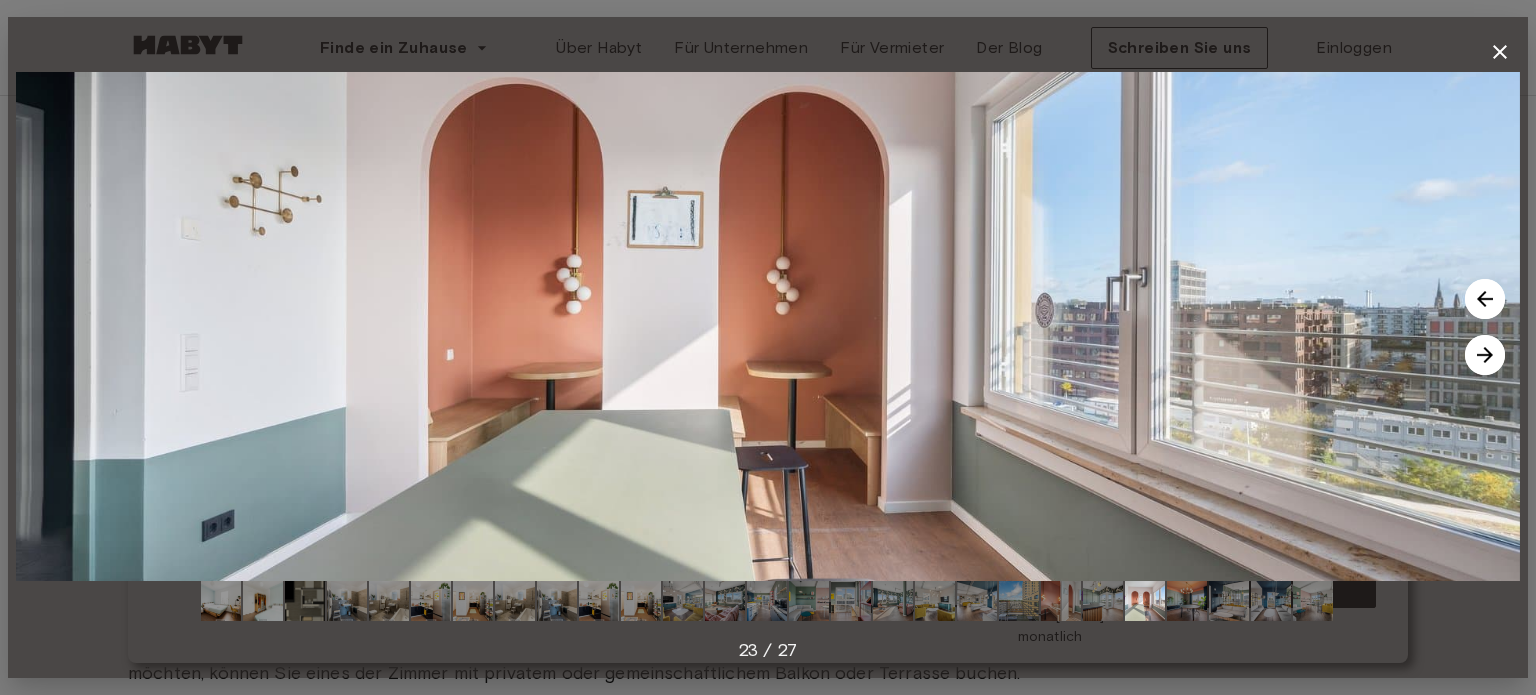 click at bounding box center [1485, 355] 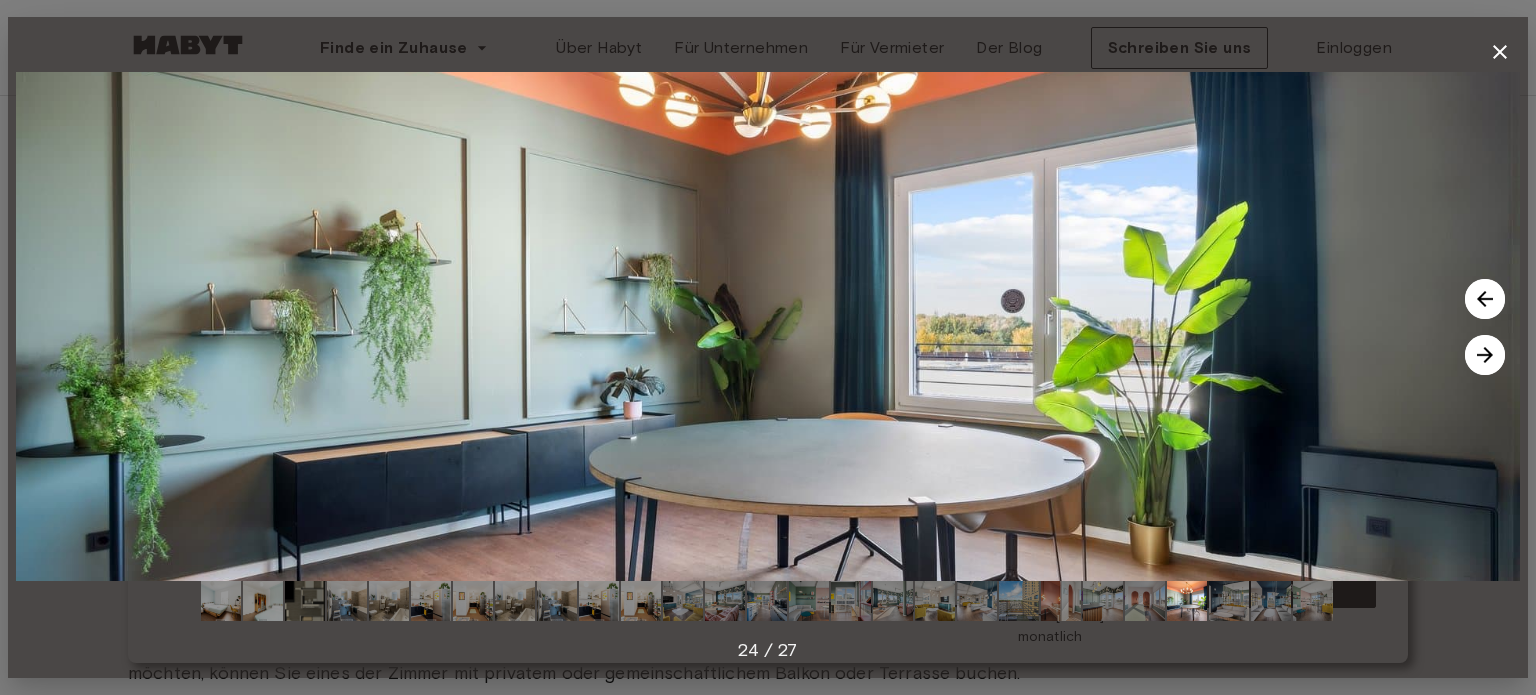 click at bounding box center [1485, 355] 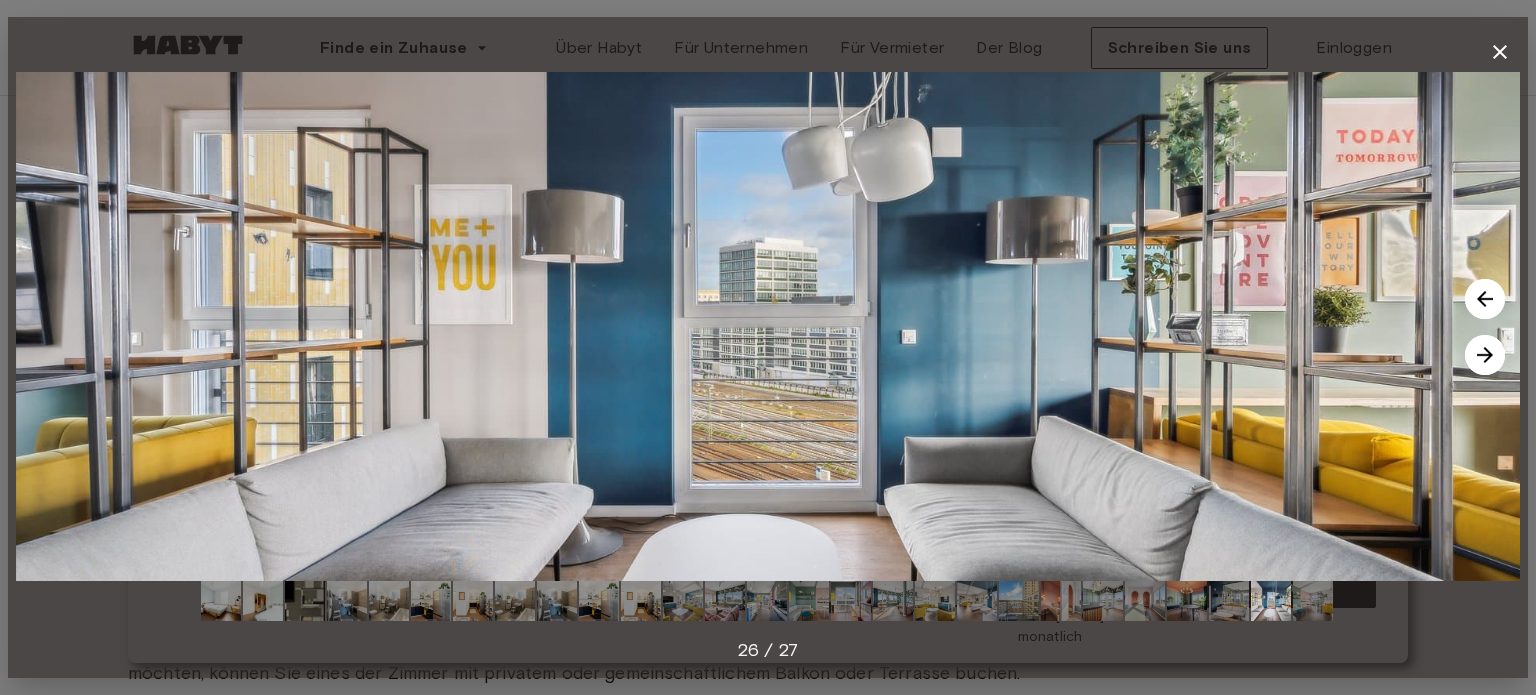 click at bounding box center [1485, 355] 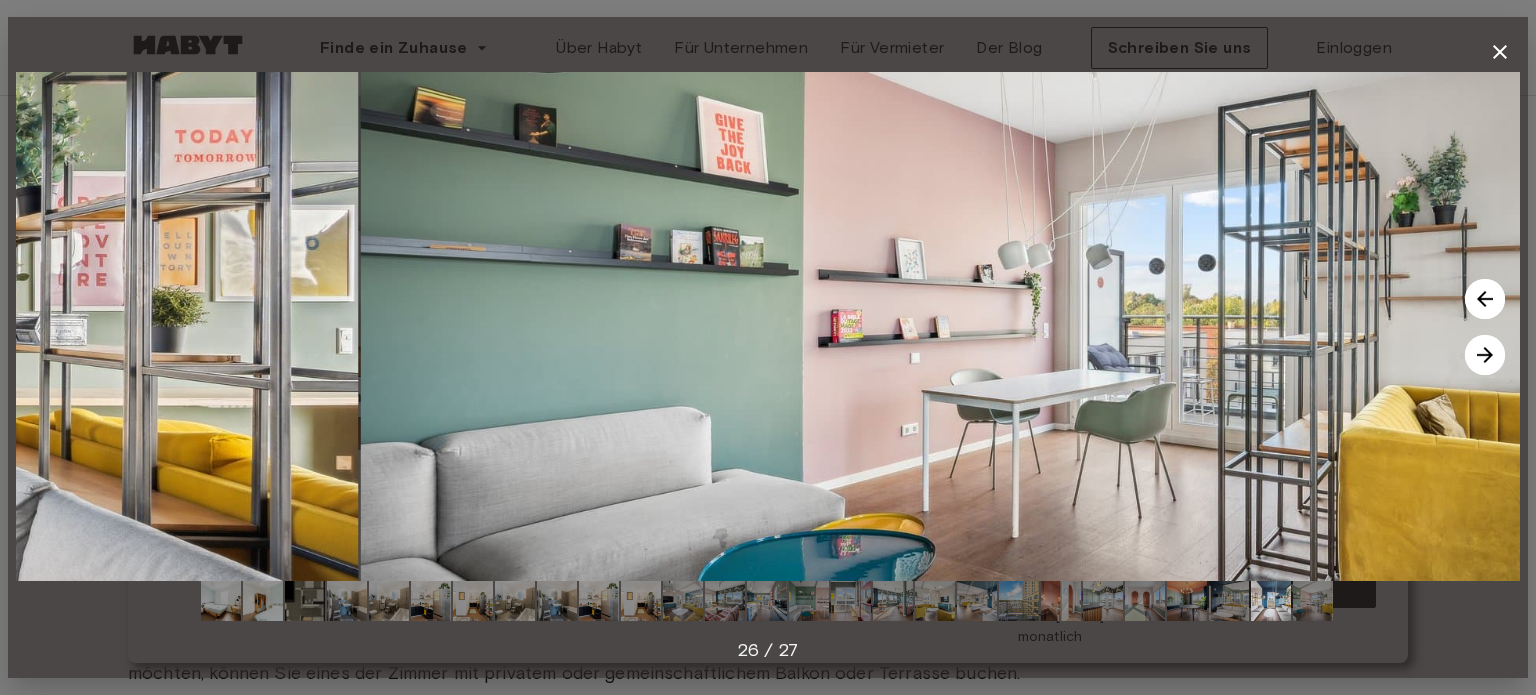 click at bounding box center [1485, 355] 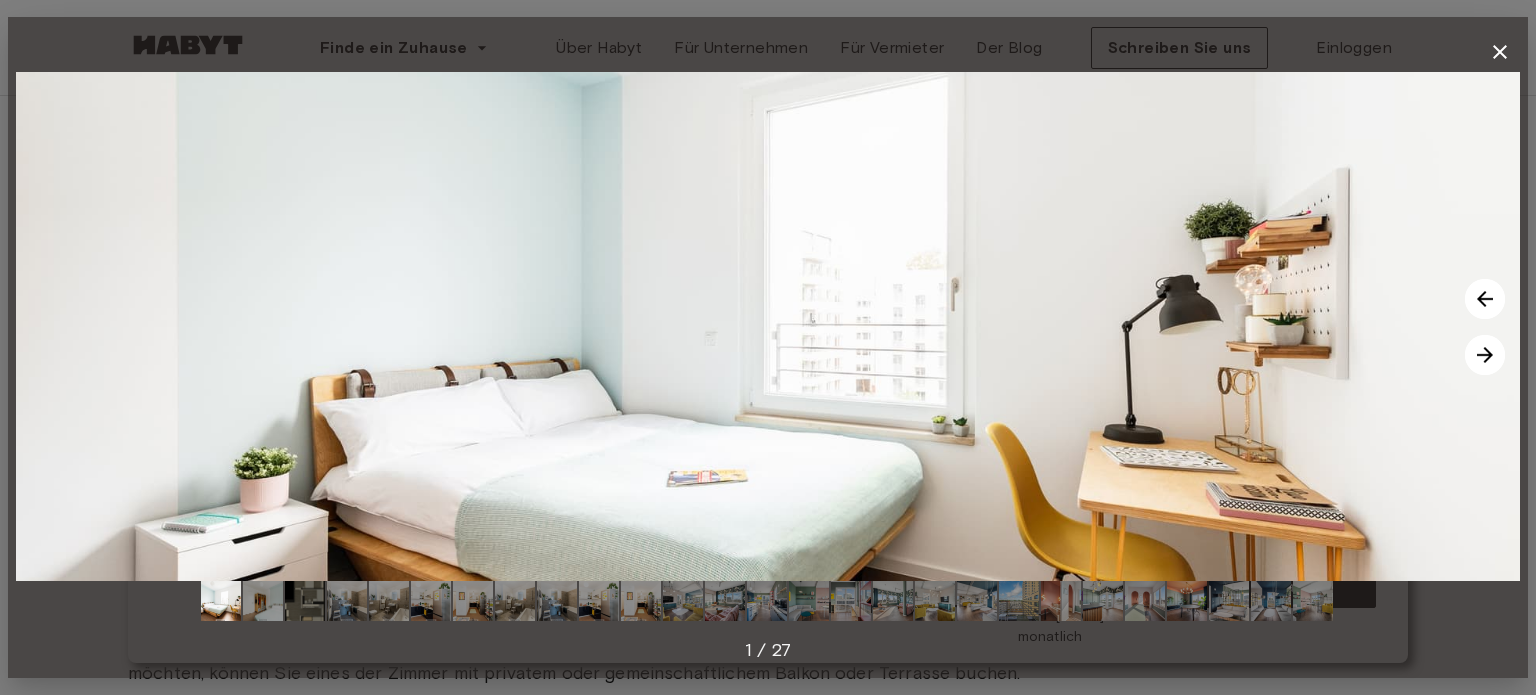 click at bounding box center [221, 601] 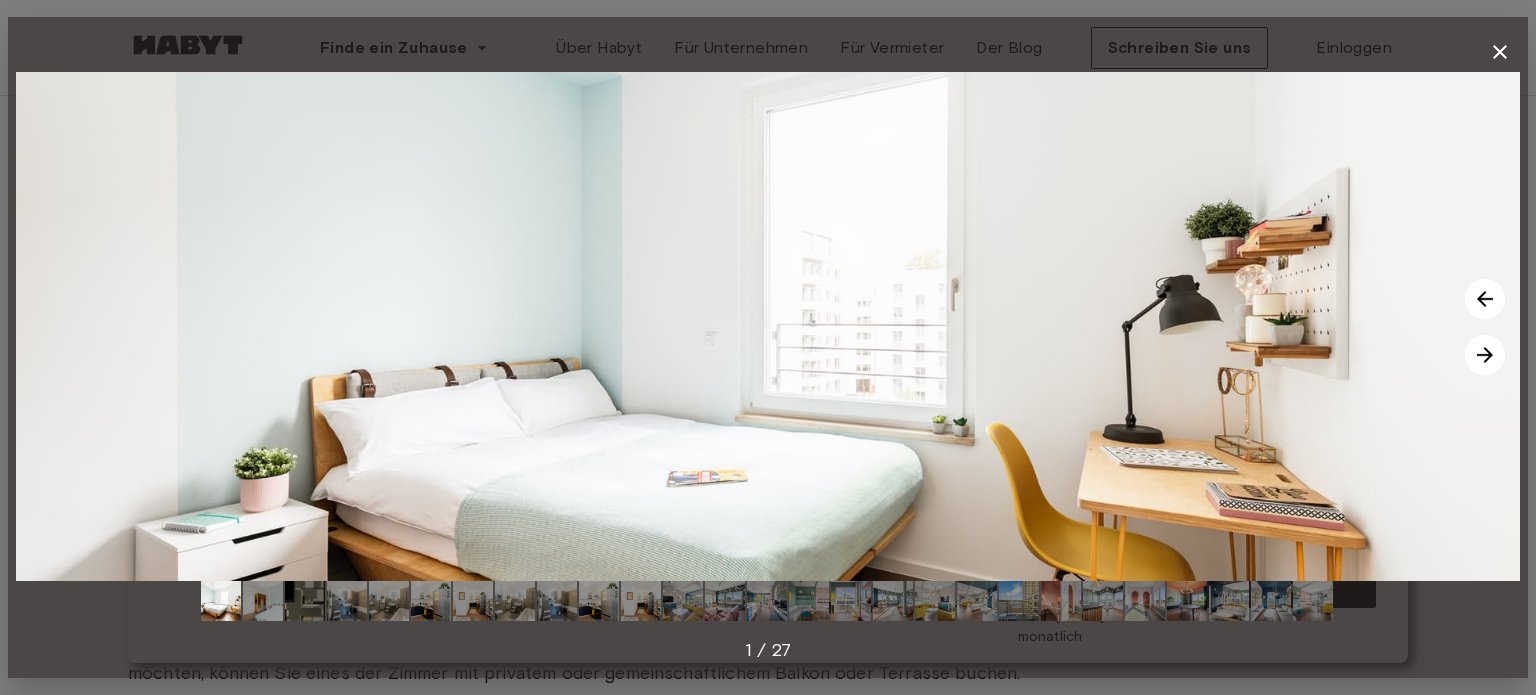 click at bounding box center (768, 326) 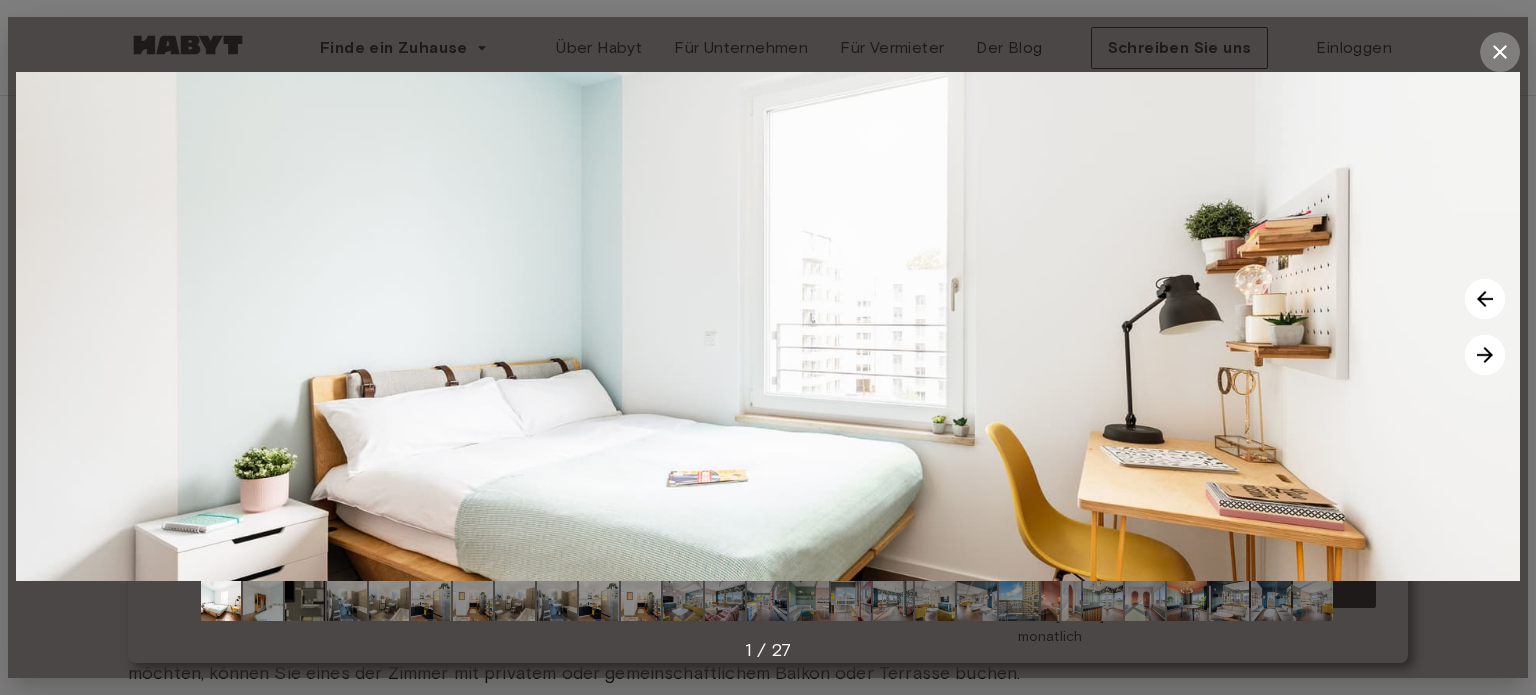 click 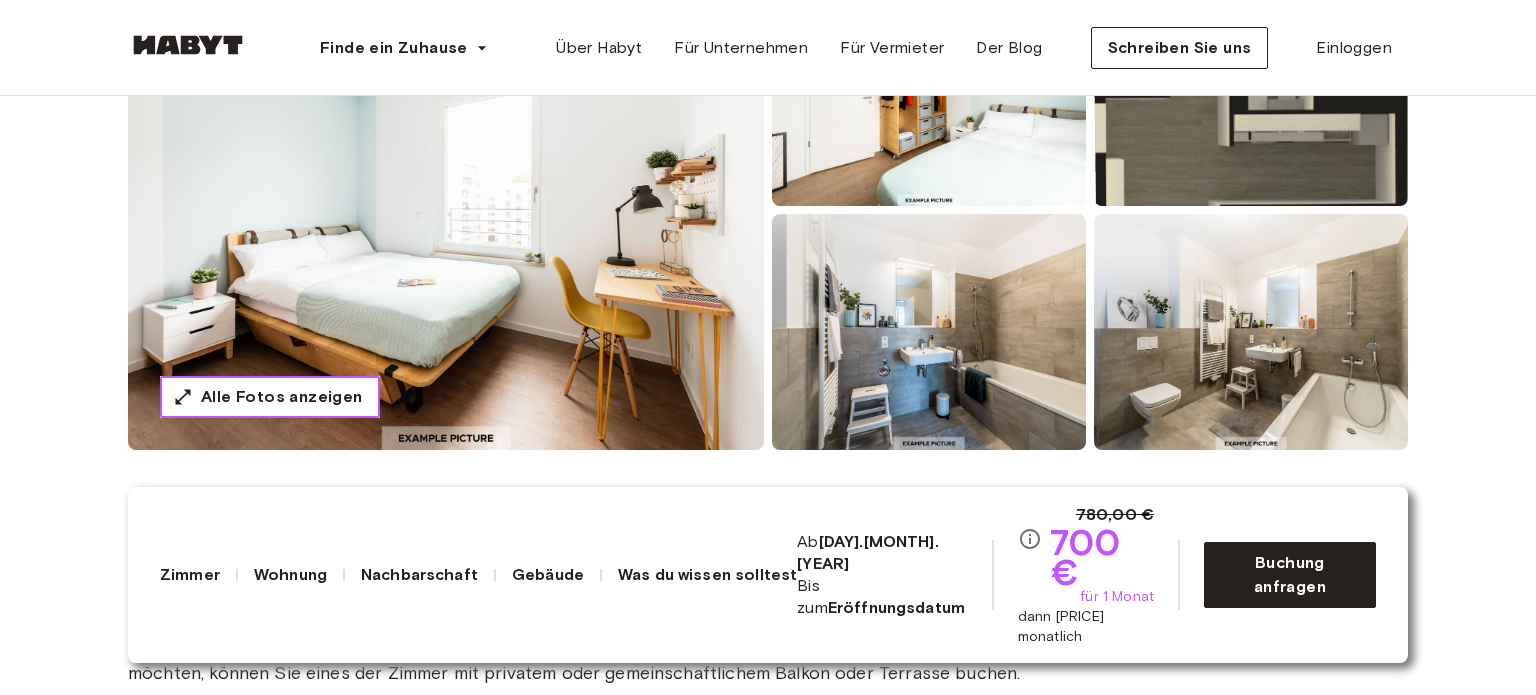 type 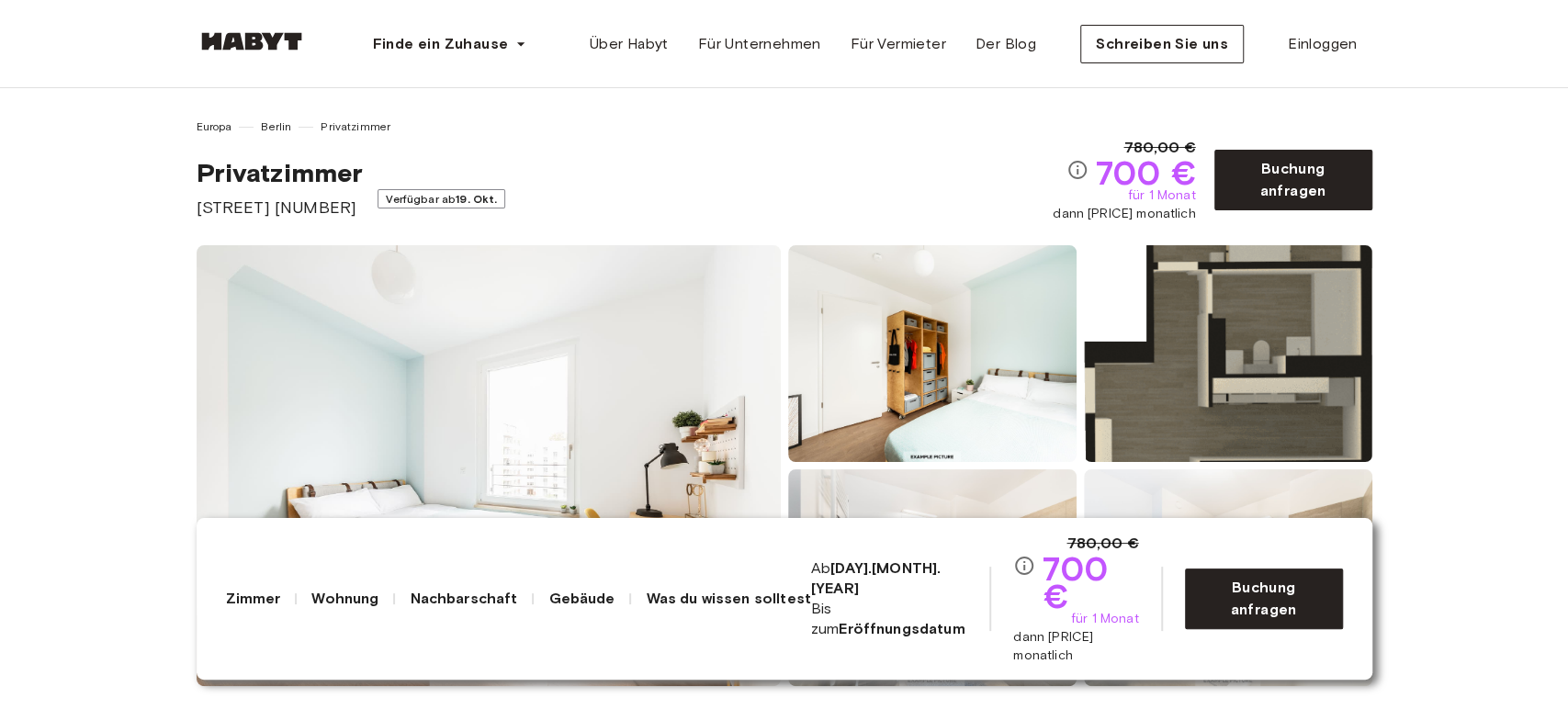 scroll, scrollTop: 0, scrollLeft: 0, axis: both 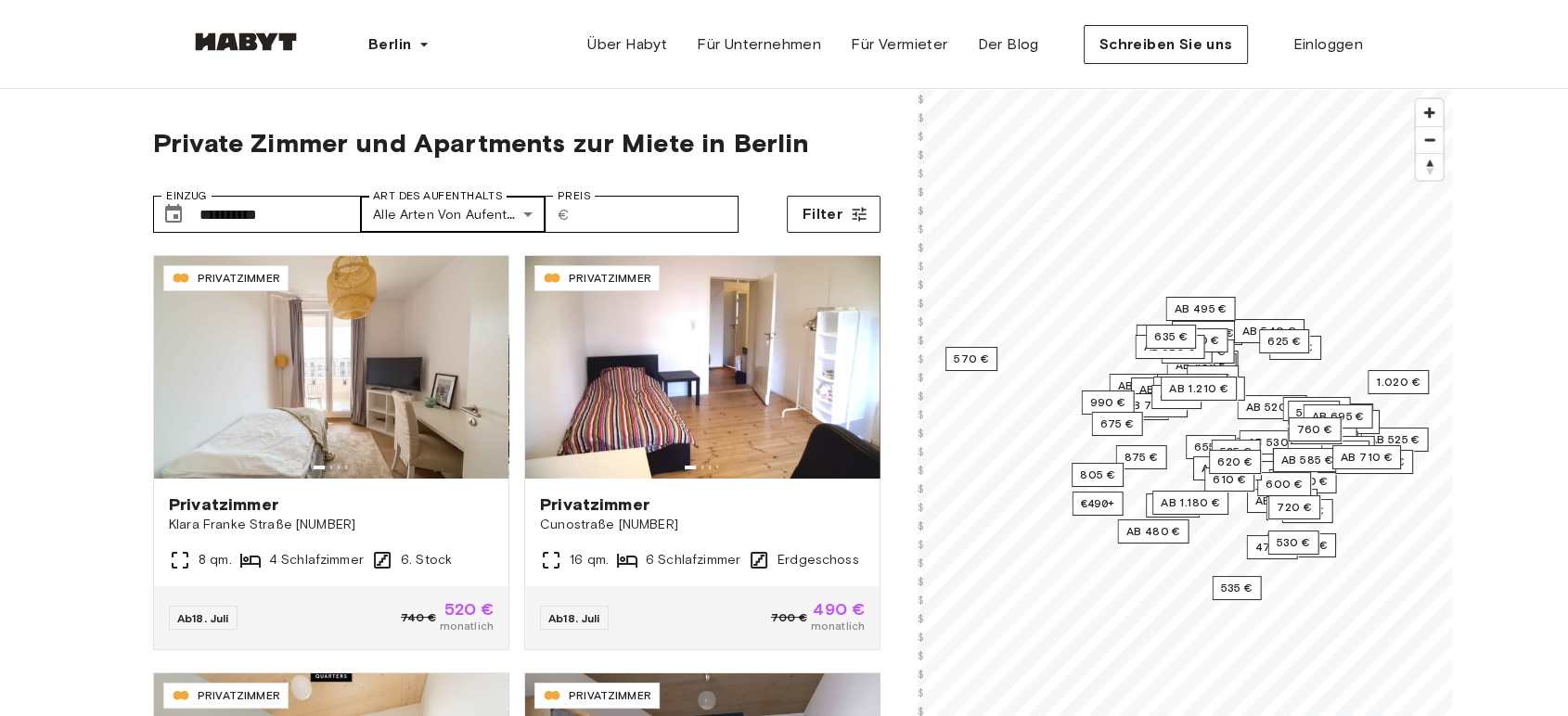 click on "**********" at bounding box center (784, 2316) 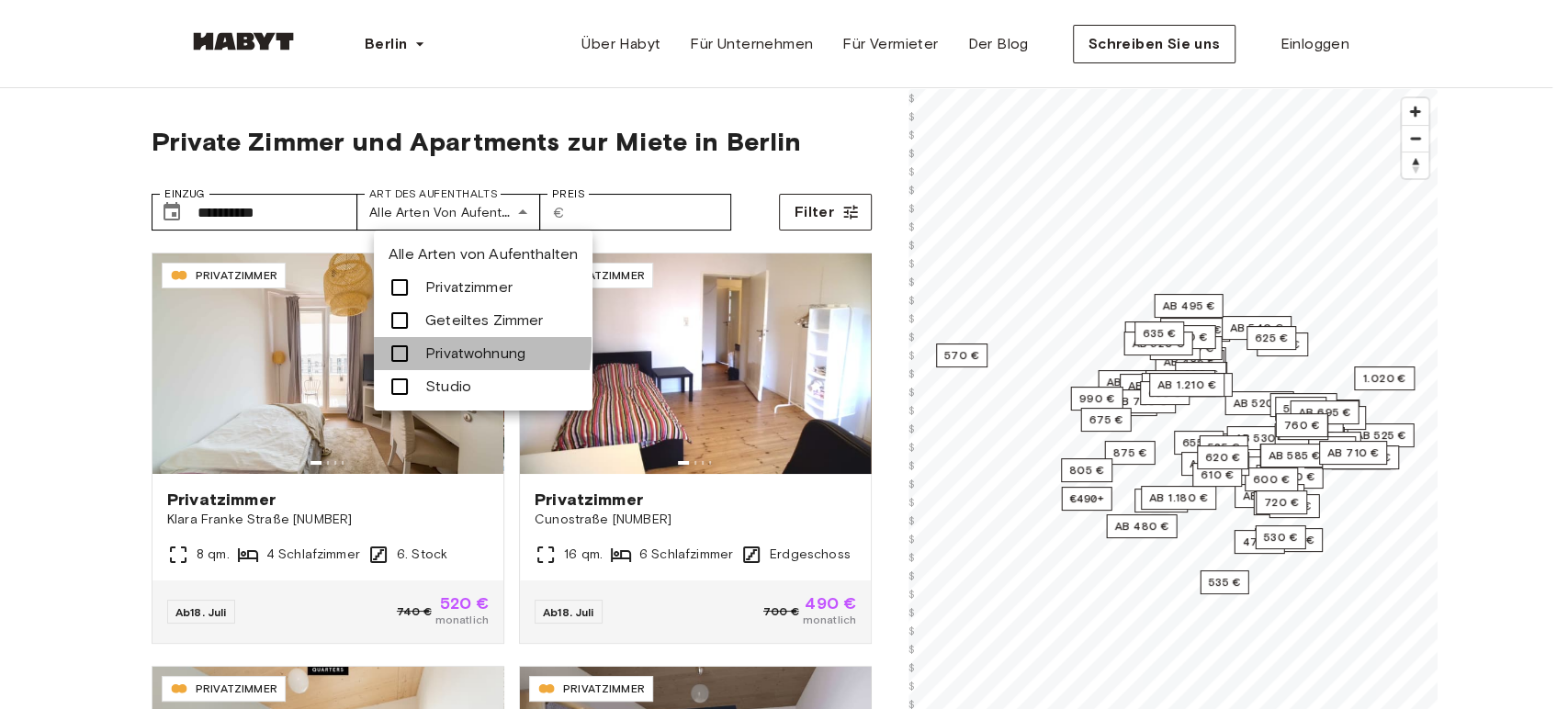click on "Privatwohnung" at bounding box center [475, 353] 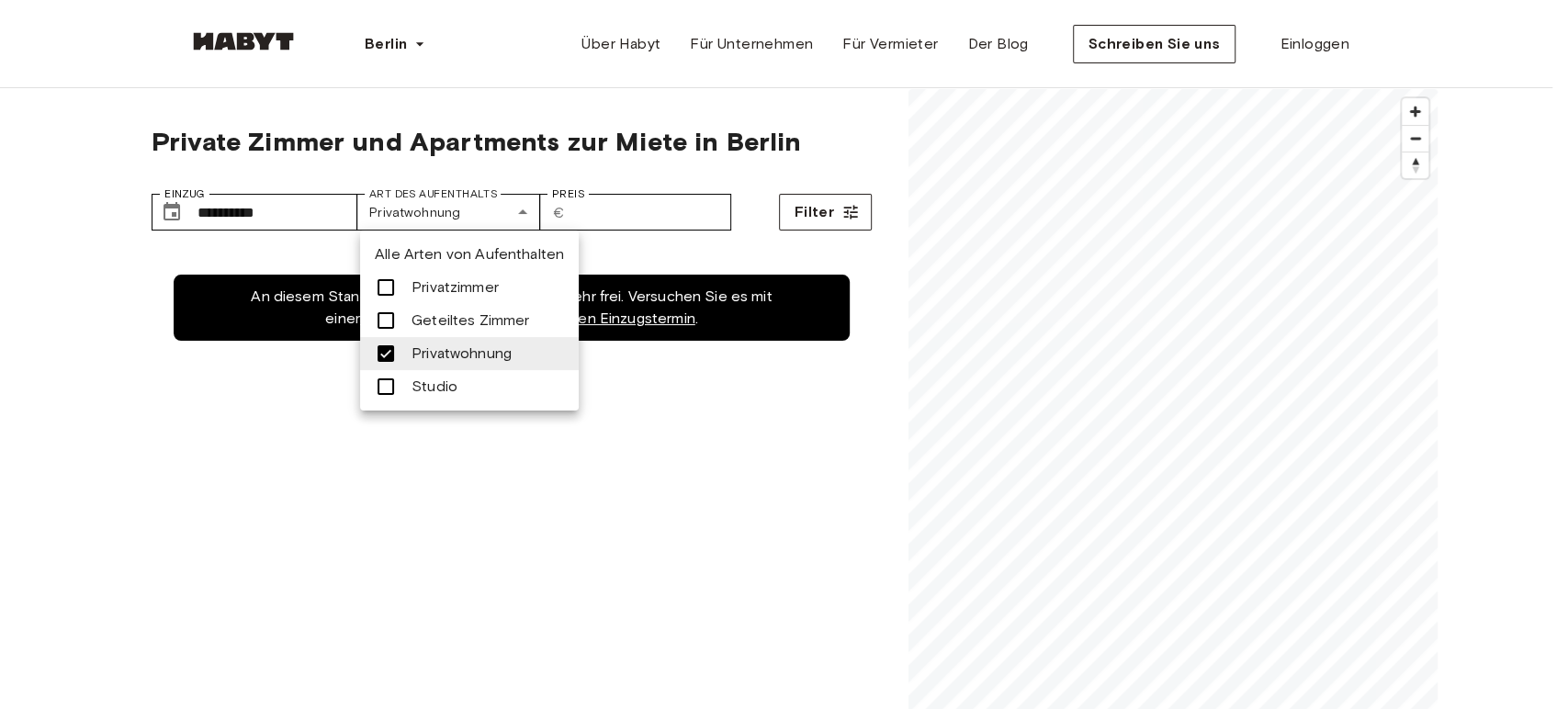 click at bounding box center [784, 354] 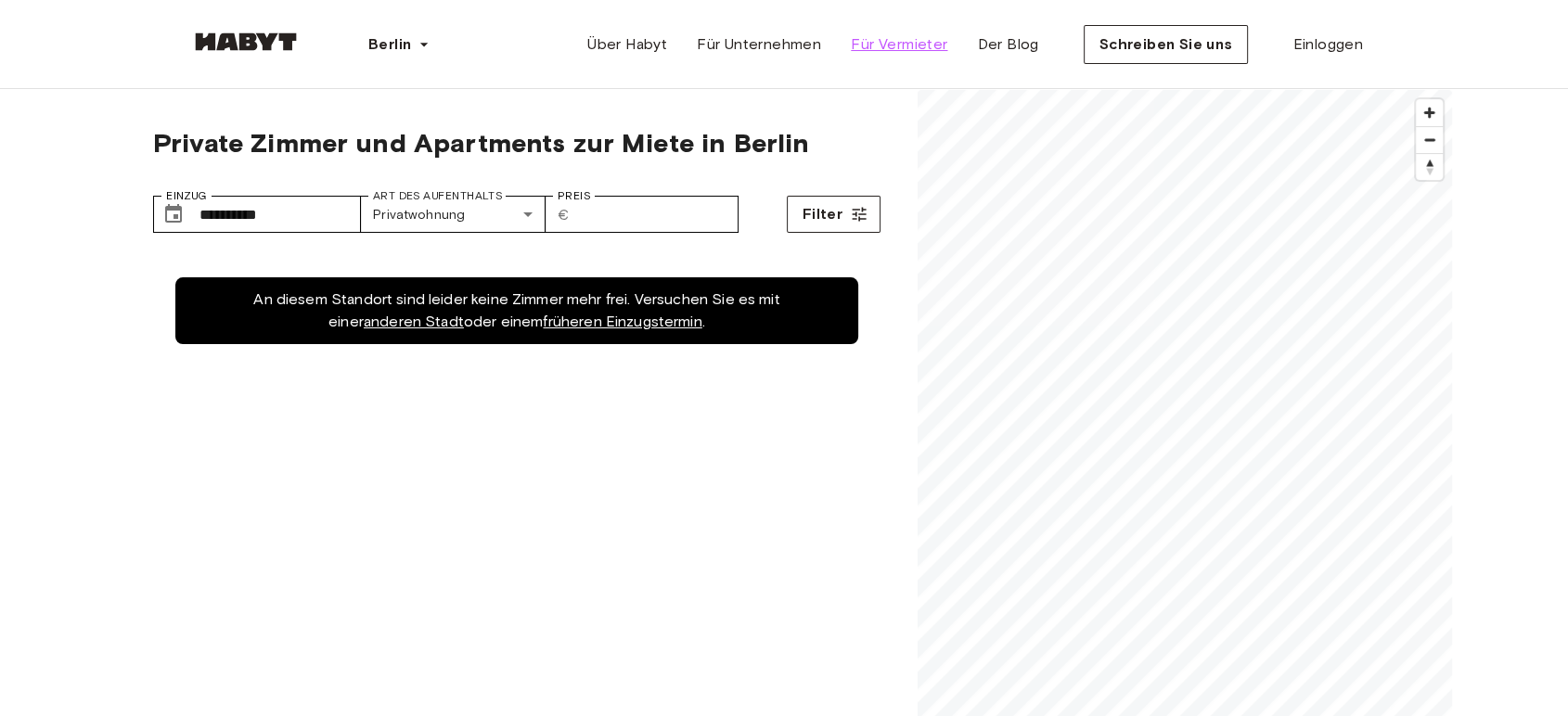 click on "Für Vermieter" at bounding box center [899, 44] 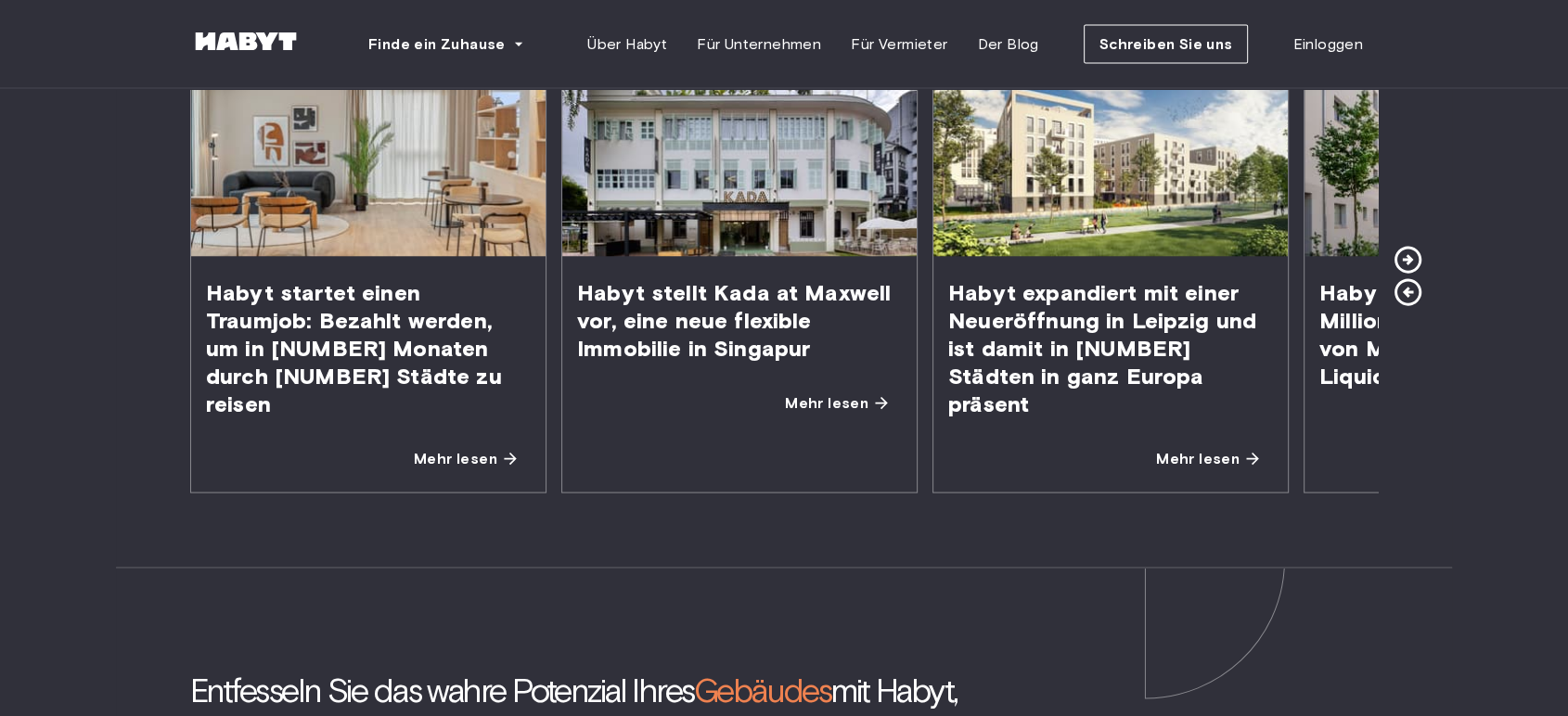 scroll, scrollTop: 3400, scrollLeft: 0, axis: vertical 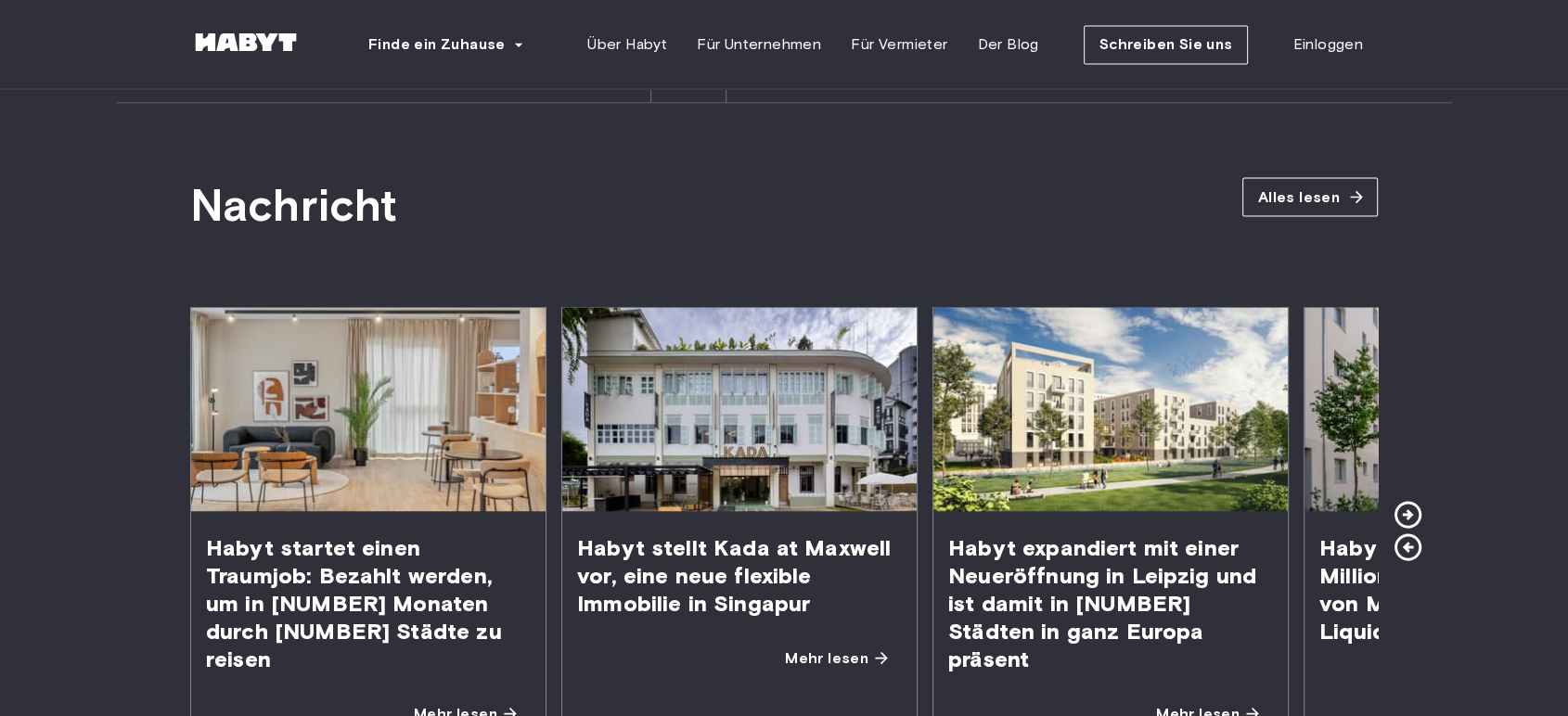 click 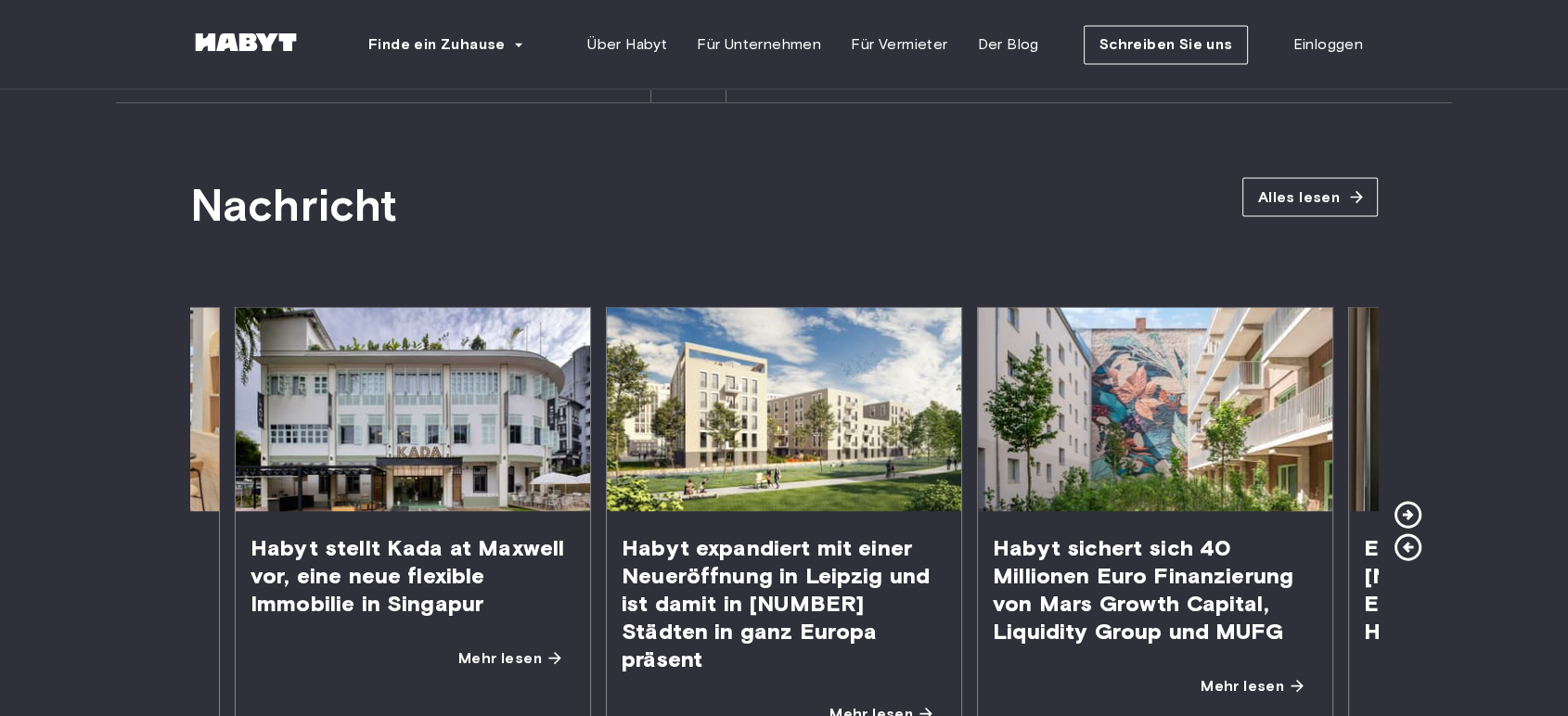 click 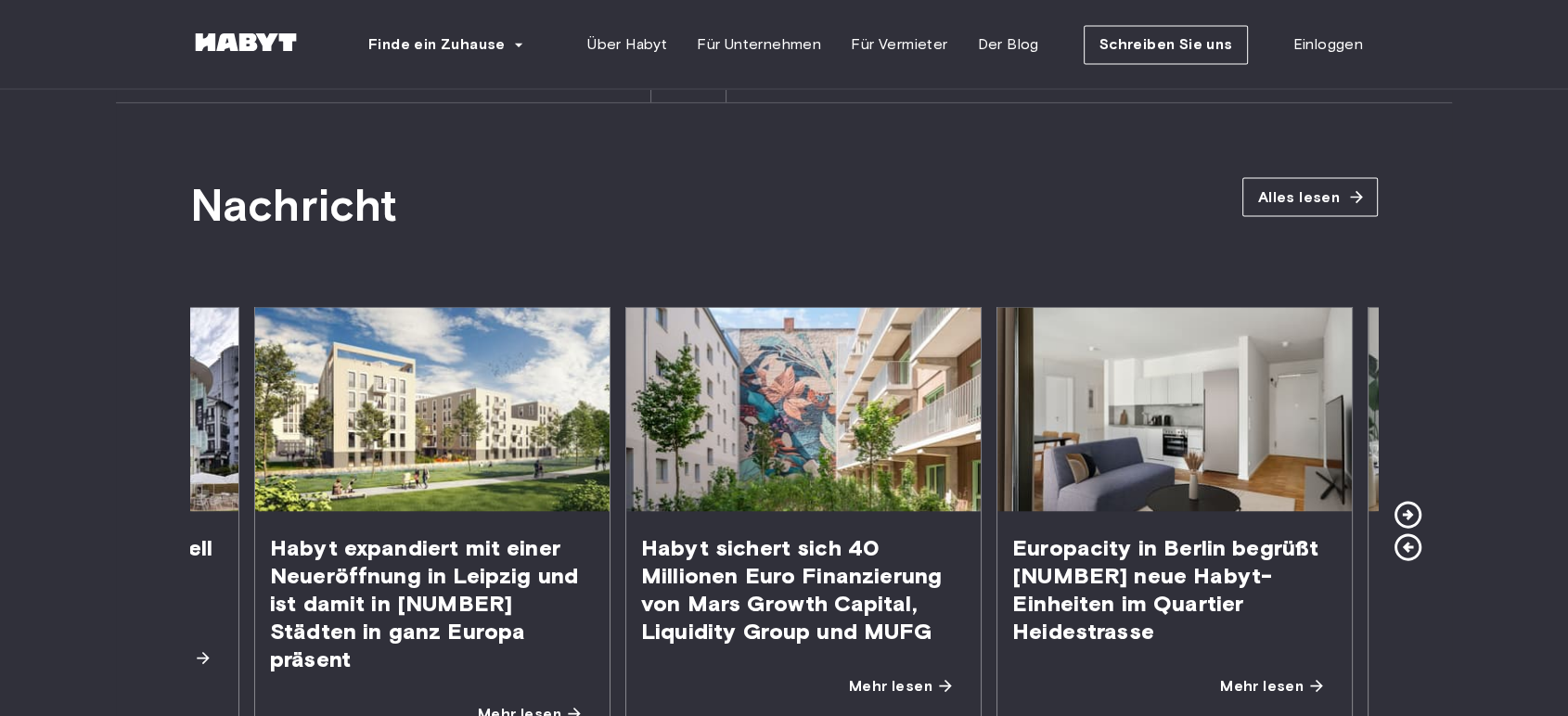click 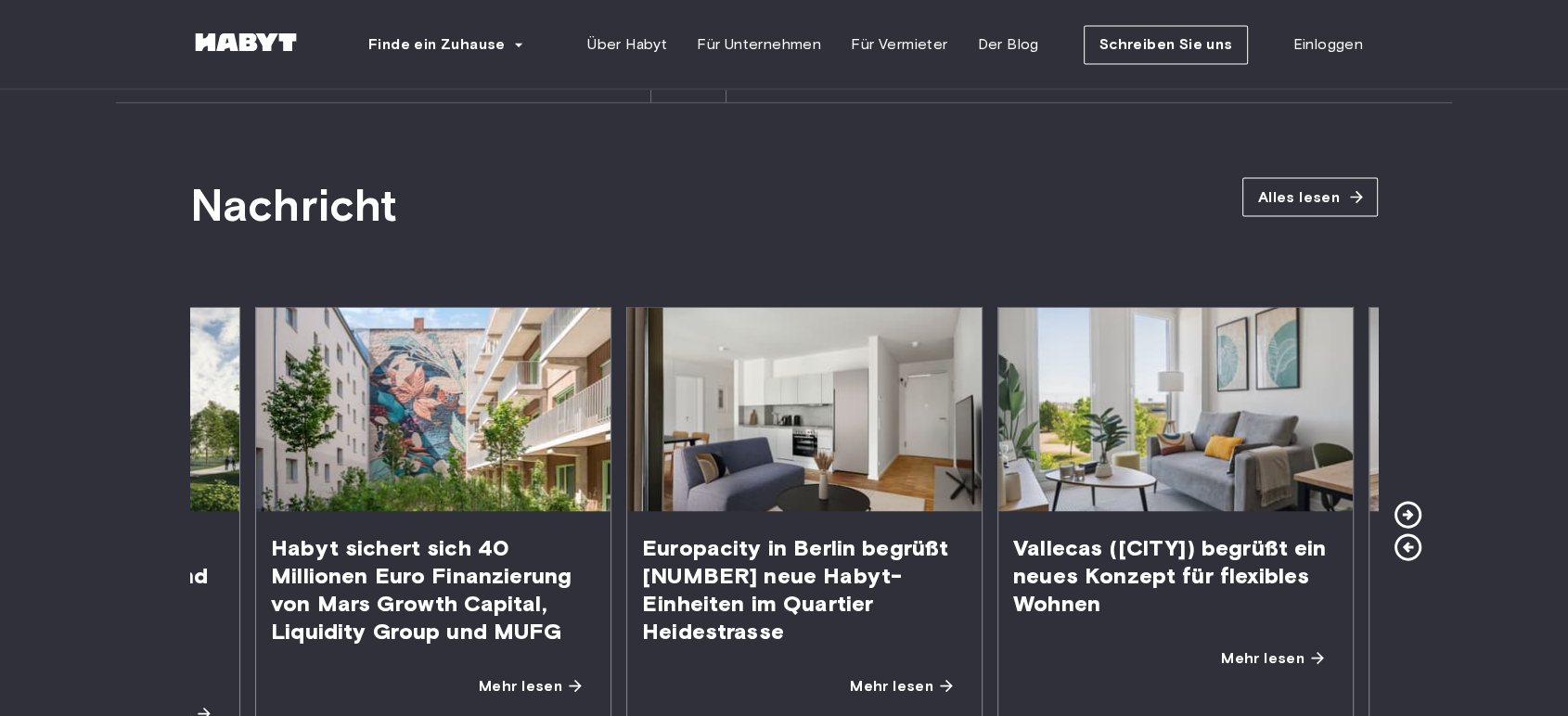 click 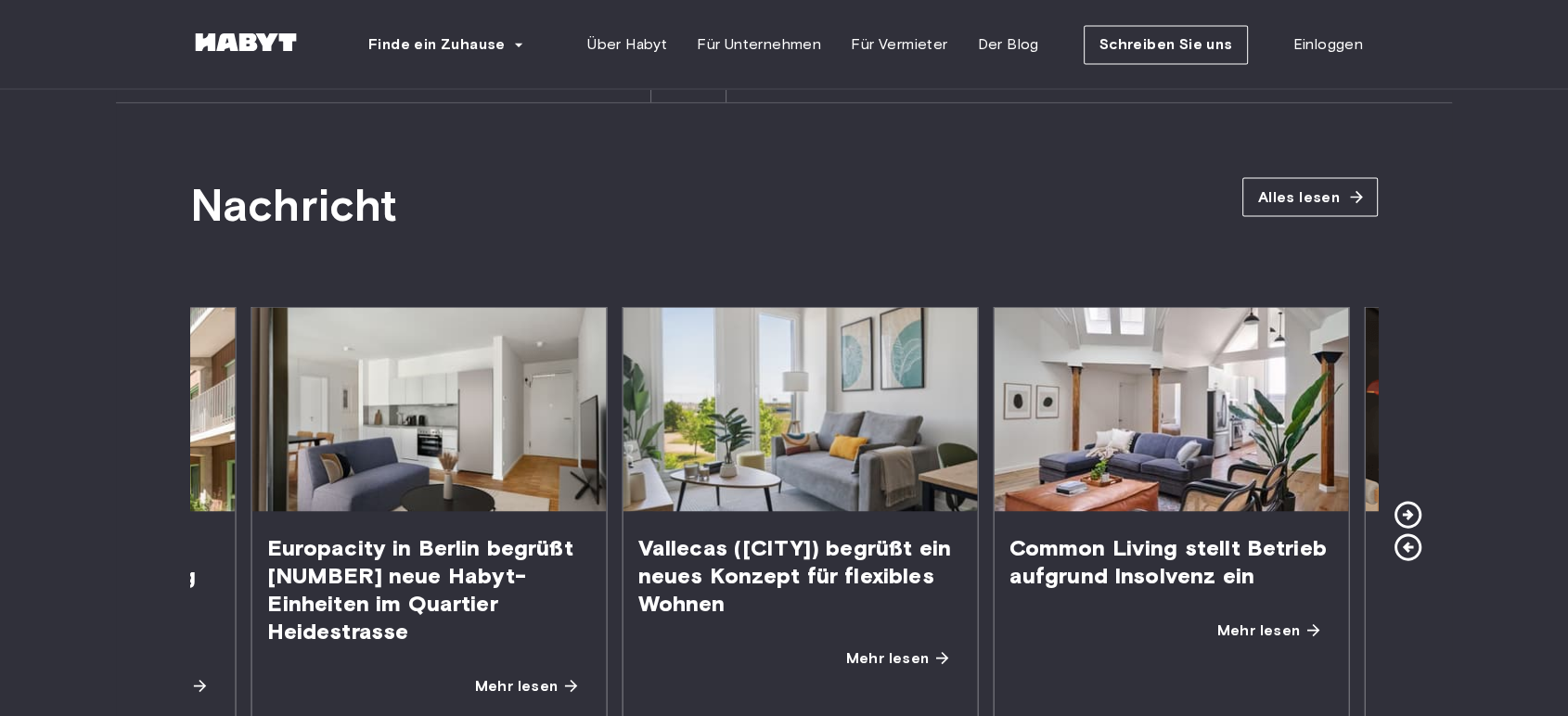click 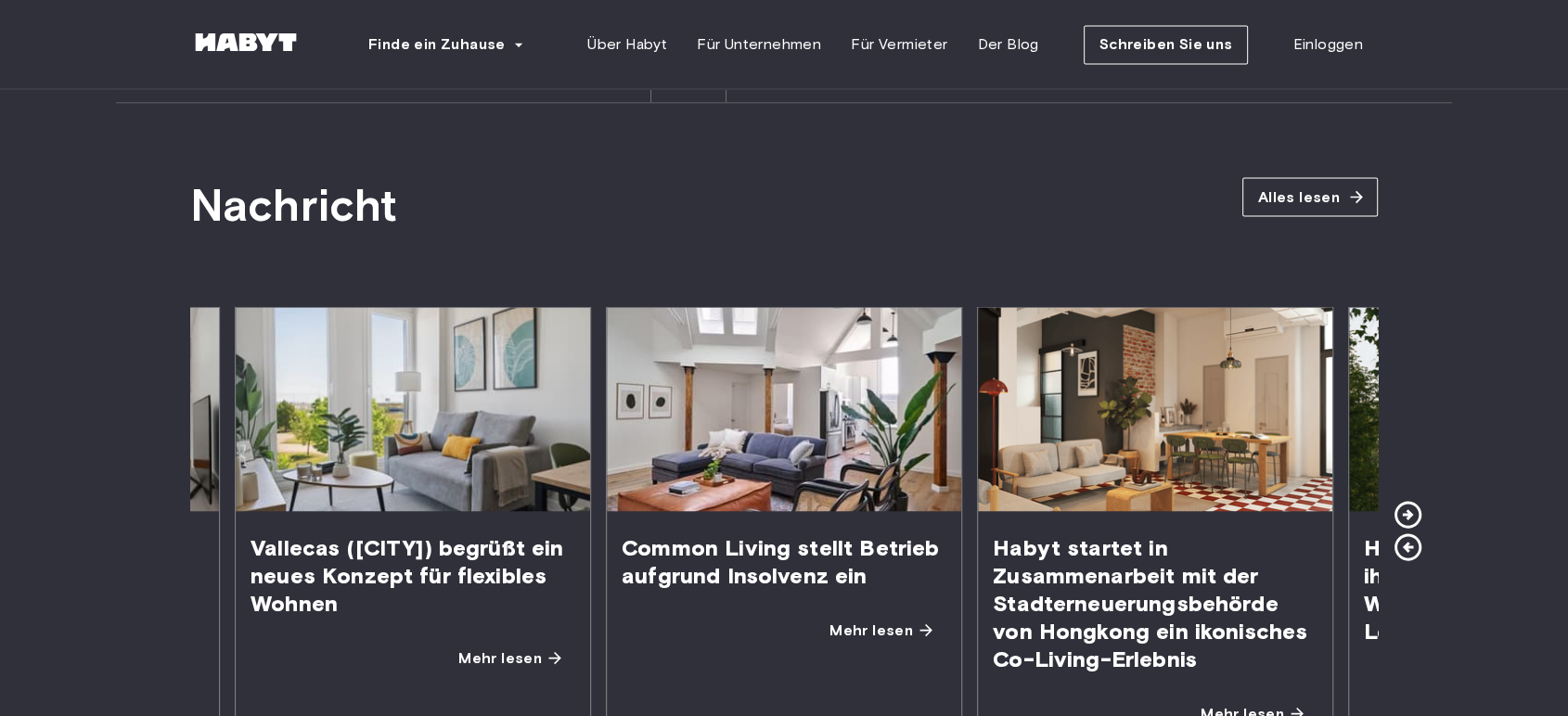 click 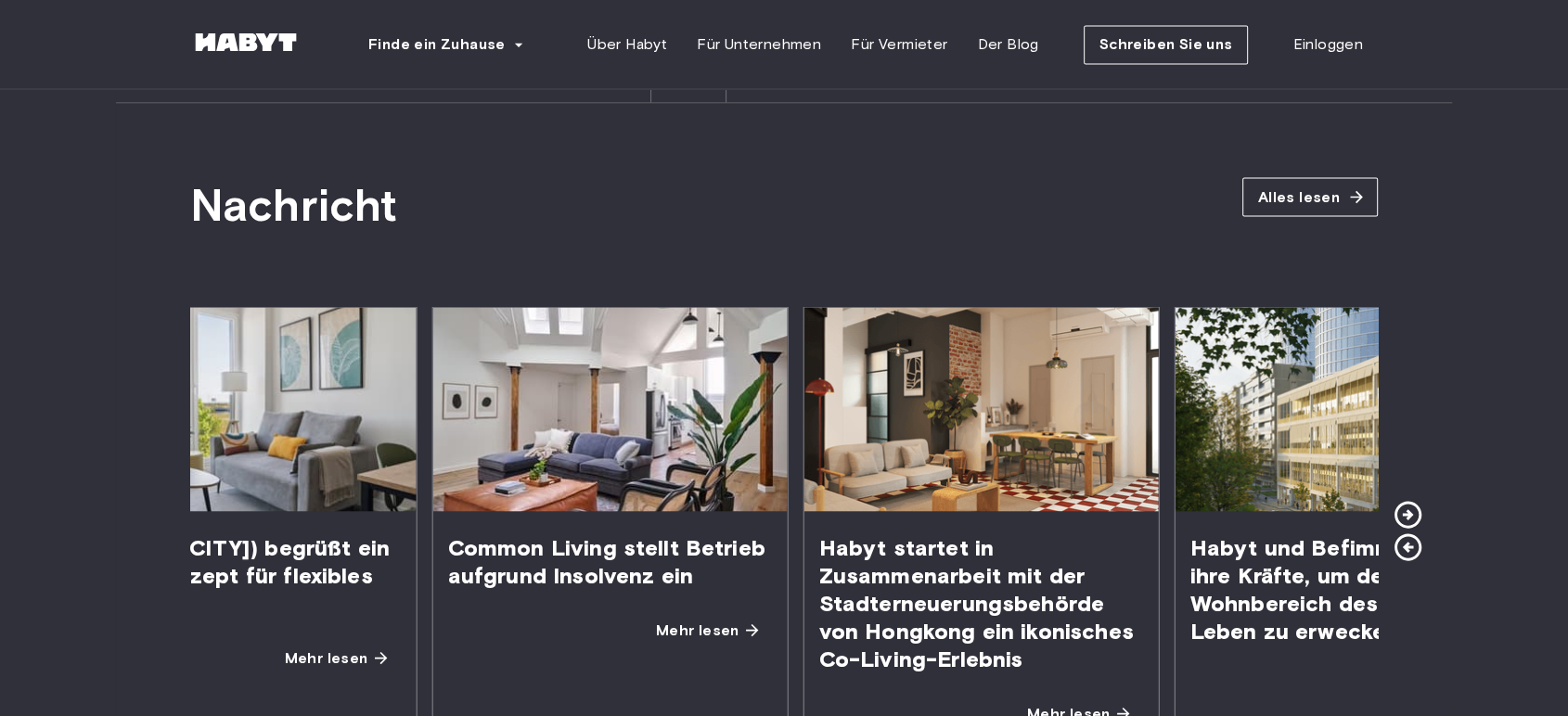 click 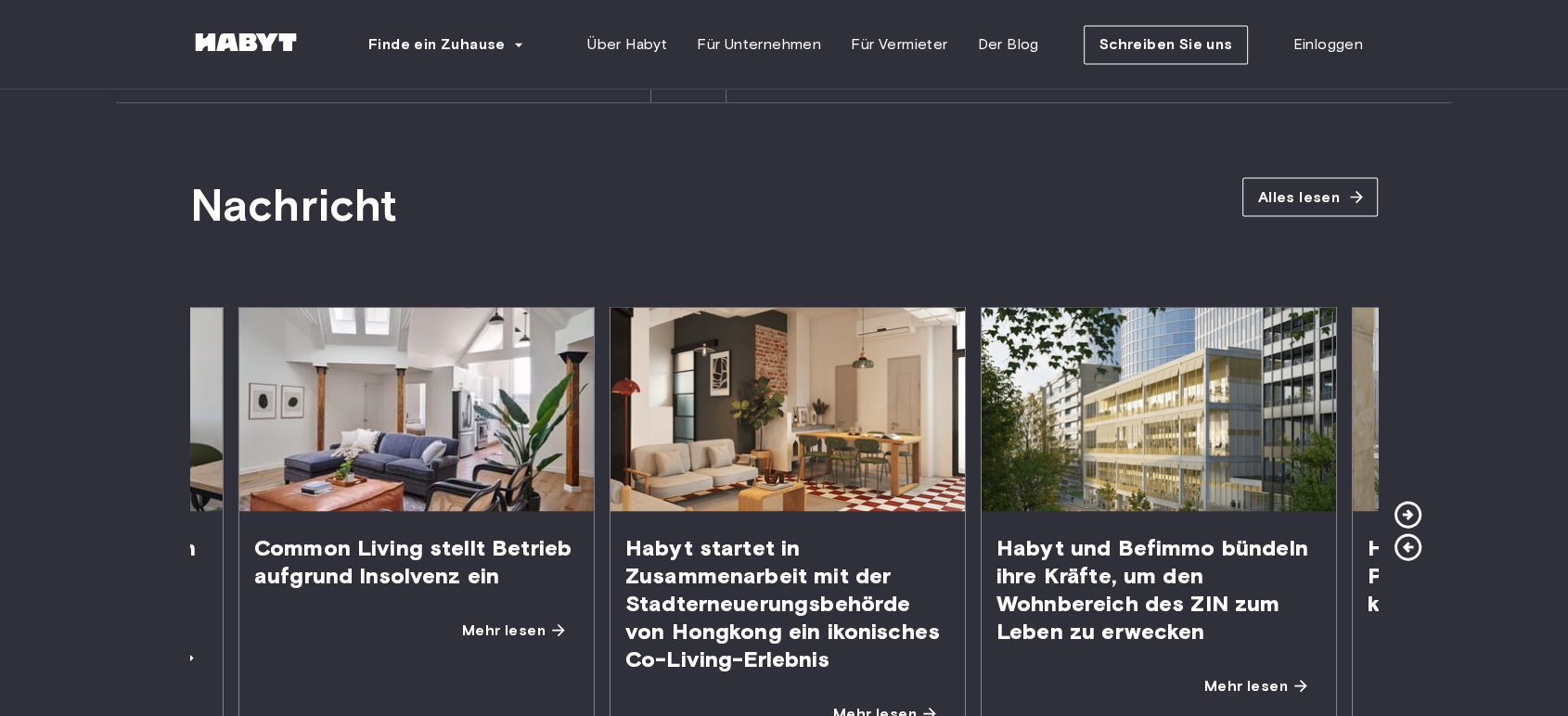 click 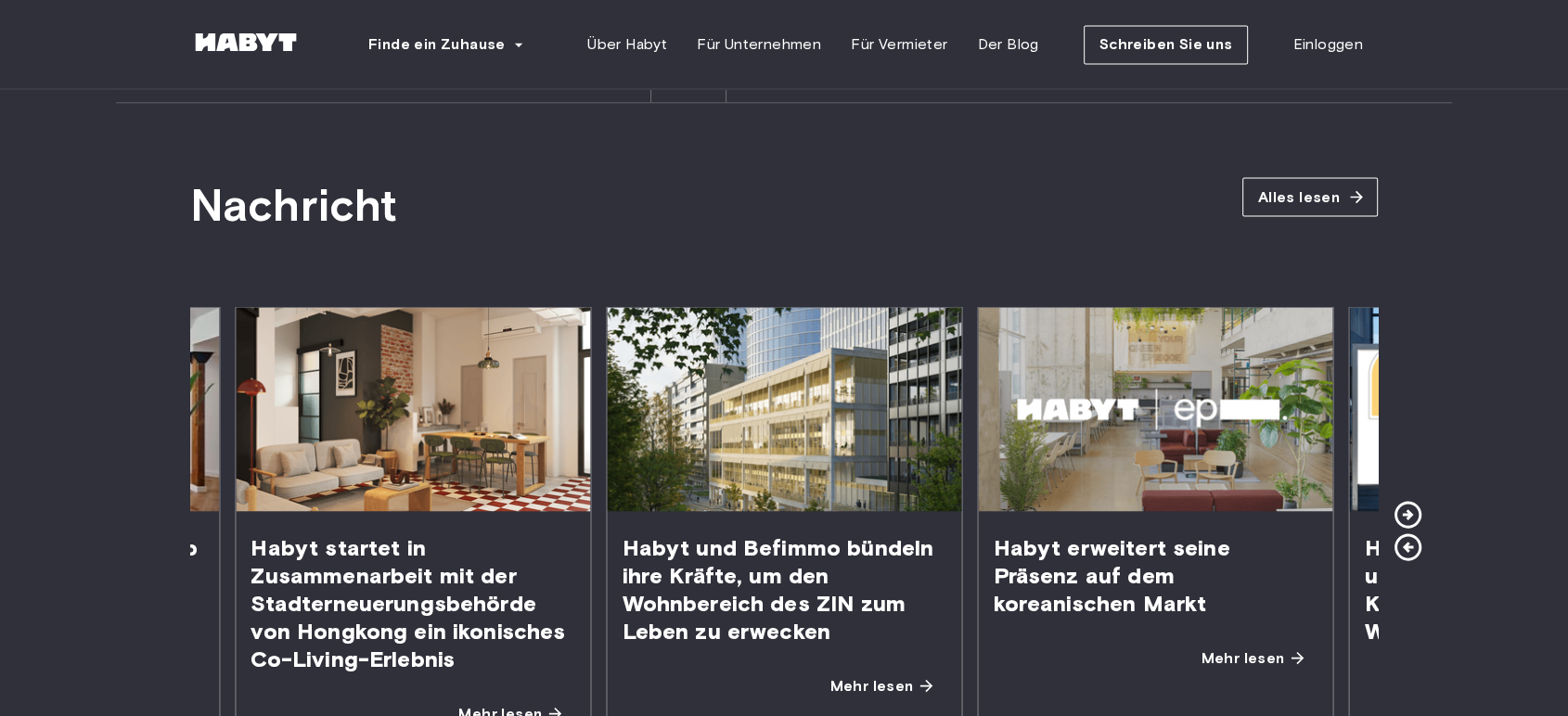 click 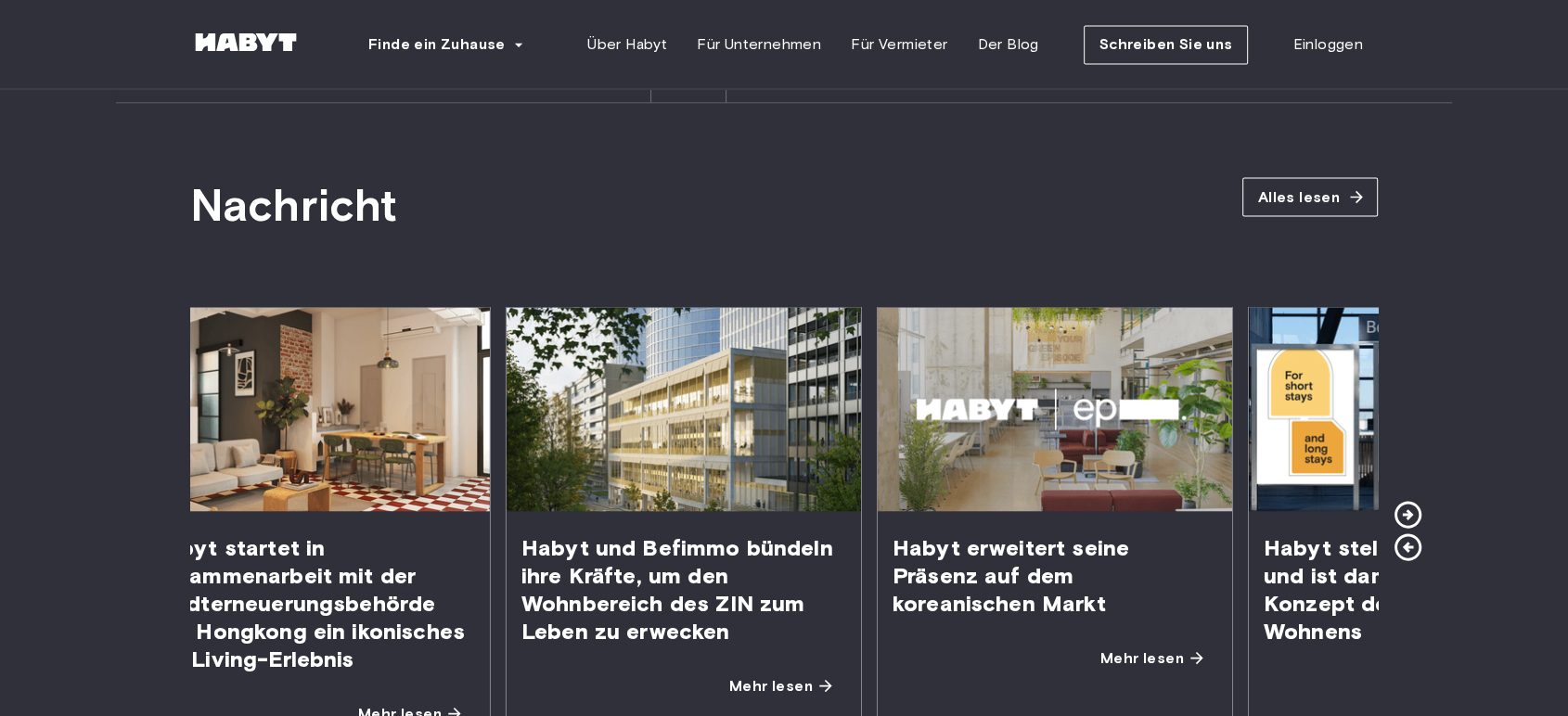 click 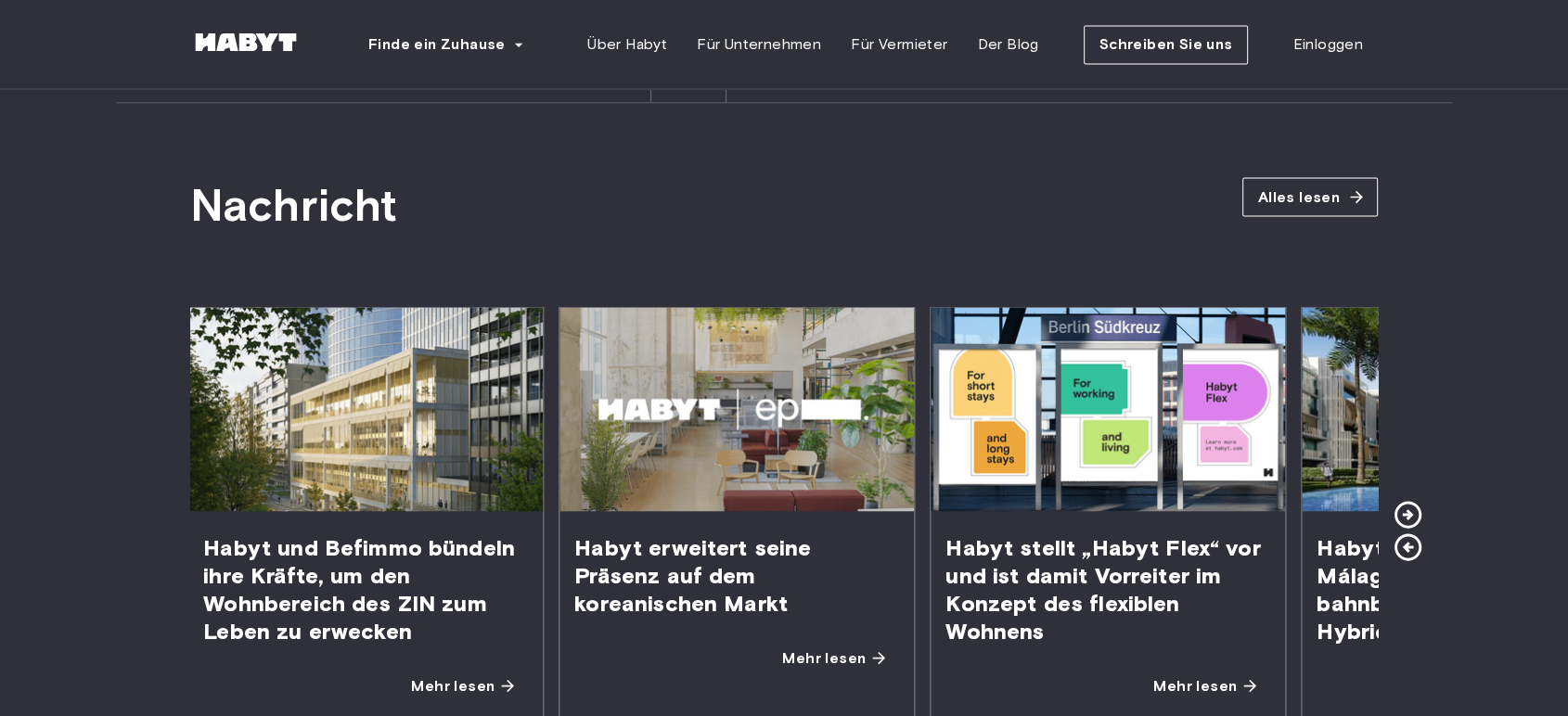 click 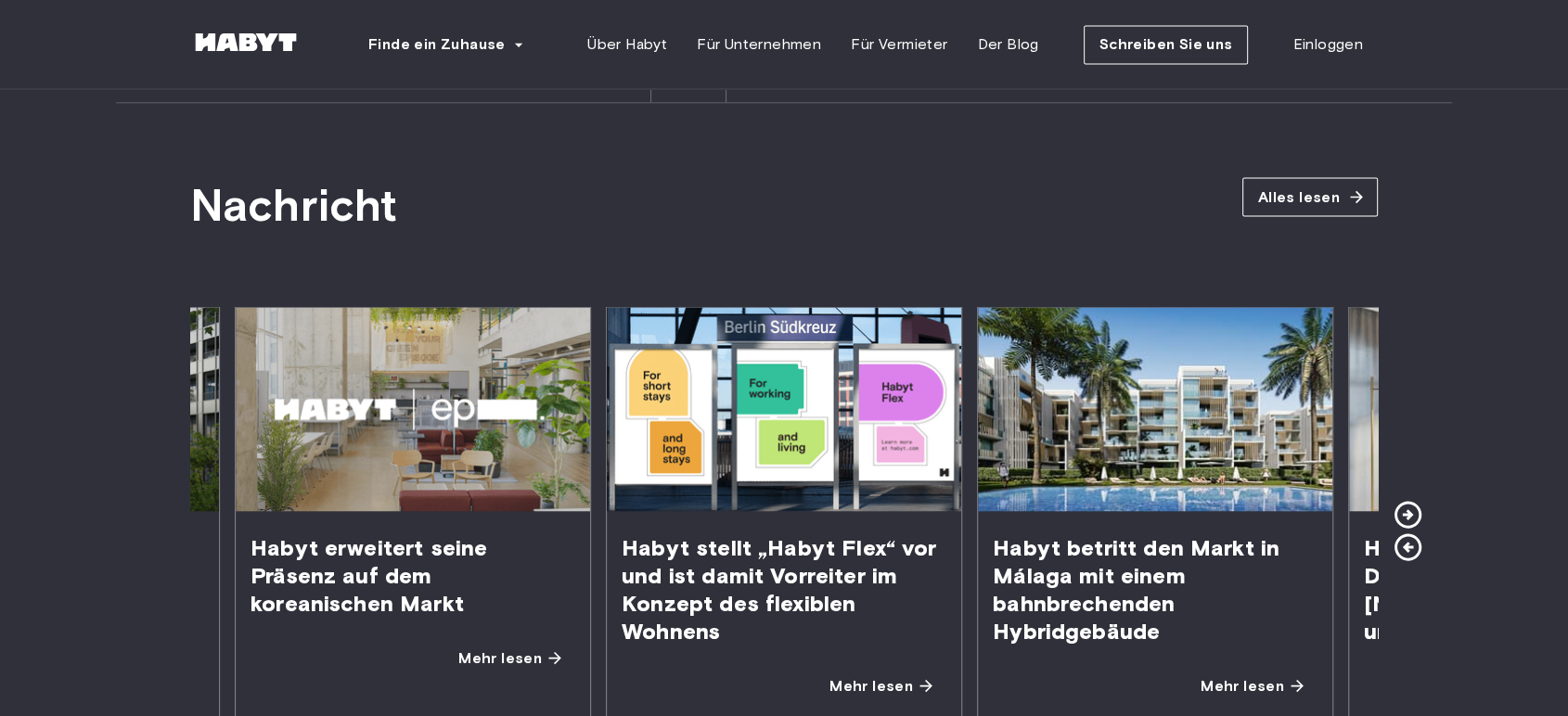 click 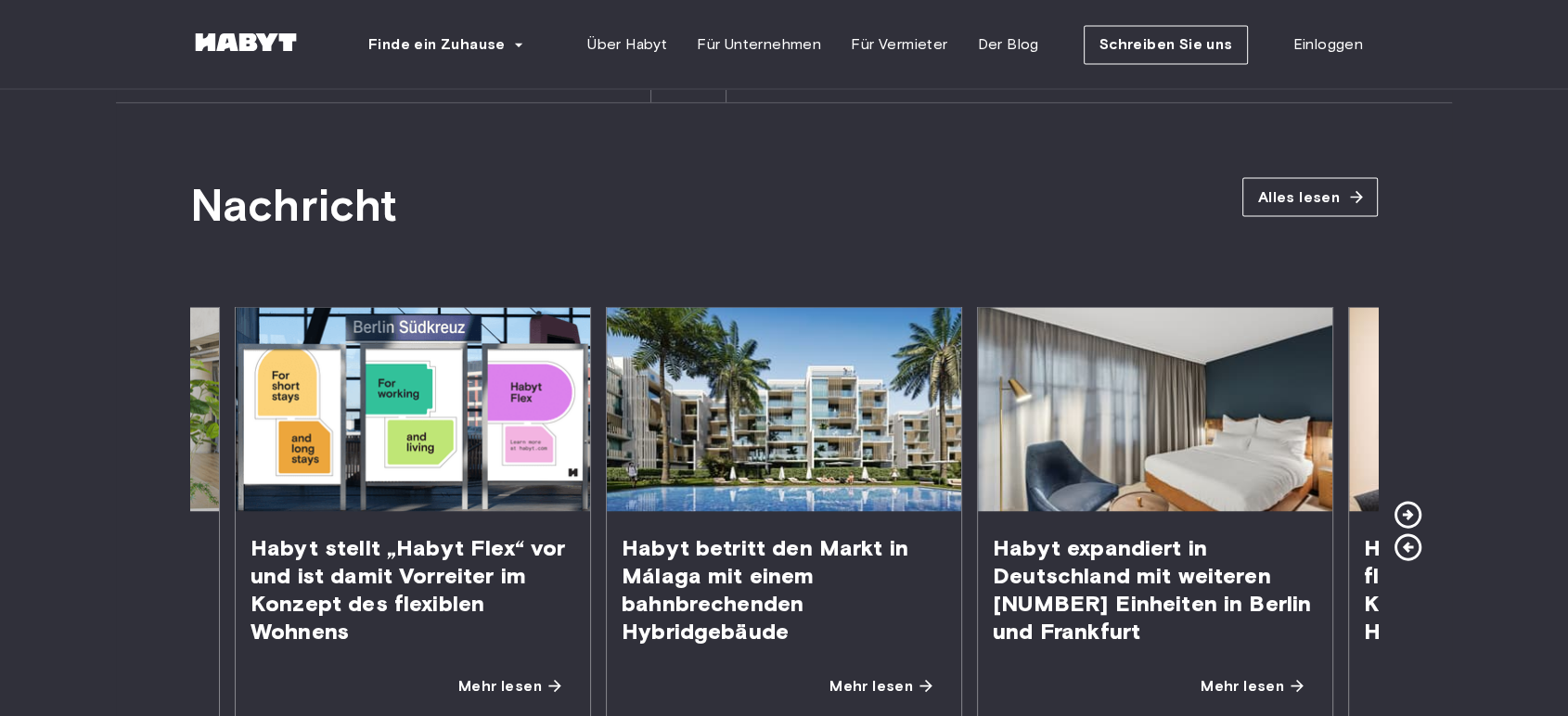 click 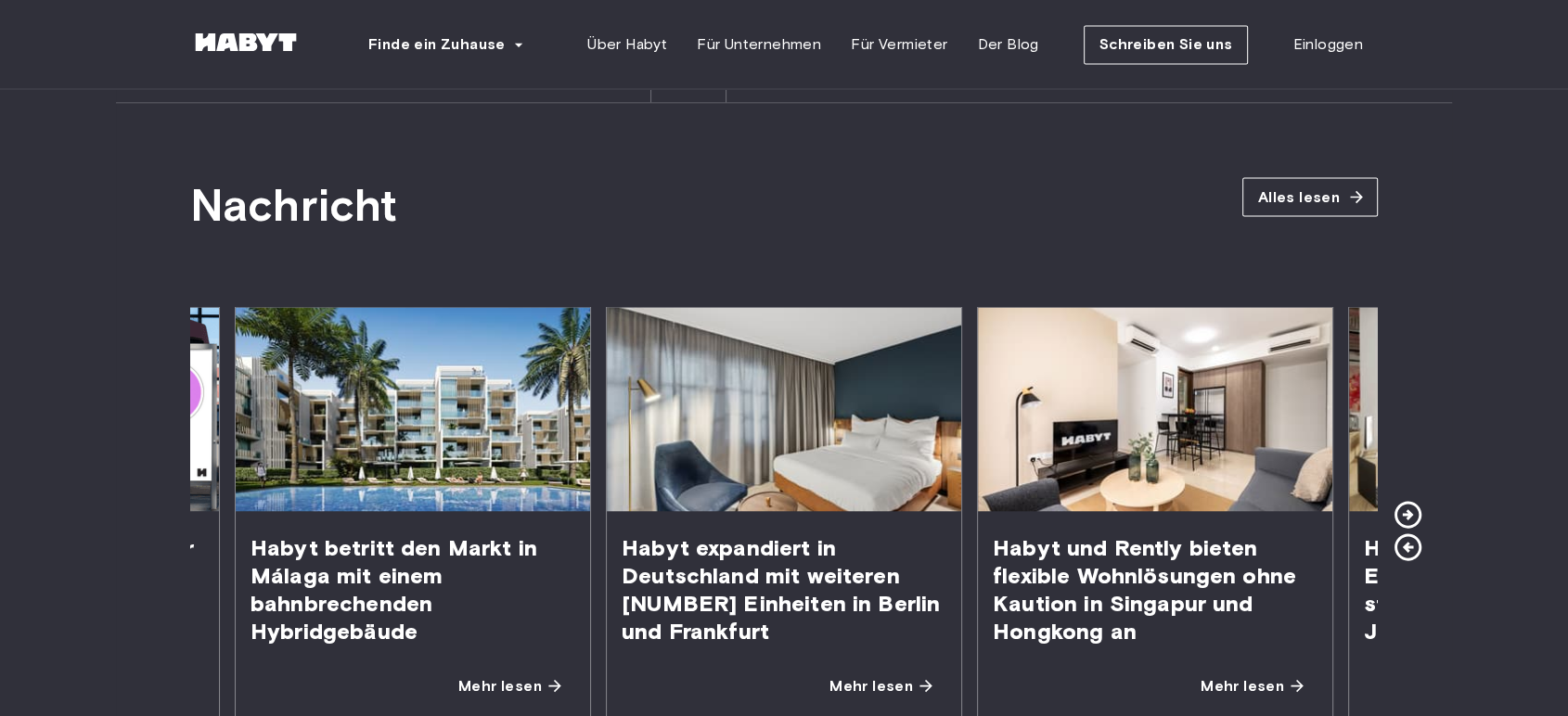 click 